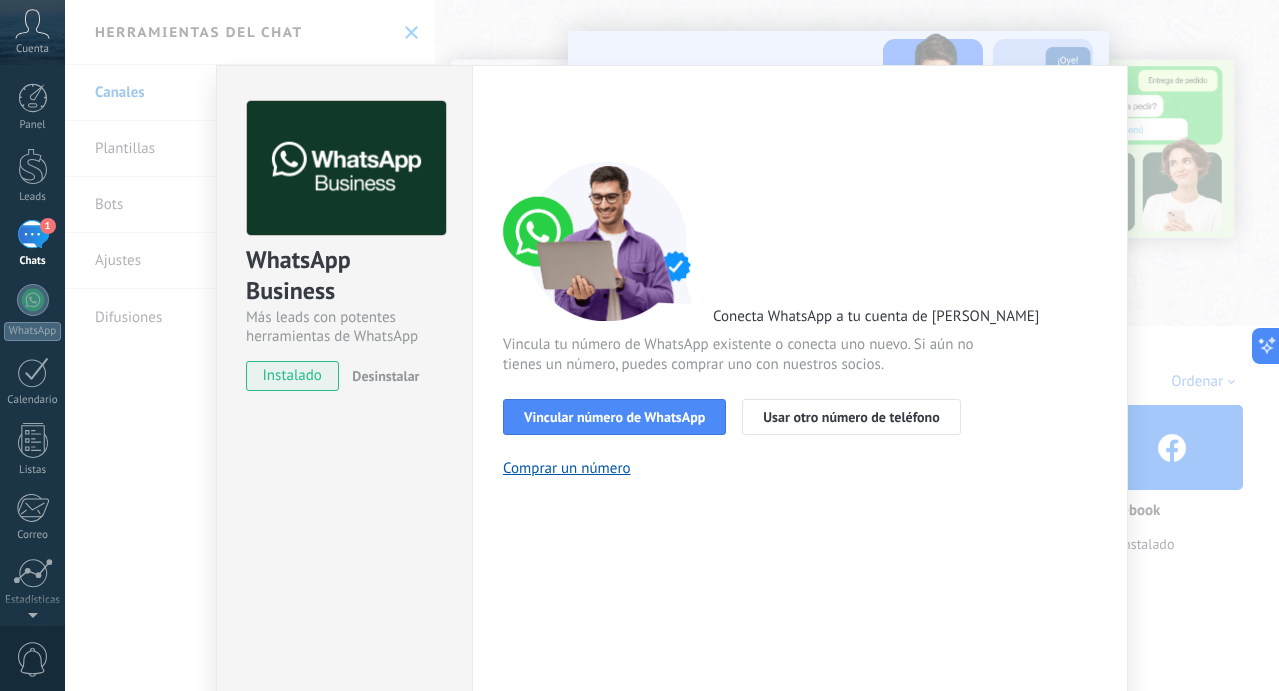 scroll, scrollTop: 0, scrollLeft: 0, axis: both 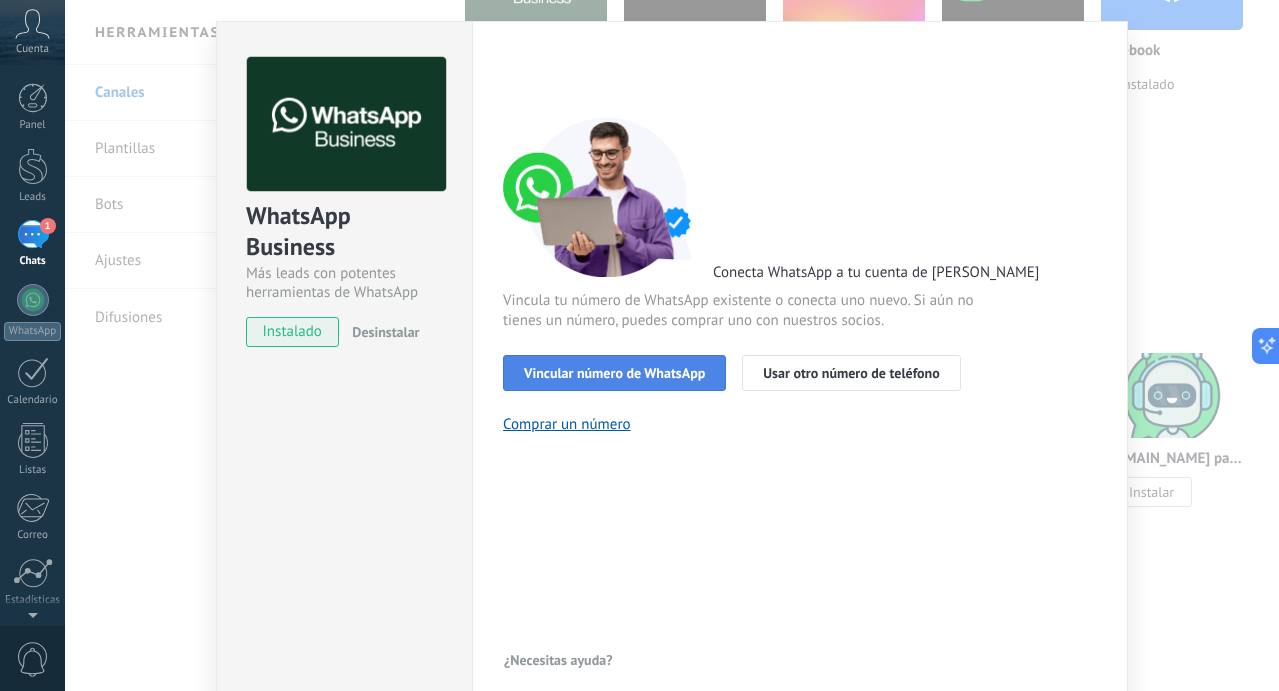 click on "Vincular número de WhatsApp" at bounding box center [614, 373] 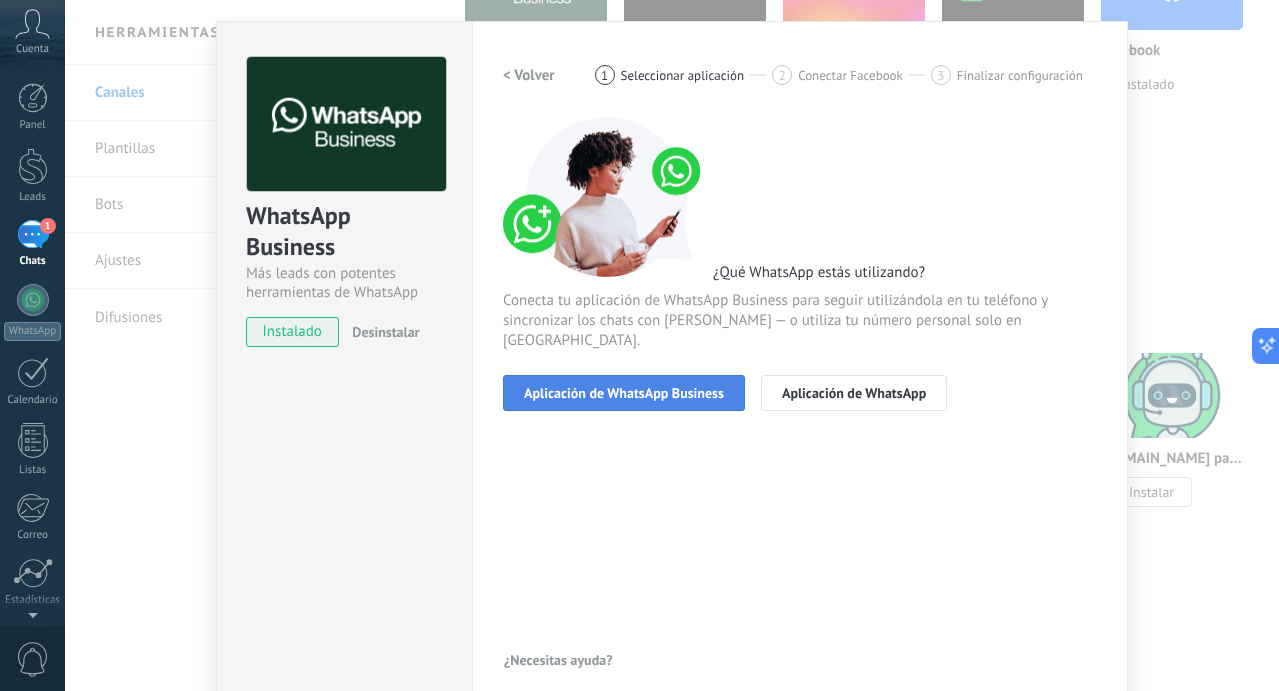 click on "Aplicación de WhatsApp Business" at bounding box center [624, 393] 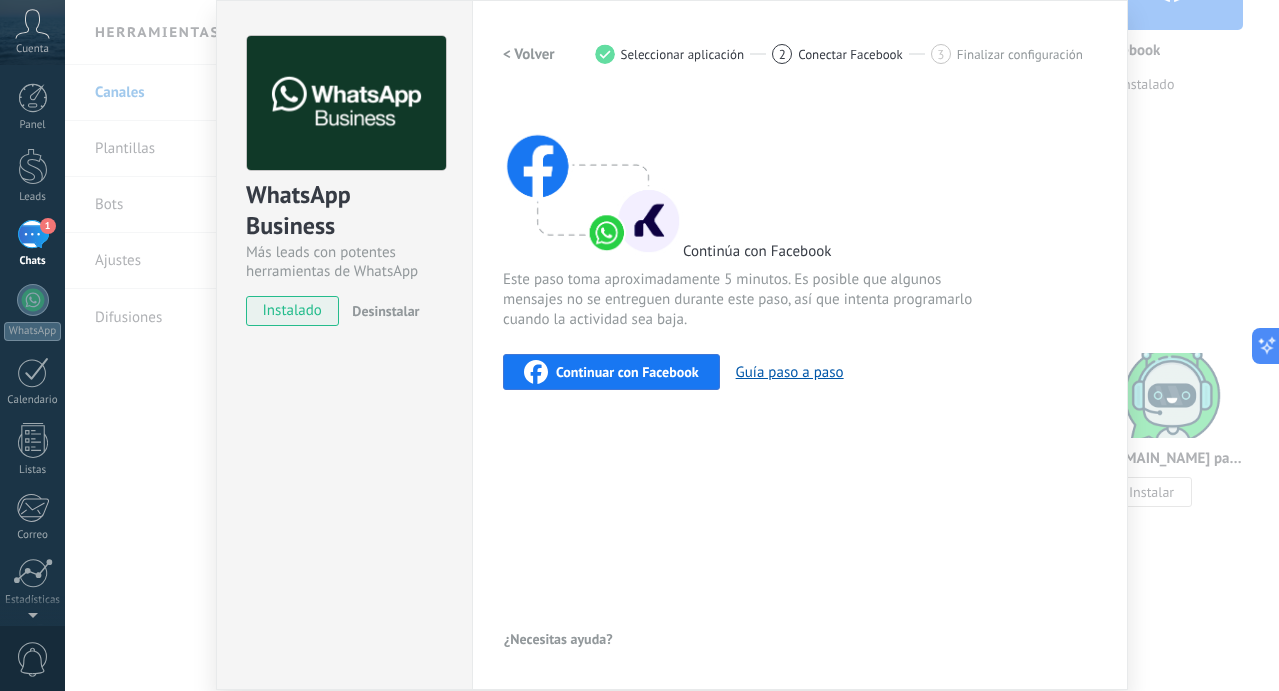 scroll, scrollTop: 39, scrollLeft: 0, axis: vertical 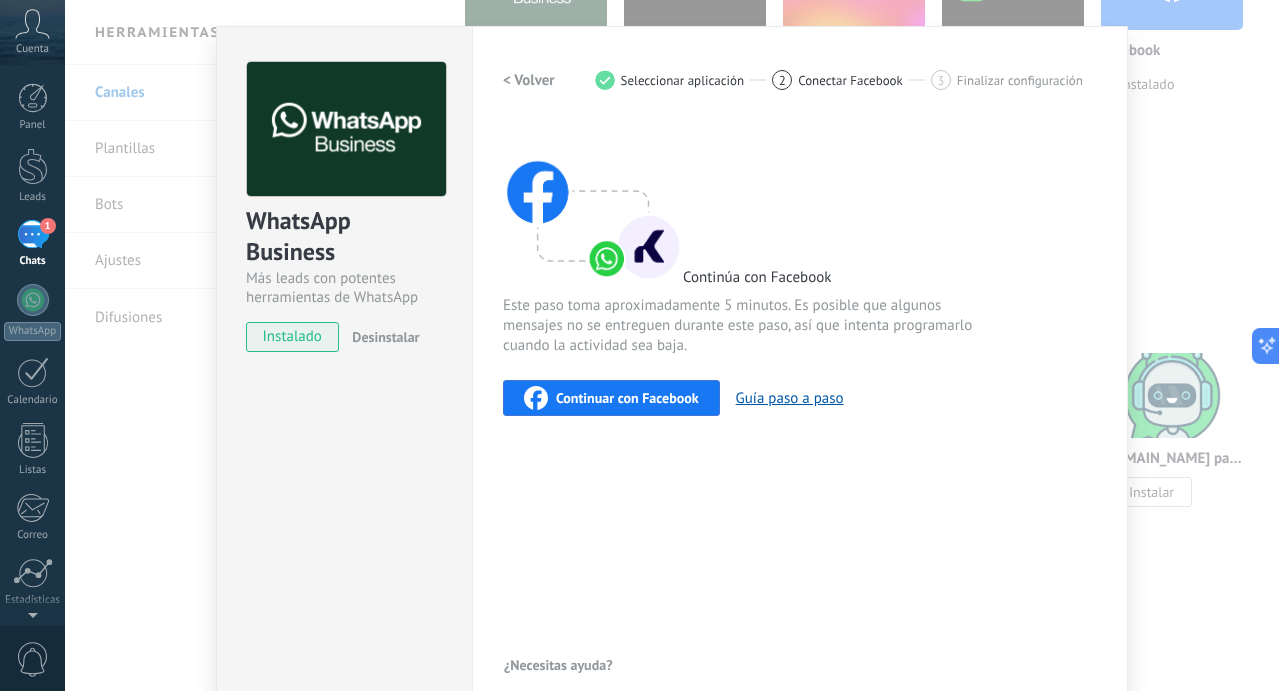 click on "Continuar con Facebook" at bounding box center [627, 398] 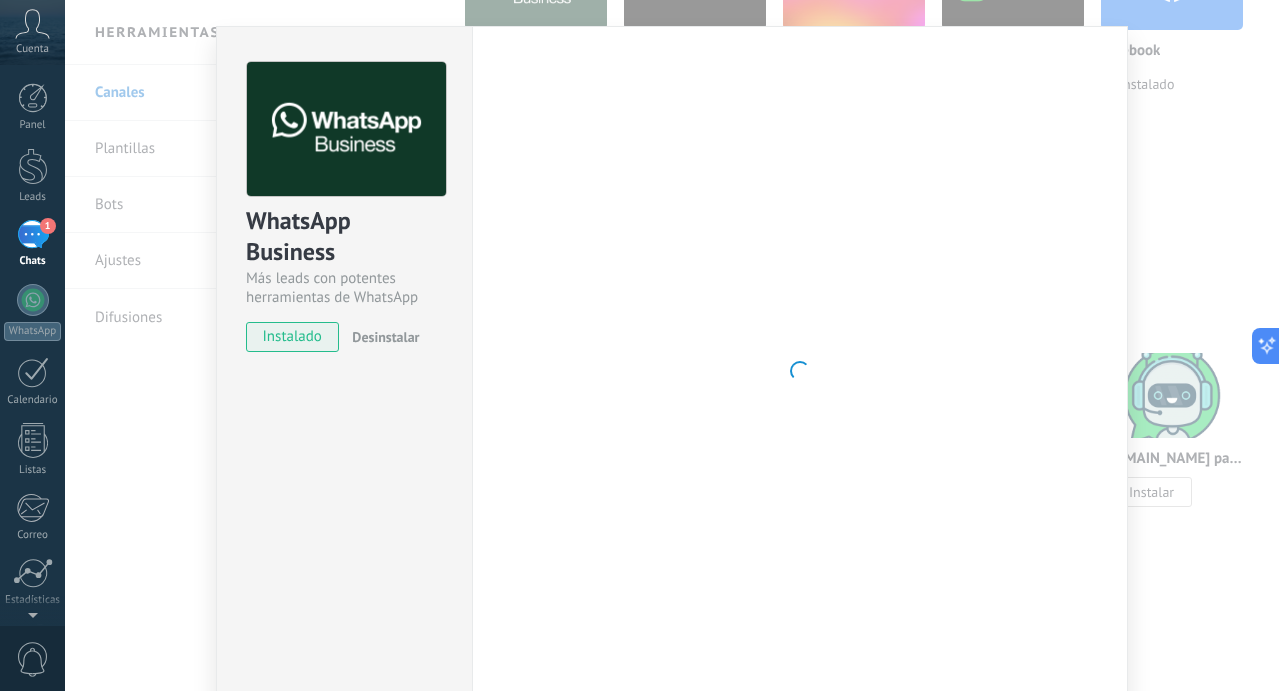 type 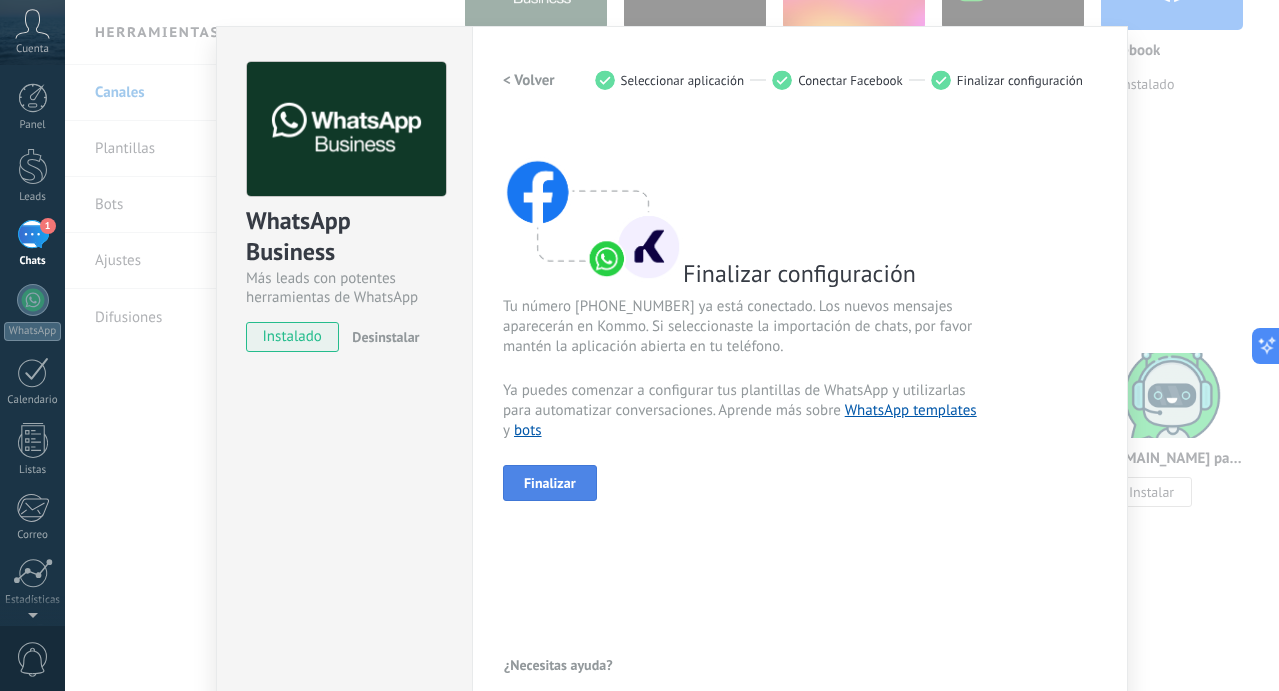 click on "Finalizar" at bounding box center (550, 483) 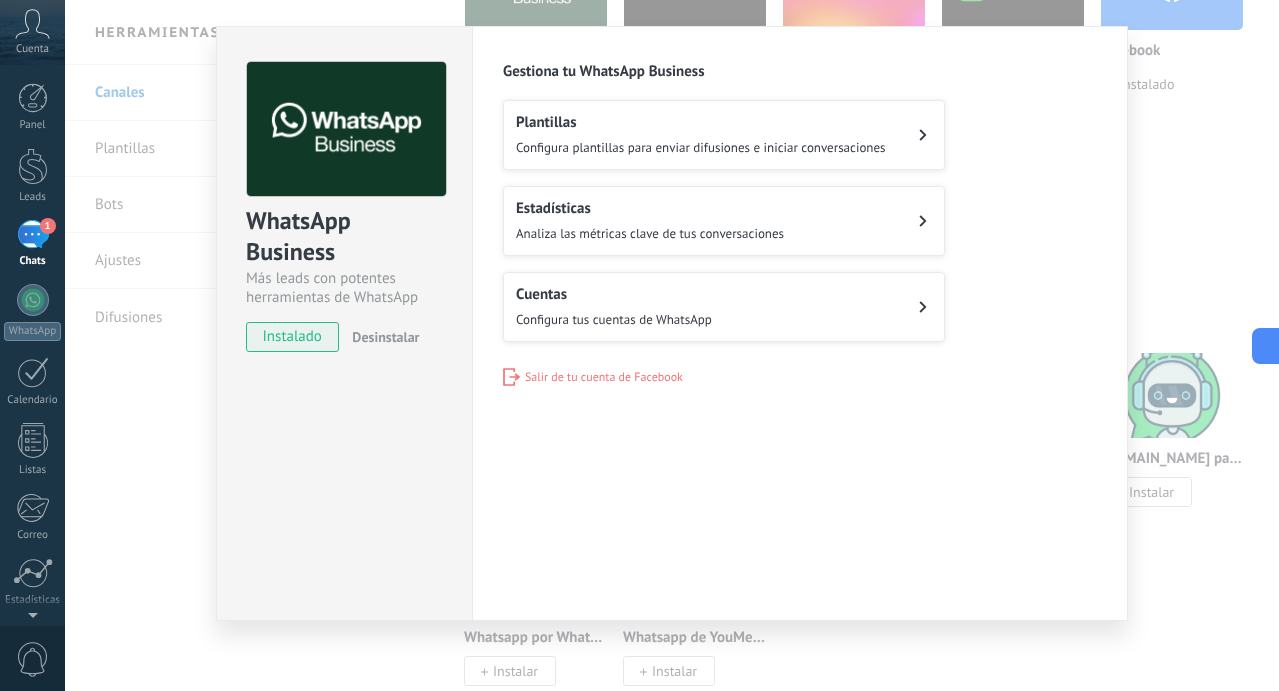 scroll, scrollTop: 0, scrollLeft: 0, axis: both 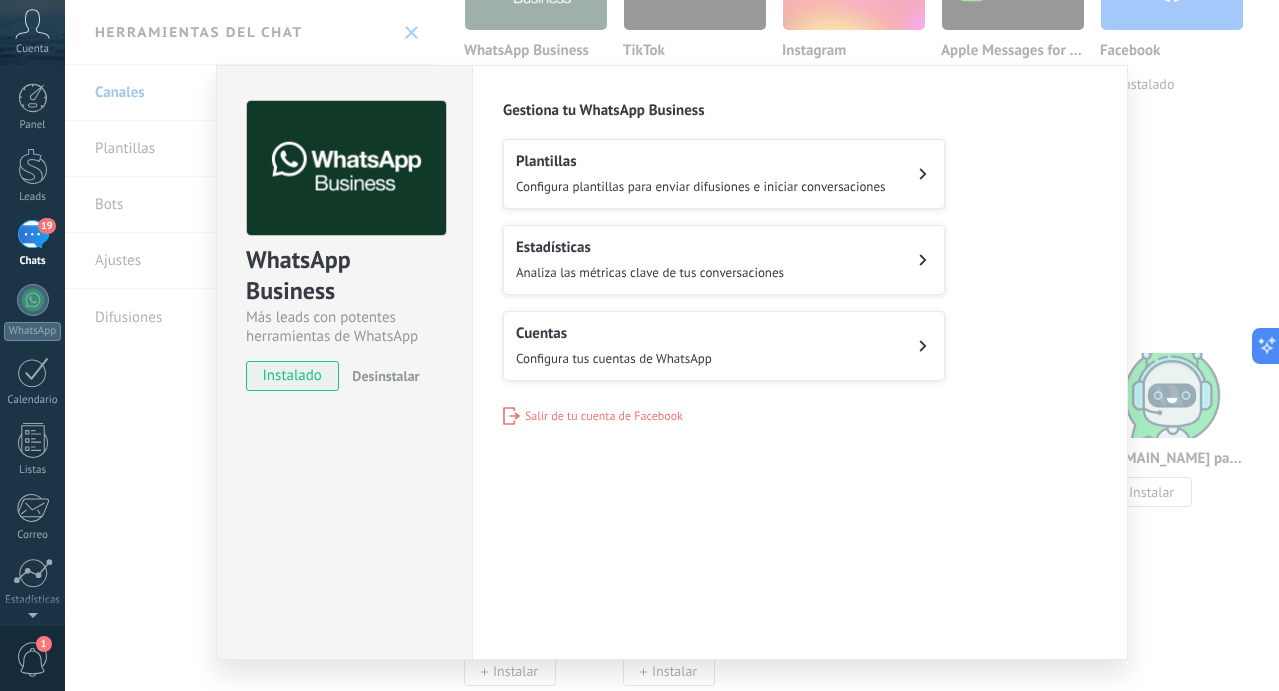 click on "Plantillas" at bounding box center [701, 161] 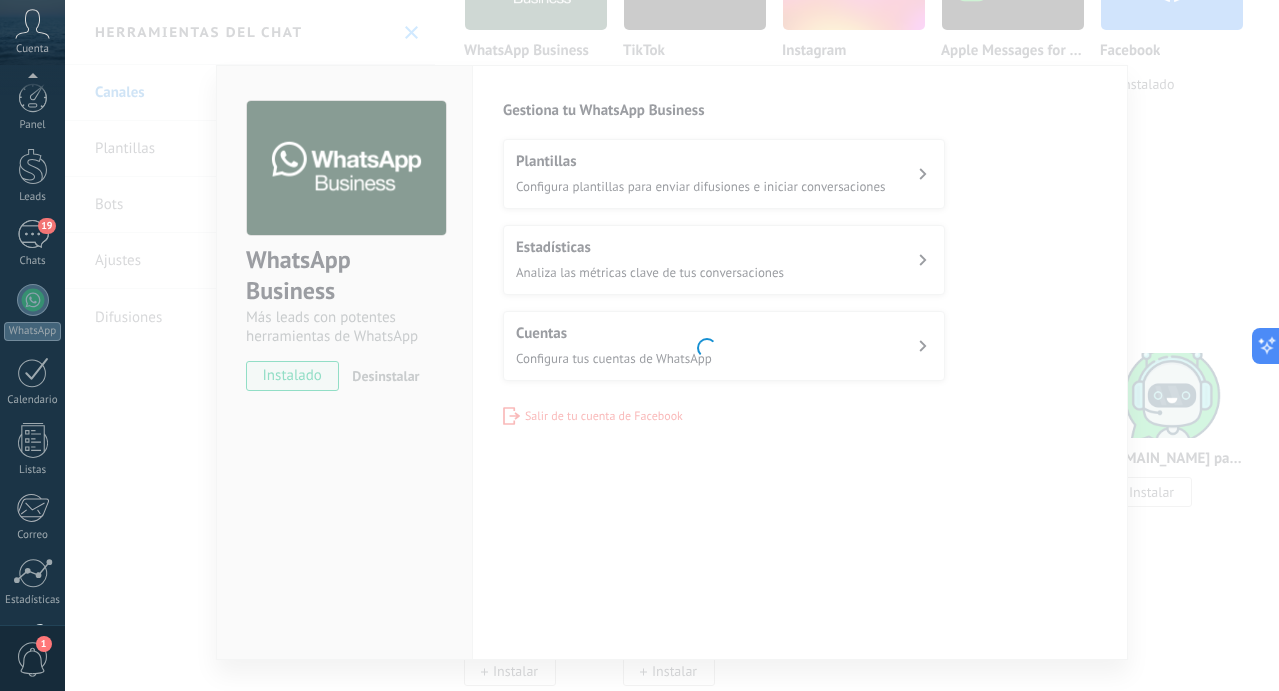 scroll, scrollTop: 141, scrollLeft: 0, axis: vertical 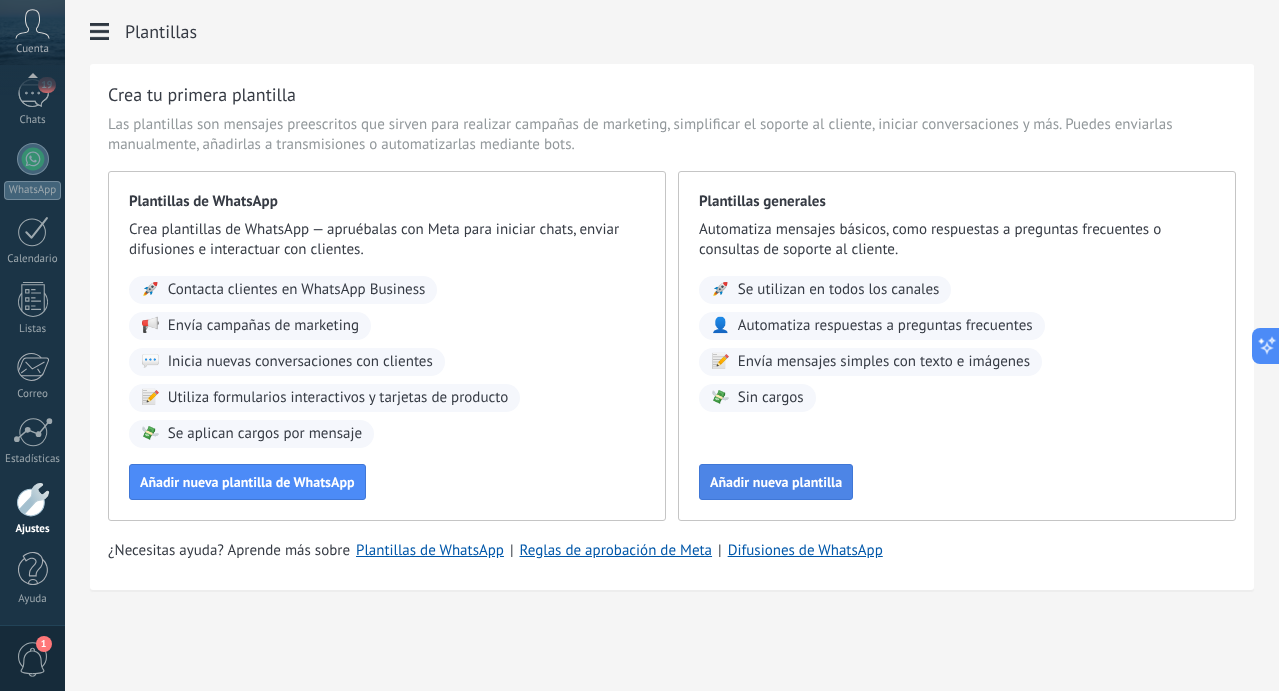 click on "Añadir nueva plantilla" at bounding box center (776, 482) 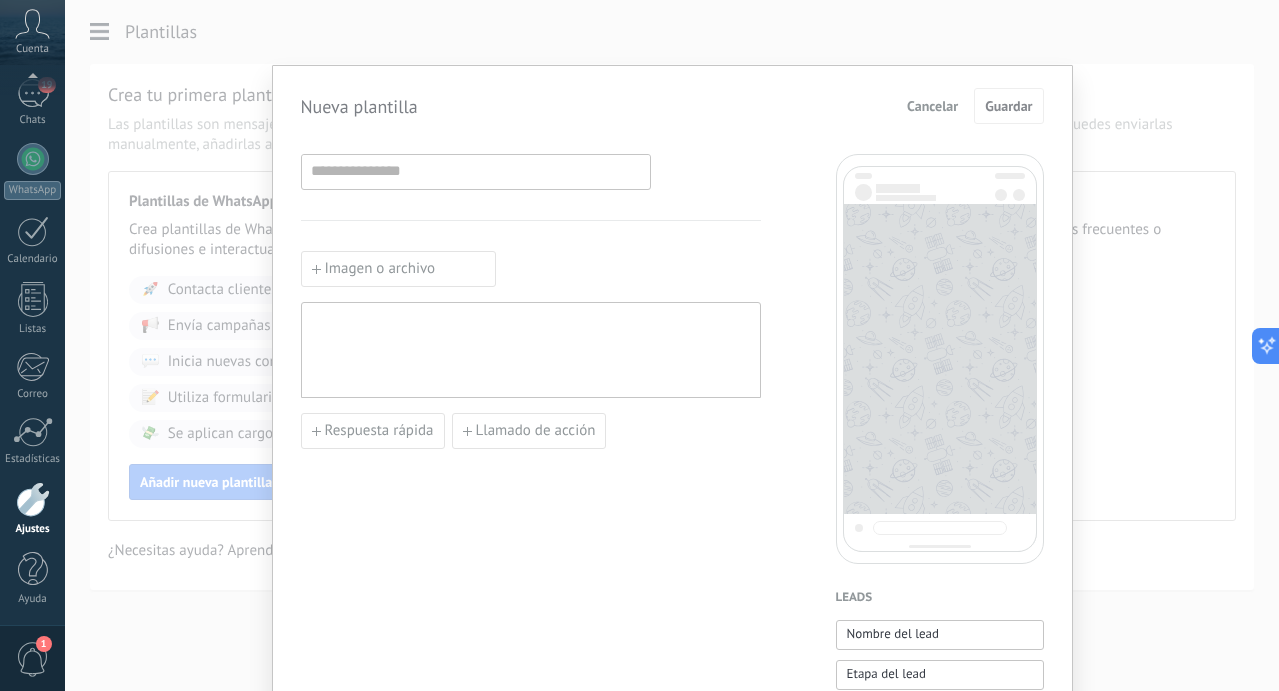 click on "Cancelar" at bounding box center [932, 106] 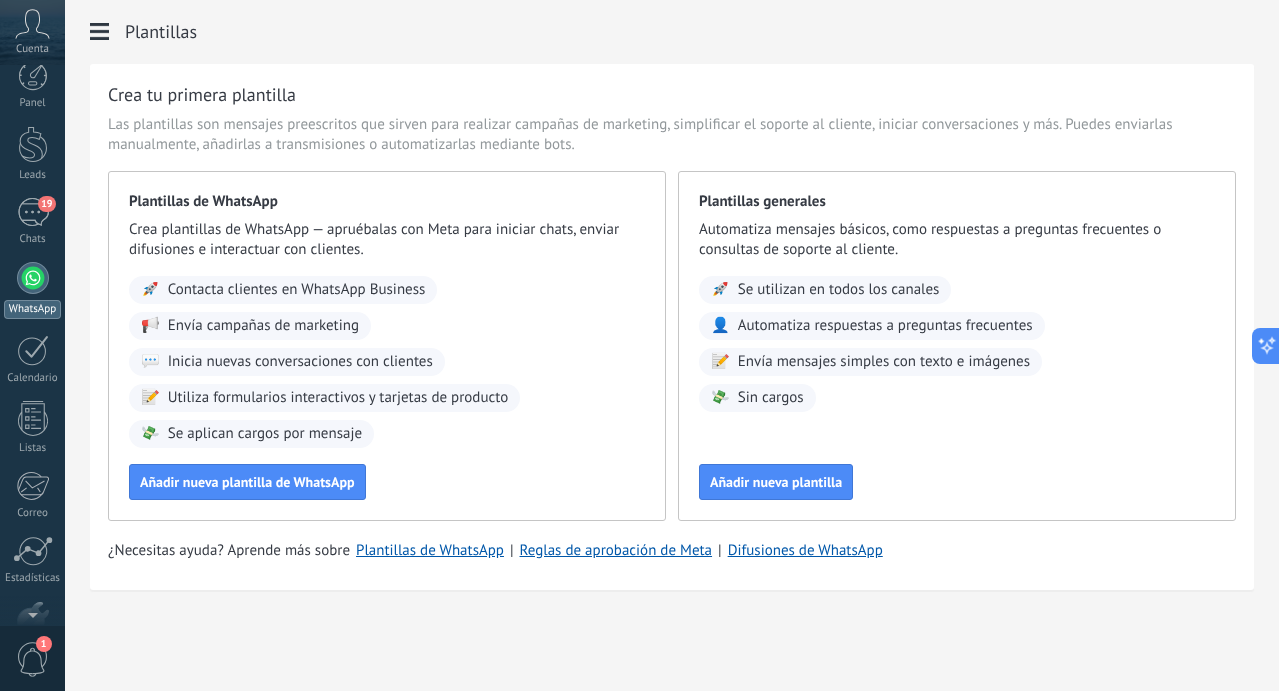 scroll, scrollTop: 0, scrollLeft: 0, axis: both 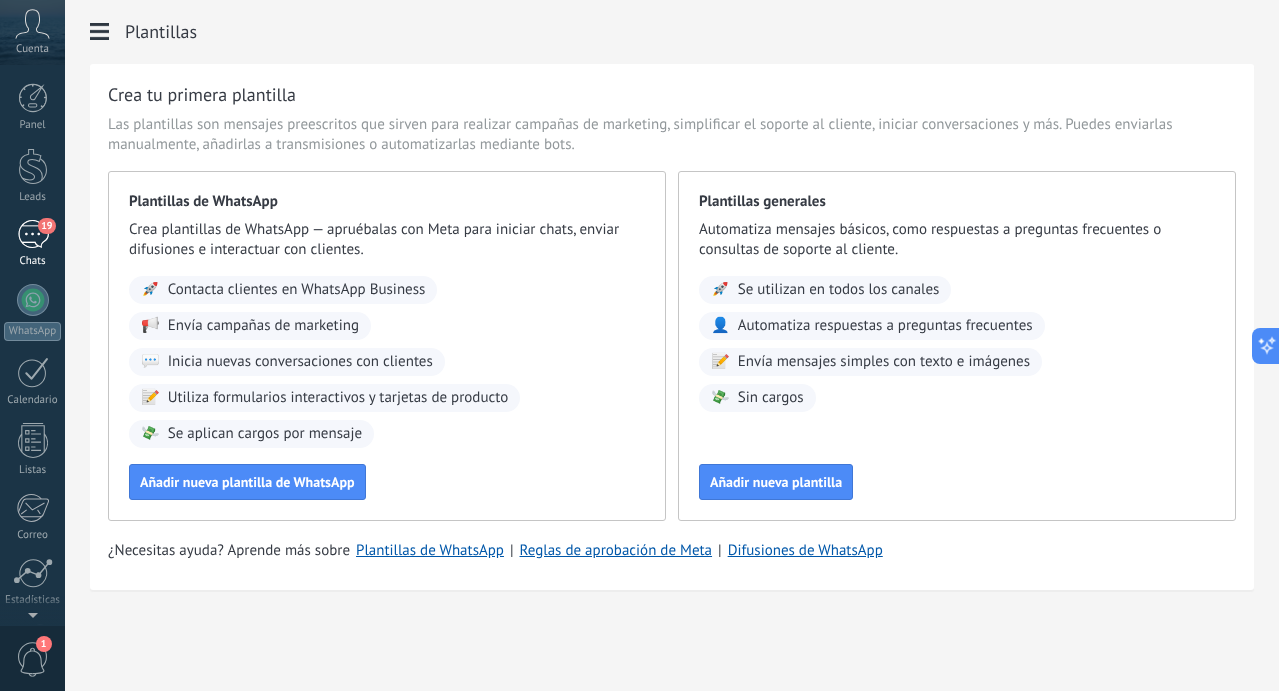 click on "19" at bounding box center [33, 234] 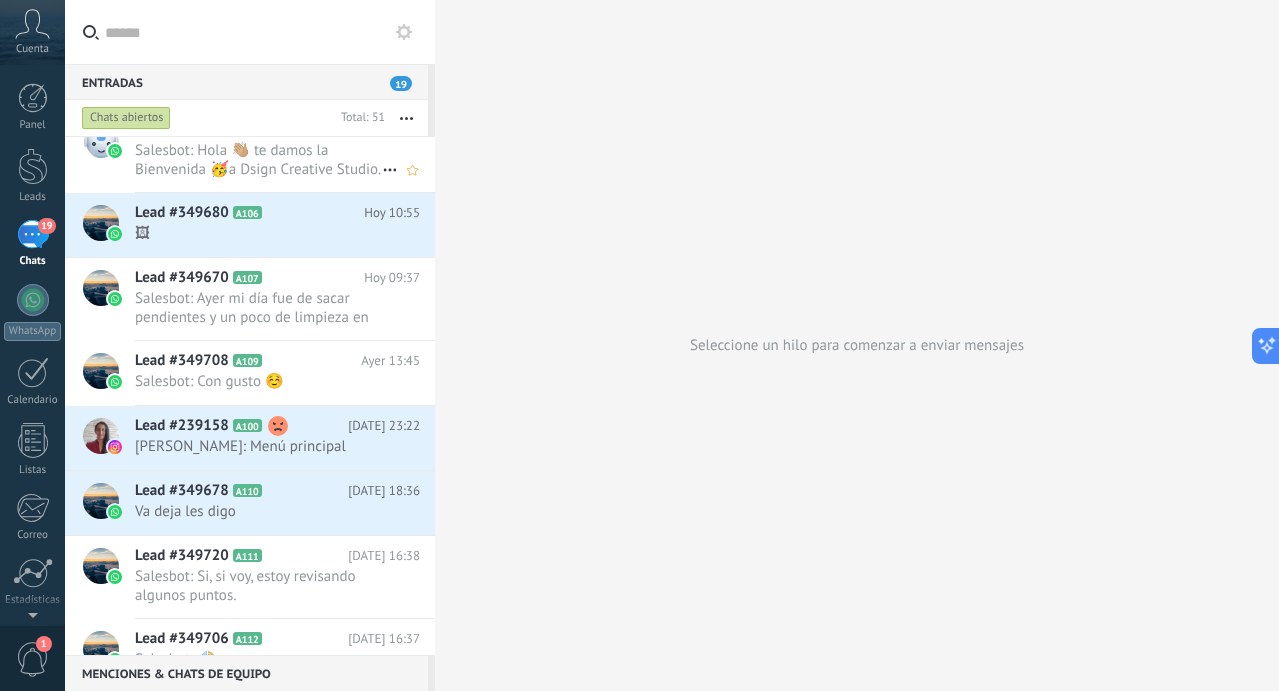 scroll, scrollTop: 109, scrollLeft: 0, axis: vertical 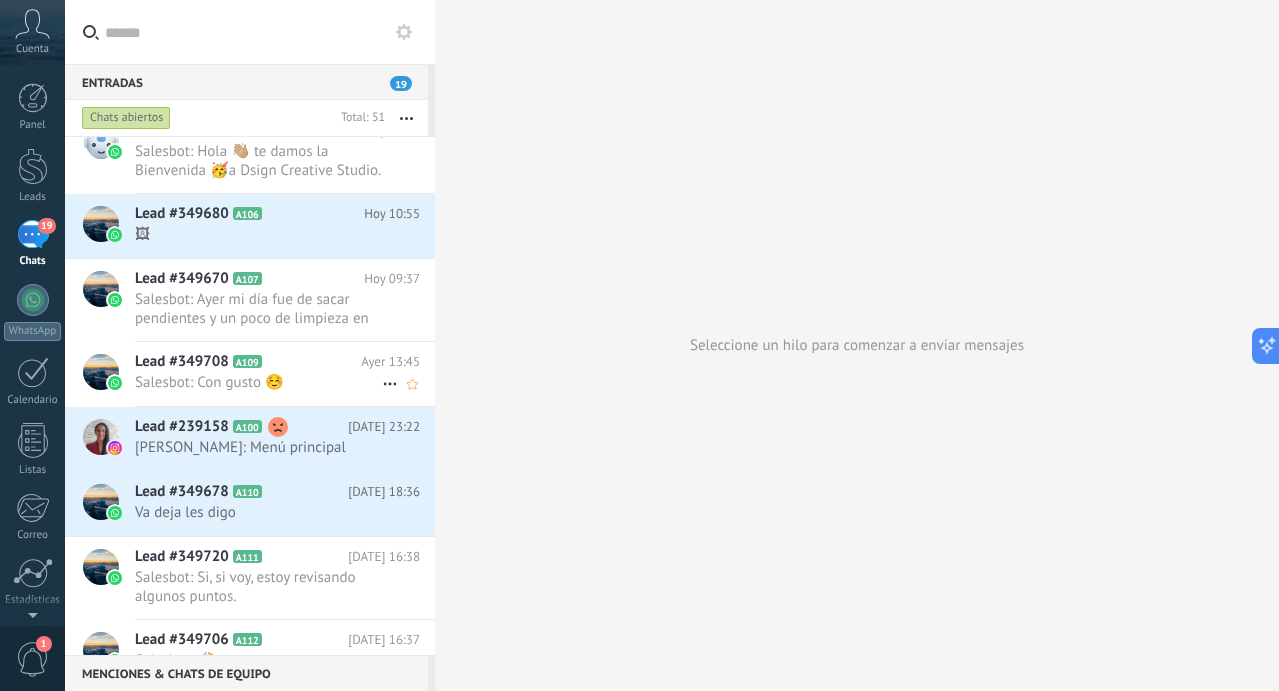 click on "Lead #349708
A109" at bounding box center [248, 362] 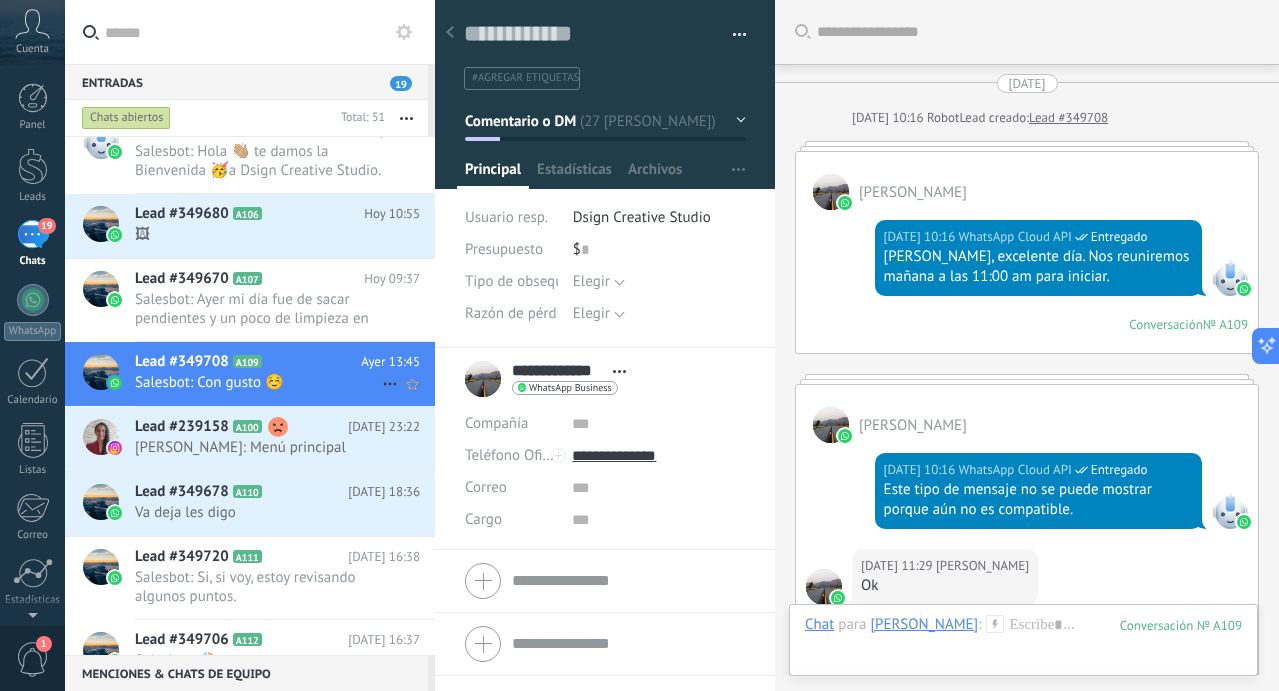 scroll, scrollTop: 30, scrollLeft: 0, axis: vertical 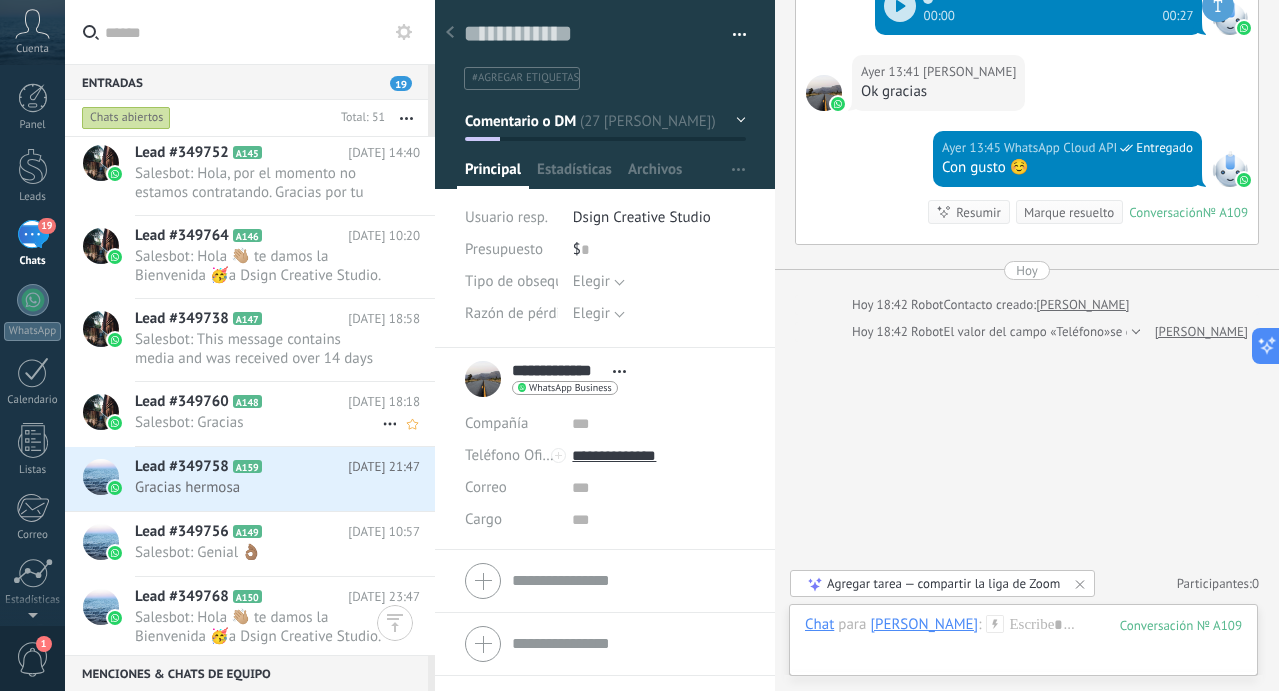 click on "Salesbot: Gracias" at bounding box center (258, 422) 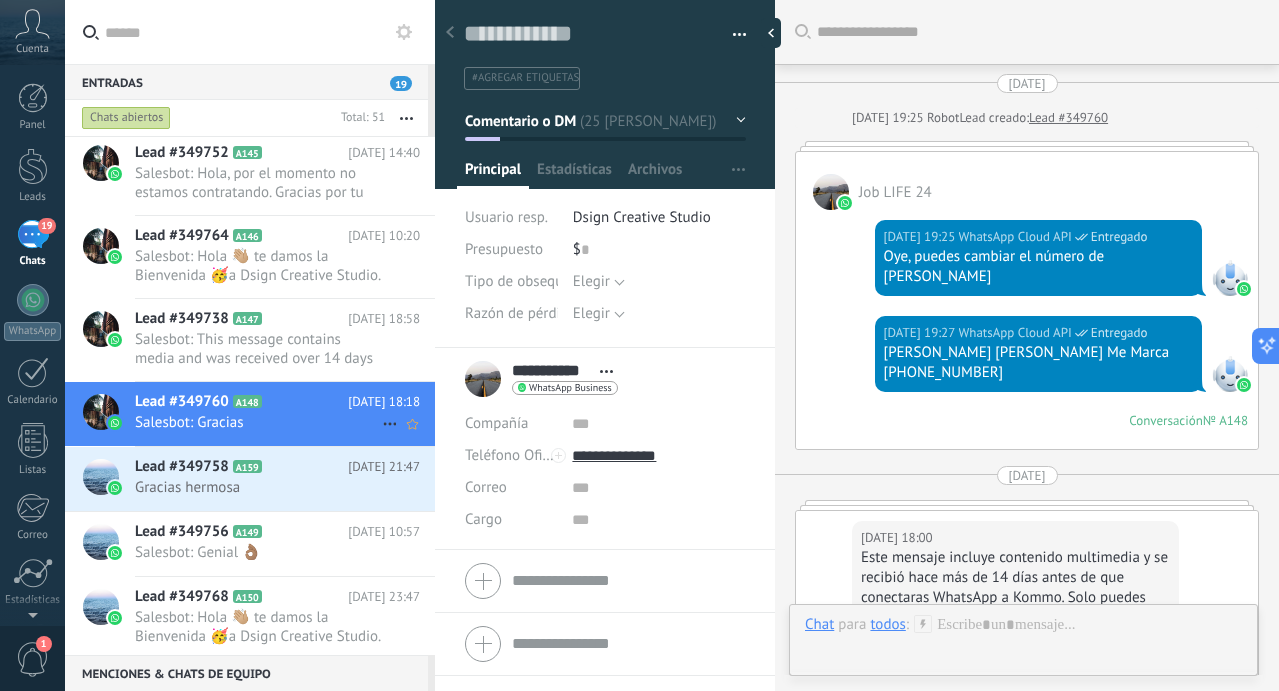 scroll, scrollTop: 607, scrollLeft: 0, axis: vertical 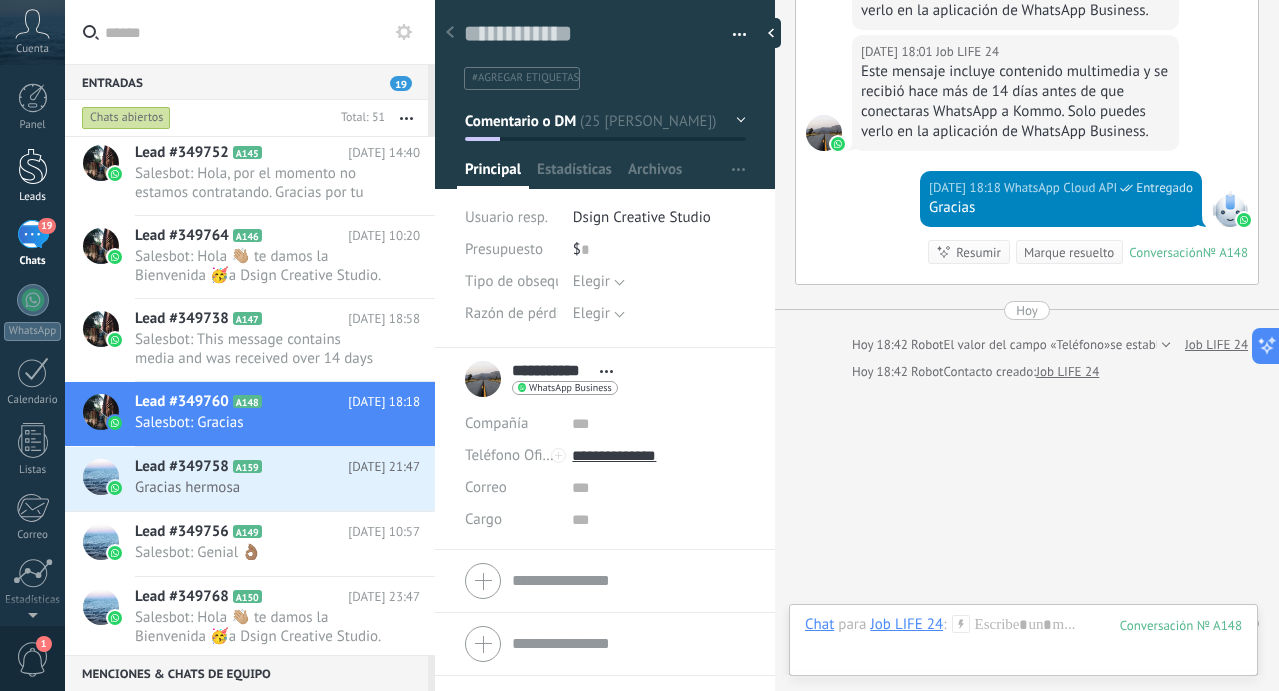 click at bounding box center (33, 166) 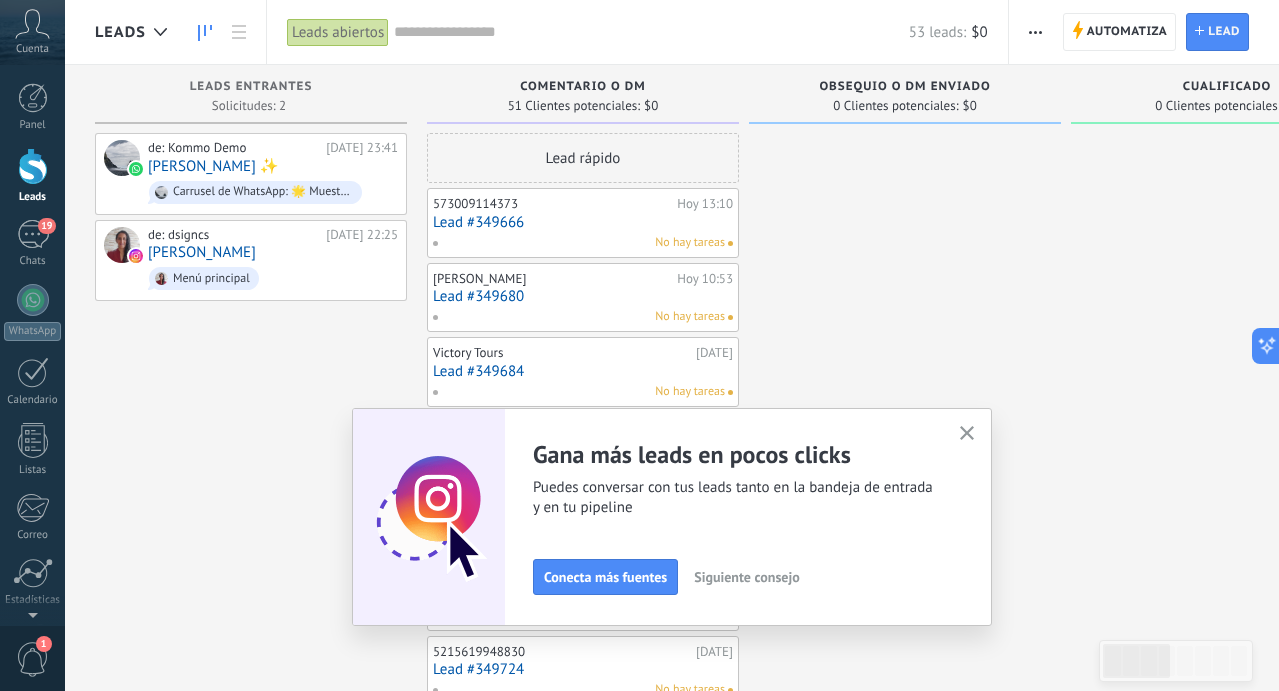 click on "Siguiente consejo" at bounding box center (746, 577) 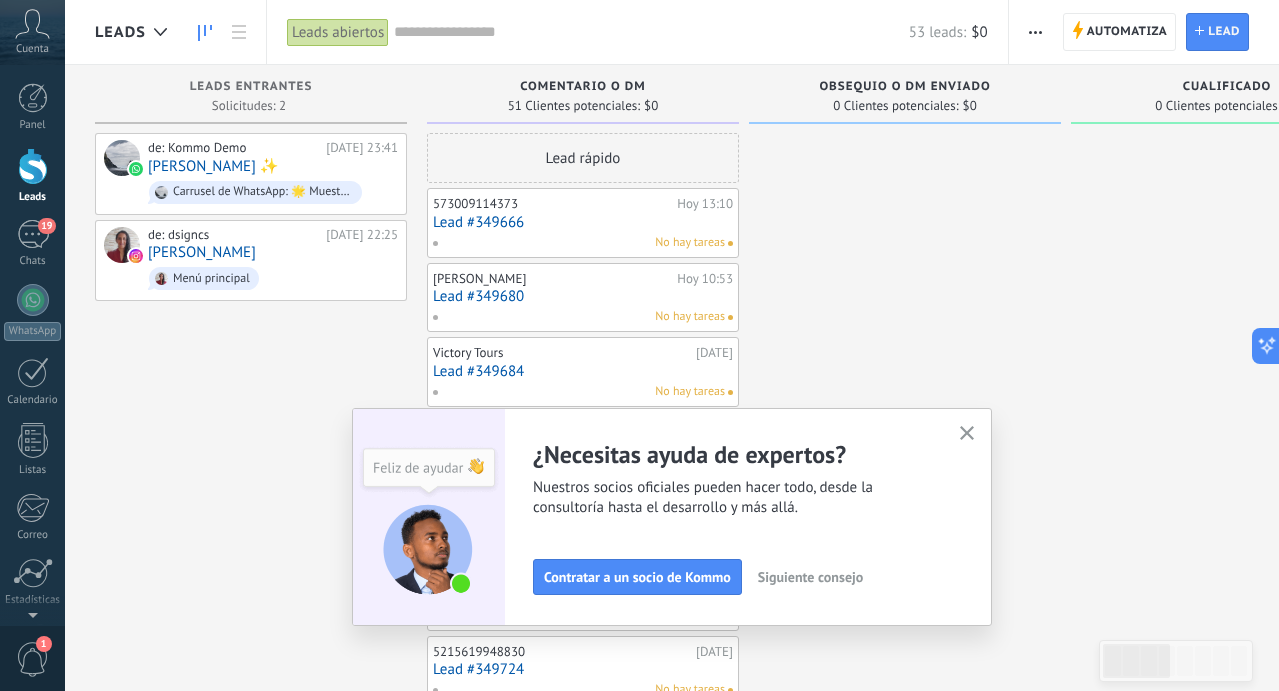 click on "Siguiente consejo" at bounding box center [810, 577] 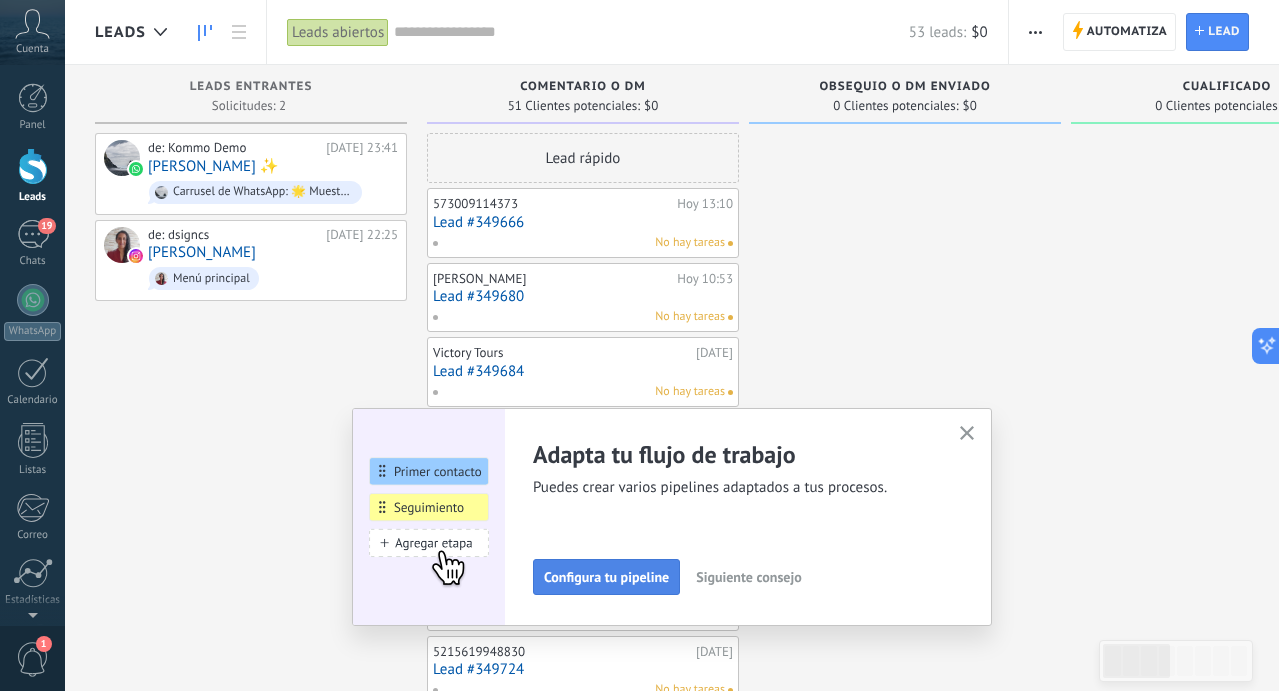 click on "Configura tu pipeline" at bounding box center [606, 577] 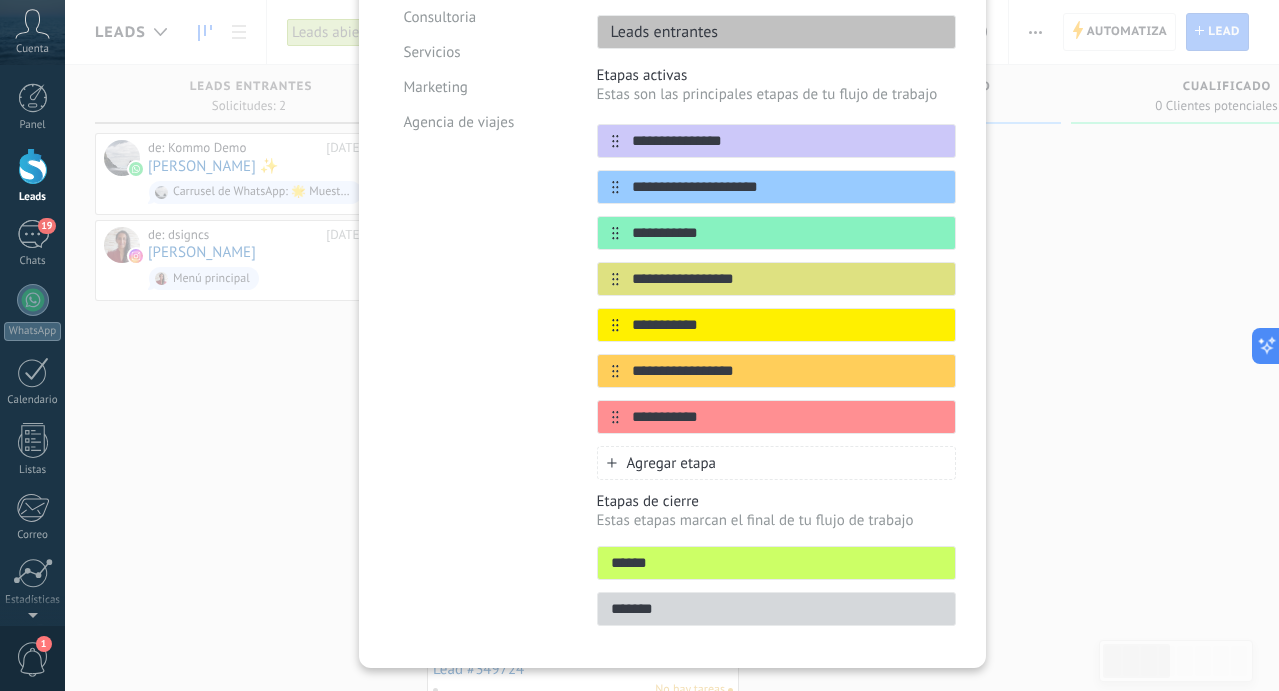 scroll, scrollTop: 307, scrollLeft: 0, axis: vertical 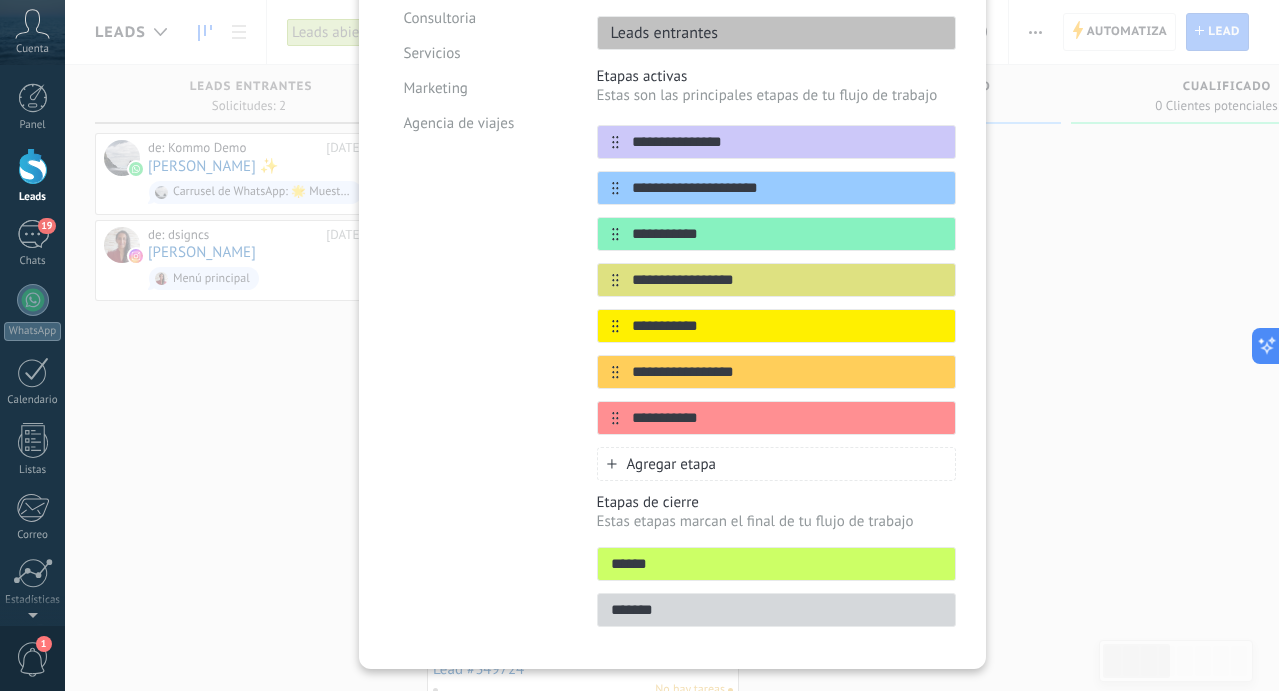 click on "******" at bounding box center (776, 564) 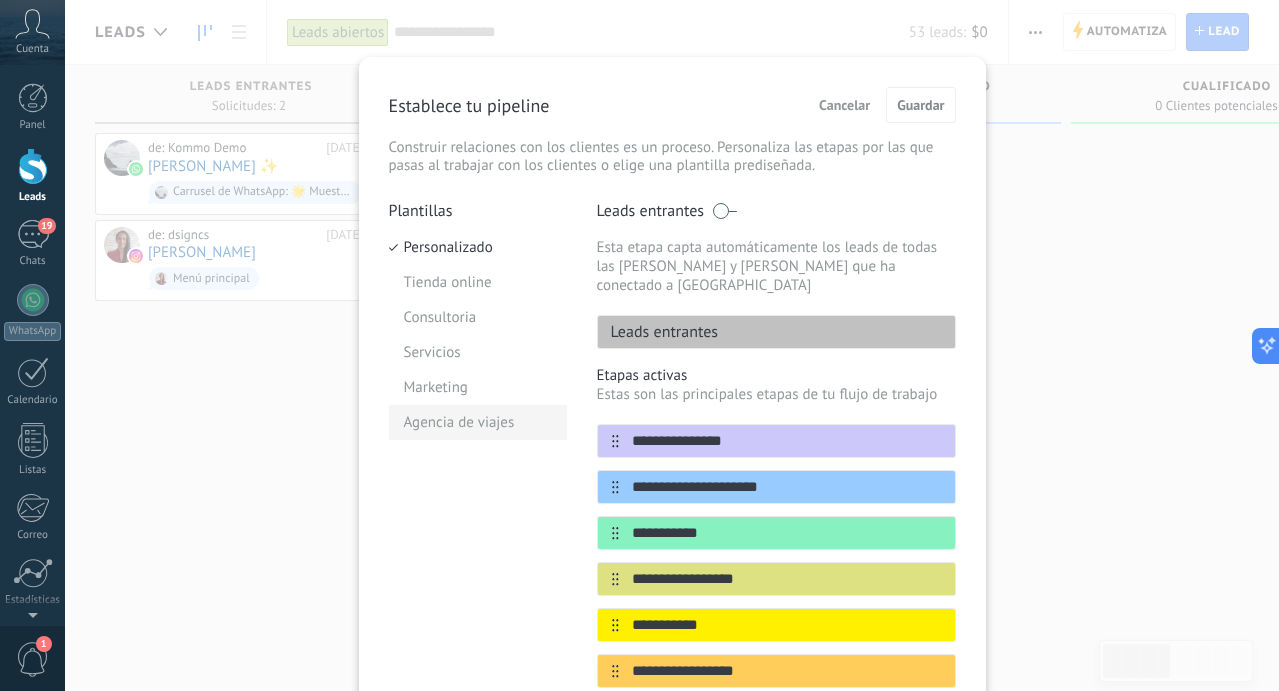 scroll, scrollTop: 0, scrollLeft: 0, axis: both 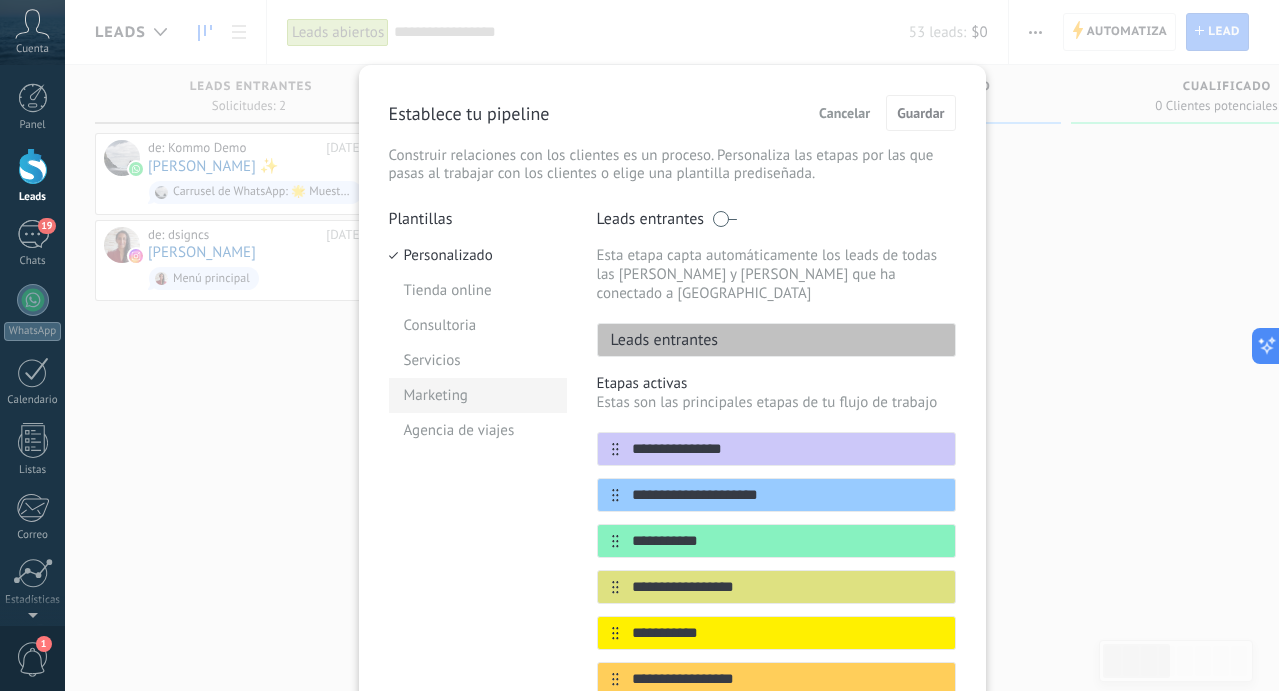 click on "Marketing" at bounding box center (478, 395) 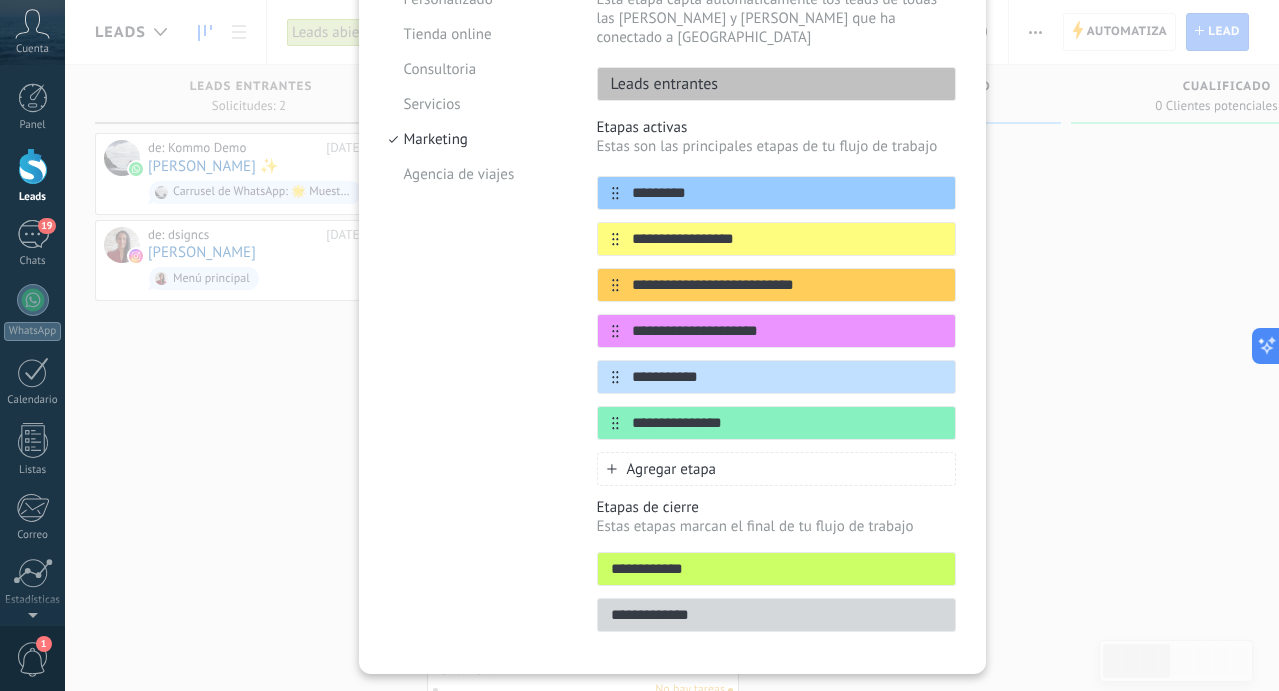 scroll, scrollTop: 0, scrollLeft: 0, axis: both 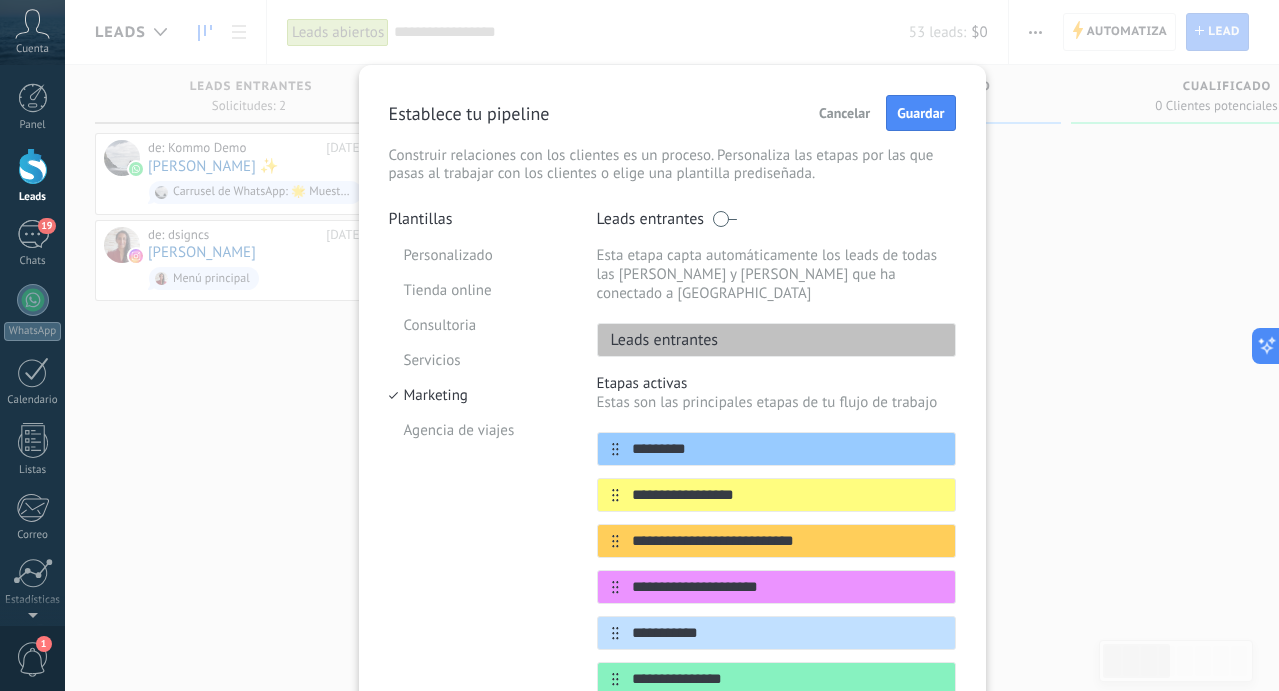 click on "Cancelar" at bounding box center [844, 113] 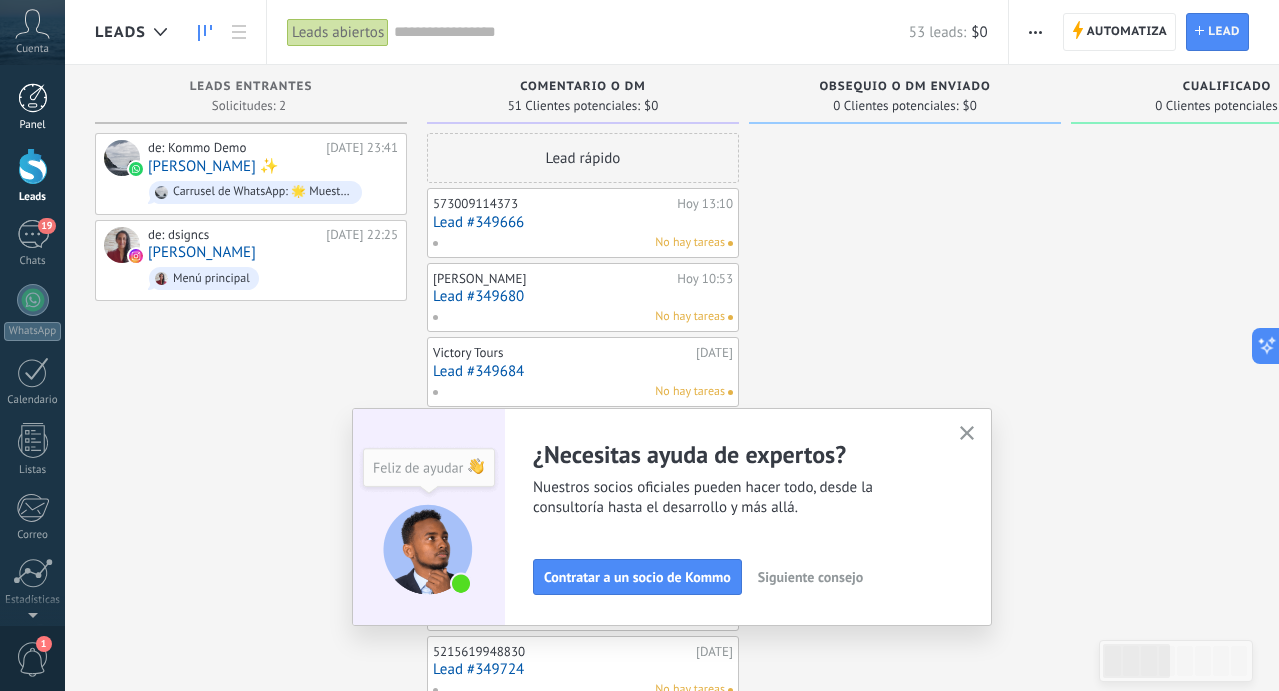 click at bounding box center [33, 98] 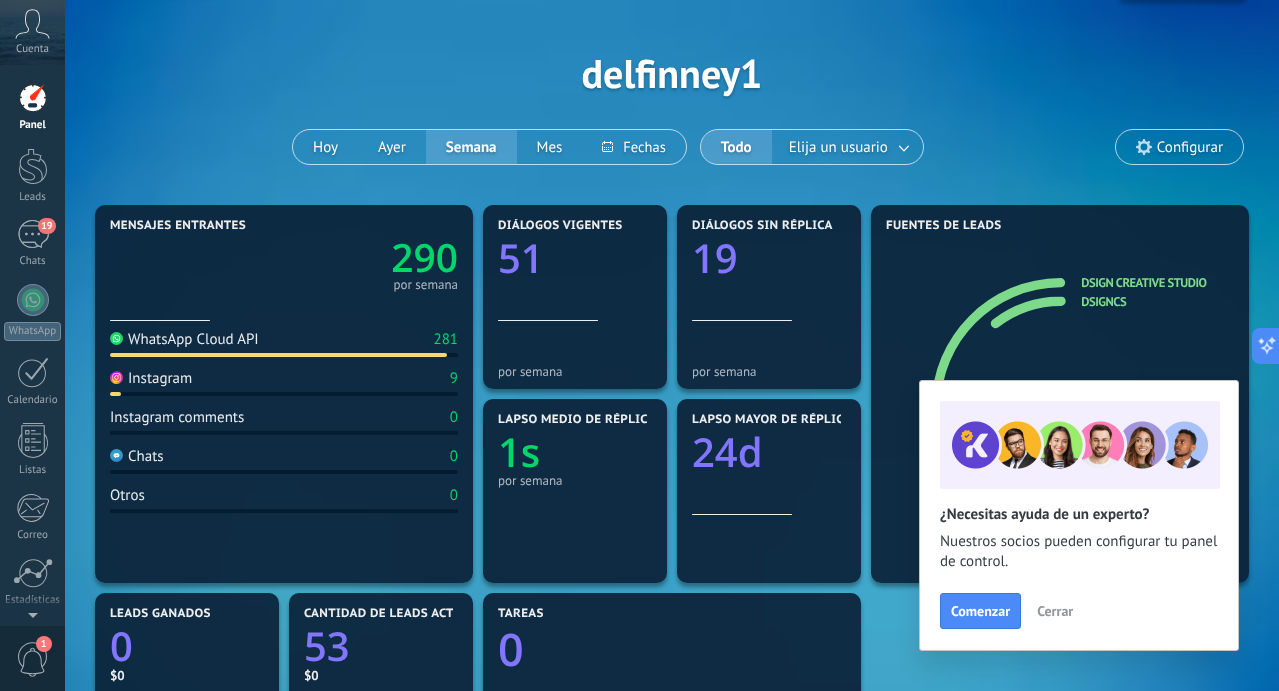 scroll, scrollTop: 55, scrollLeft: 0, axis: vertical 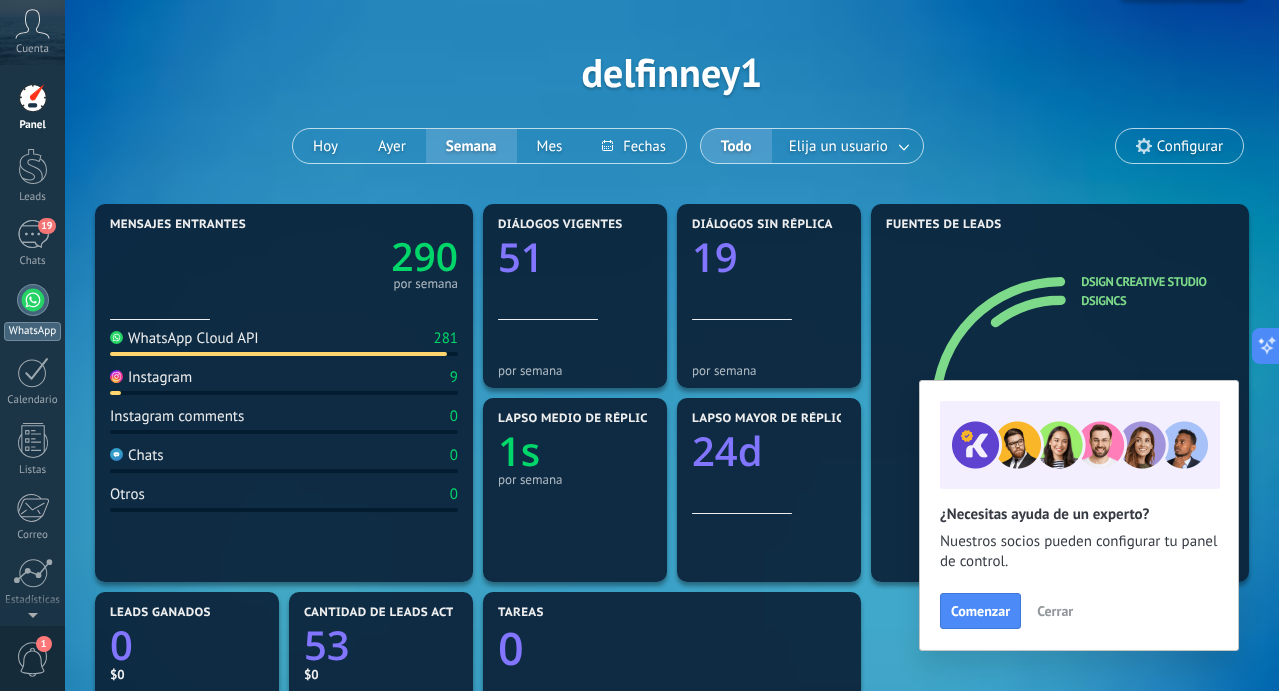 click at bounding box center [33, 300] 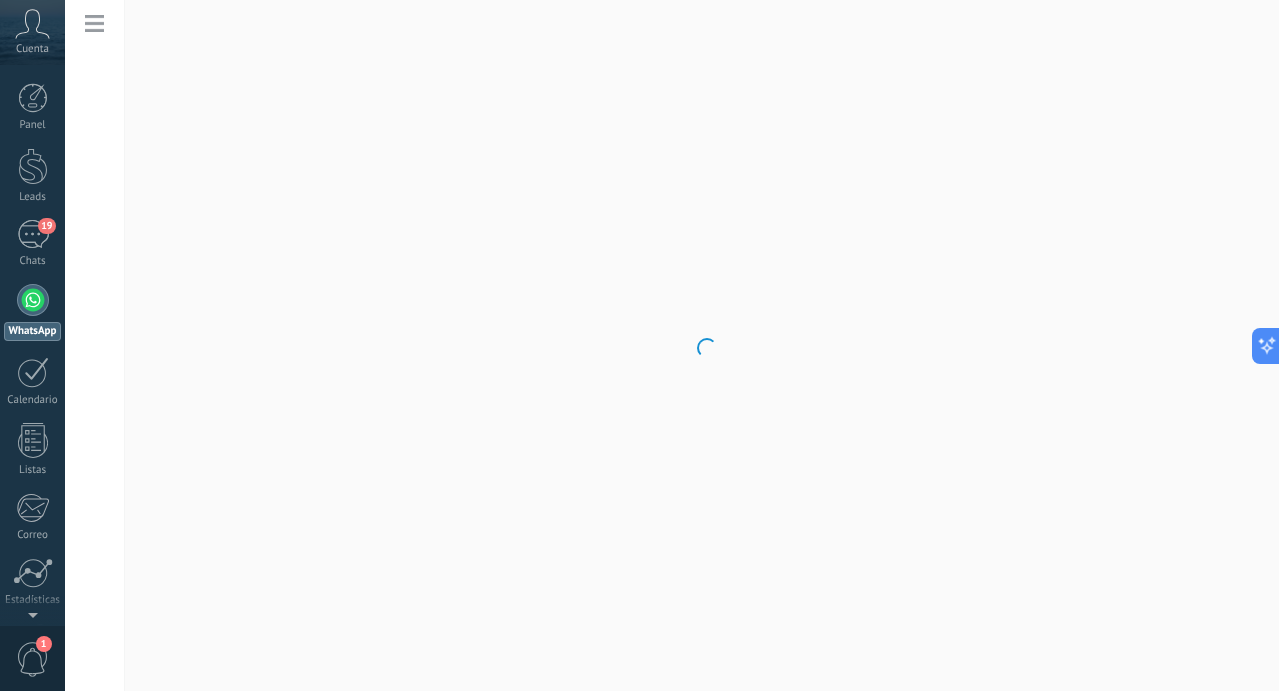scroll, scrollTop: 0, scrollLeft: 0, axis: both 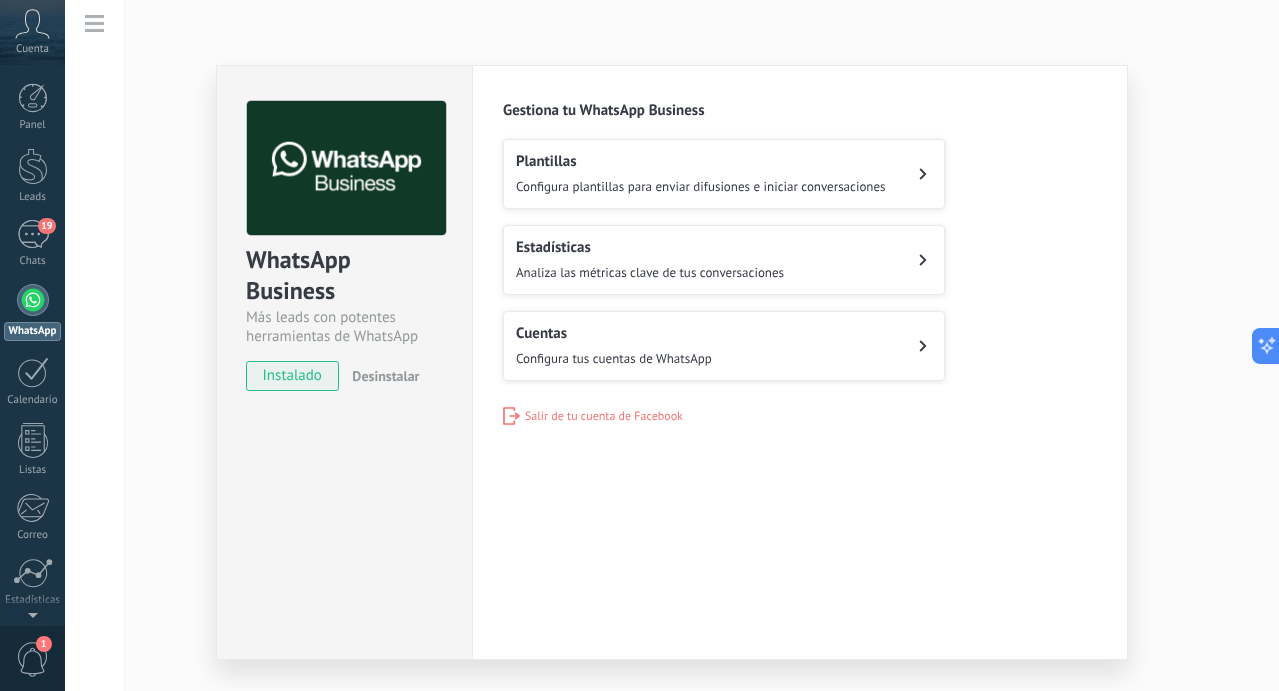 click on "Configura tus cuentas de WhatsApp" at bounding box center (614, 358) 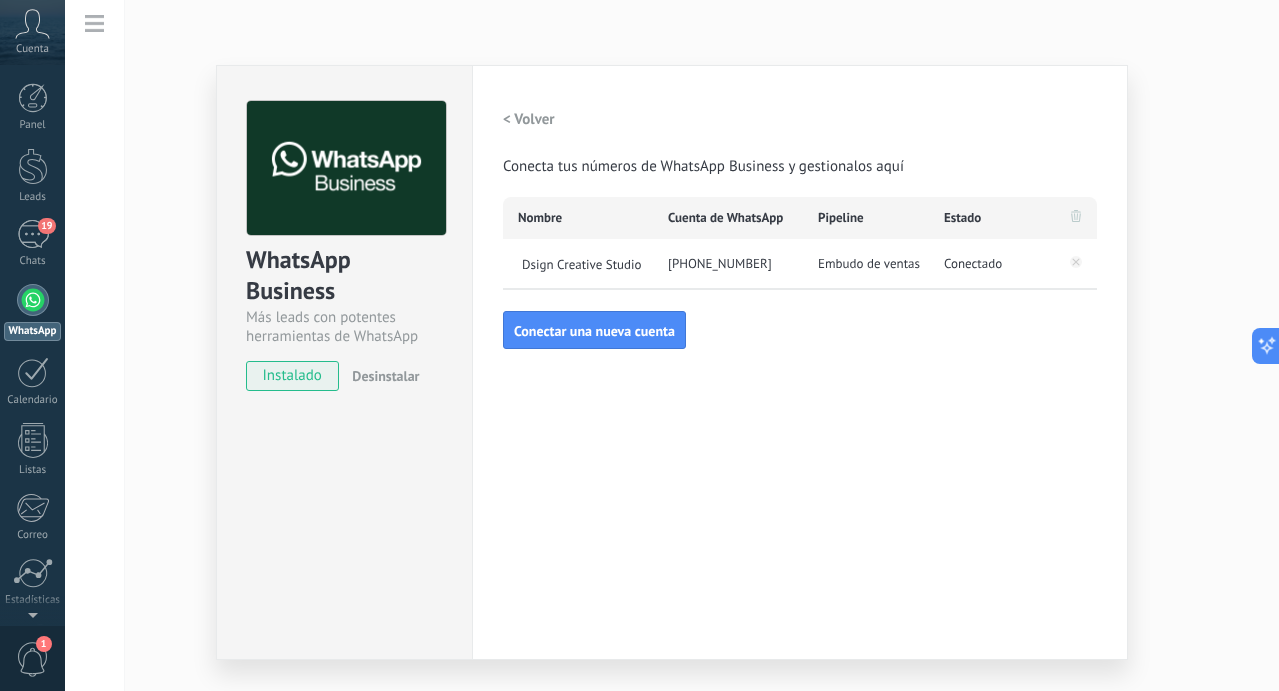 click on "Conectado" at bounding box center (973, 264) 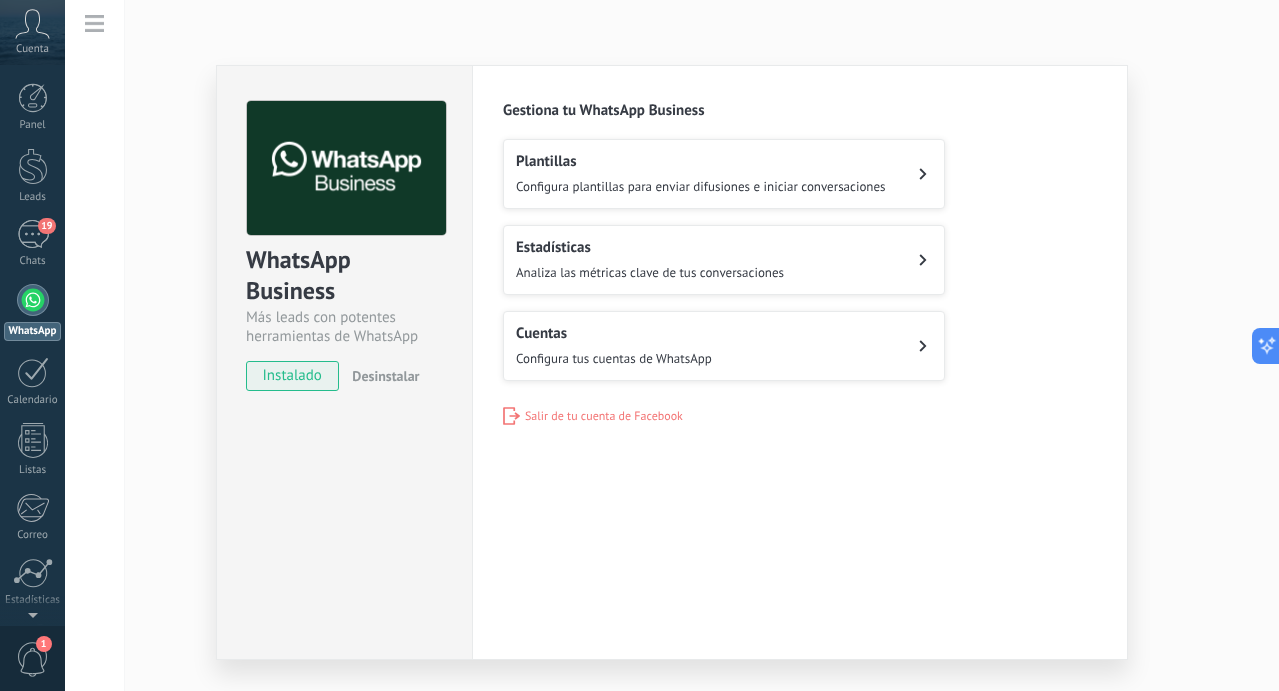 click on "Estadísticas Analiza las métricas clave de tus conversaciones" at bounding box center [650, 260] 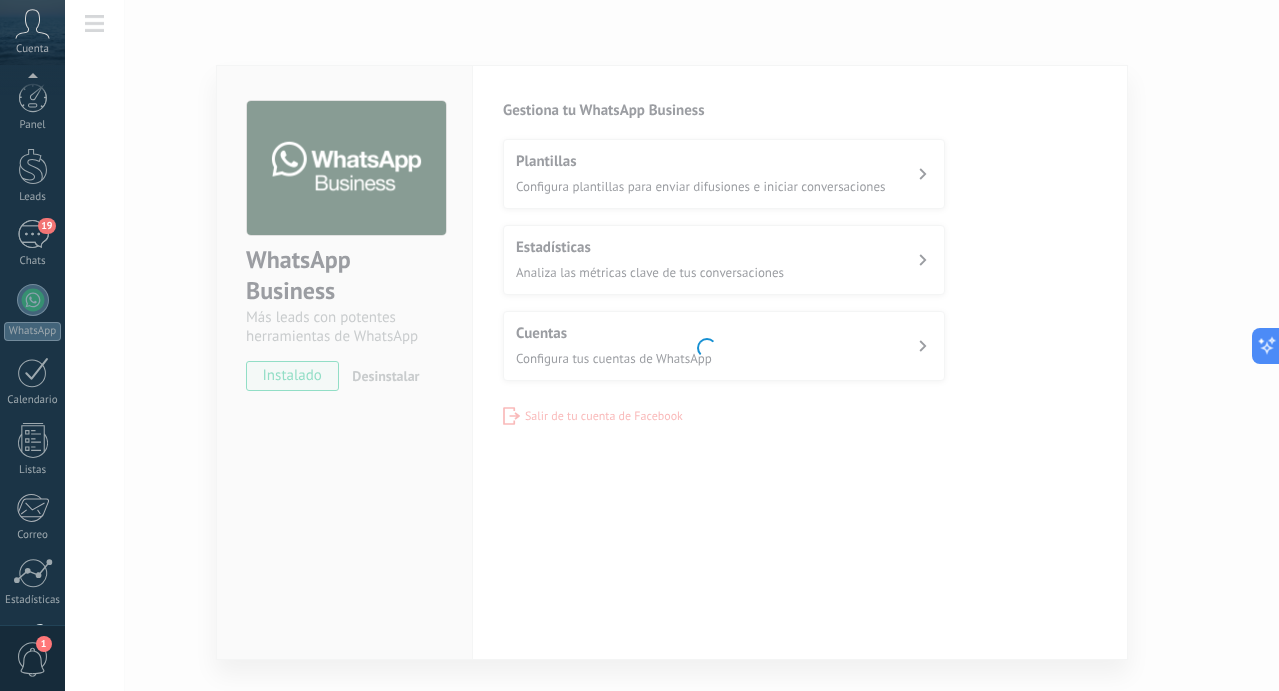 scroll, scrollTop: 141, scrollLeft: 0, axis: vertical 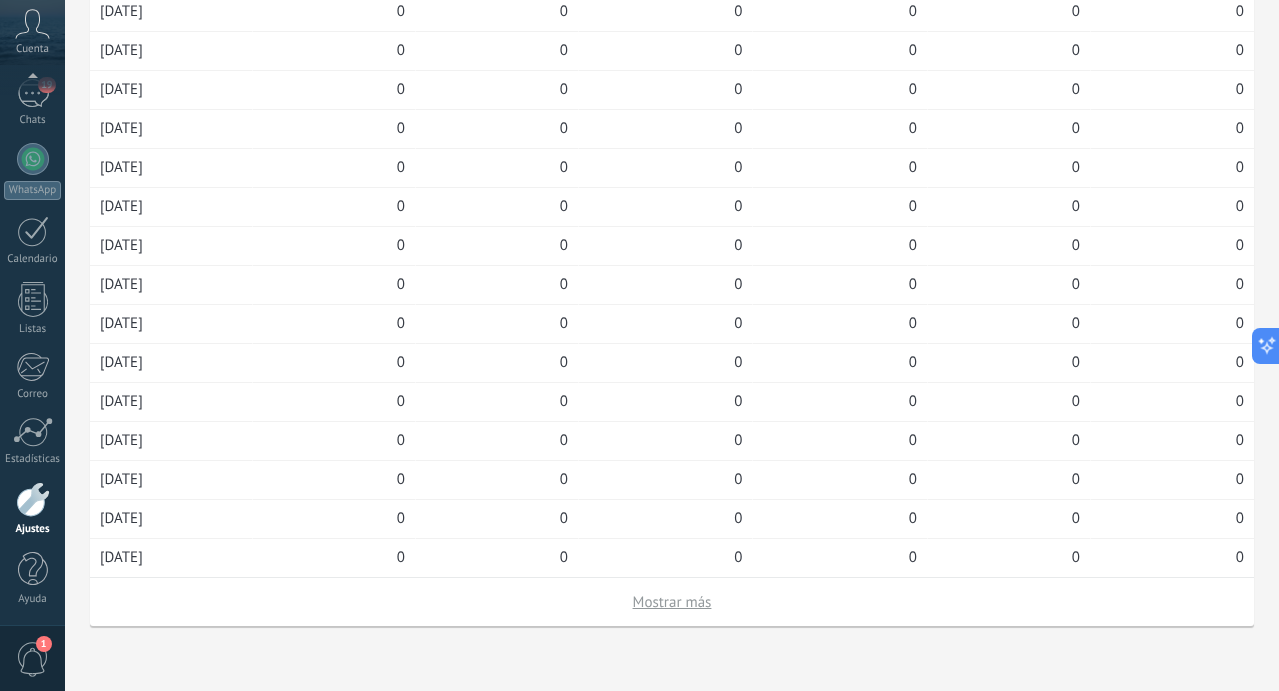 click on "Mostrar más" at bounding box center (672, 602) 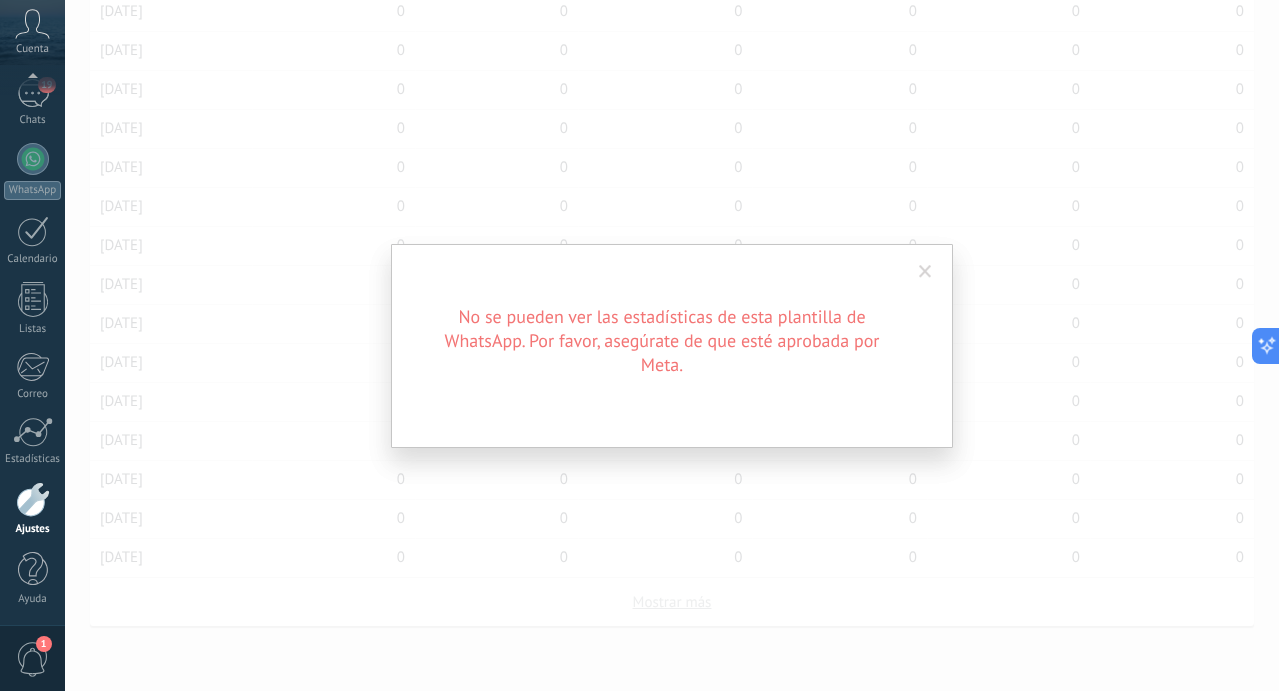 click at bounding box center [925, 272] 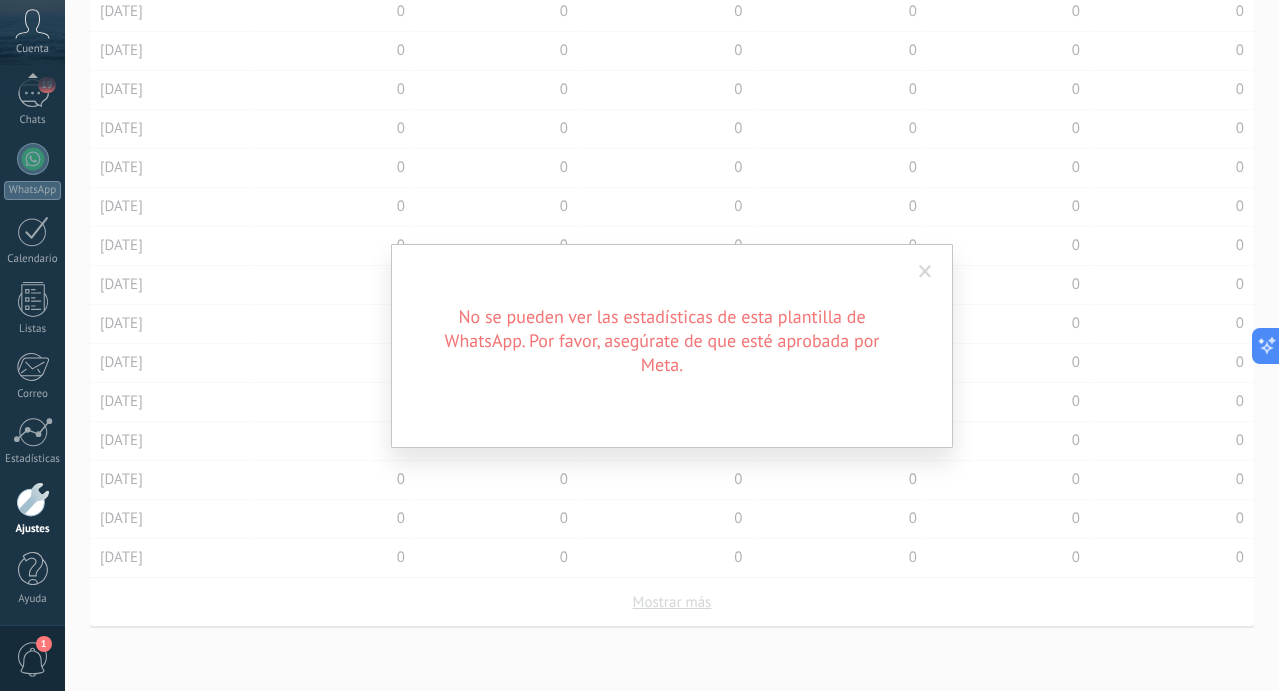 click at bounding box center [925, 272] 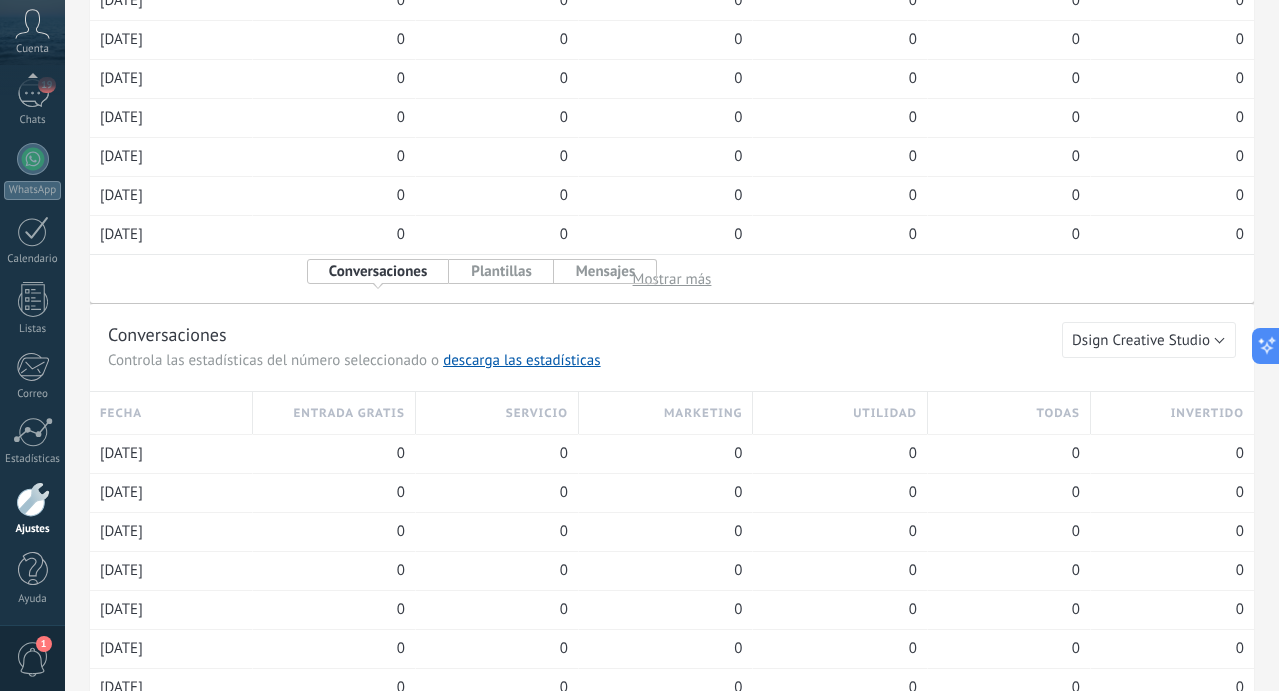 scroll, scrollTop: 1148, scrollLeft: 0, axis: vertical 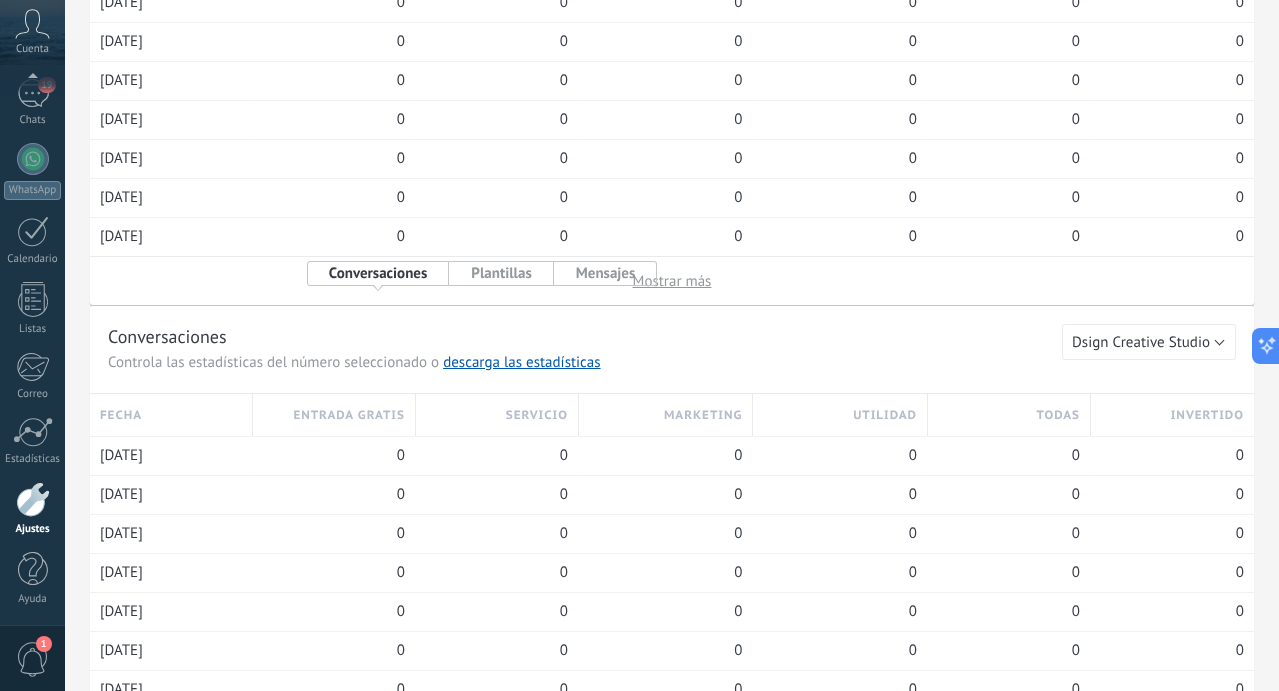 click on "Mostrar más" at bounding box center (672, 280) 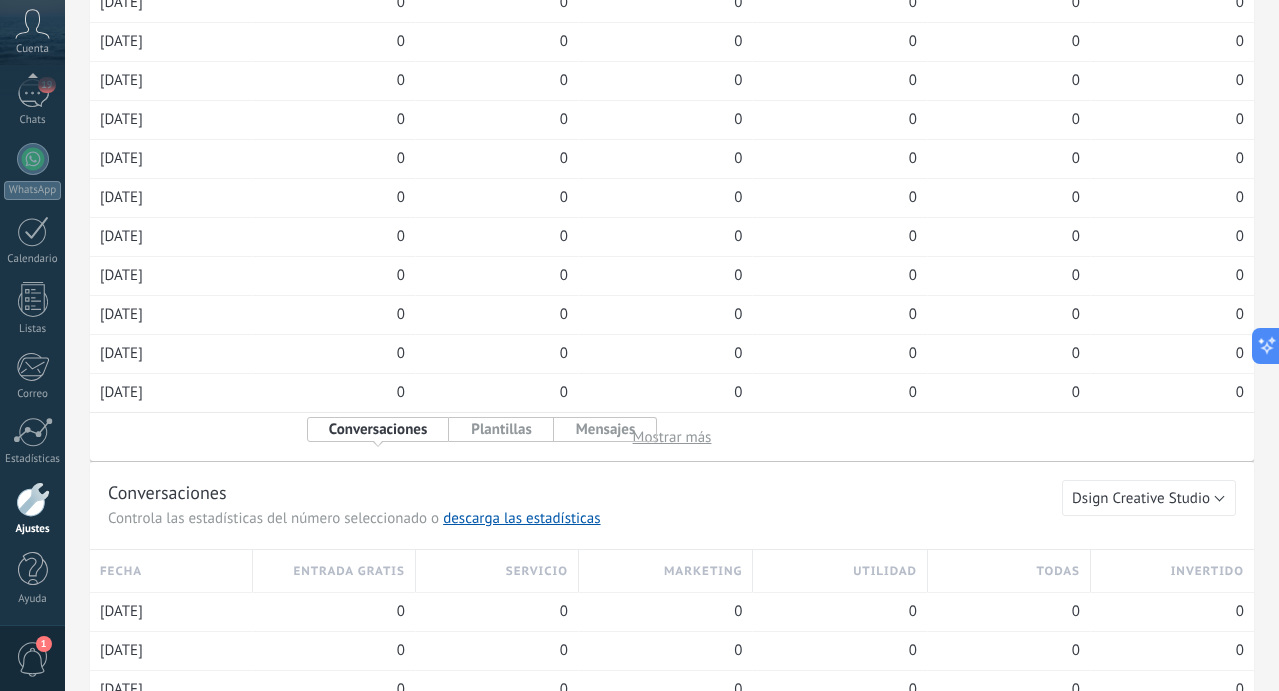 scroll, scrollTop: 997, scrollLeft: 0, axis: vertical 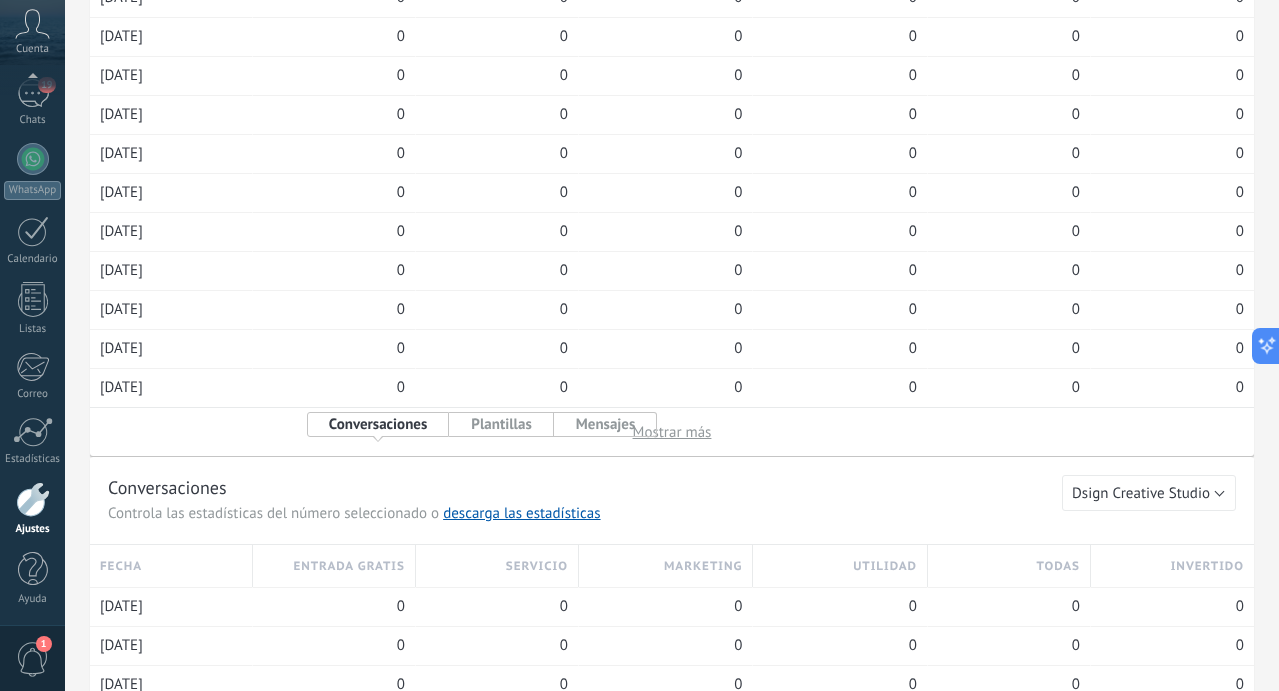 click on "Plantillas" at bounding box center [501, 424] 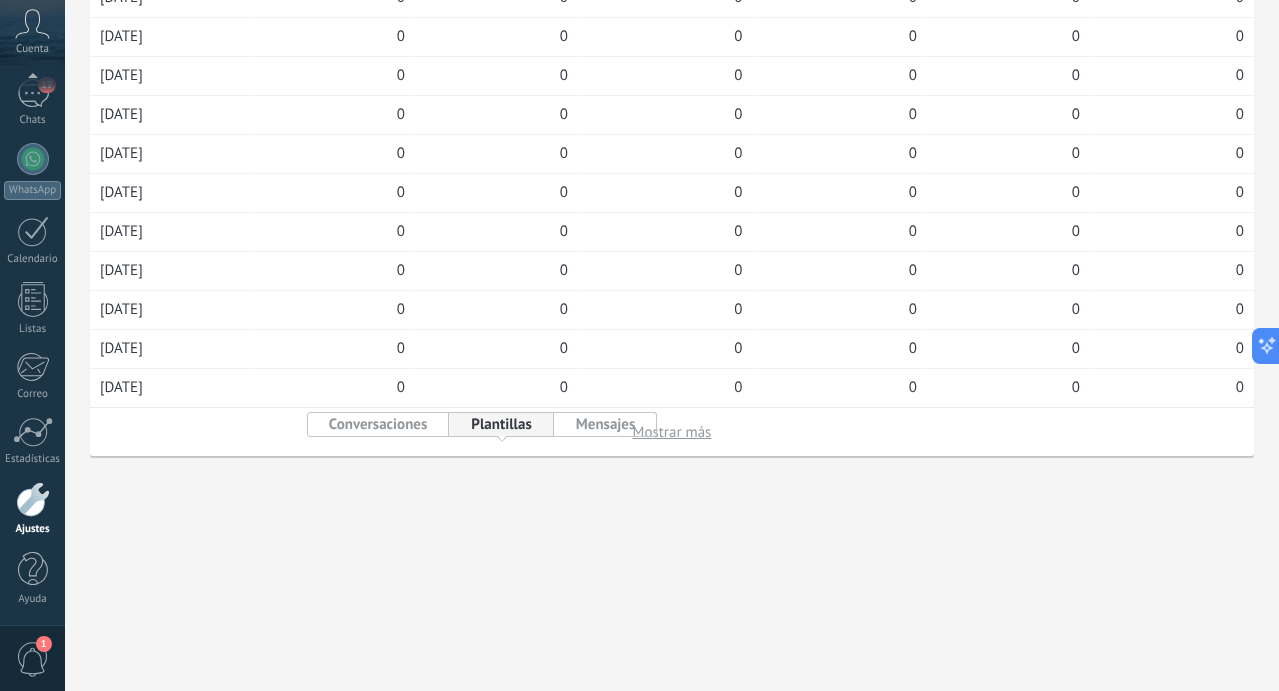 scroll, scrollTop: 958, scrollLeft: 0, axis: vertical 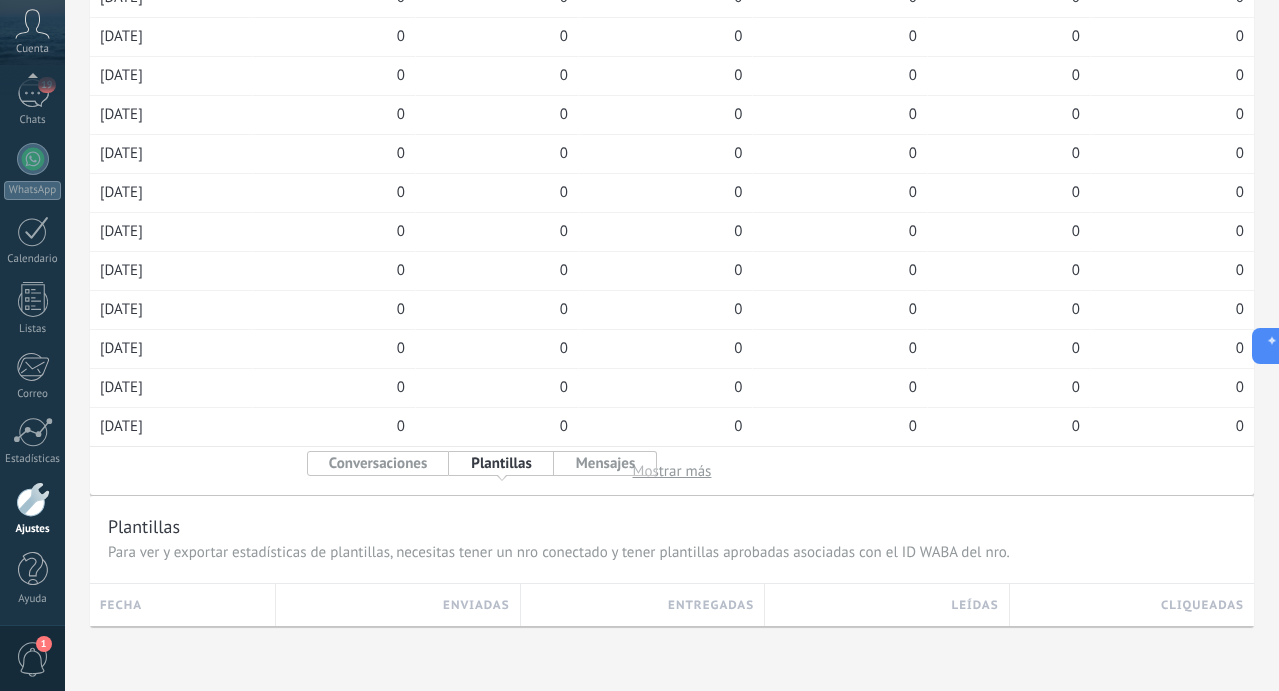 click on "Mensajes" at bounding box center (606, 463) 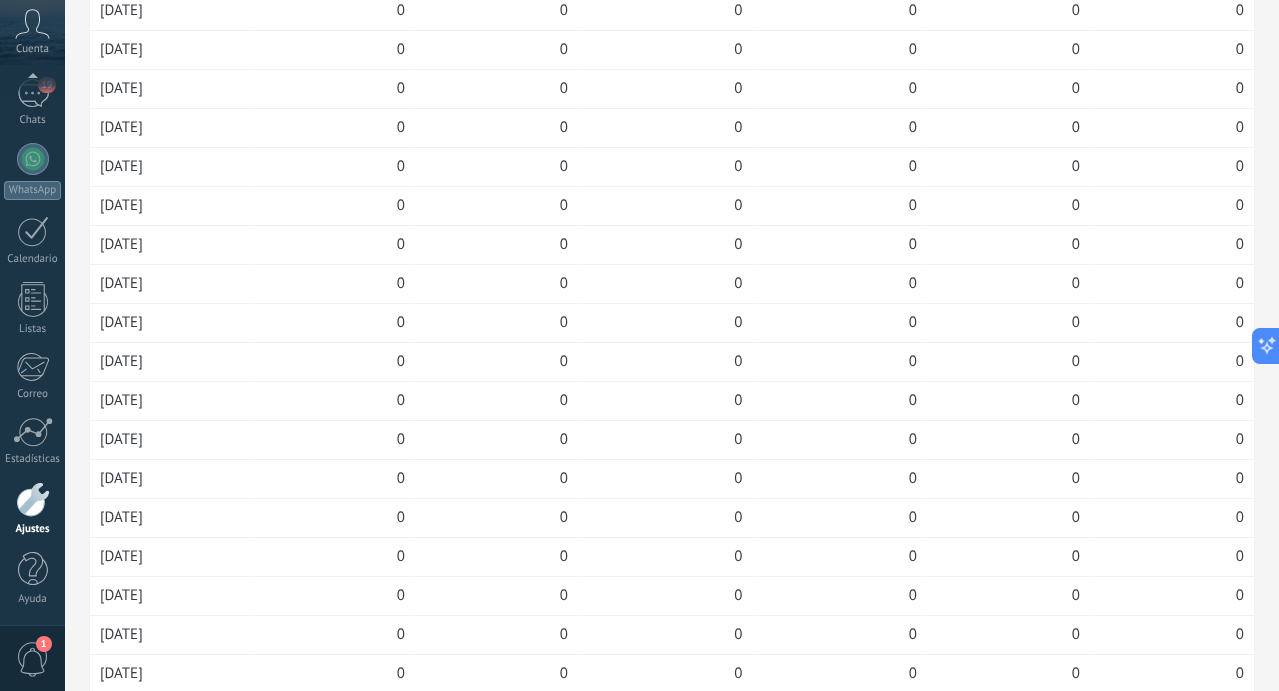 scroll, scrollTop: 0, scrollLeft: 0, axis: both 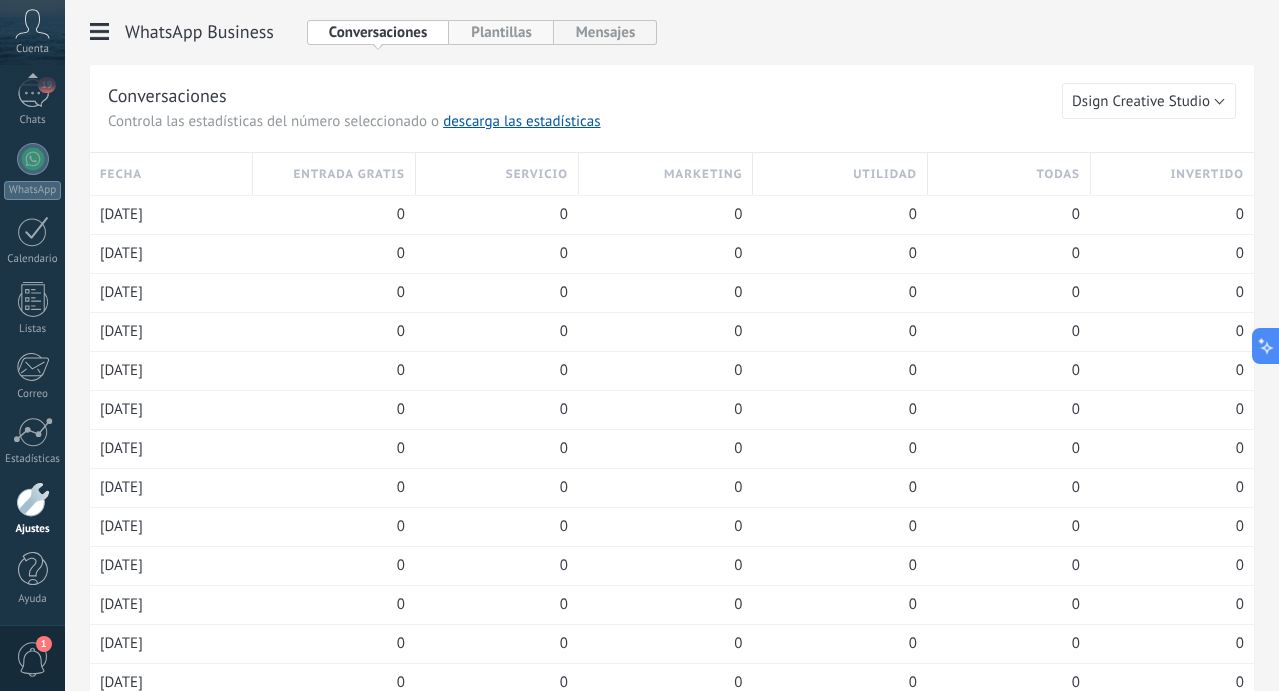 click on "Plantillas" at bounding box center [501, 32] 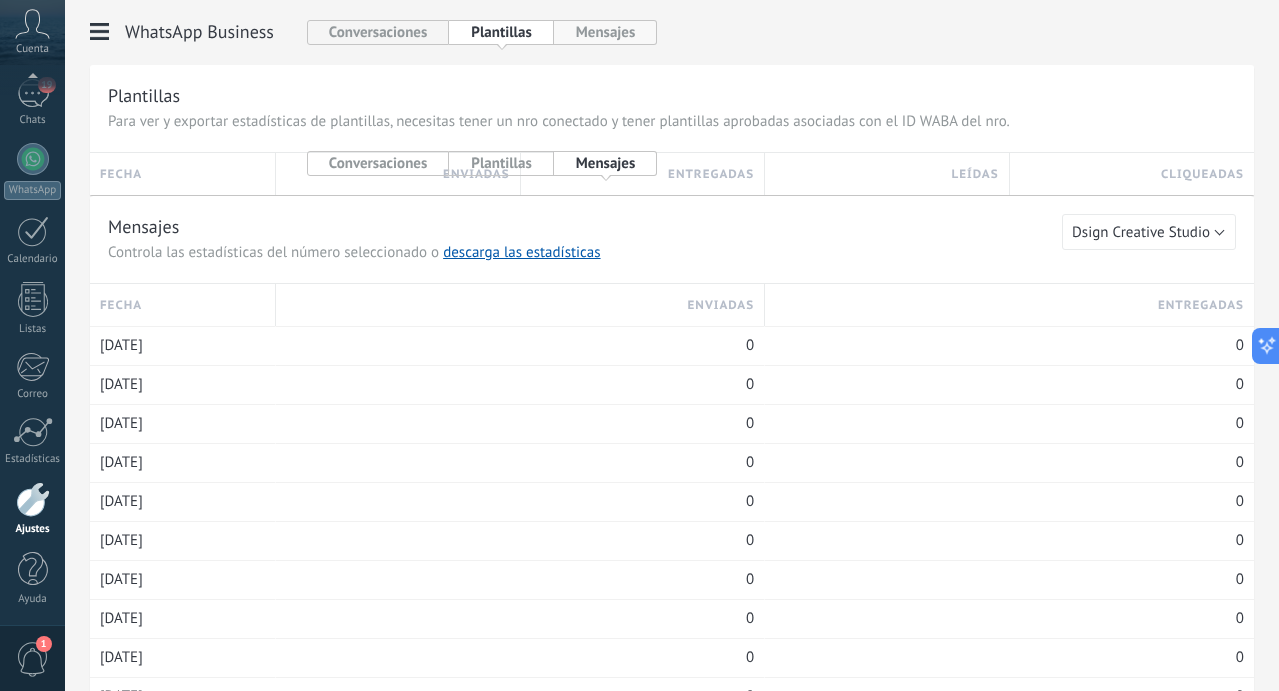 click on "Mensajes" at bounding box center (606, 32) 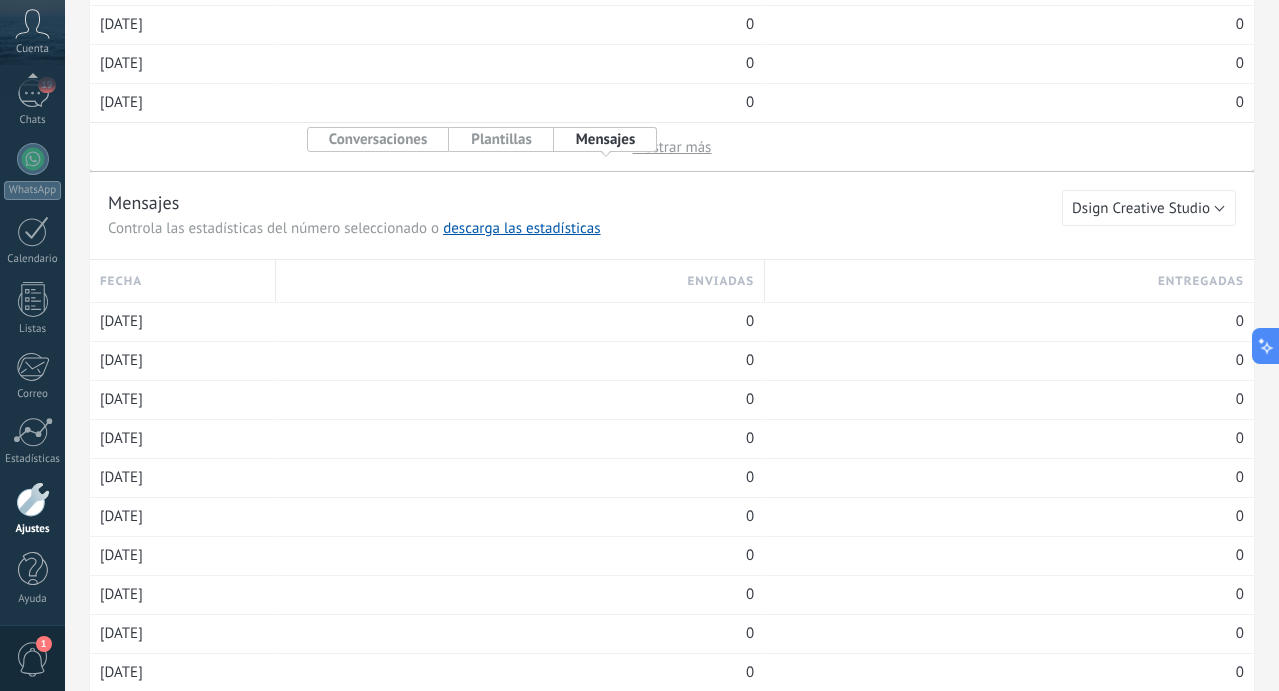 scroll, scrollTop: 0, scrollLeft: 0, axis: both 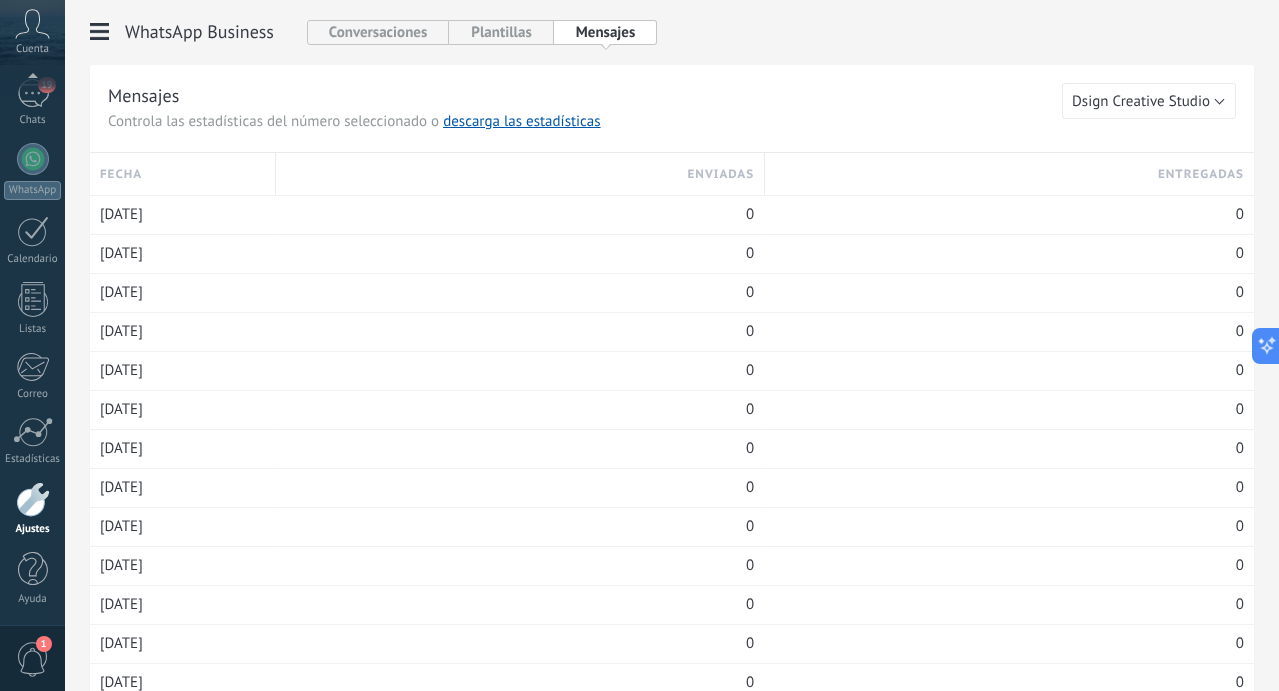 click at bounding box center [100, 32] 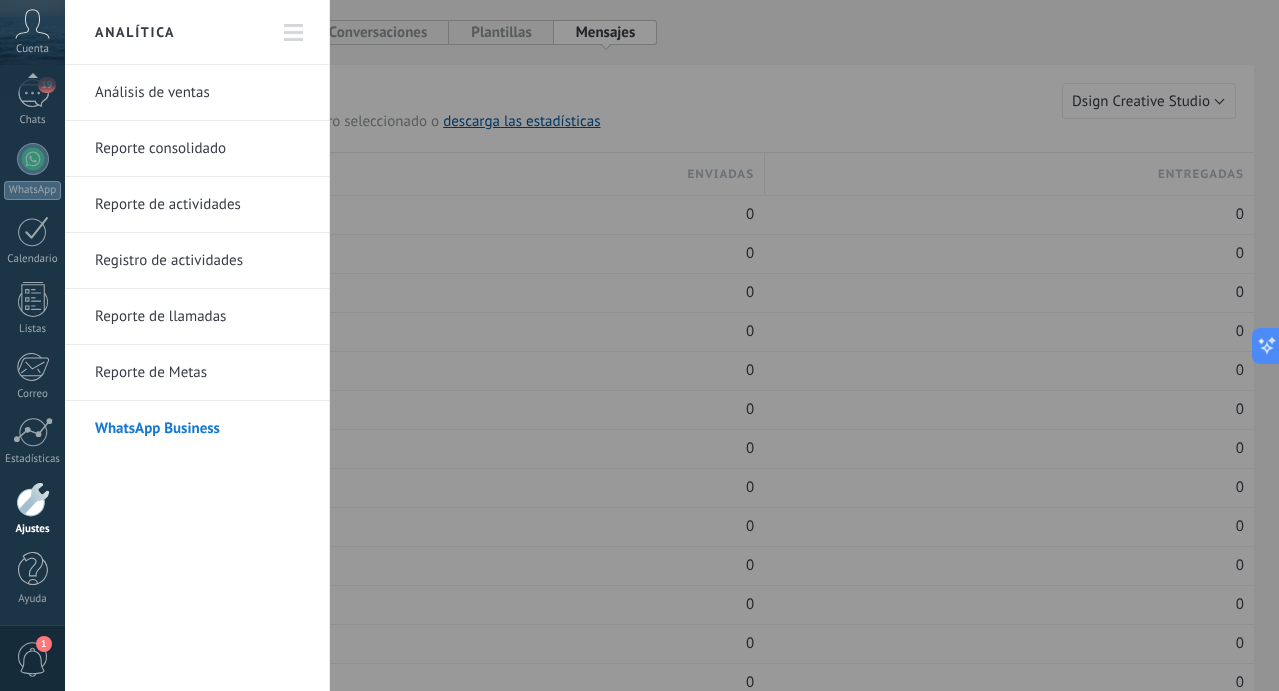 click at bounding box center (294, 33) 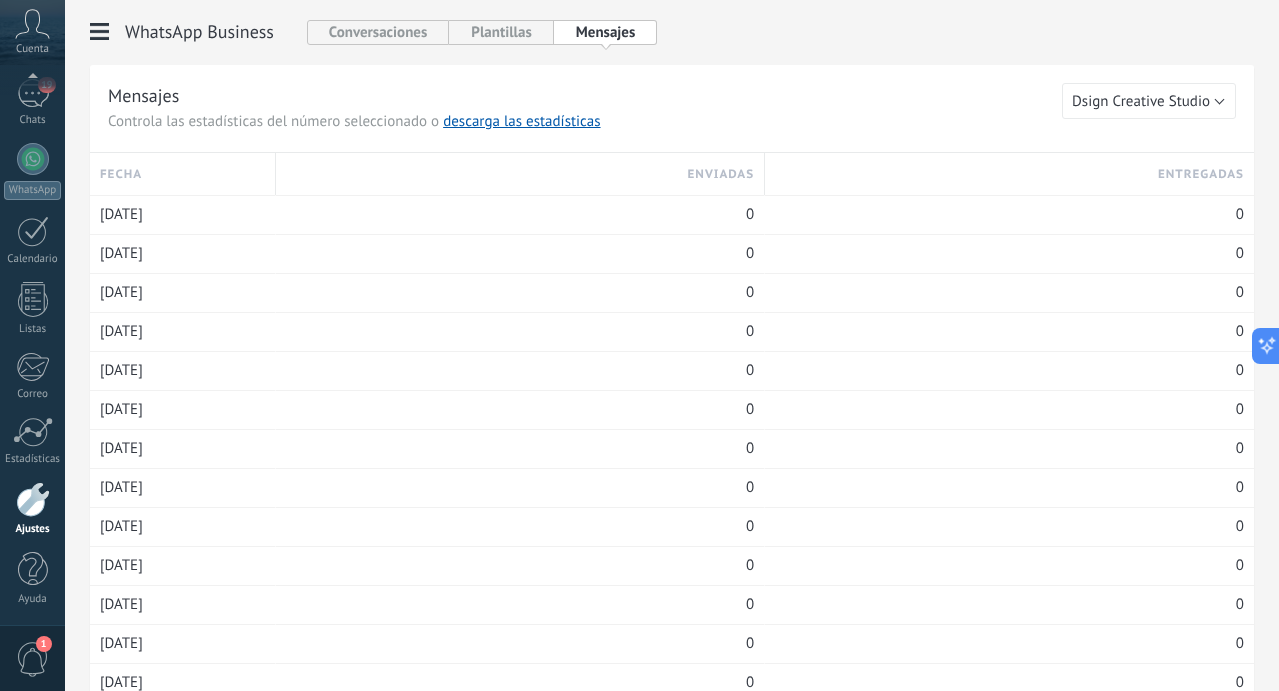 click at bounding box center (100, 32) 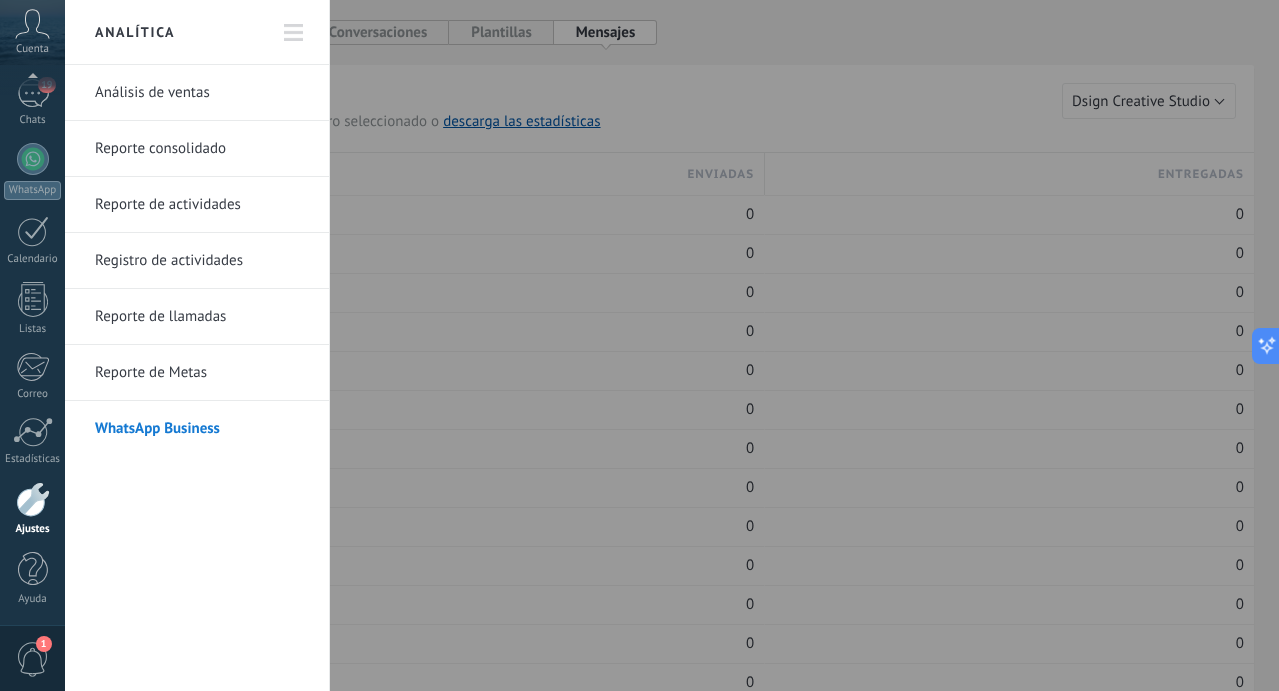 click on "Registro de actividades" at bounding box center (202, 261) 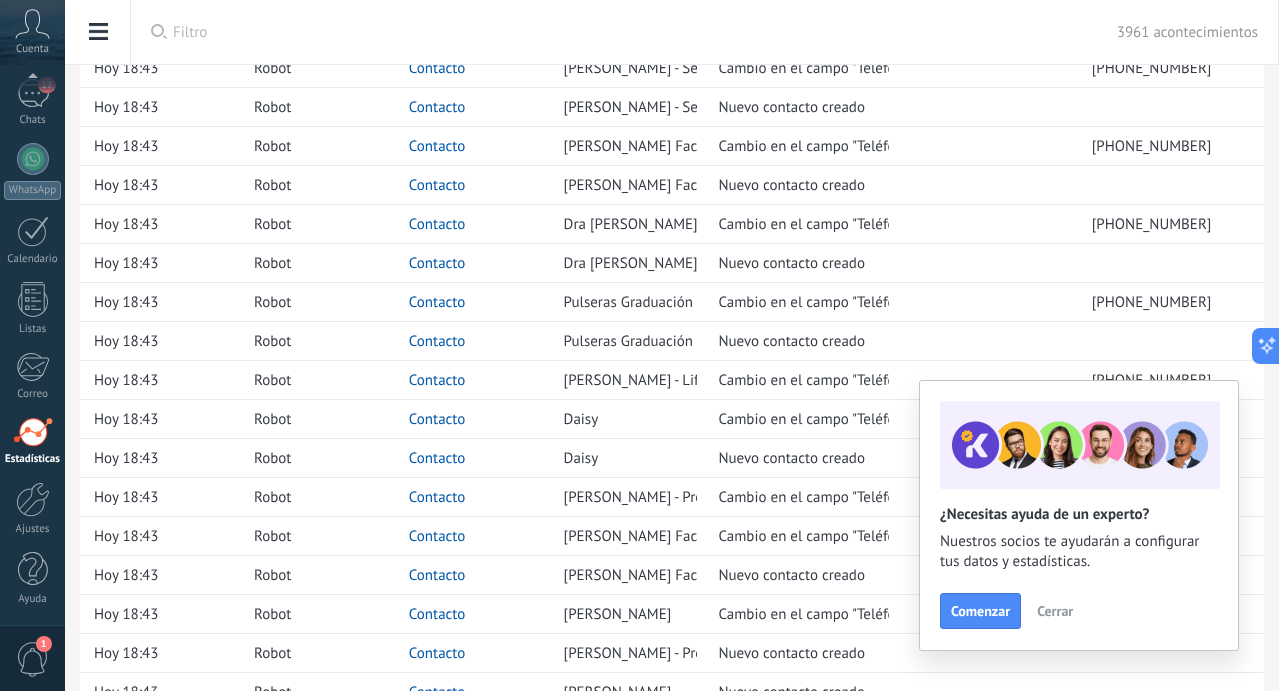 scroll, scrollTop: 511, scrollLeft: 0, axis: vertical 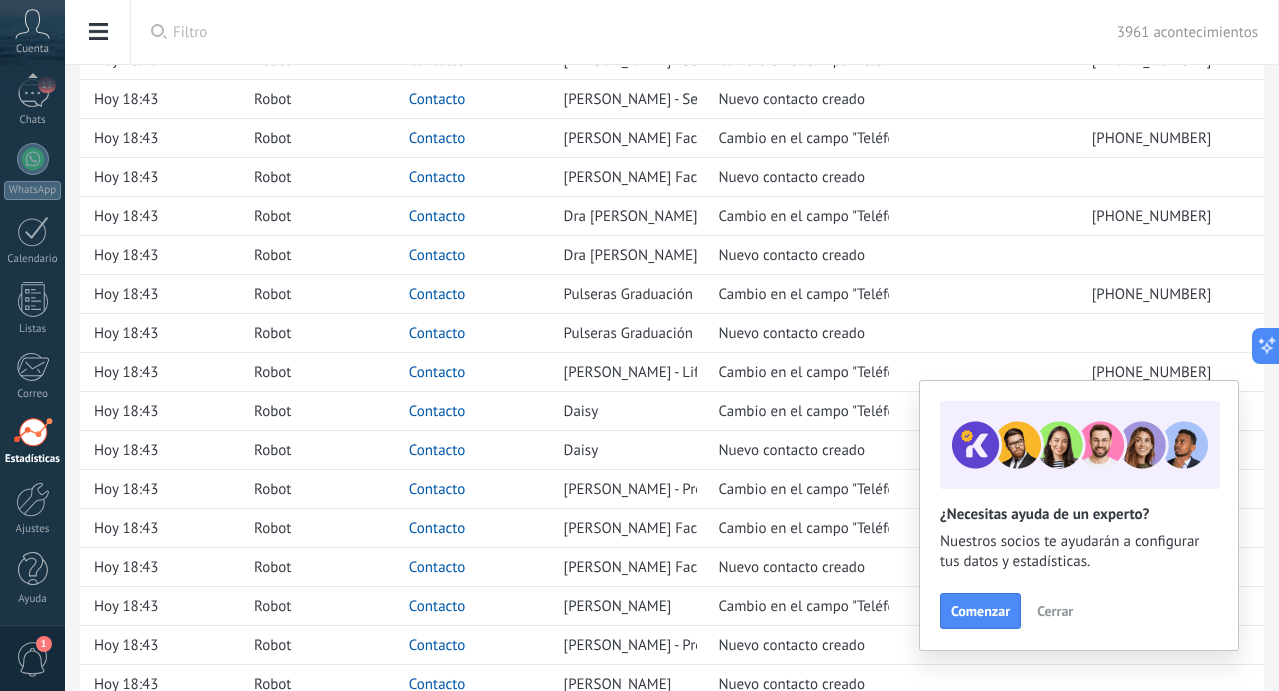 click on "Cerrar" at bounding box center [1055, 611] 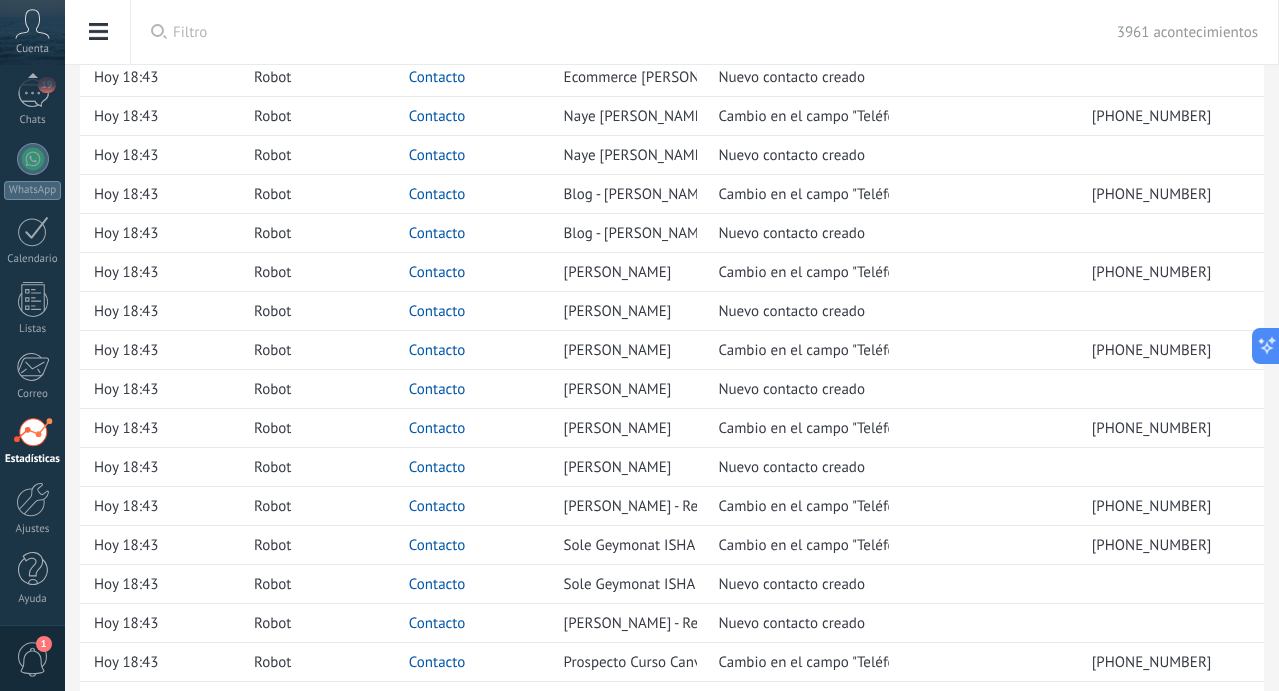 scroll, scrollTop: 1446, scrollLeft: 0, axis: vertical 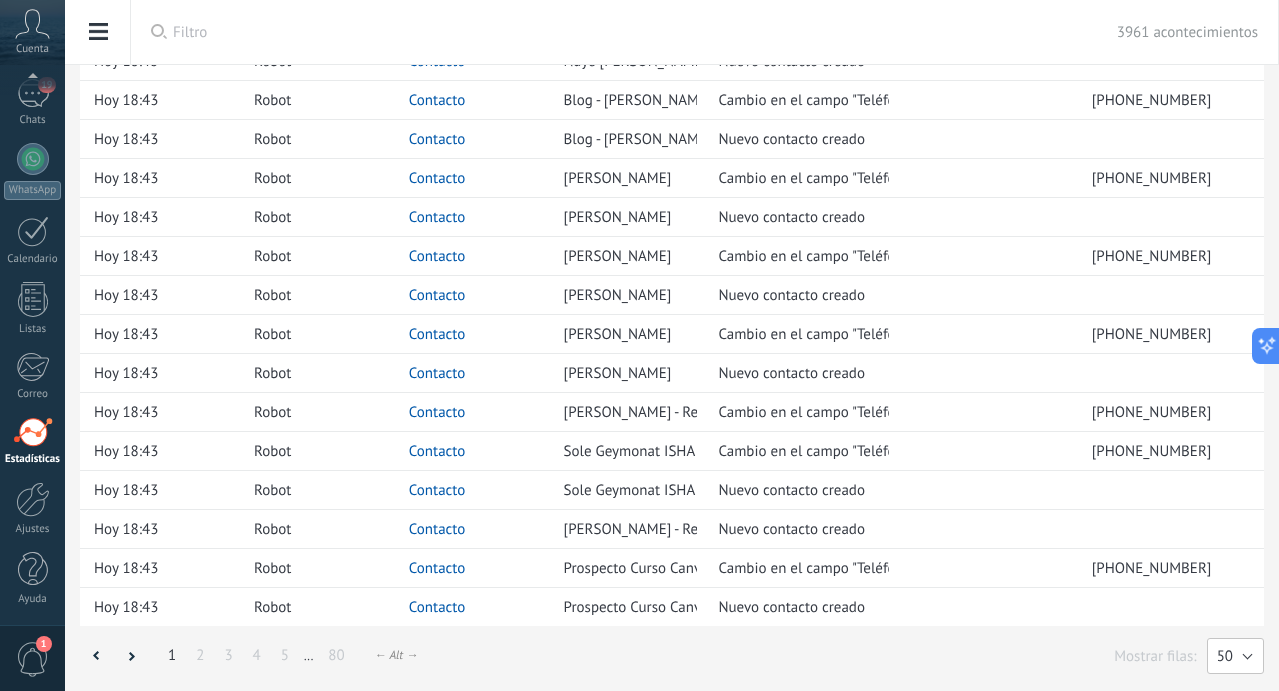 click on "50" at bounding box center (1235, 656) 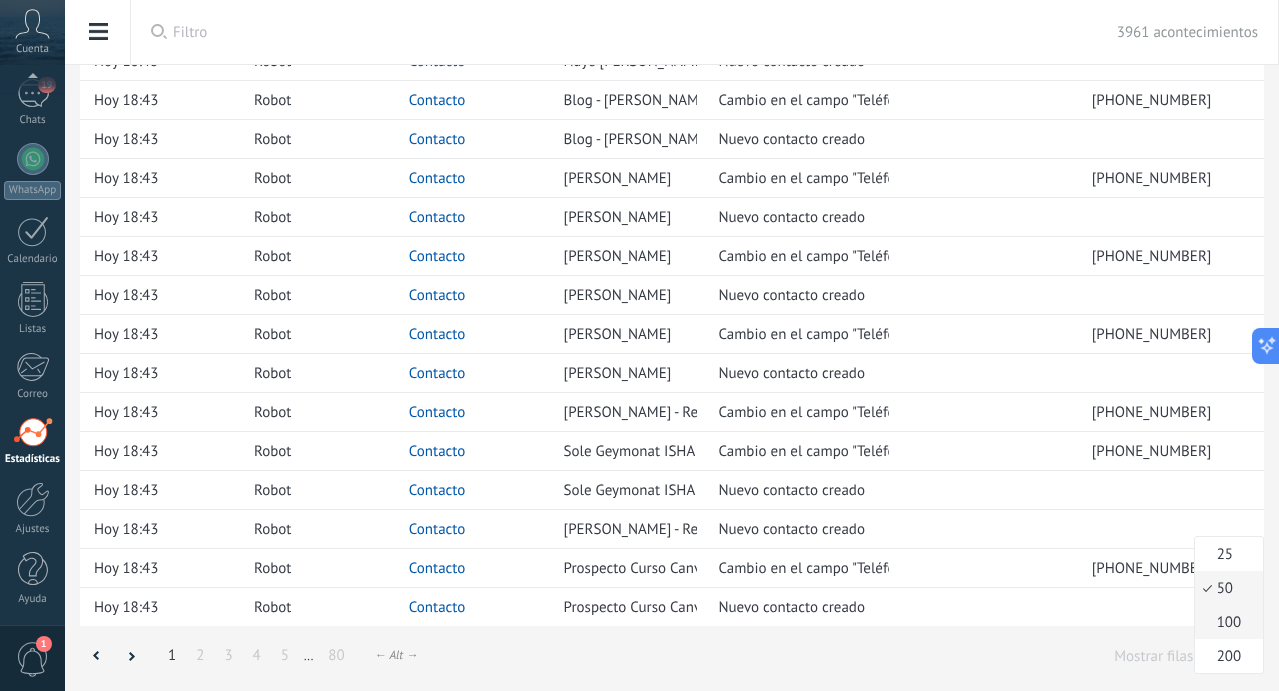 click on "100" at bounding box center (1226, 622) 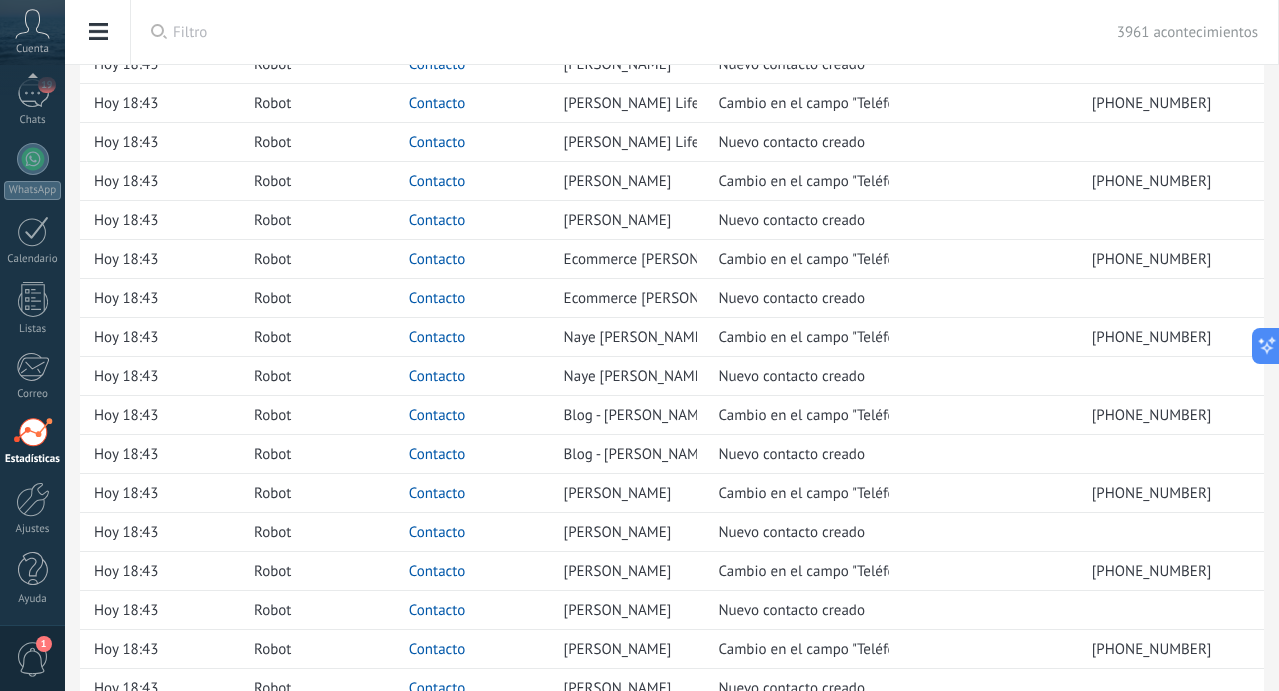 scroll, scrollTop: 0, scrollLeft: 0, axis: both 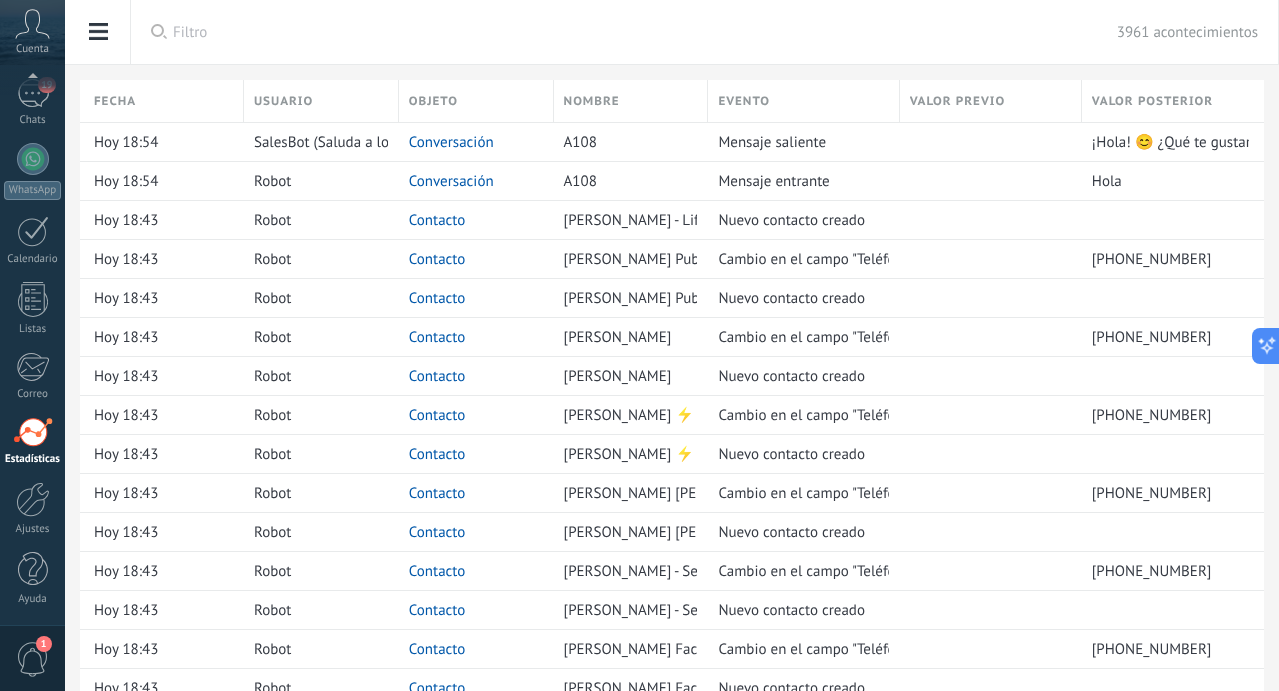 click at bounding box center [99, 32] 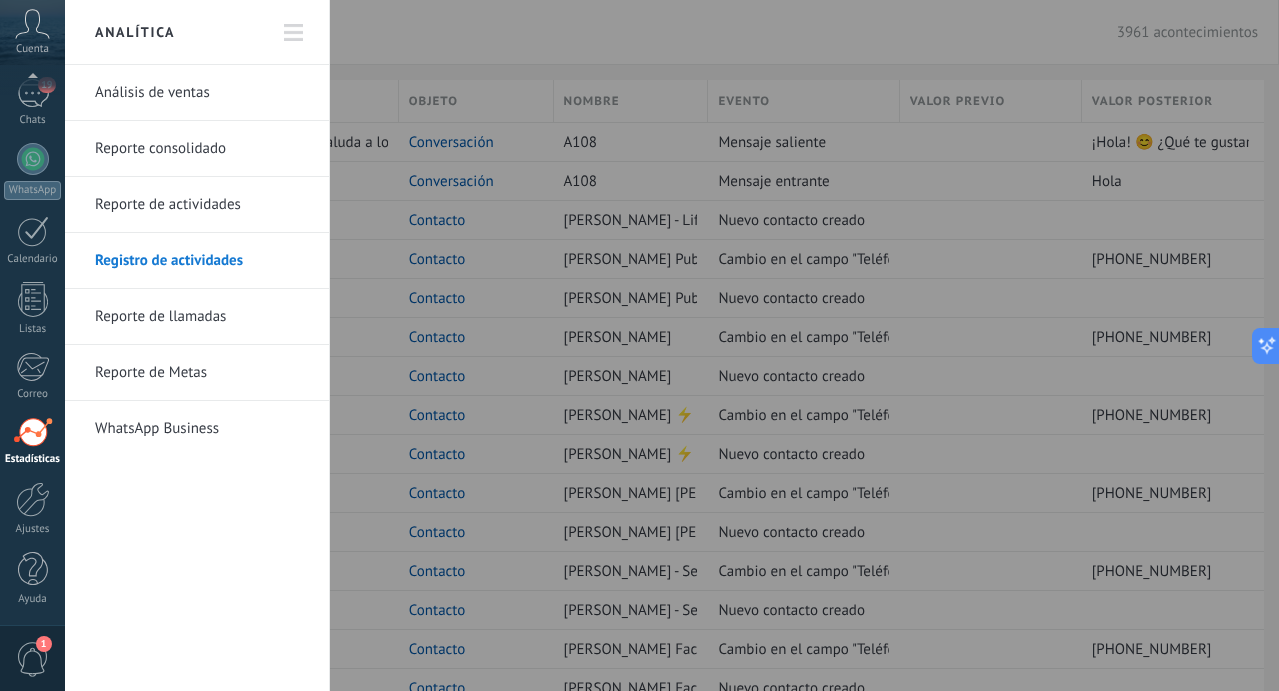 click on "Reporte de llamadas" at bounding box center [202, 317] 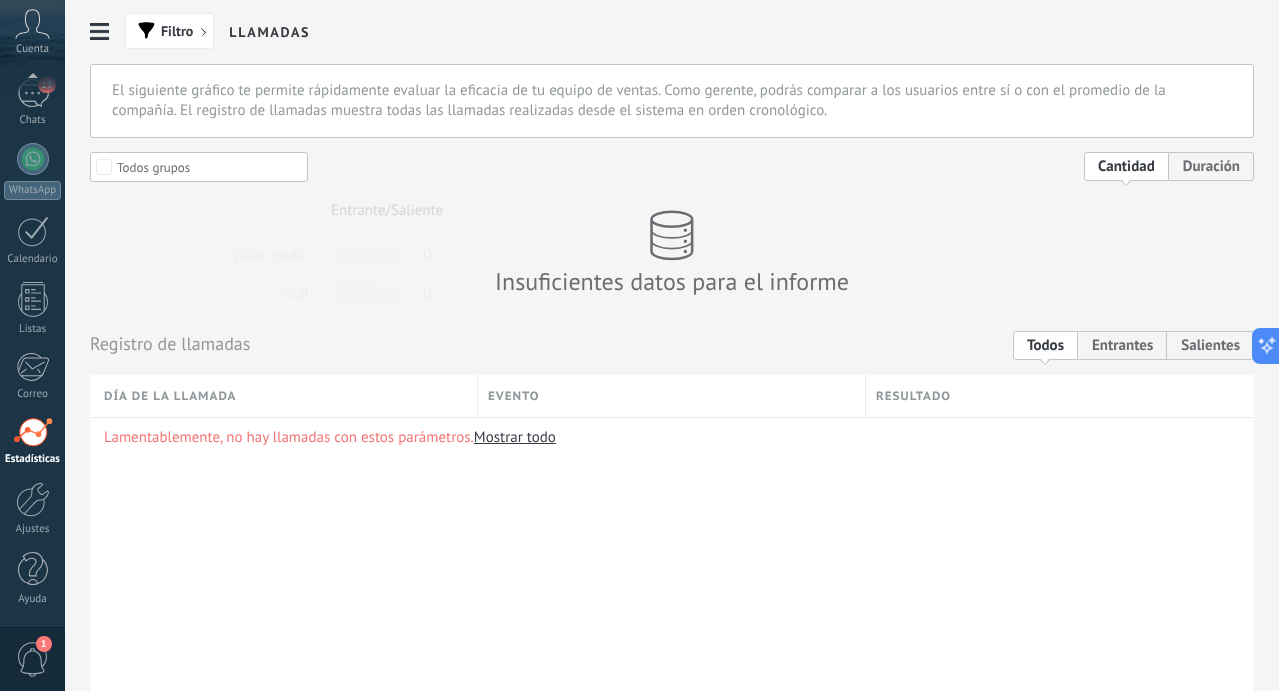 click at bounding box center [100, 32] 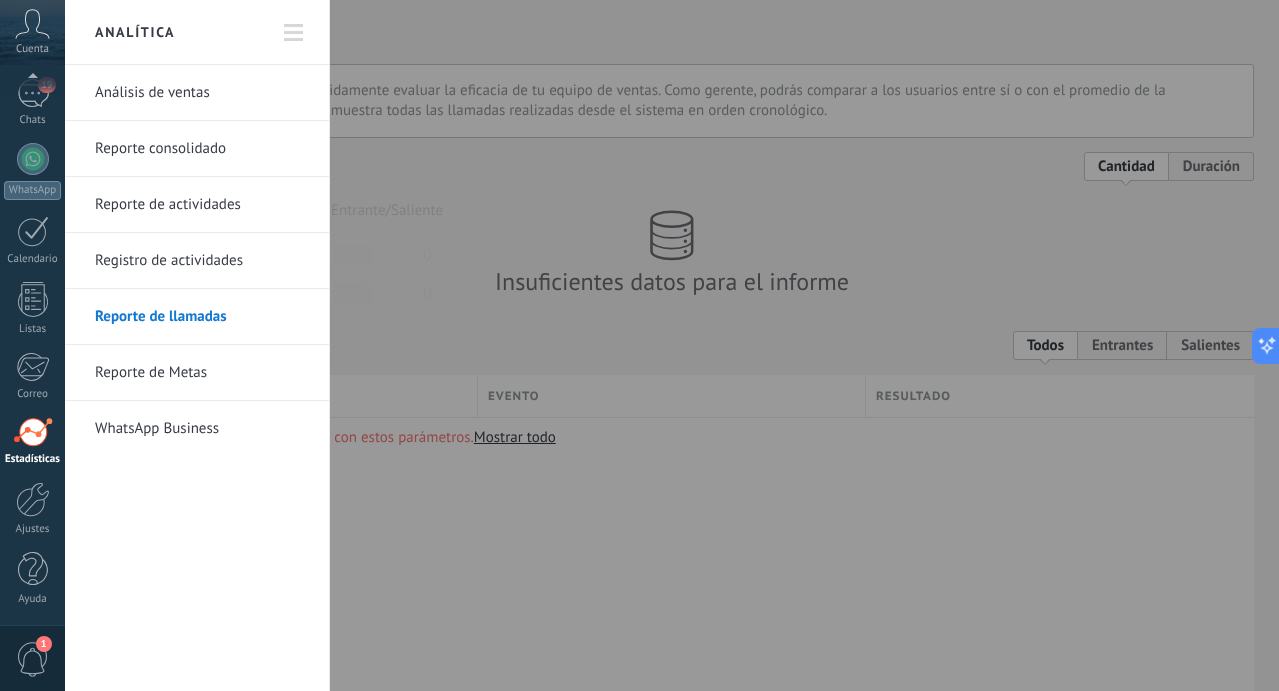 click on "Reporte de Metas" at bounding box center [202, 373] 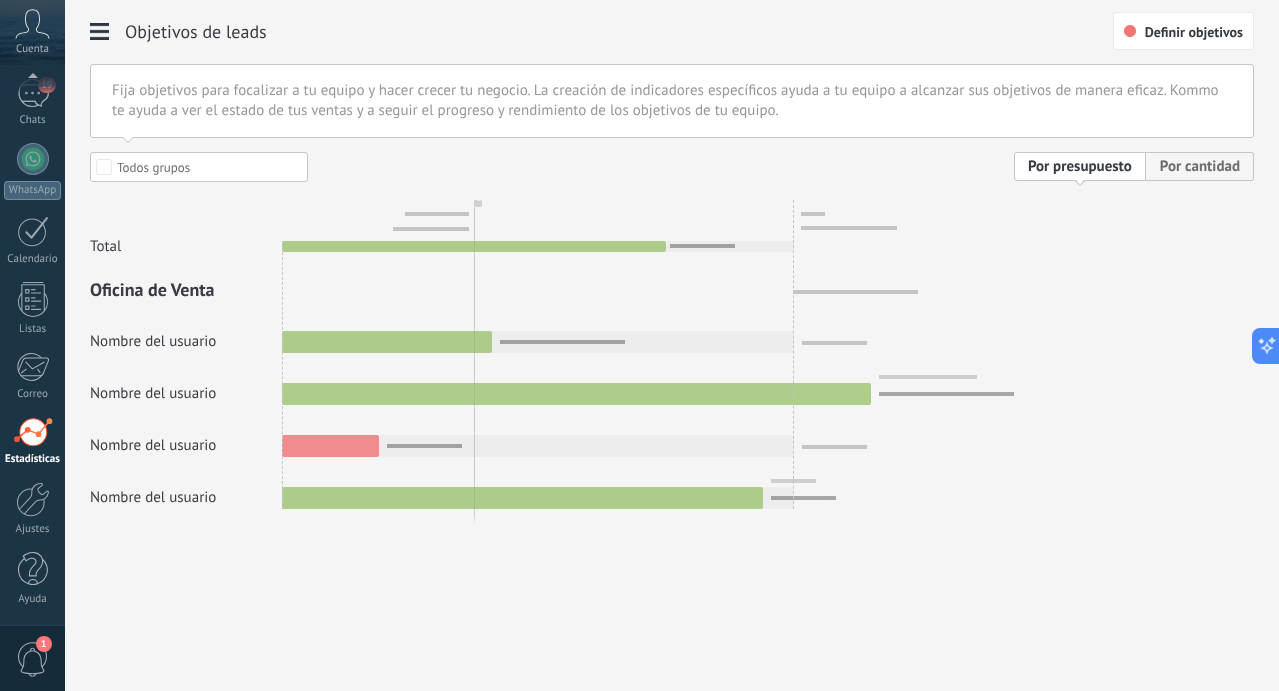 click at bounding box center (100, 32) 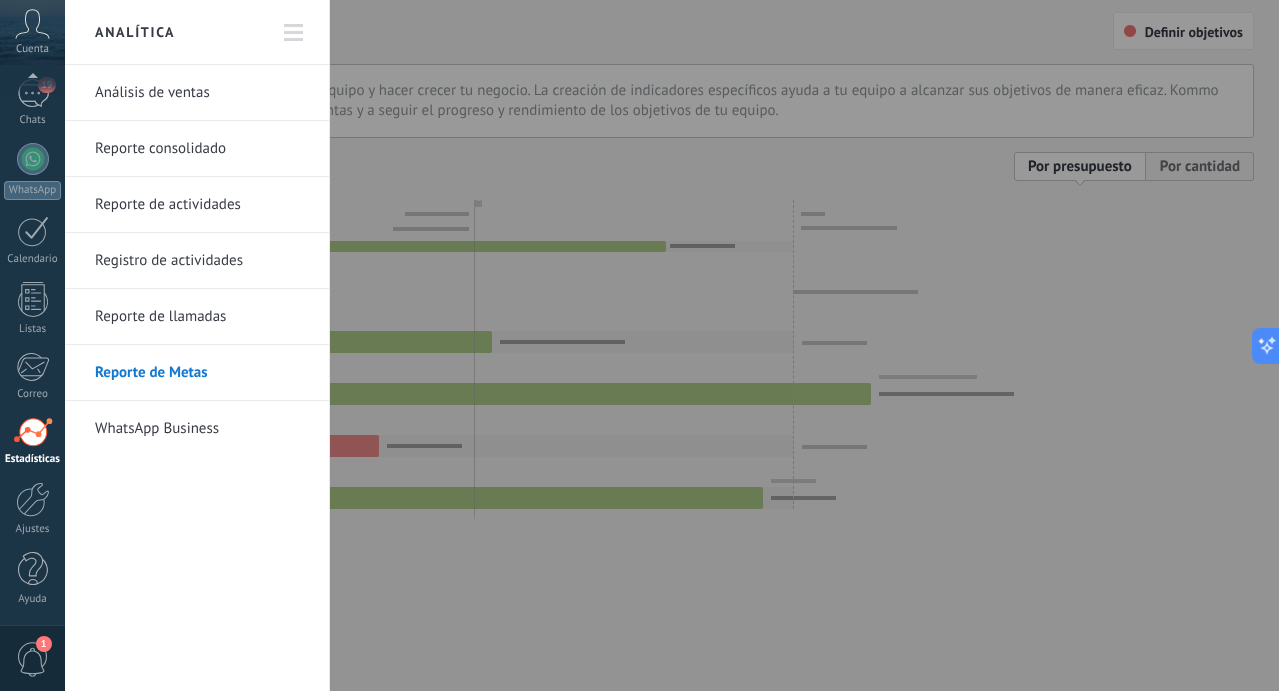click on "WhatsApp Business" at bounding box center [202, 429] 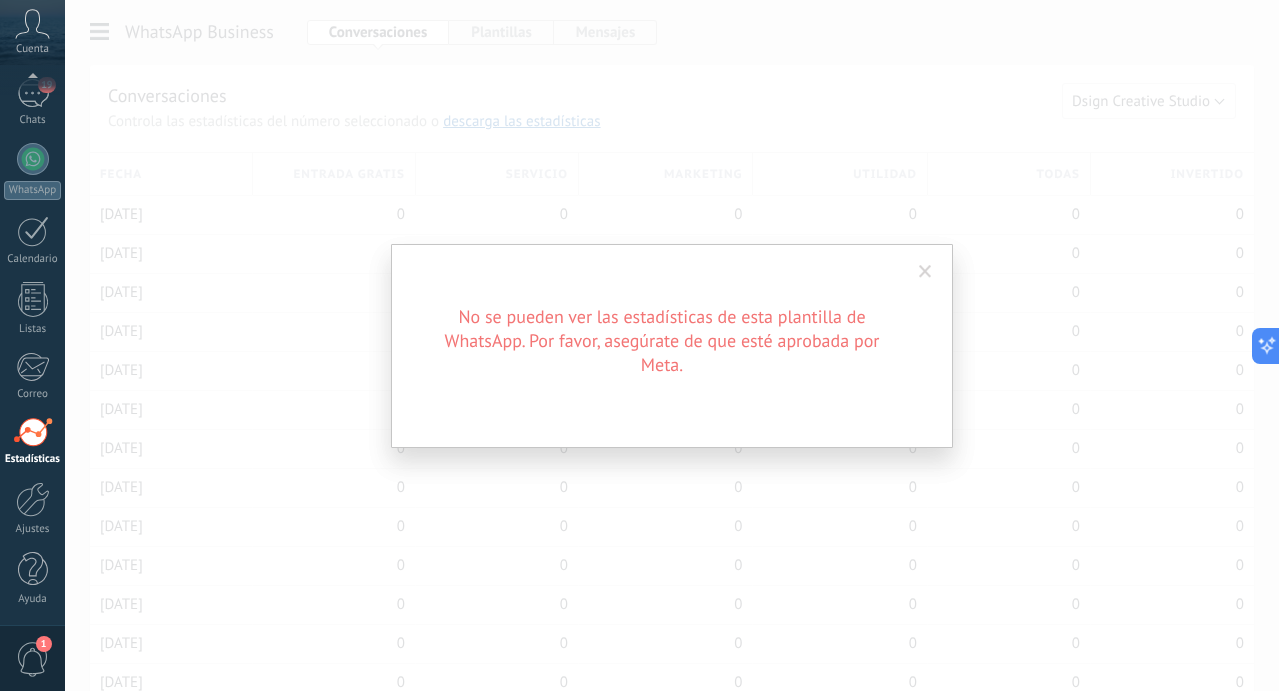 click at bounding box center [925, 272] 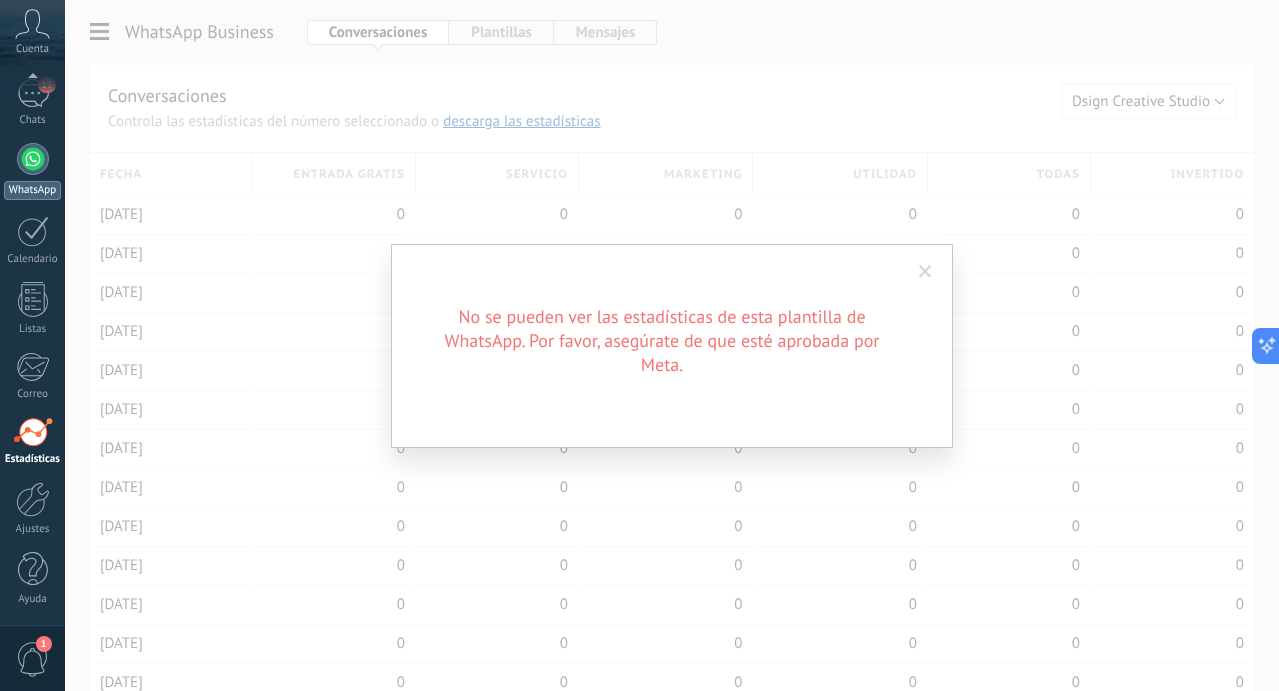 click at bounding box center [33, 159] 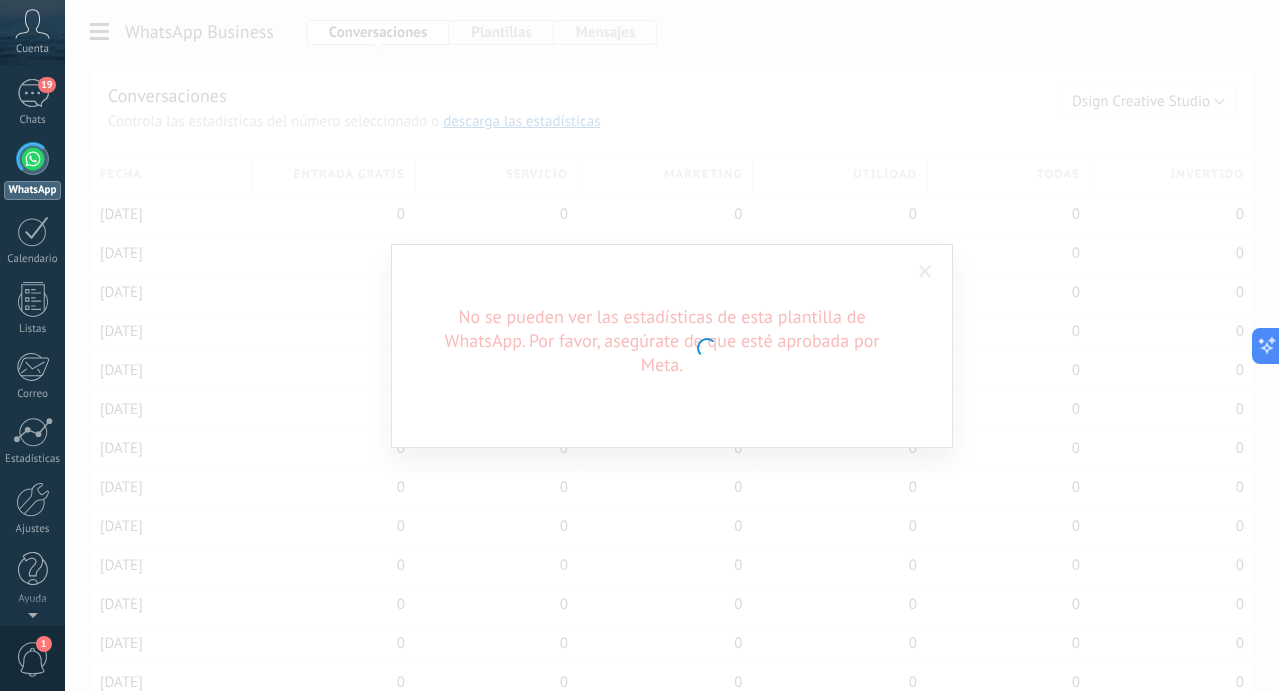 scroll, scrollTop: 0, scrollLeft: 0, axis: both 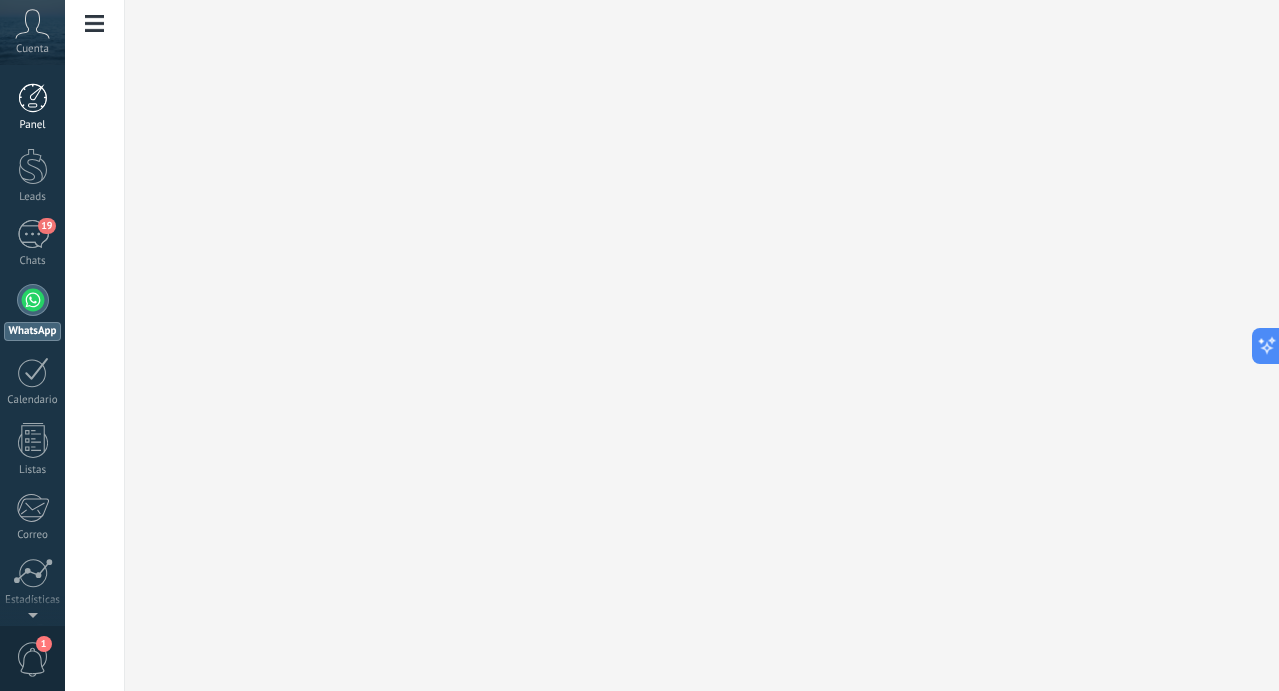 click at bounding box center [33, 98] 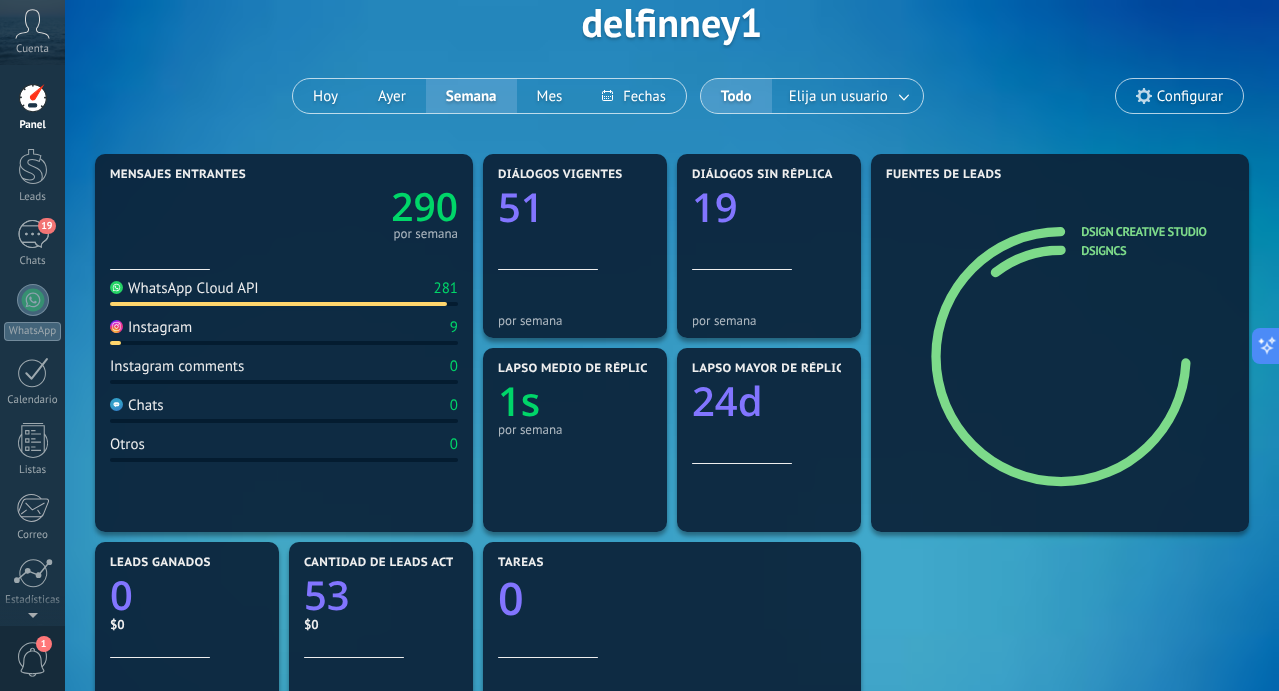 scroll, scrollTop: 106, scrollLeft: 0, axis: vertical 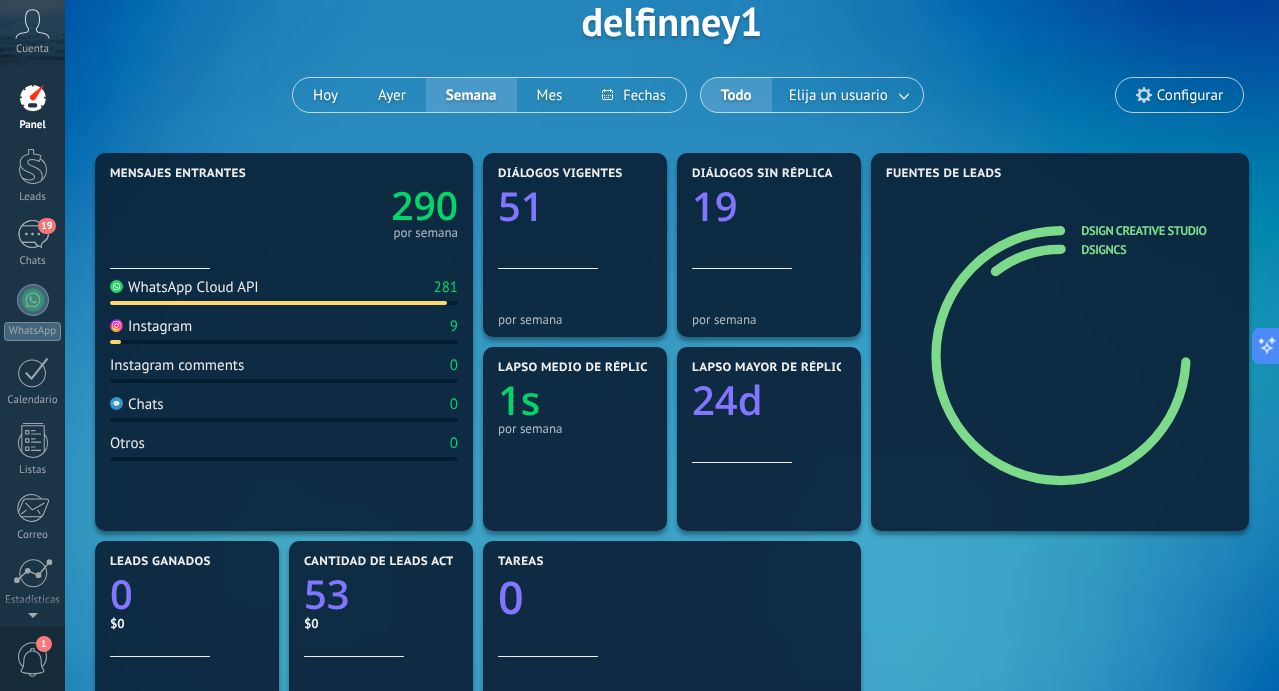 click on "1" at bounding box center (33, 659) 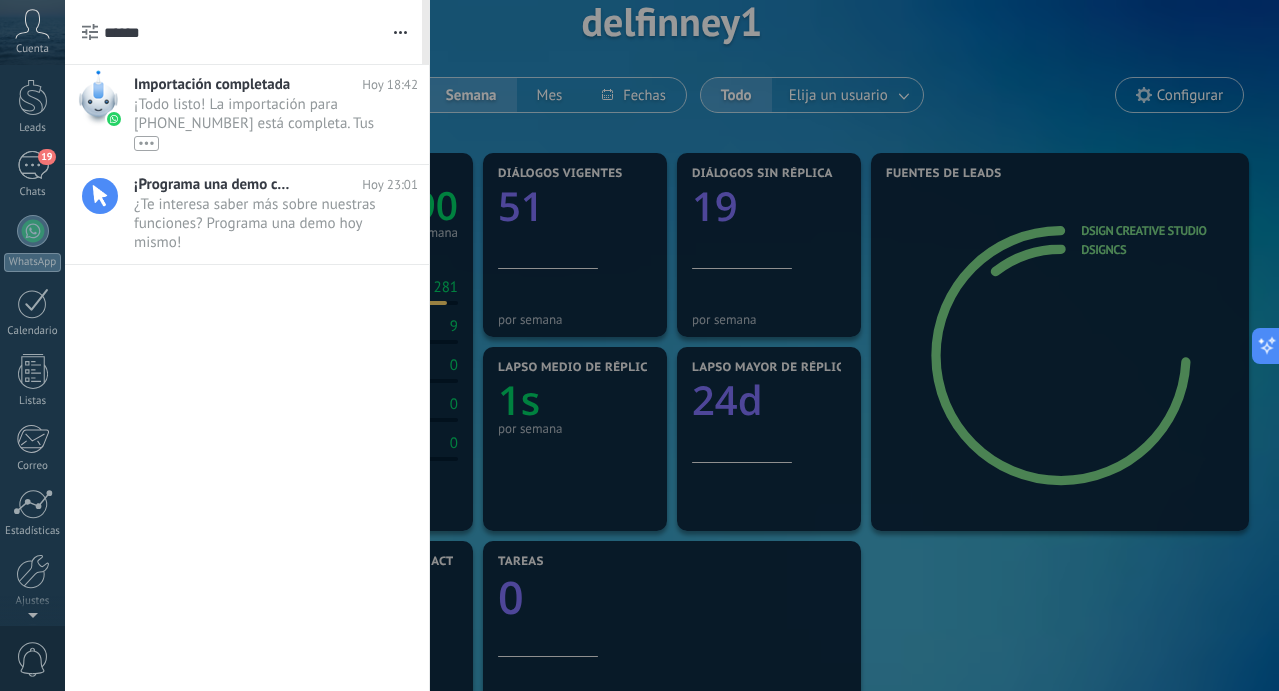 scroll, scrollTop: 0, scrollLeft: 0, axis: both 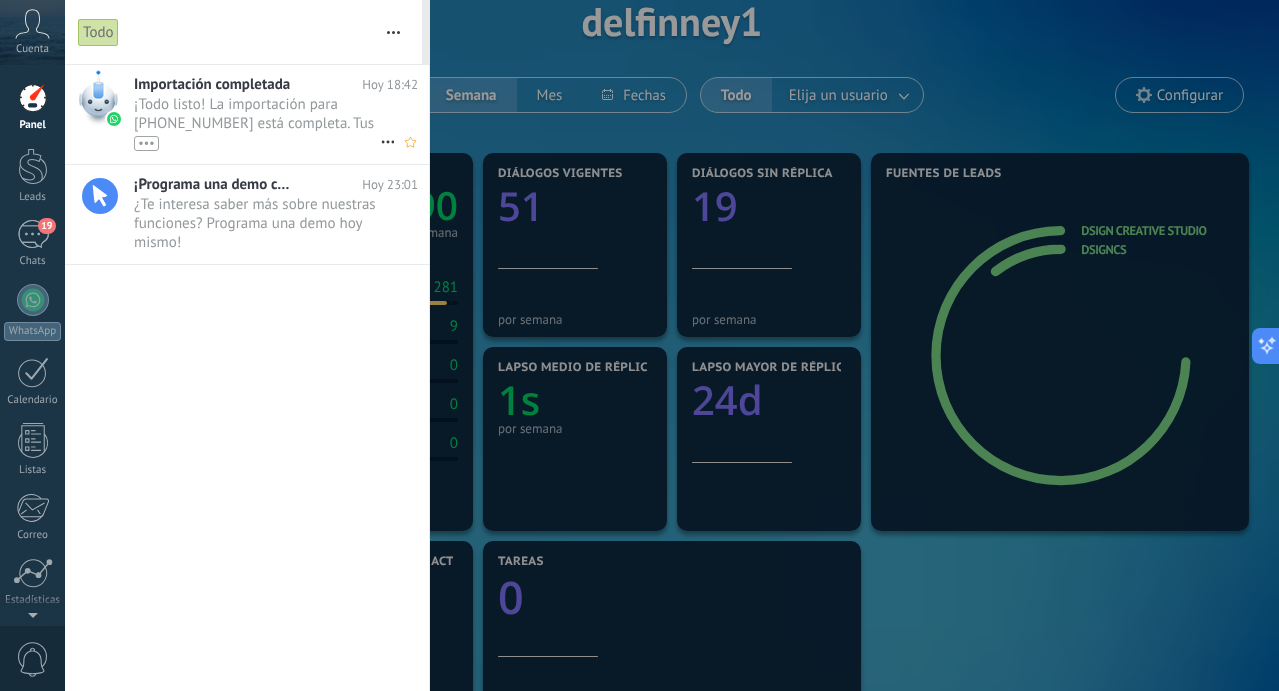 click on "¡Todo listo! La importación para +52 1 222 358 8433 está completa. Tus datos de WhatsApp están listos en Kommo.
•••" at bounding box center (257, 123) 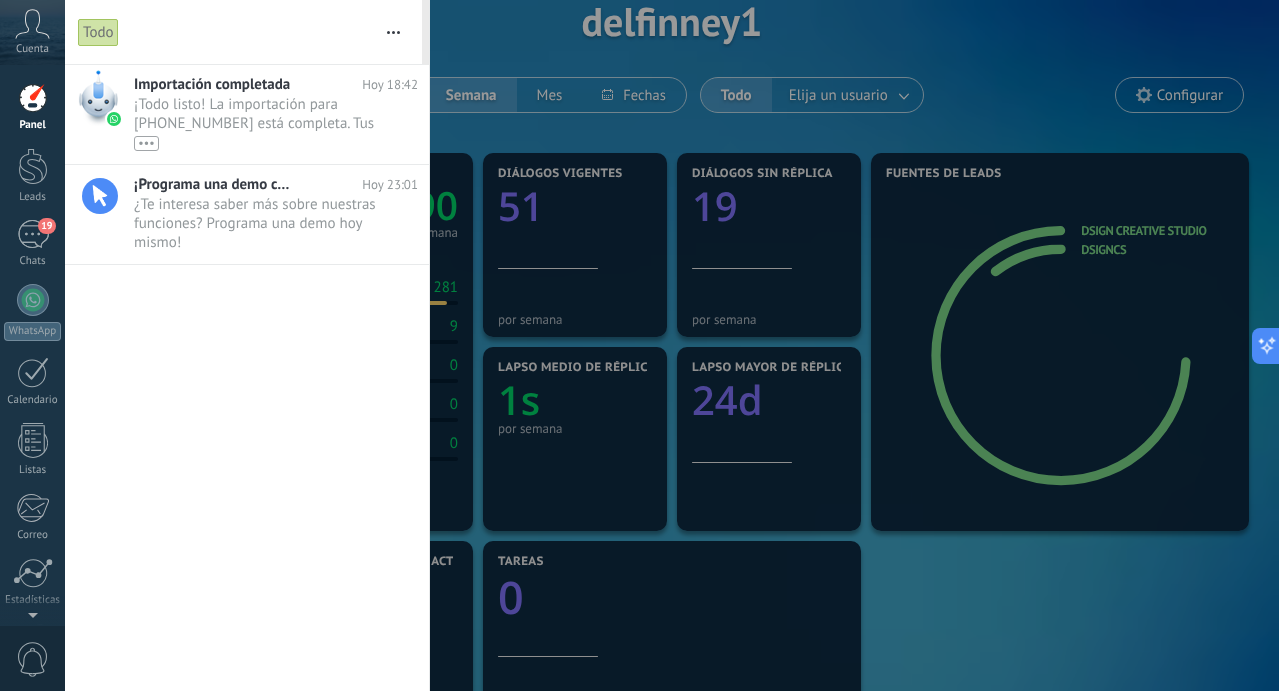 click 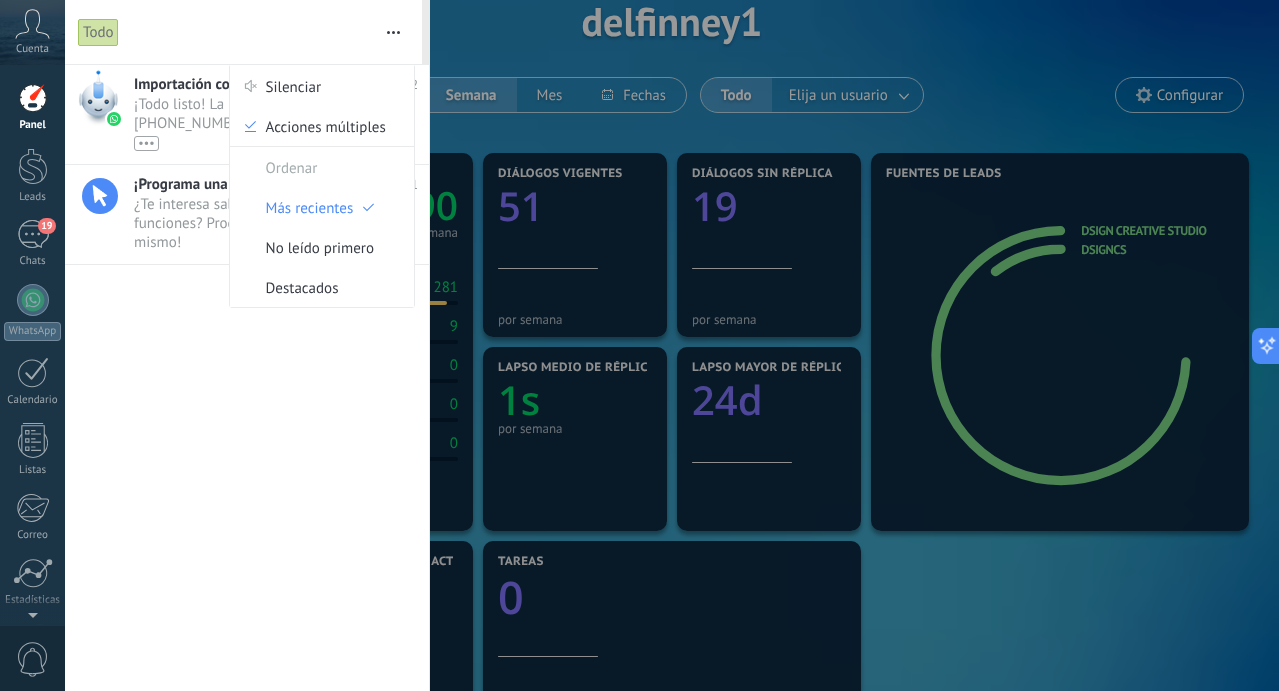 click on "Importación completada
Hoy 18:42
¡Todo listo! La importación para +52 1 222 358 8433 está completa. Tus datos de WhatsApp están listos en Kommo.
•••
¡Programa una demo con un experto!" at bounding box center [247, 378] 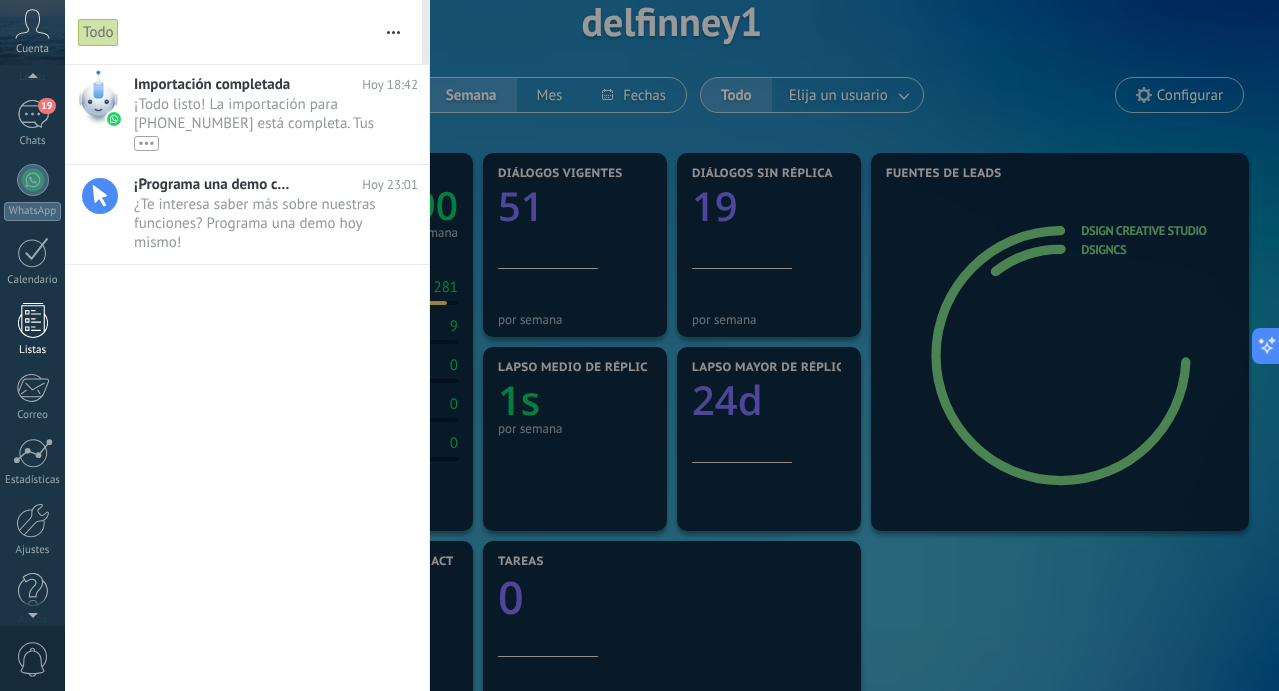 scroll, scrollTop: 141, scrollLeft: 0, axis: vertical 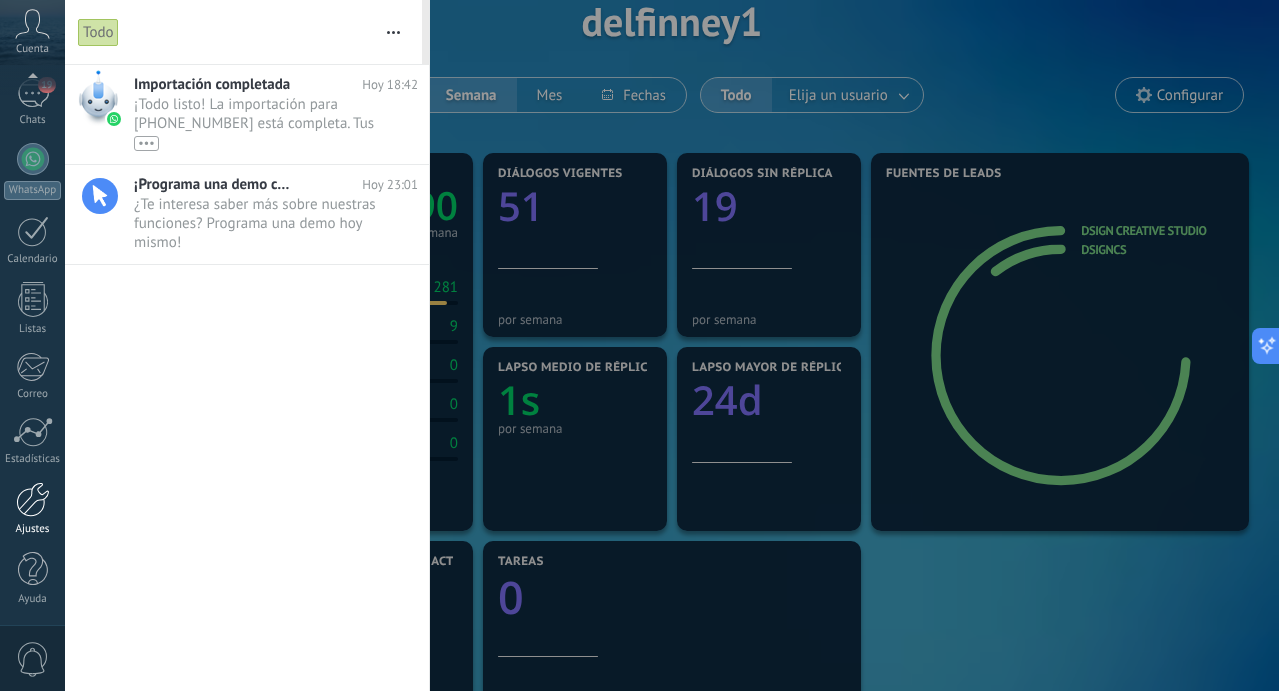 click on "Ajustes" at bounding box center (32, 509) 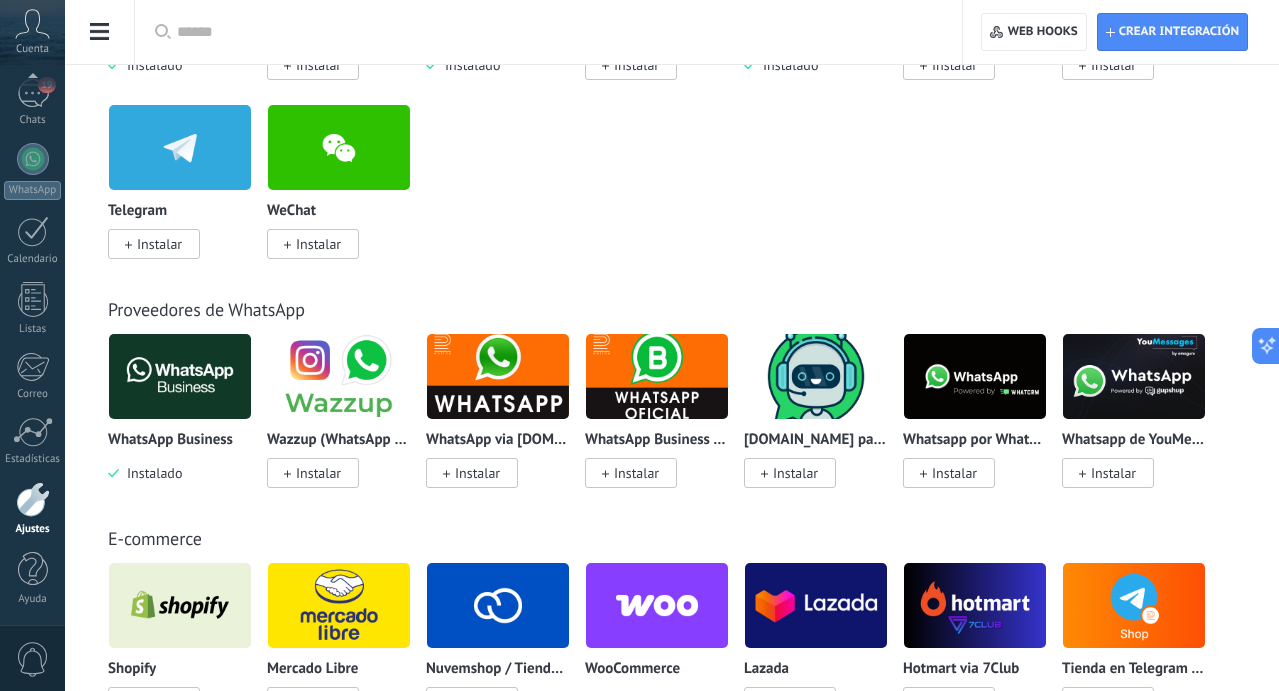 scroll, scrollTop: 0, scrollLeft: 0, axis: both 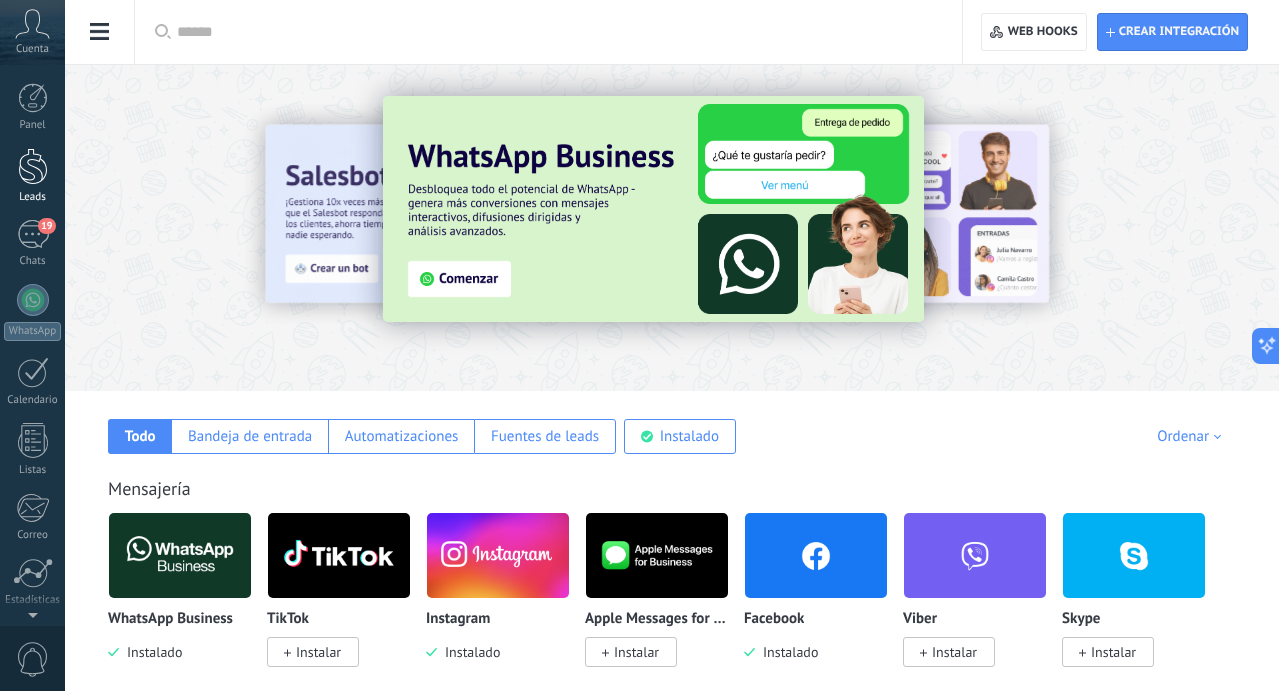 click at bounding box center (33, 166) 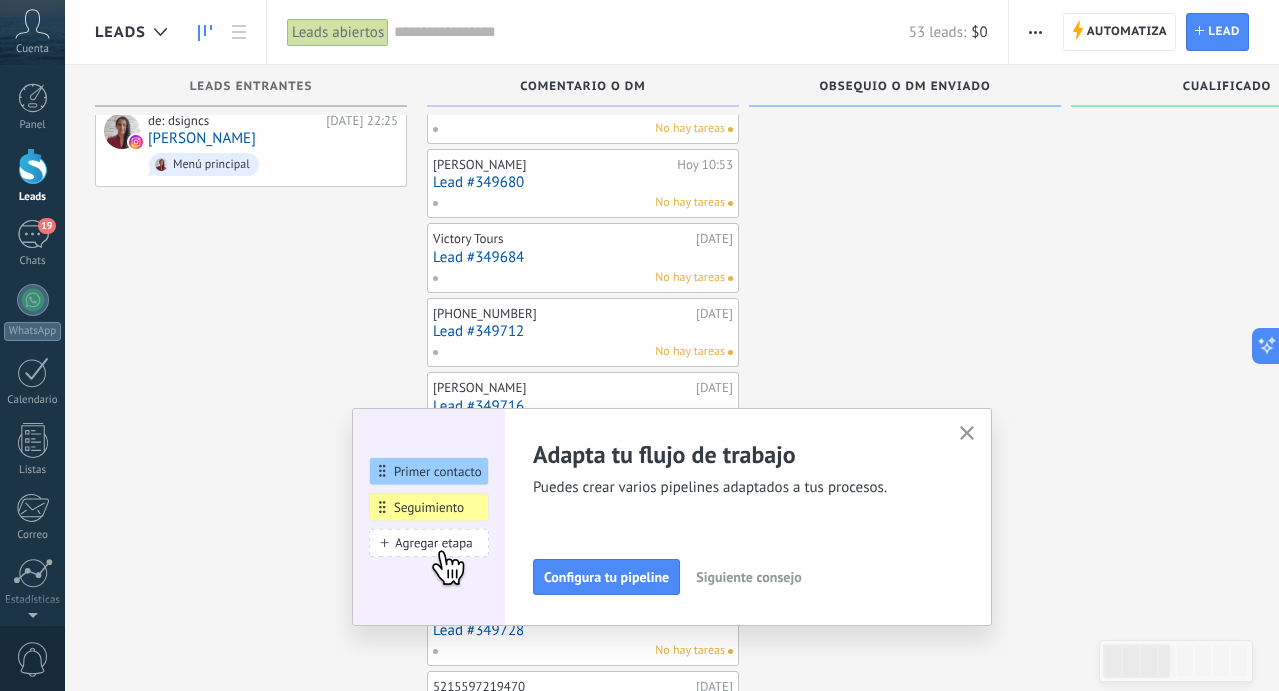 scroll, scrollTop: 115, scrollLeft: 0, axis: vertical 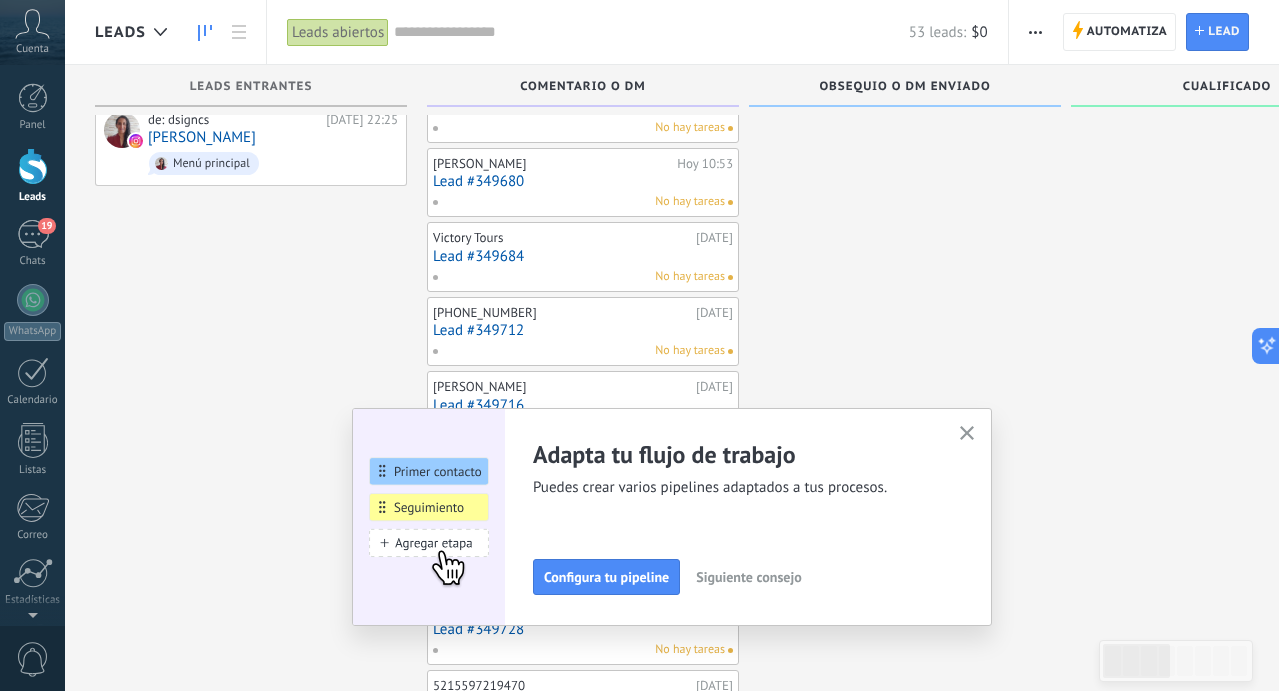 click on "Siguiente consejo" at bounding box center (748, 577) 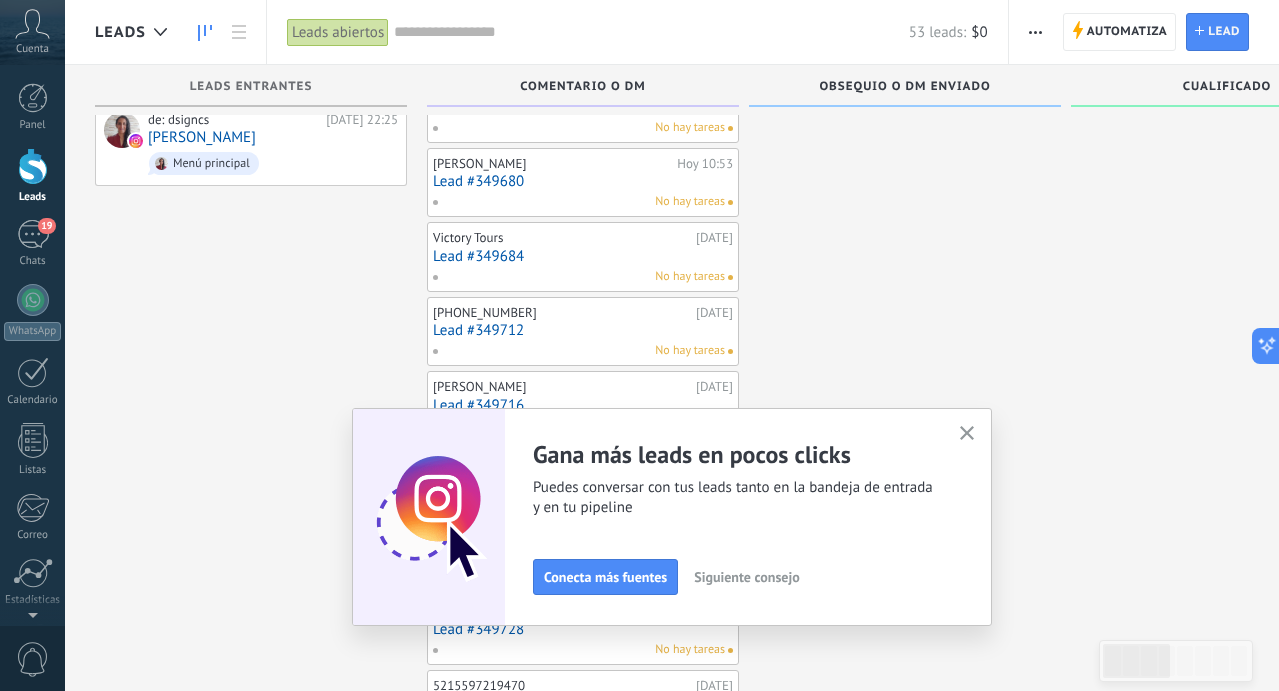 click on "Siguiente consejo" at bounding box center (746, 577) 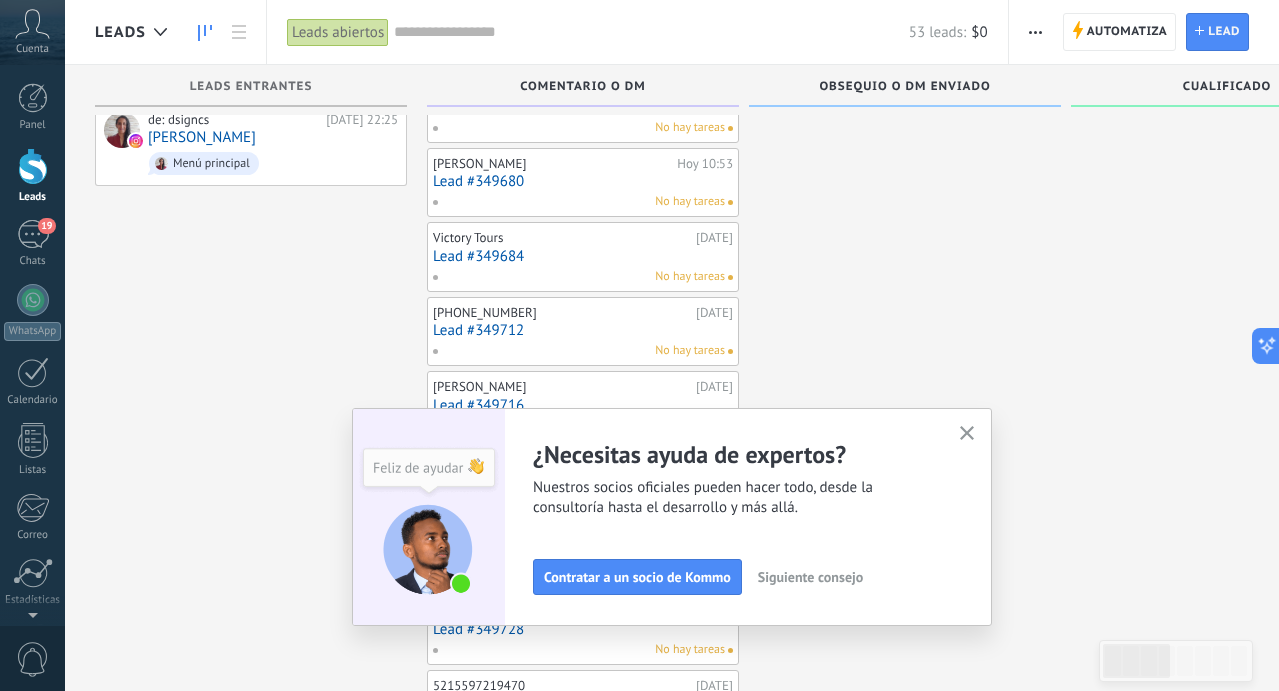 click on "Siguiente consejo" at bounding box center [810, 577] 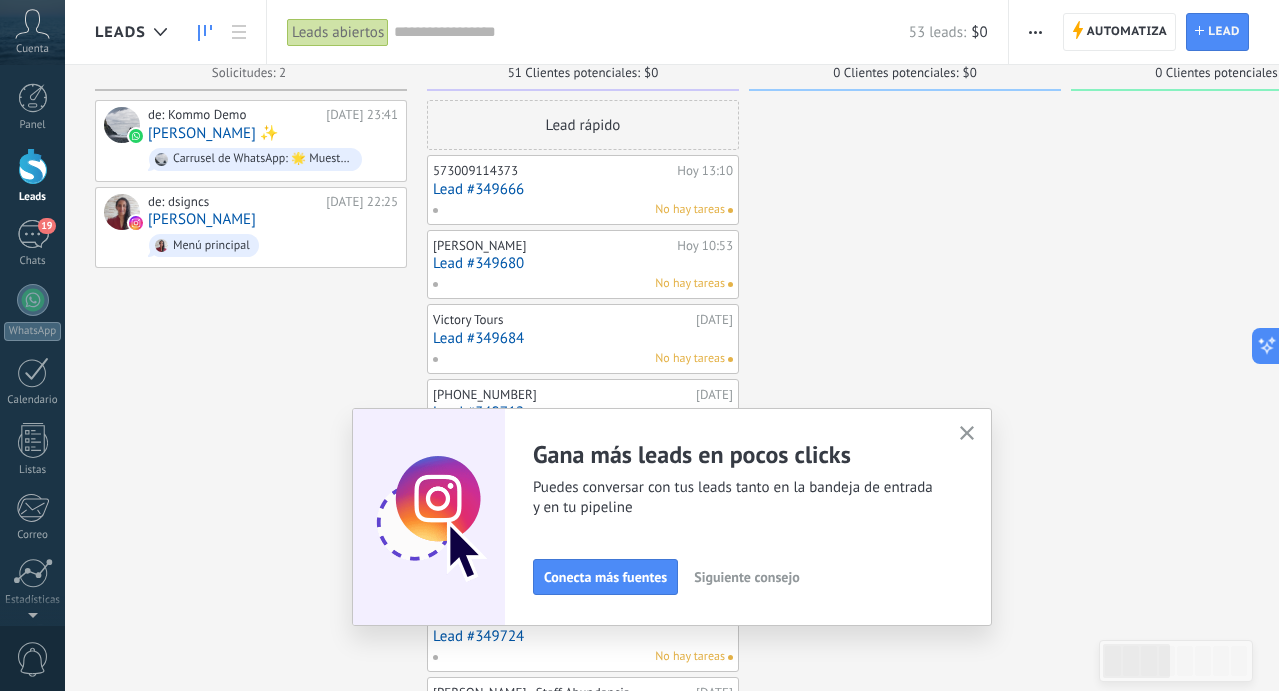 scroll, scrollTop: 0, scrollLeft: 0, axis: both 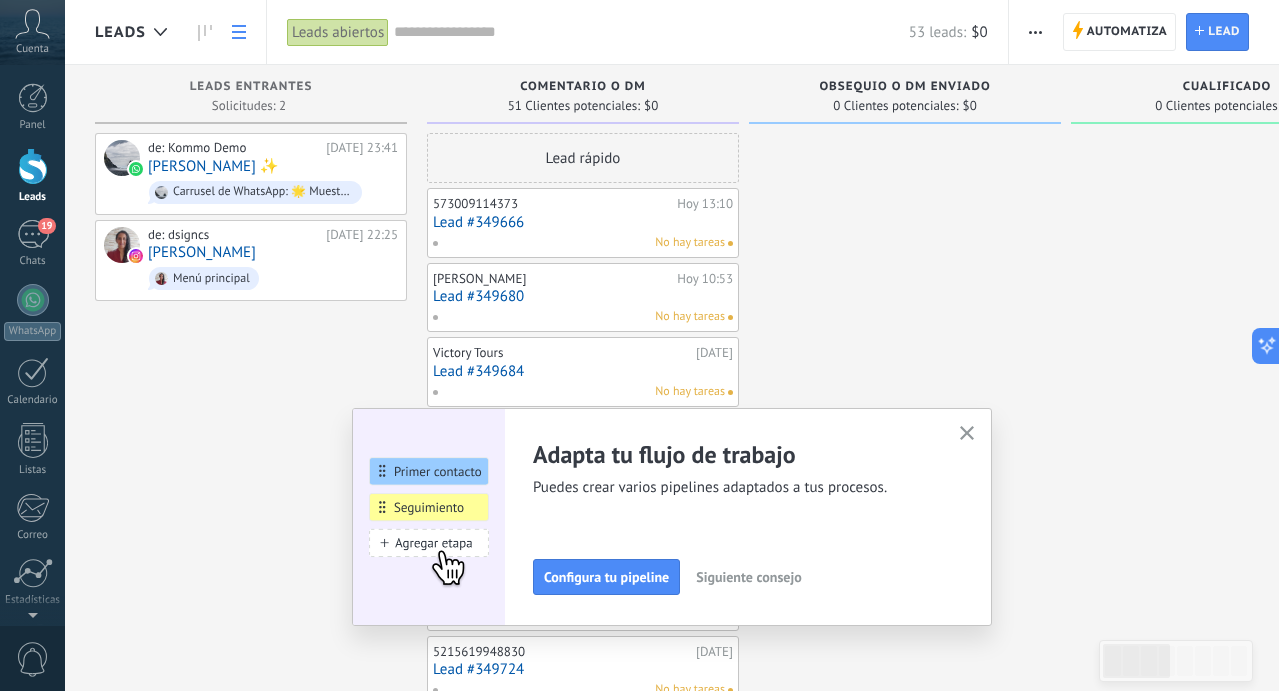 click at bounding box center [239, 32] 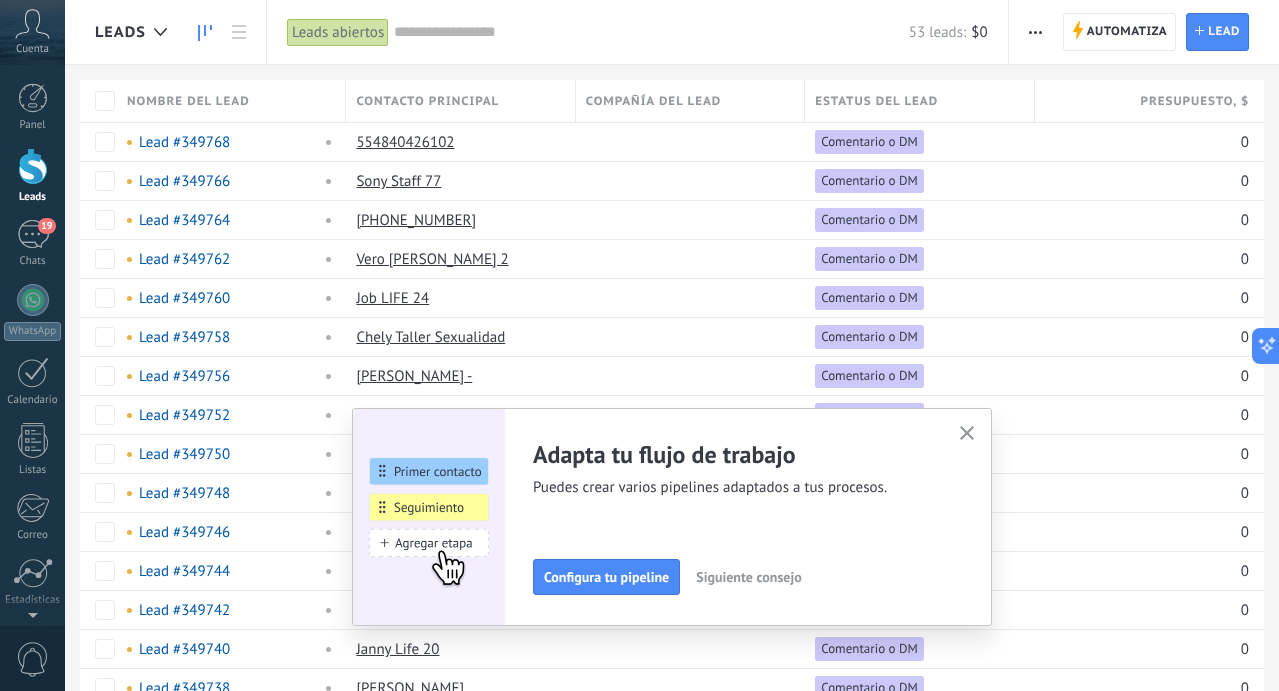 click 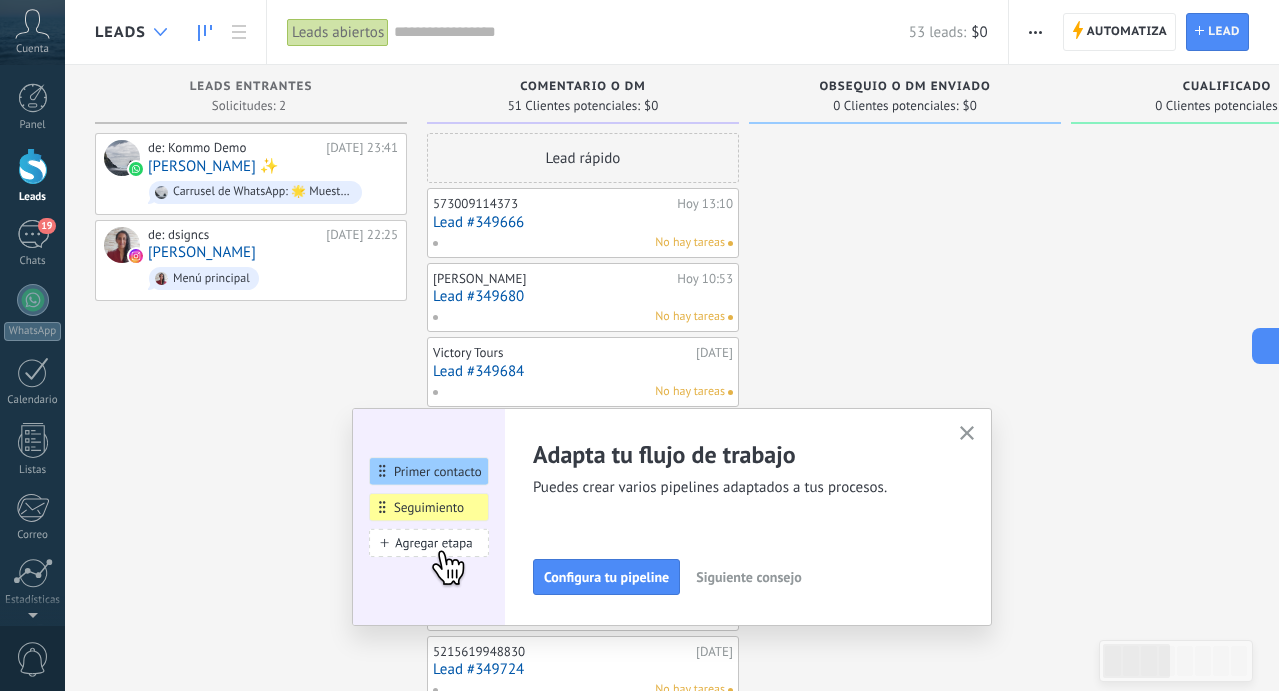 click 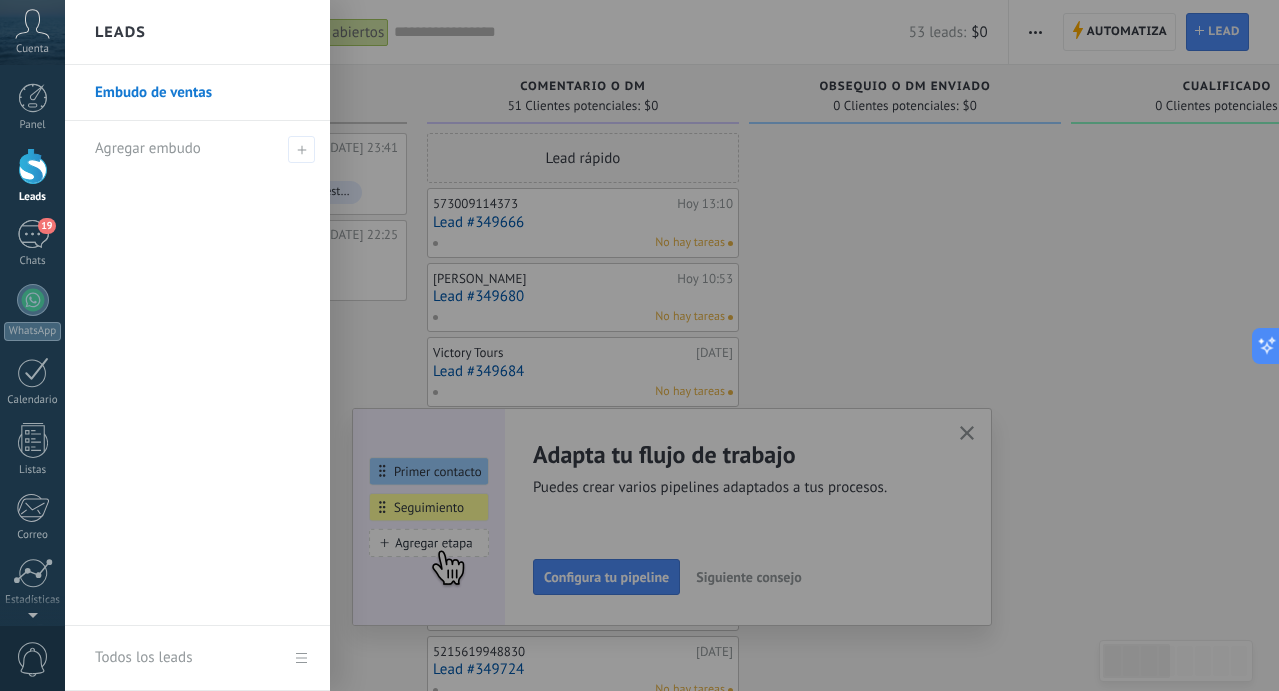 click on "Leads" at bounding box center (197, 32) 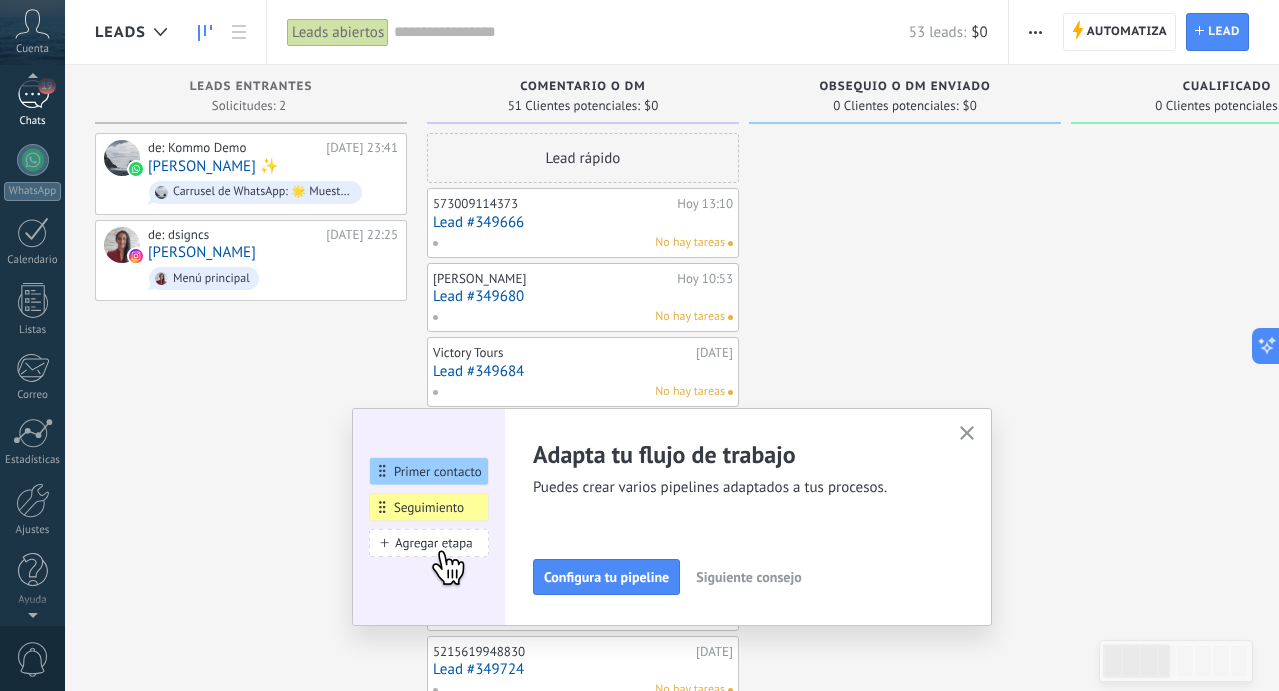 scroll, scrollTop: 141, scrollLeft: 0, axis: vertical 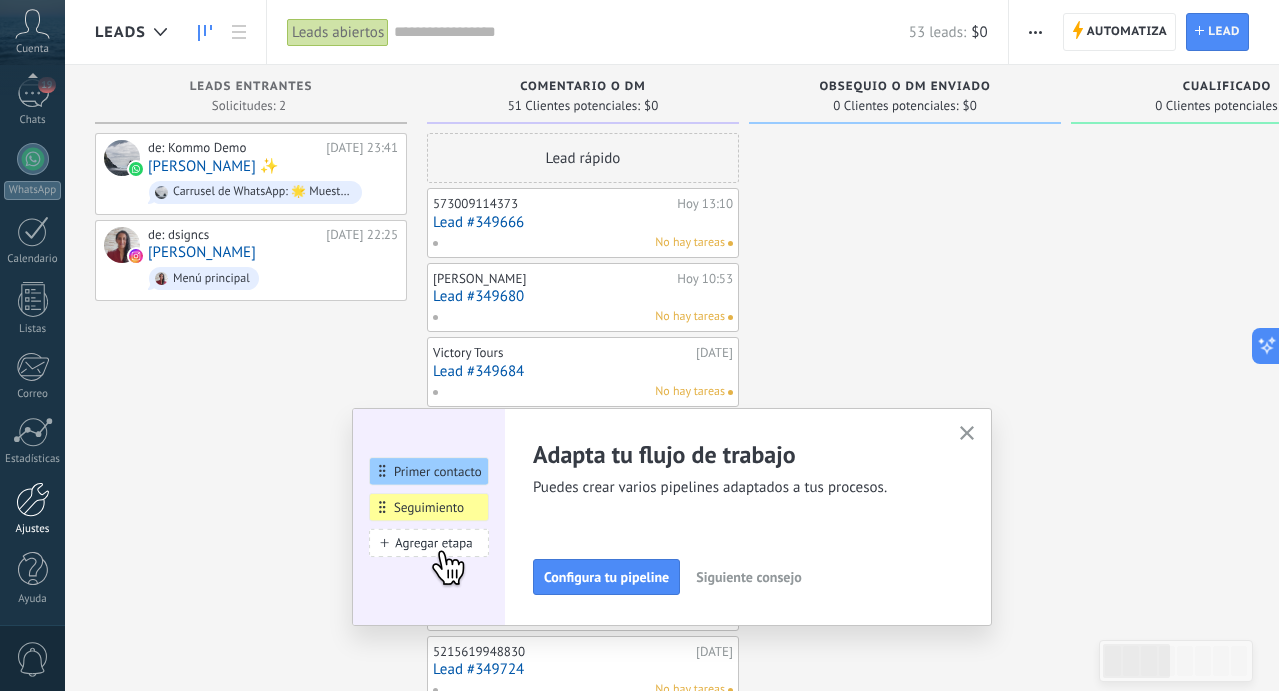 click at bounding box center (33, 499) 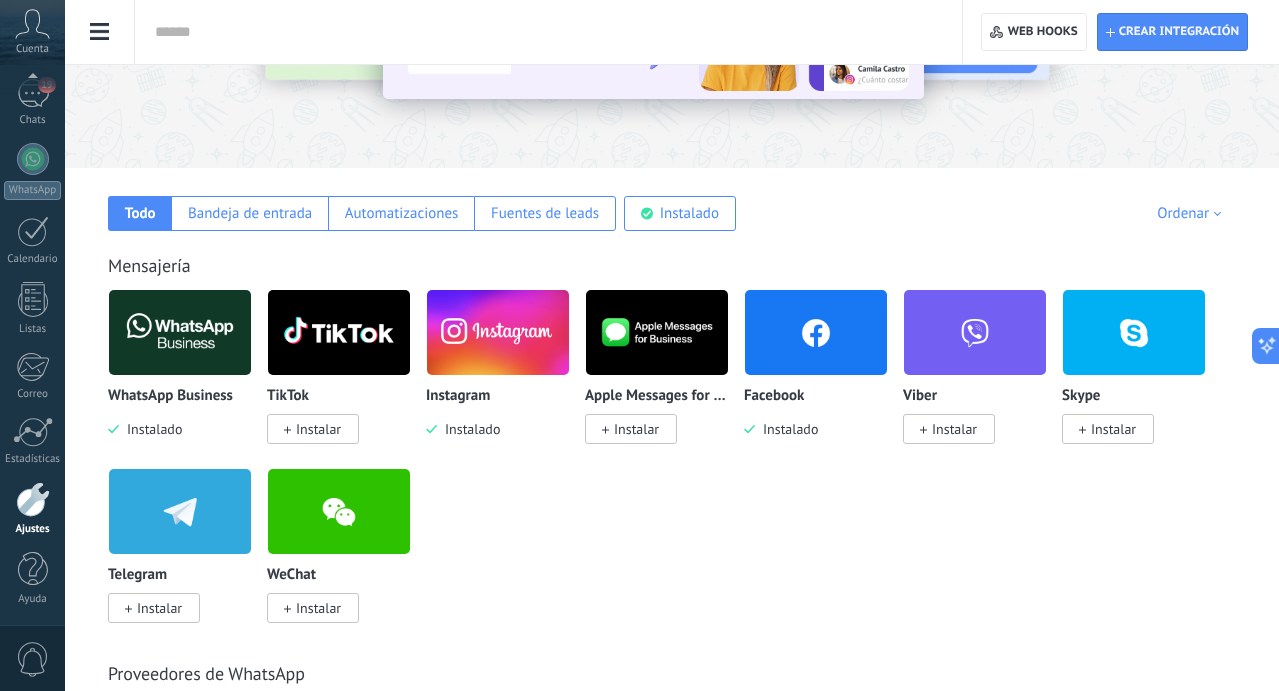 scroll, scrollTop: 224, scrollLeft: 0, axis: vertical 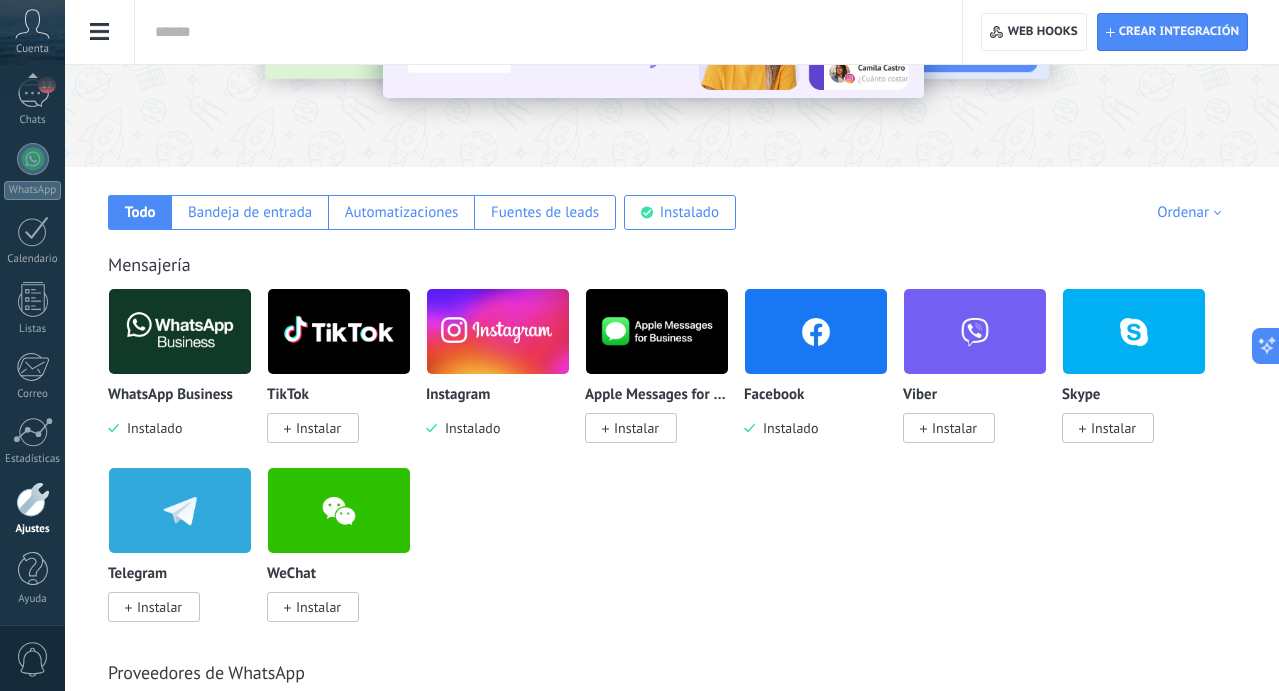 click at bounding box center [180, 331] 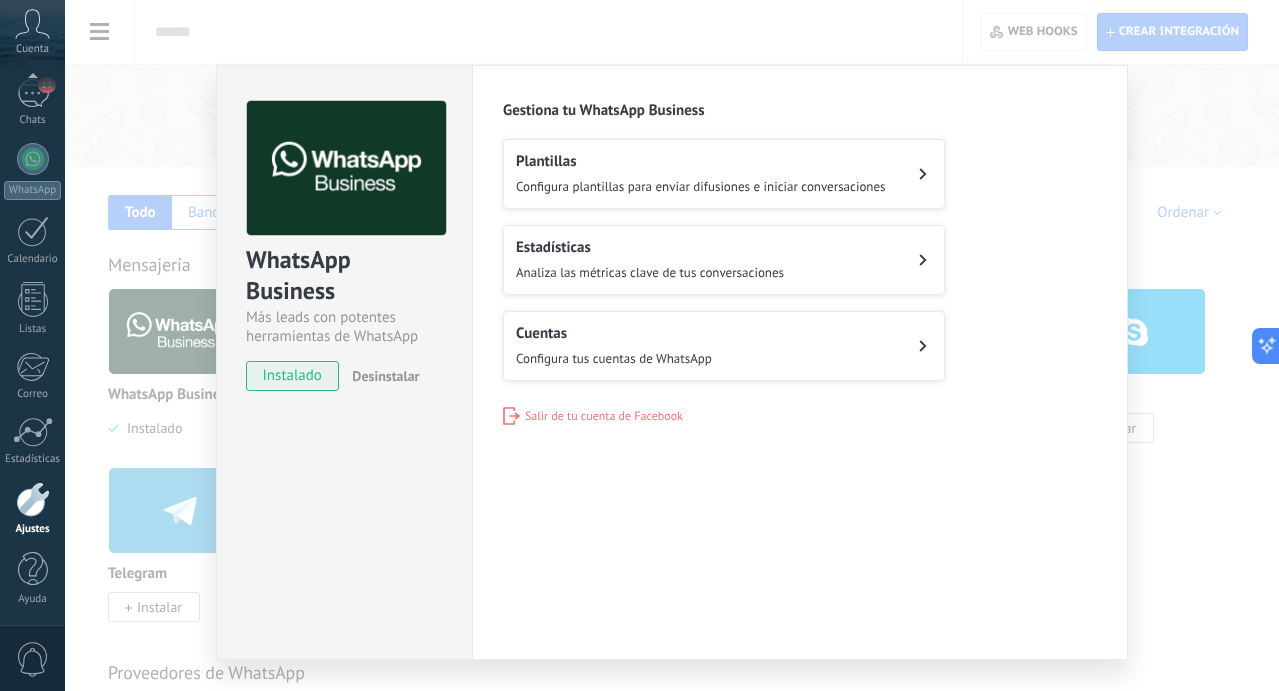 click on "Salir de tu cuenta de Facebook" at bounding box center [604, 416] 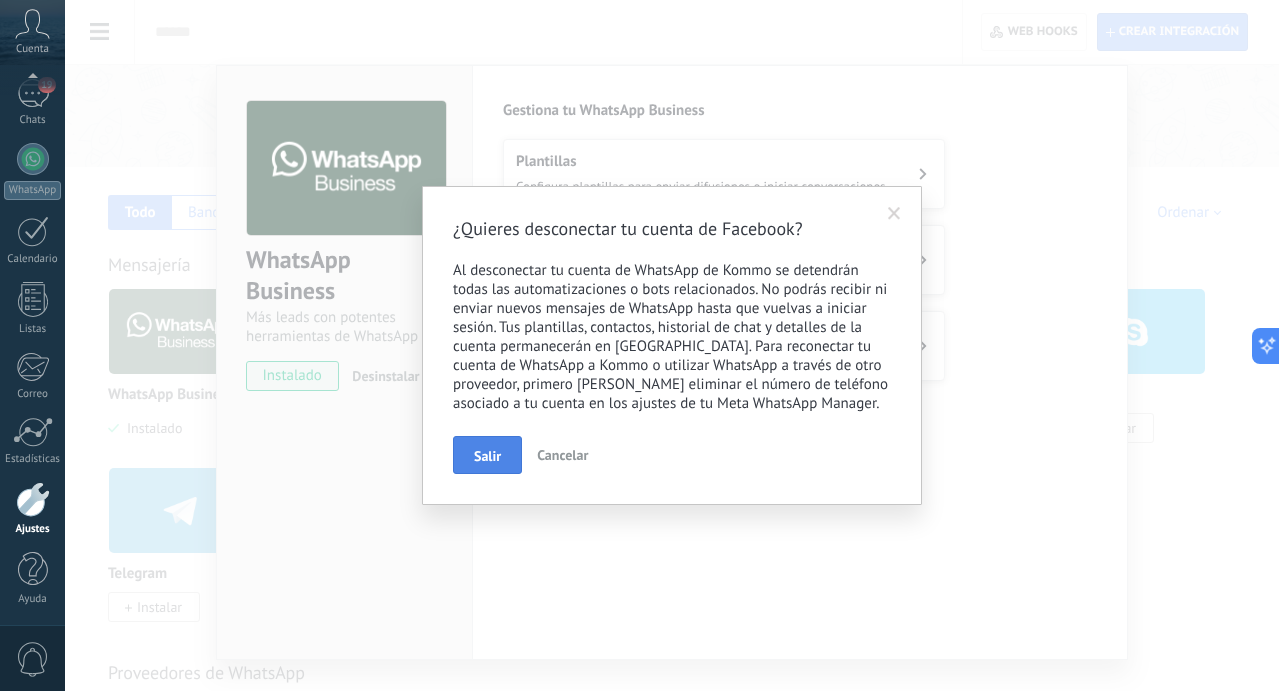 click on "Salir" at bounding box center (487, 456) 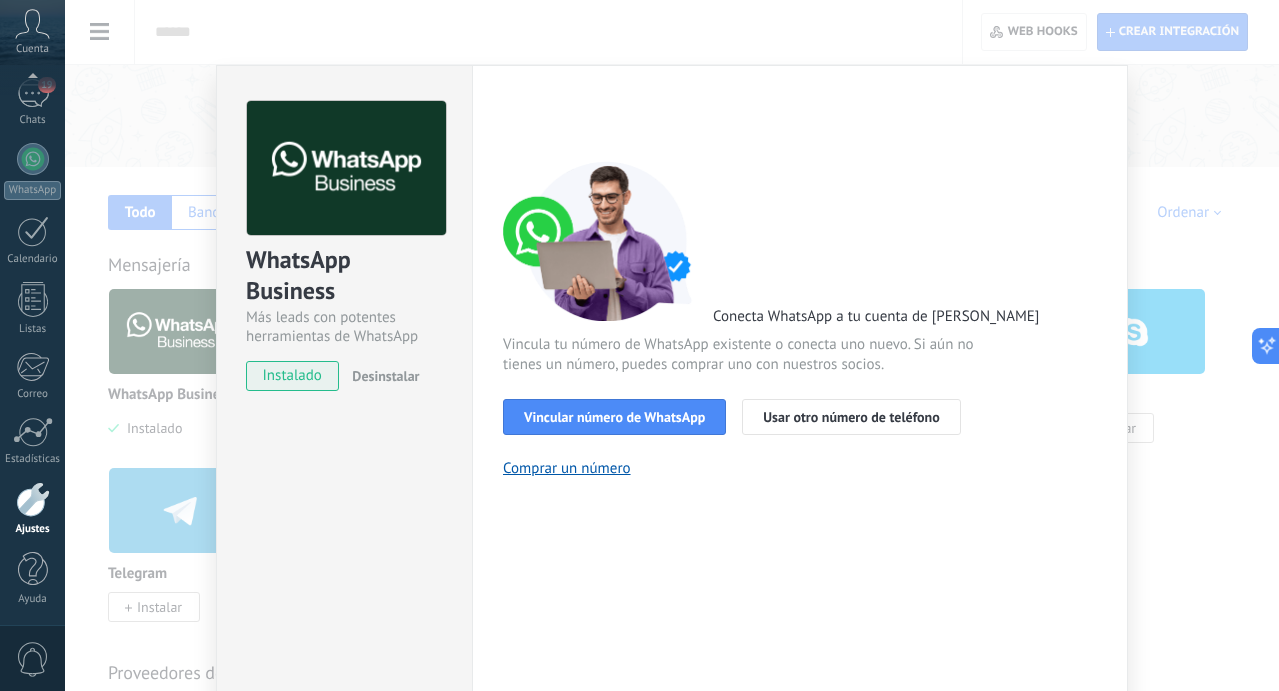 click on "Conecta WhatsApp a tu cuenta de Kommo Vincula tu número de WhatsApp existente o conecta uno nuevo. Si aún no tienes un número, puedes comprar uno con nuestros socios. Vincular número de WhatsApp Usar otro número de teléfono Comprar un número" at bounding box center (800, 319) 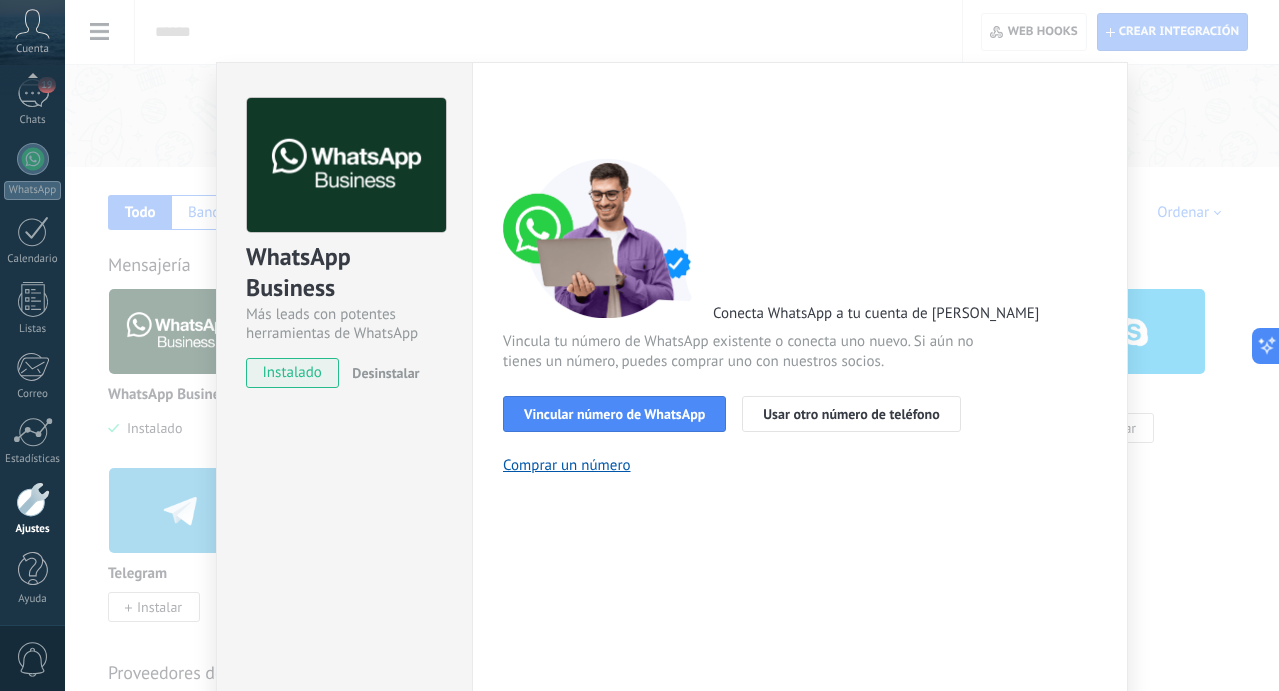 scroll, scrollTop: 0, scrollLeft: 0, axis: both 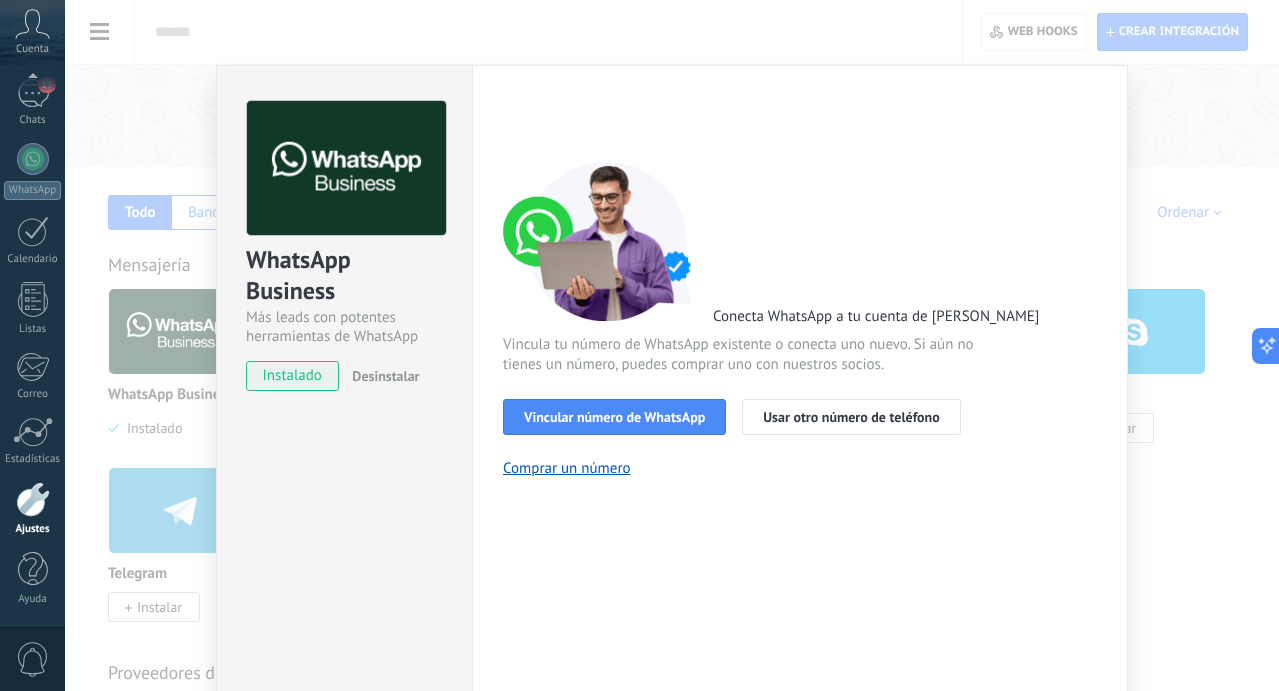 click on "WhatsApp Business Más leads con potentes herramientas de WhatsApp instalado Desinstalar Configuraciones Autorizaciones Esta pestaña registra a los usuarios que han concedido acceso a las integración a esta cuenta. Si deseas remover la posibilidad que un usuario pueda enviar solicitudes a la cuenta en nombre de esta integración, puedes revocar el acceso. Si el acceso a todos los usuarios es revocado, la integración dejará de funcionar. Esta aplicacion está instalada, pero nadie le ha dado acceso aun. WhatsApp Cloud API más _:  Guardar < Volver 1 Seleccionar aplicación 2 Conectar Facebook  3 Finalizar configuración Conecta WhatsApp a tu cuenta de Kommo Vincula tu número de WhatsApp existente o conecta uno nuevo. Si aún no tienes un número, puedes comprar uno con nuestros socios. Vincular número de WhatsApp Usar otro número de teléfono Comprar un número ¿Necesitas ayuda?" at bounding box center (672, 345) 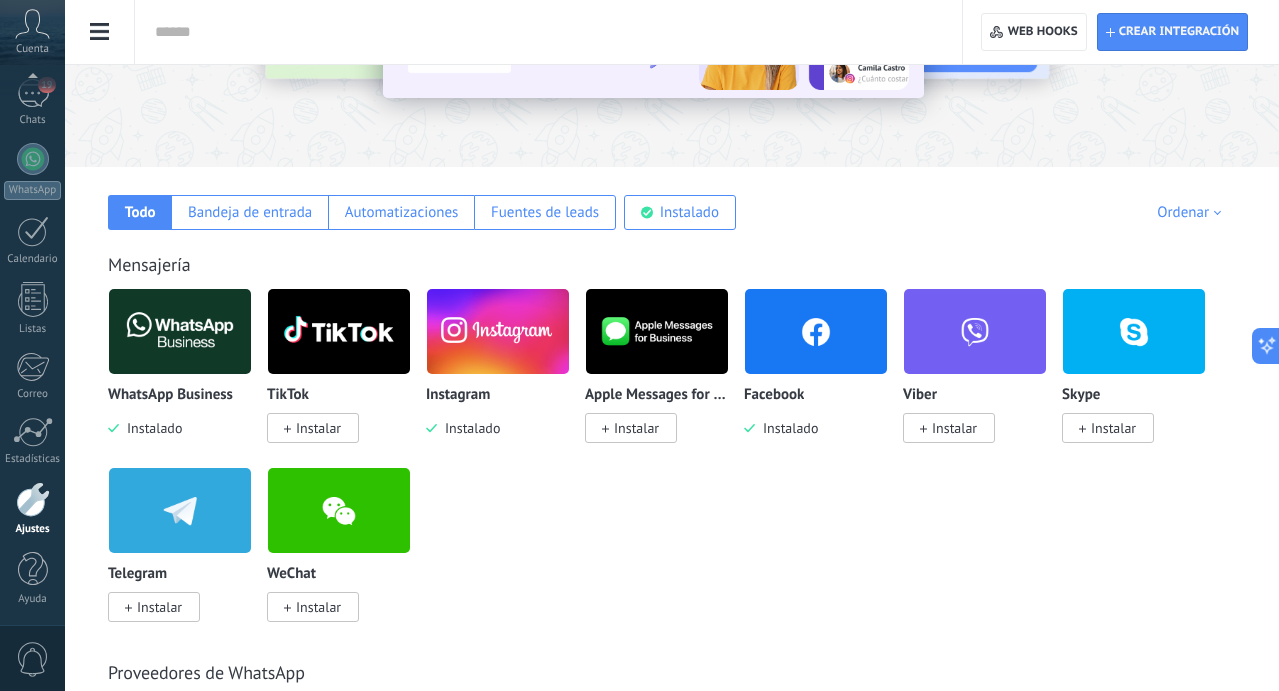 click on "Todo Bandeja de entrada Automatizaciones Fuentes de leads Instalado Mis contribuciones Ordenar Elegidos del equipo Tendencias Más popular Lo más nuevo primero" at bounding box center [672, 198] 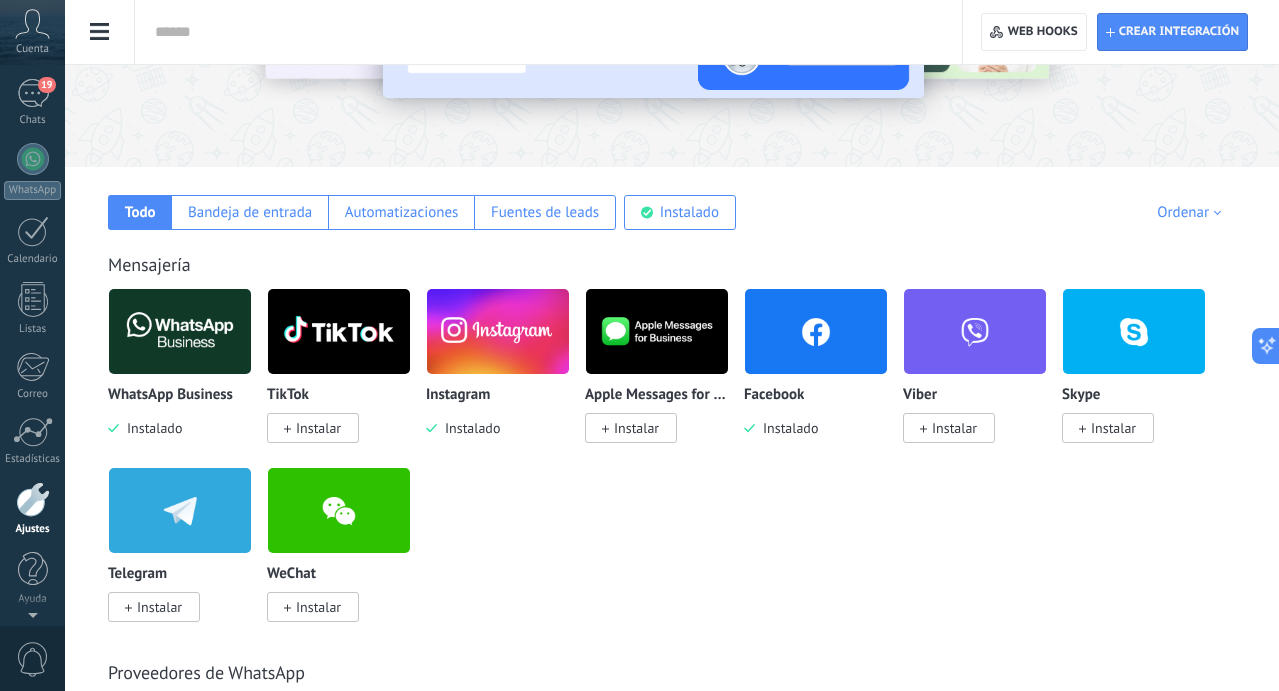 scroll, scrollTop: 0, scrollLeft: 0, axis: both 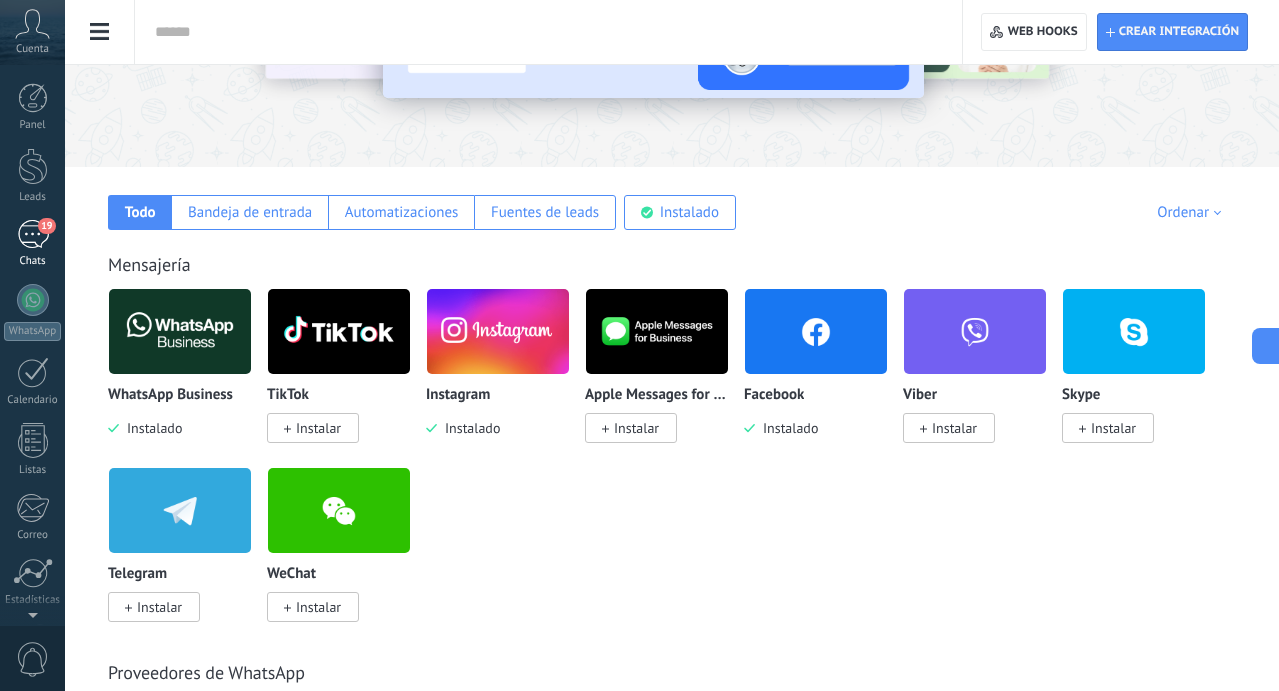 click on "19" at bounding box center (33, 234) 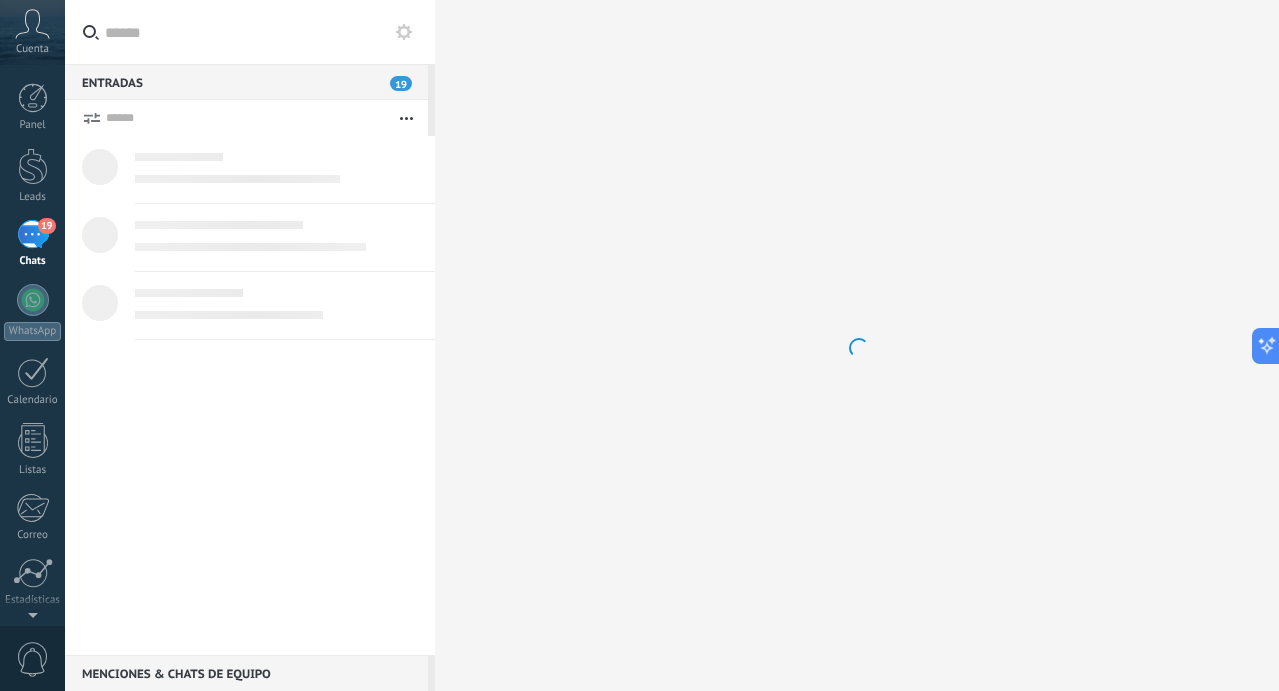 scroll, scrollTop: 0, scrollLeft: 0, axis: both 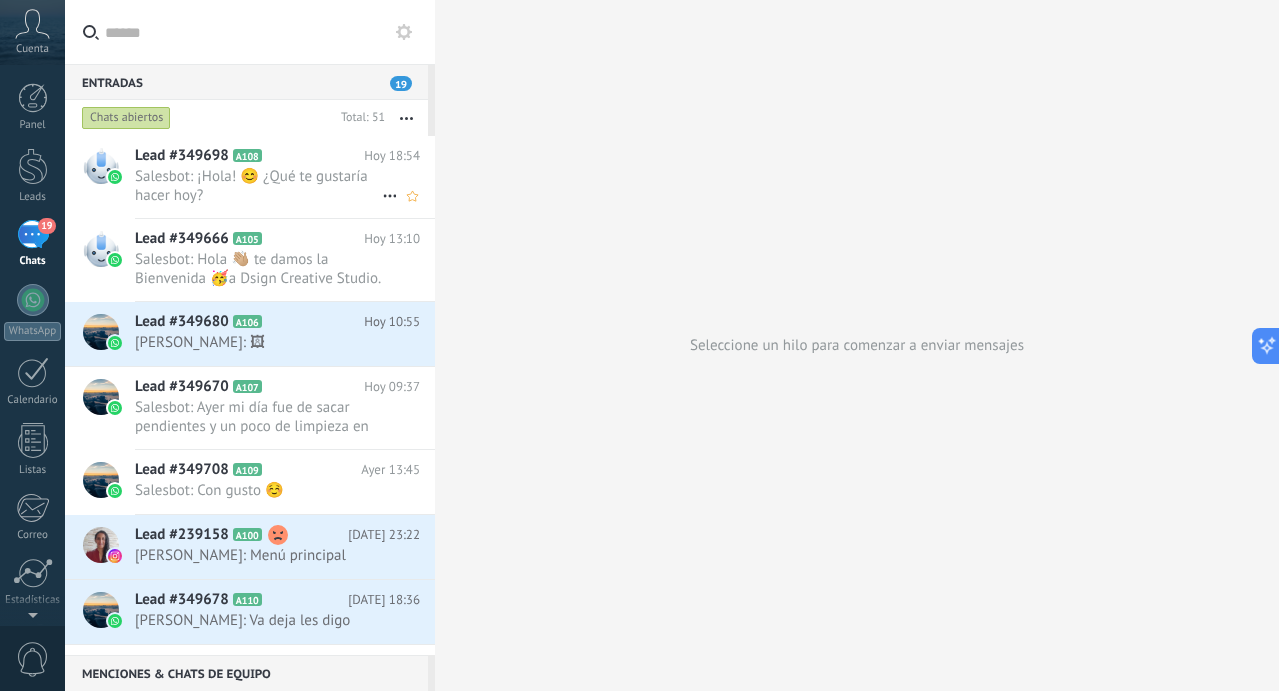 click on "Salesbot: ¡Hola! 😊 ¿Qué te gustaría hacer hoy?" at bounding box center (258, 186) 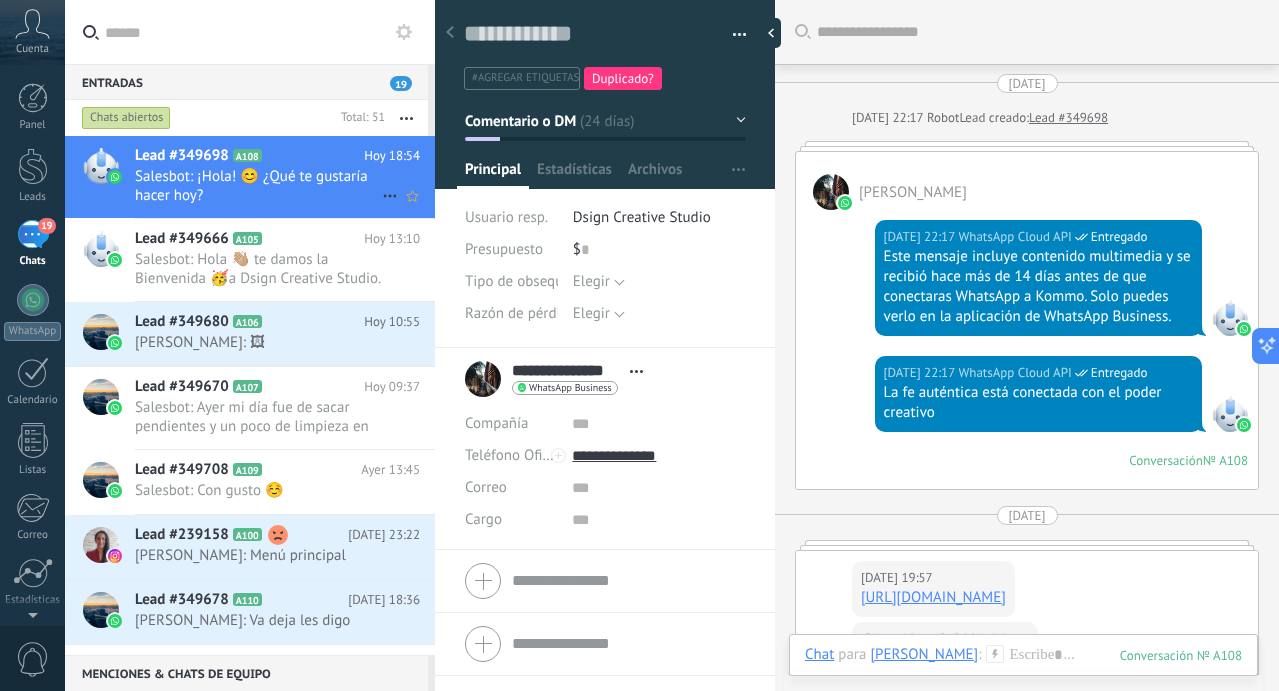 scroll, scrollTop: 1925, scrollLeft: 0, axis: vertical 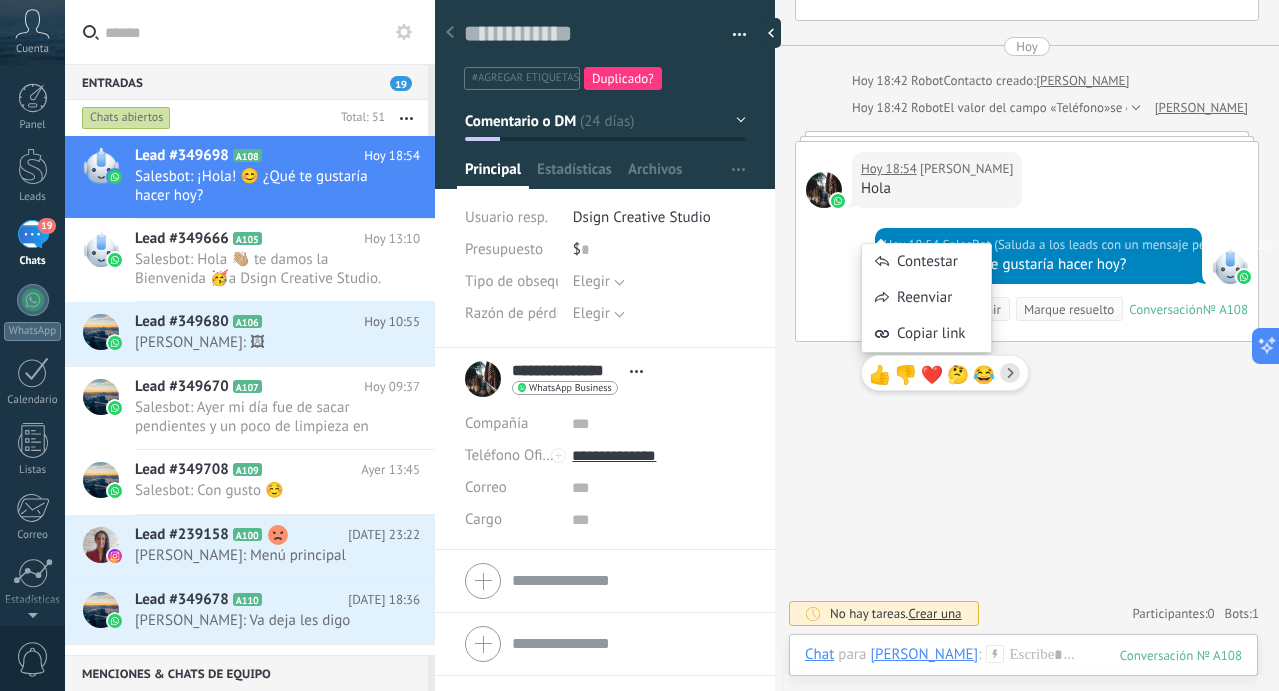 click on "Contestar Reenviar Copiar link 👍 👎 ❤️ 🤔 😂" at bounding box center [945, 307] 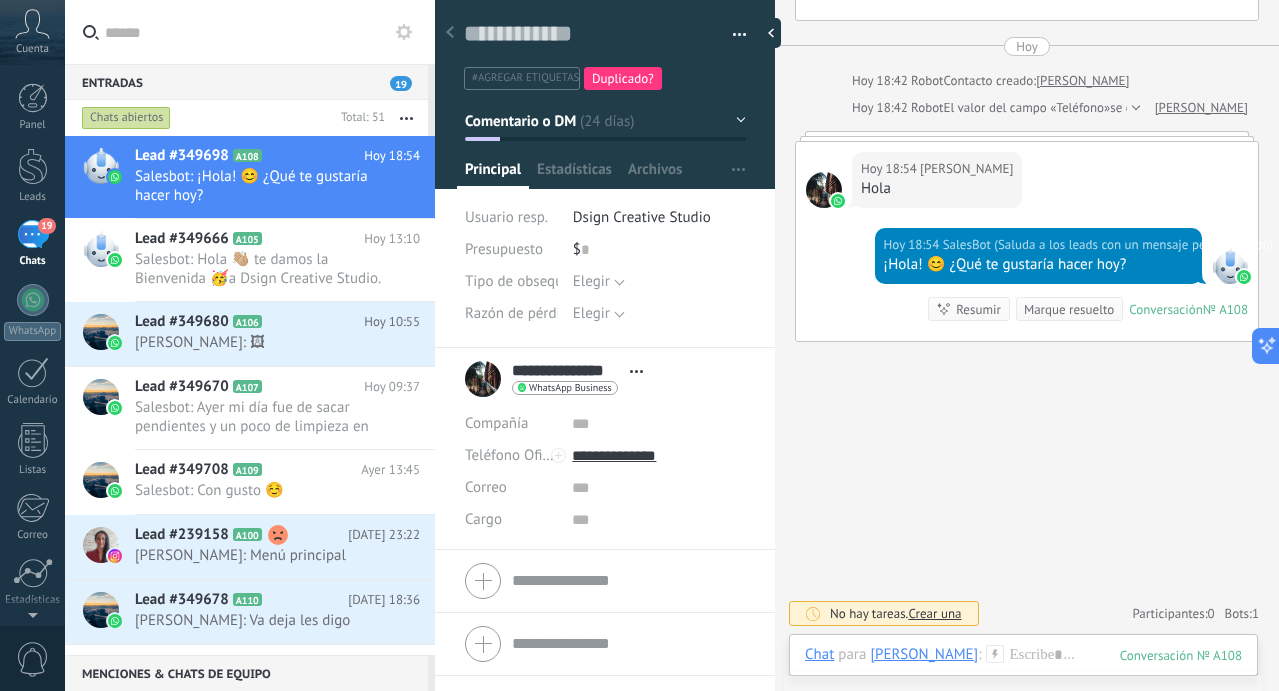 click at bounding box center (824, -1289) 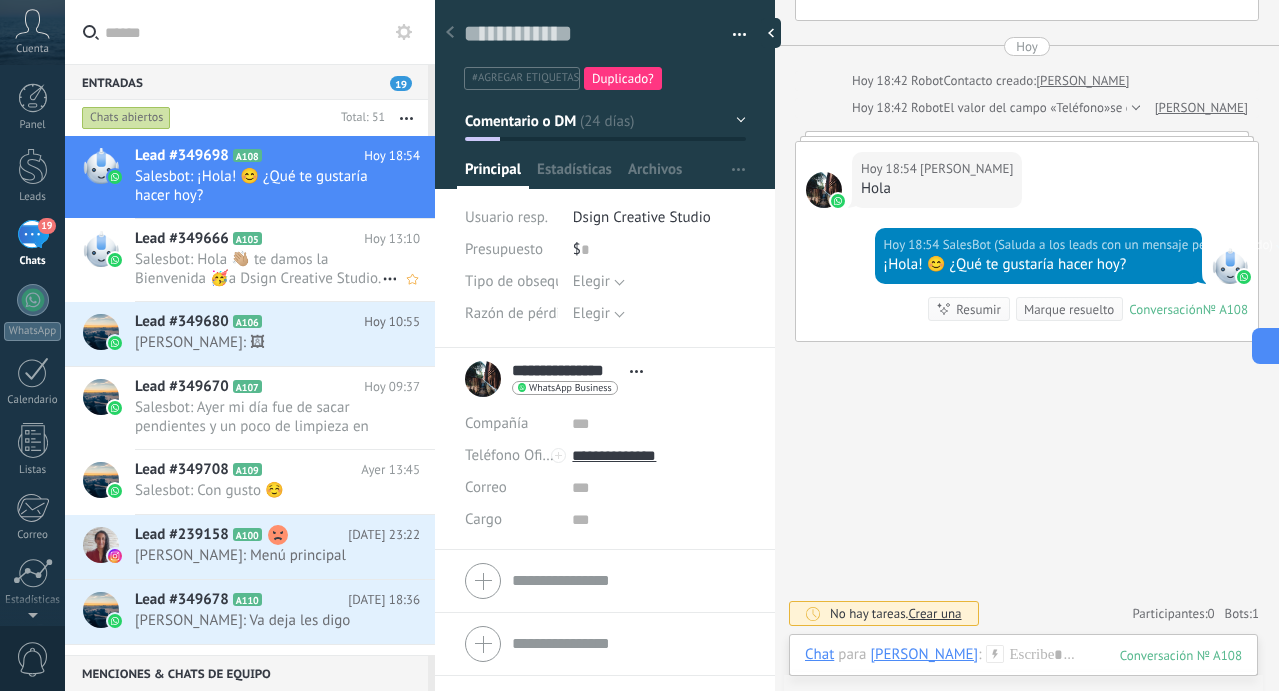click on "Salesbot: Hola 👋🏼 te damos la Bienvenida 🥳a Dsign Creative Studio. 😊
Cuentanos ¿Que producto o servicio requieres?
Es..." at bounding box center (258, 269) 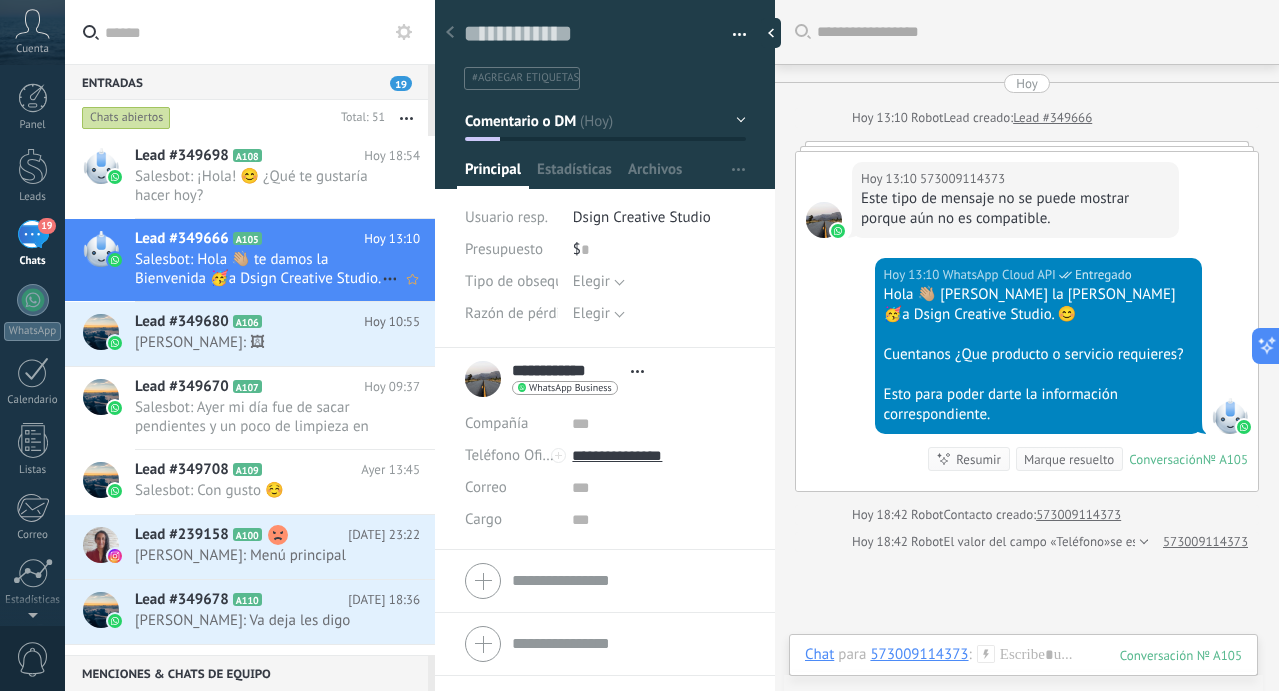scroll, scrollTop: 30, scrollLeft: 0, axis: vertical 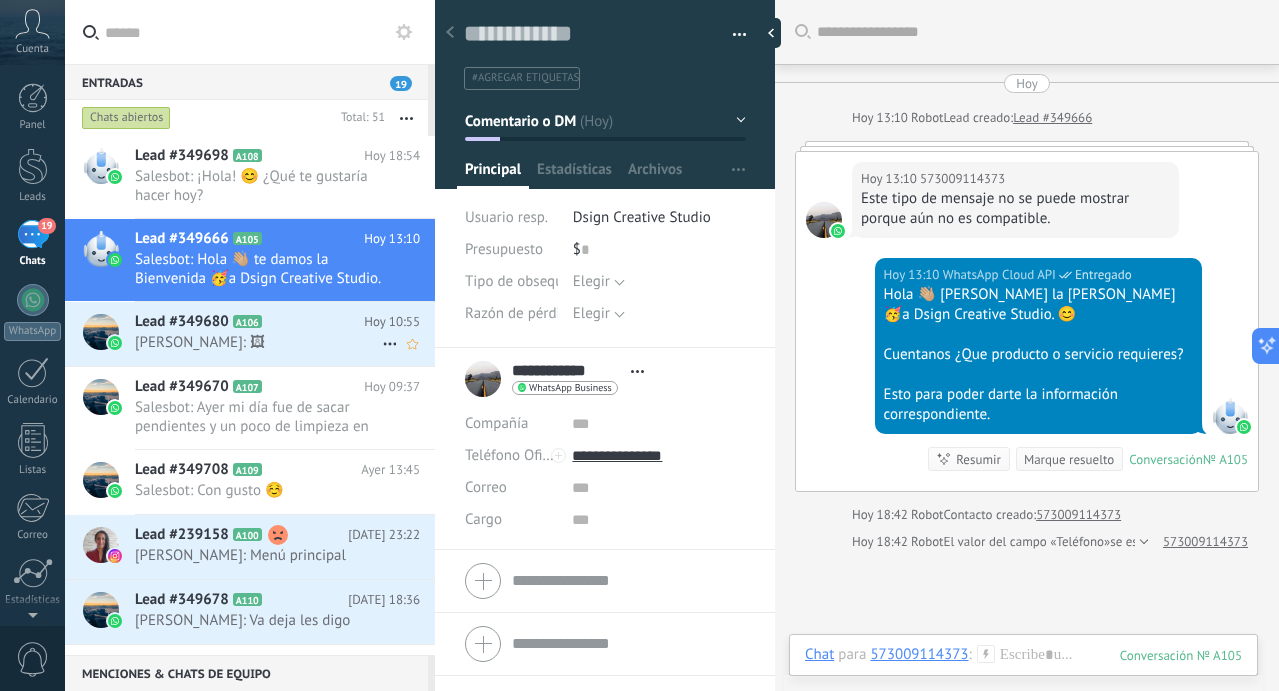 click on "Lead #349680
A106
Hoy 10:55
Ana Peña: 🖼" at bounding box center (285, 333) 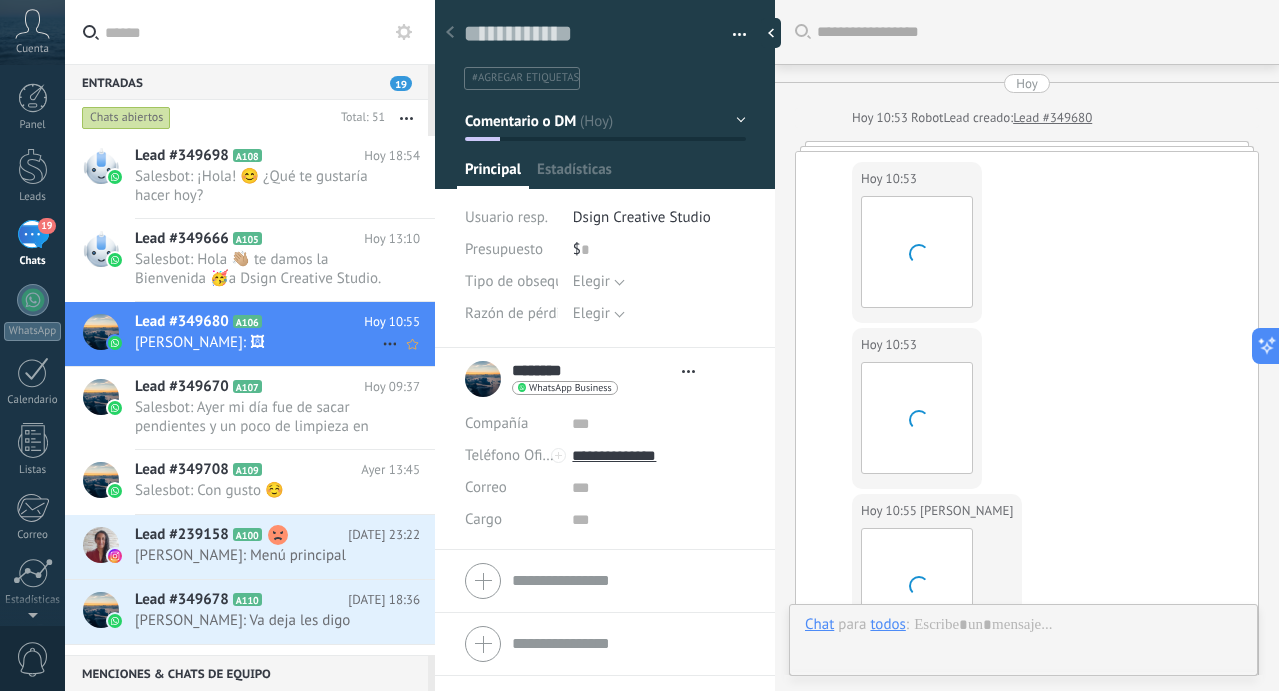 type on "**********" 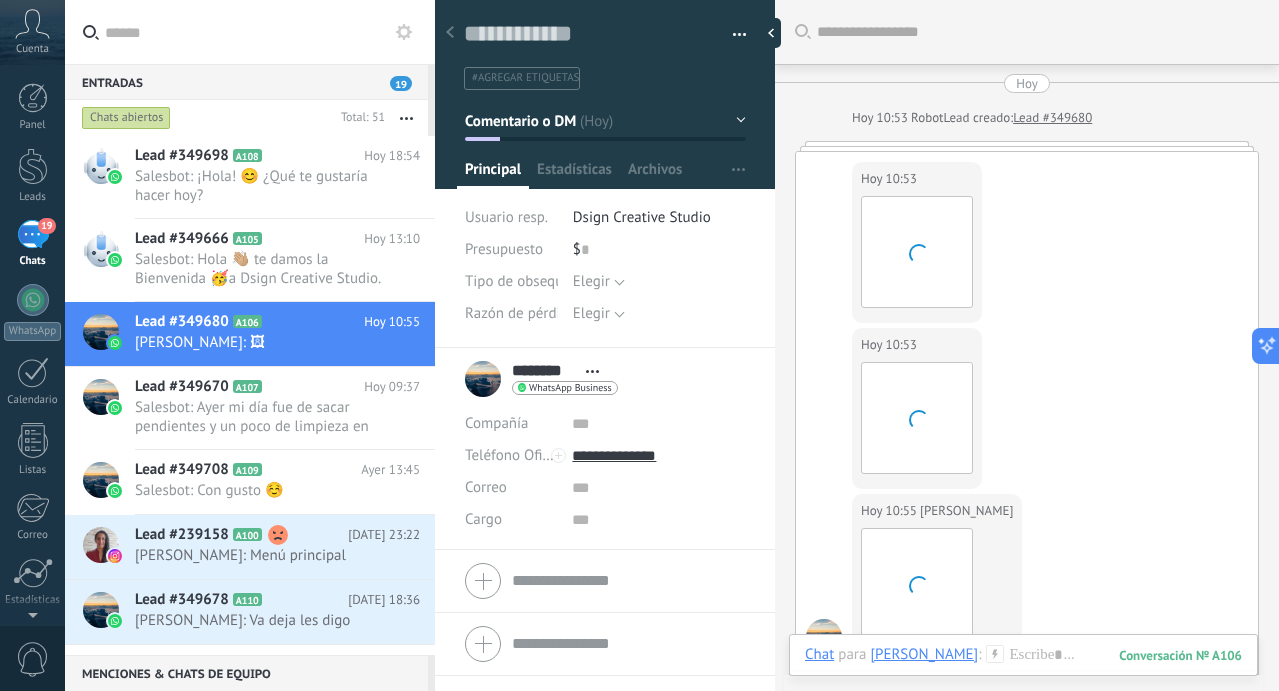 scroll, scrollTop: 30, scrollLeft: 0, axis: vertical 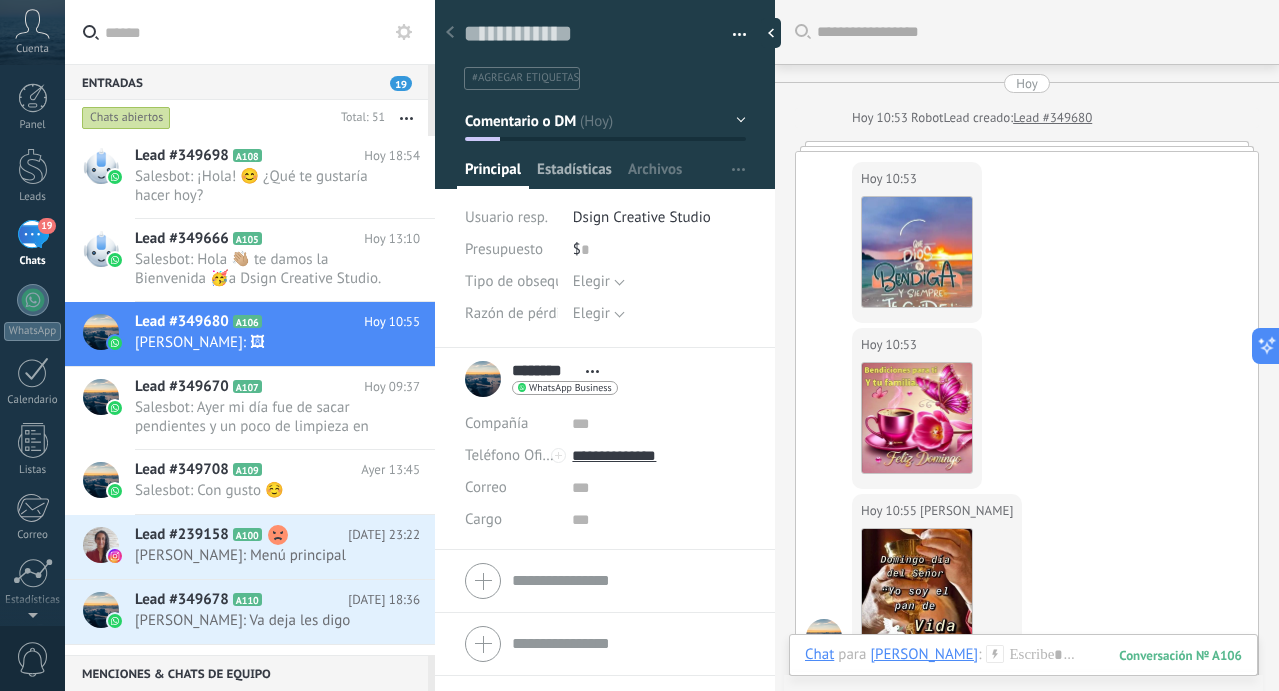 click on "Estadísticas" at bounding box center [574, 174] 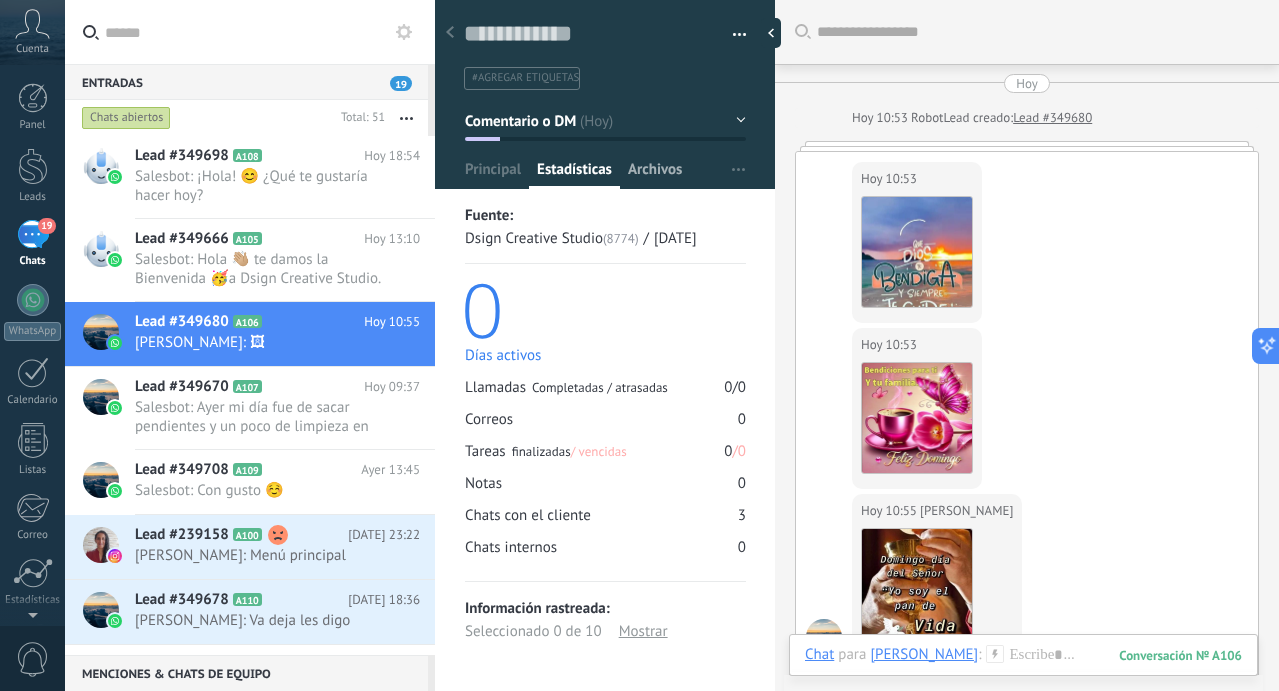click on "Archivos" at bounding box center (655, 174) 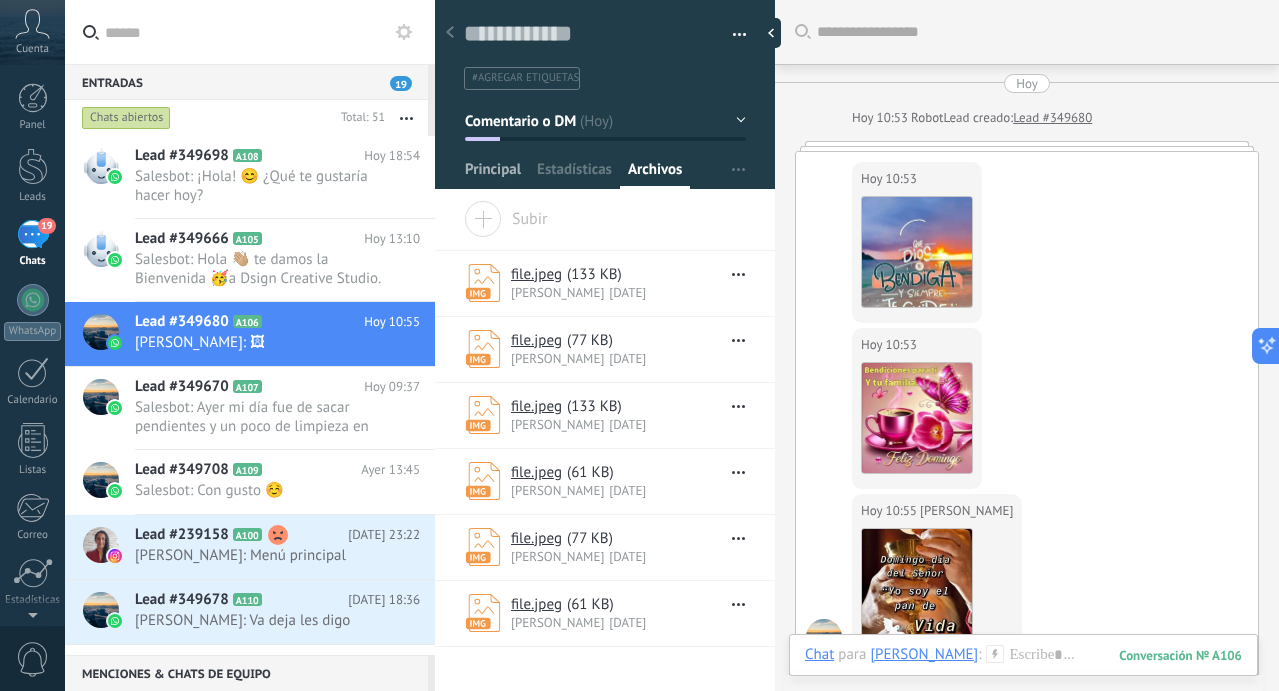click on "Principal" at bounding box center [493, 174] 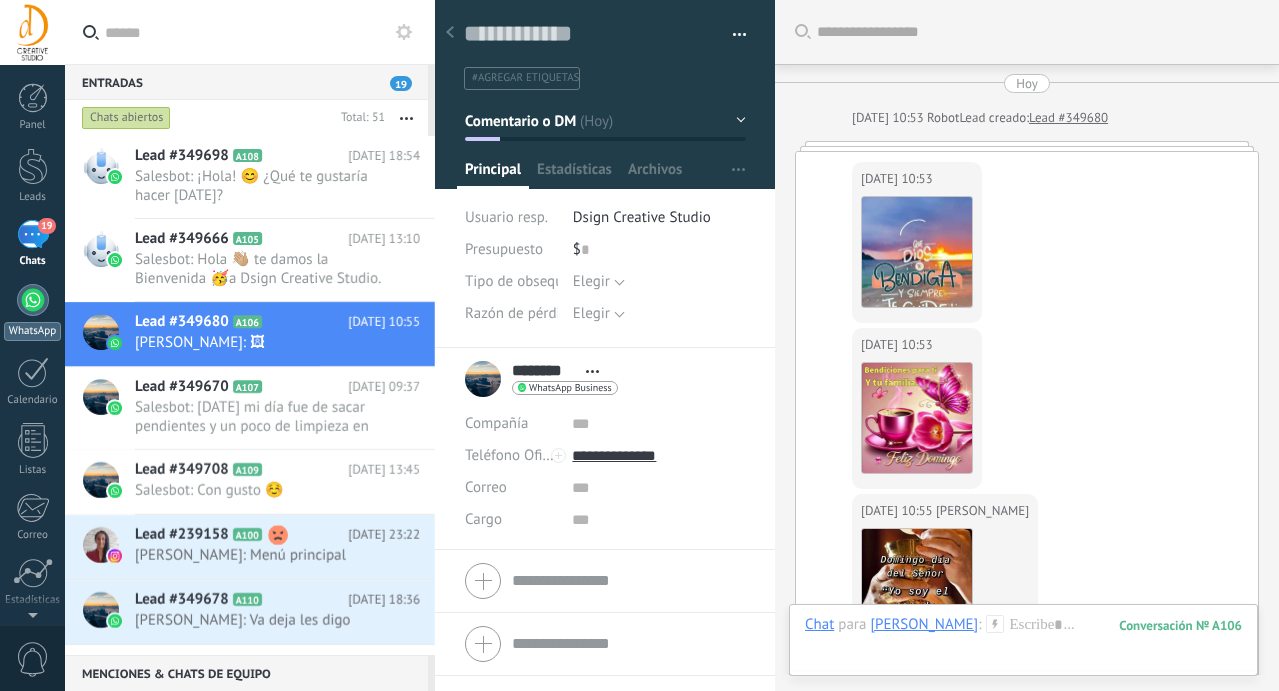 scroll, scrollTop: 0, scrollLeft: 0, axis: both 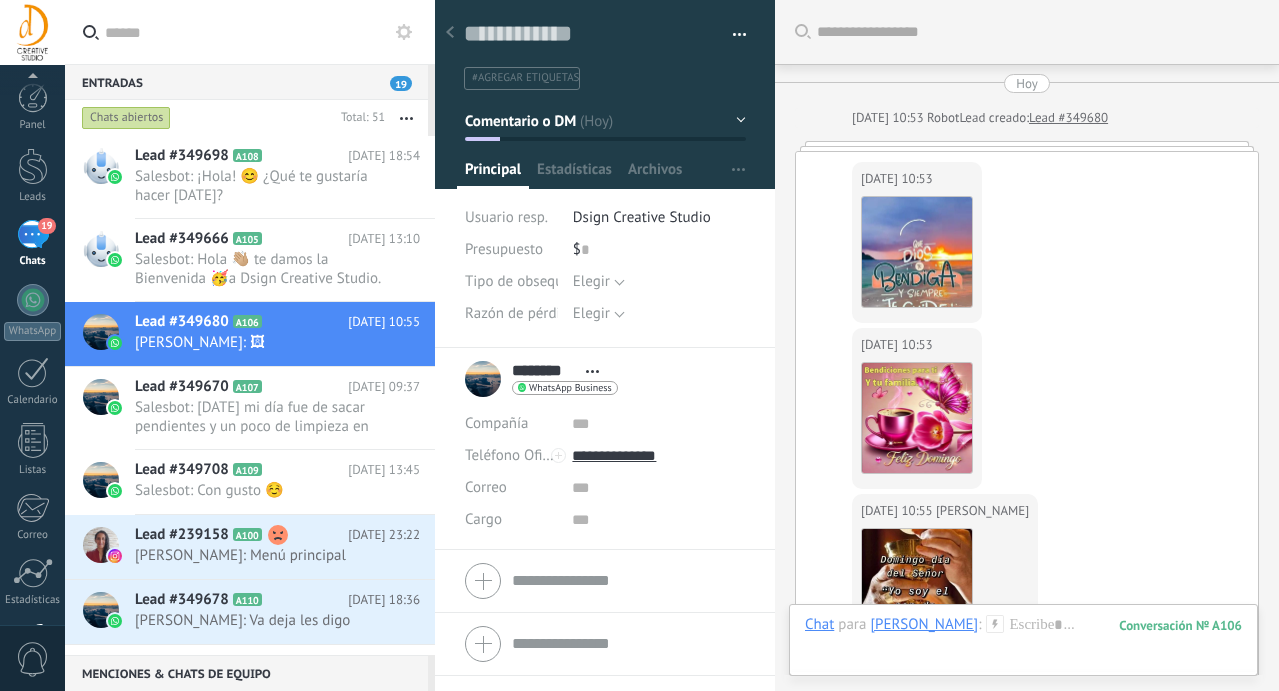 click at bounding box center [33, 640] 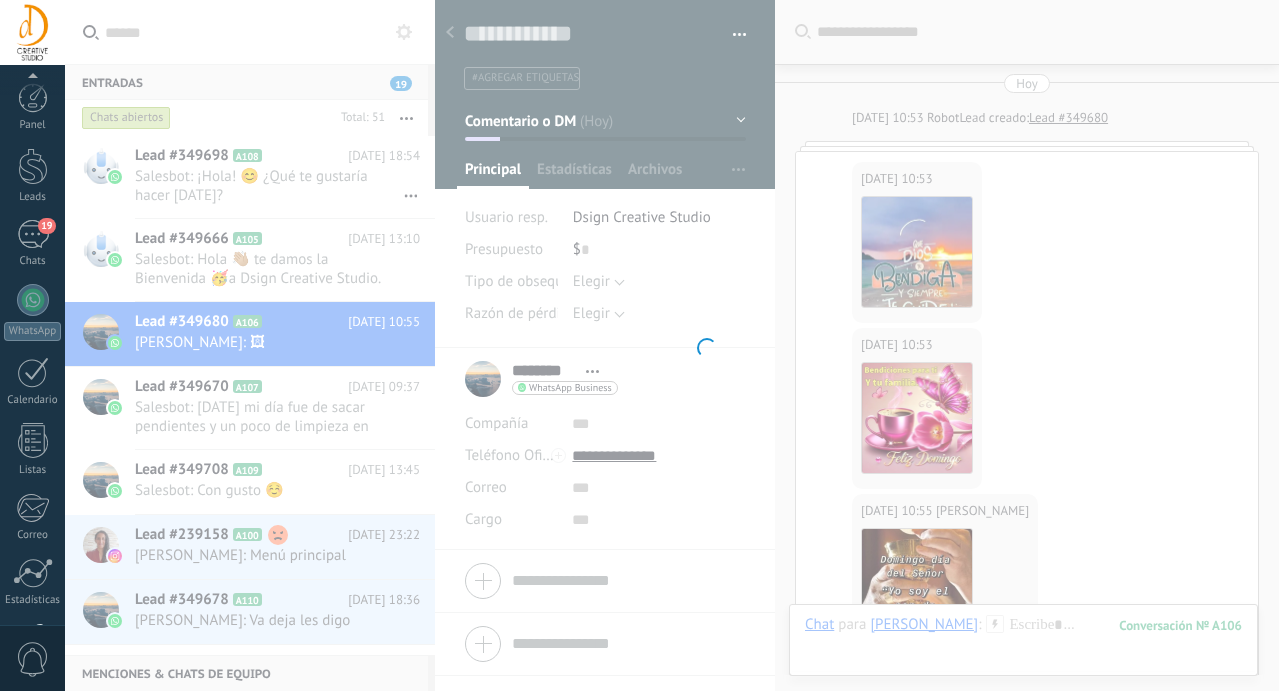 scroll, scrollTop: 141, scrollLeft: 0, axis: vertical 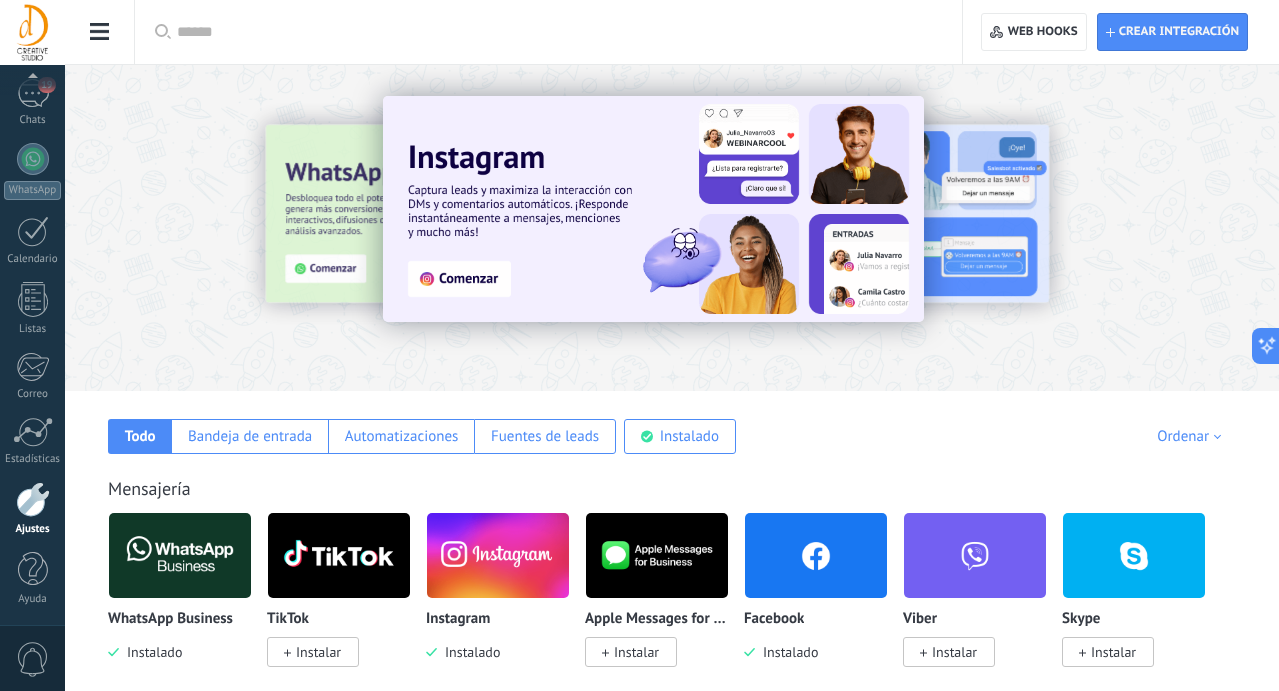 click at bounding box center [180, 555] 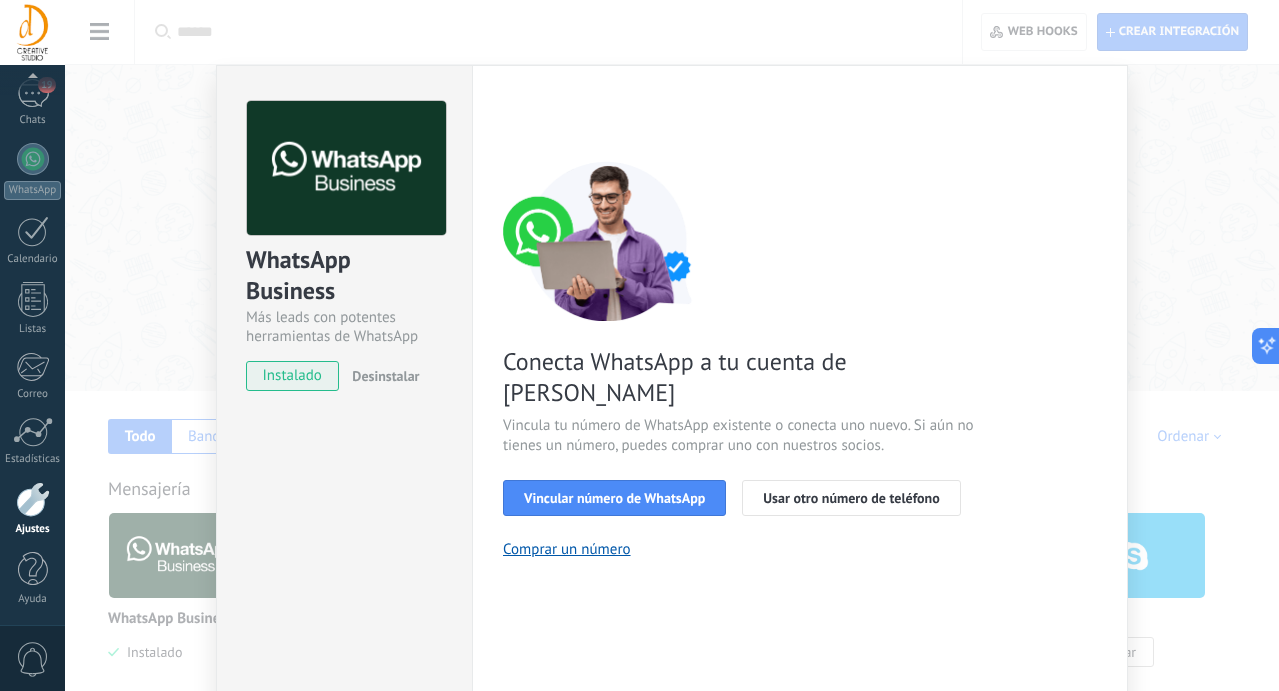 click on "Desinstalar" at bounding box center [385, 376] 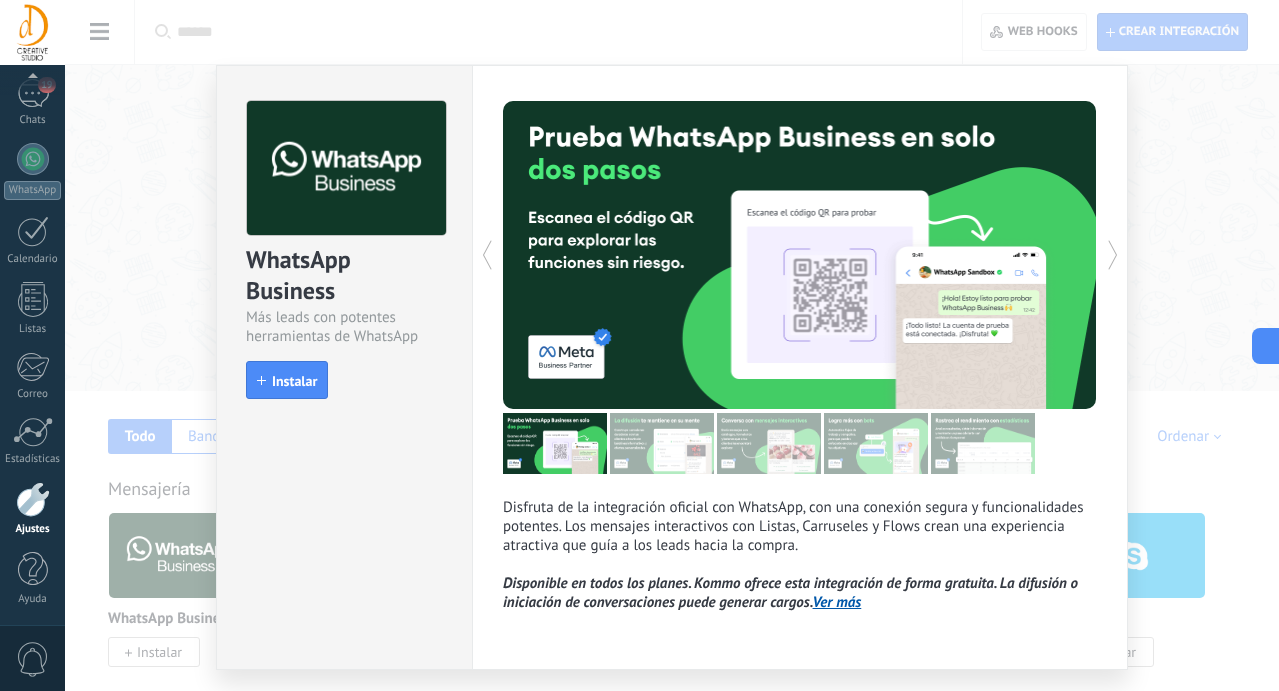 scroll, scrollTop: 56, scrollLeft: 0, axis: vertical 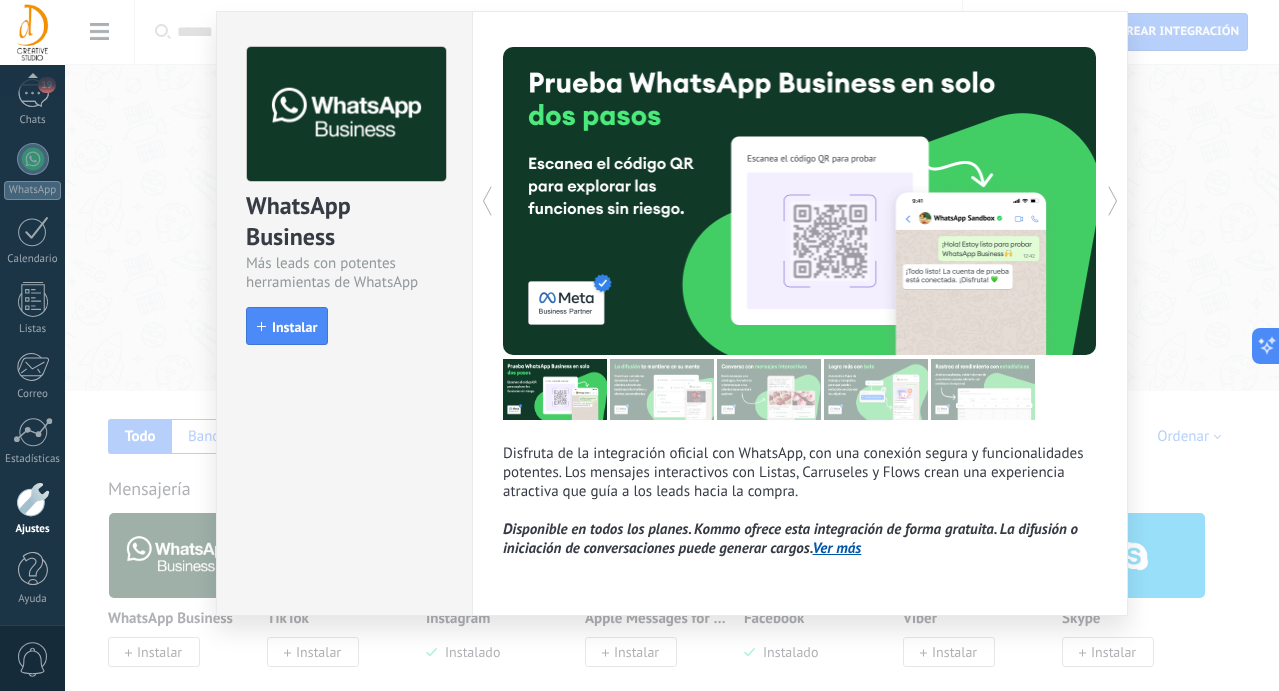 click on "Ver más" at bounding box center [837, 548] 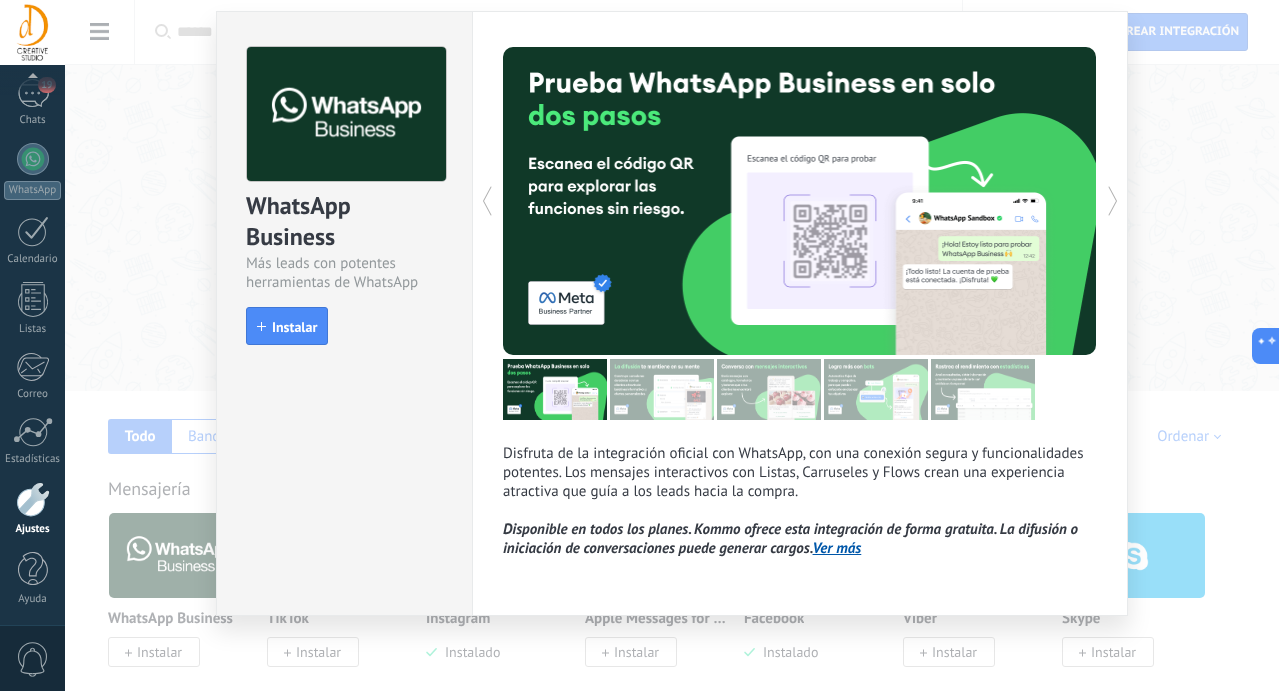 scroll, scrollTop: 0, scrollLeft: 0, axis: both 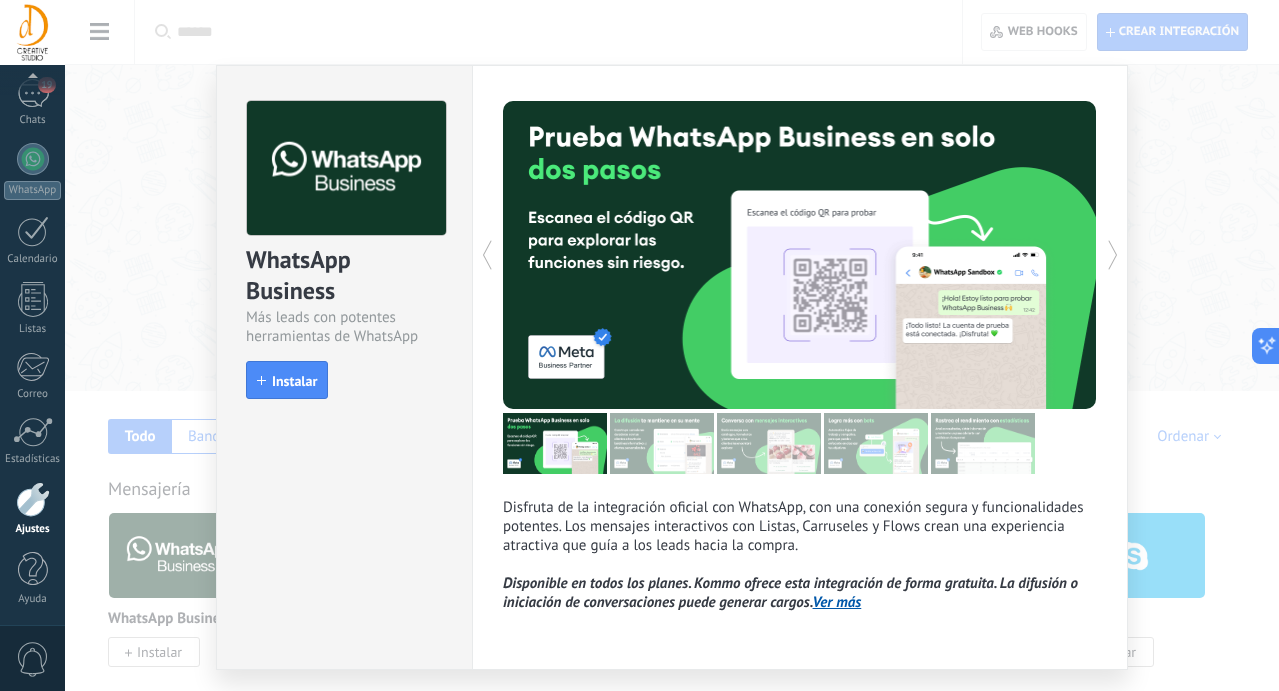 click on "WhatsApp Business Más leads con potentes herramientas de WhatsApp install Instalar Disfruta de la integración oficial con WhatsApp, con una conexión segura y funcionalidades potentes. Los mensajes interactivos con Listas, Carruseles y Flows crean una experiencia atractiva que guía a los leads hacia la compra.    Disponible en todos los planes. Kommo ofrece esta integración de forma gratuita. La difusión o iniciación de conversaciones puede generar cargos.  Ver más más" at bounding box center (672, 345) 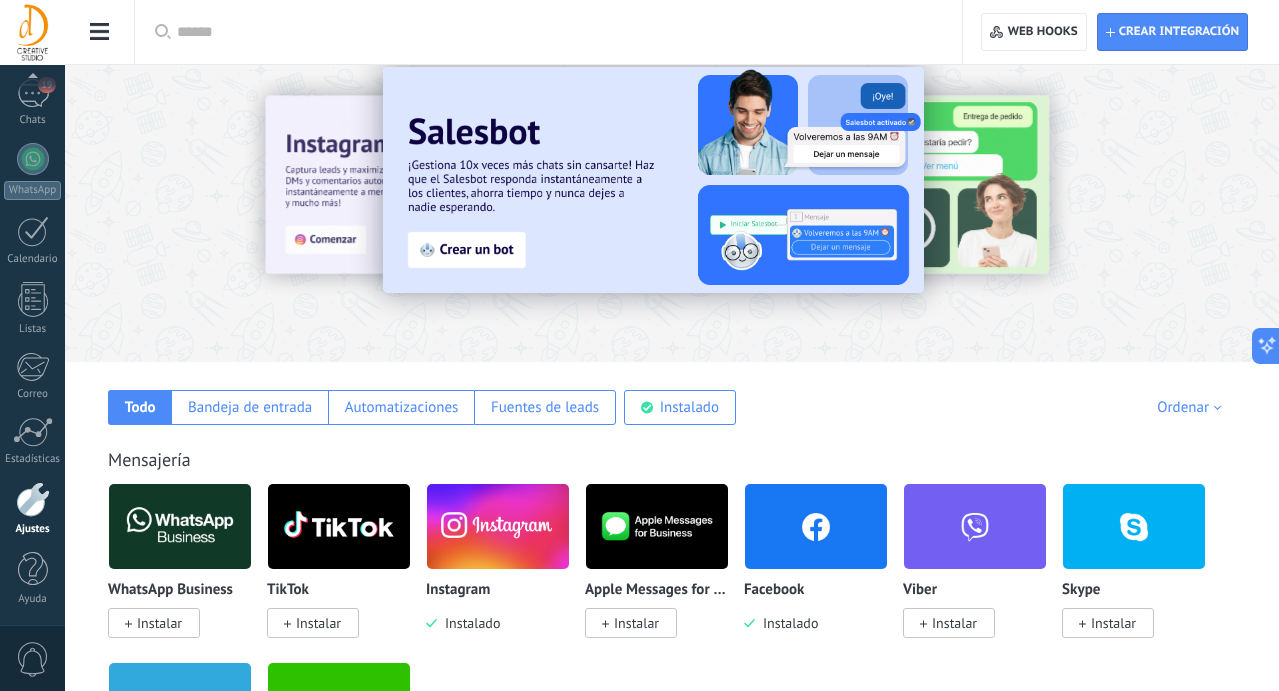 scroll, scrollTop: 24, scrollLeft: 0, axis: vertical 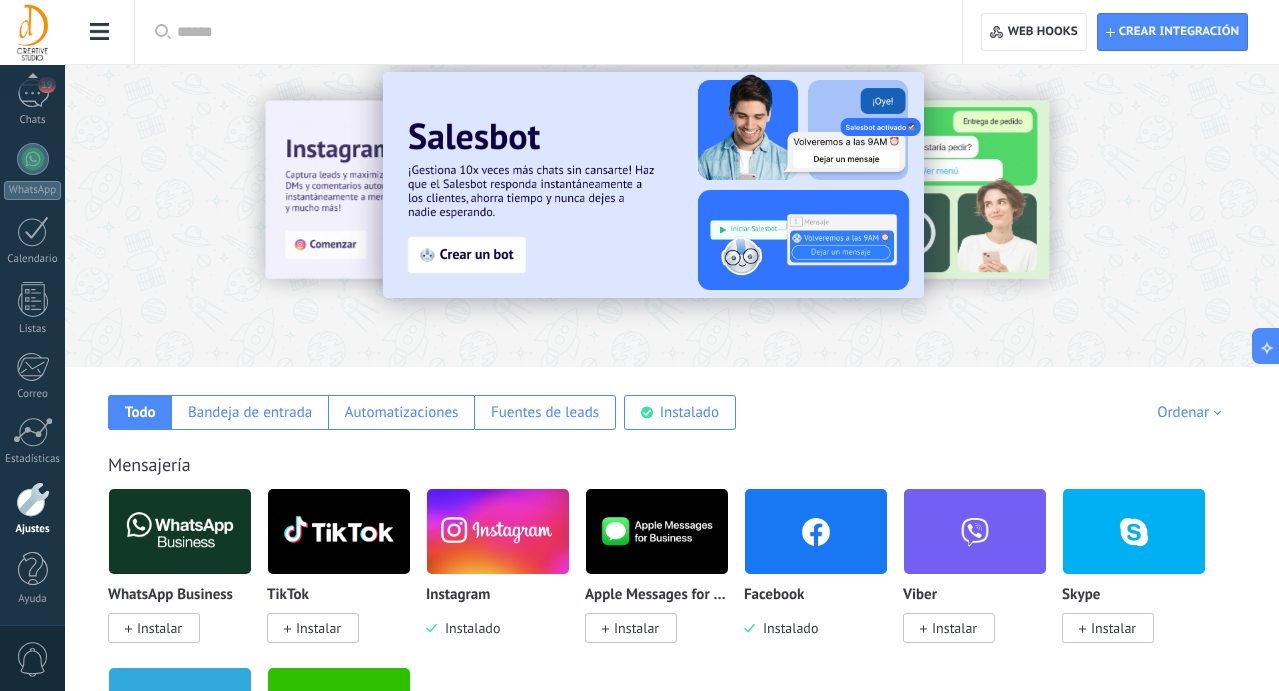 click at bounding box center [653, 185] 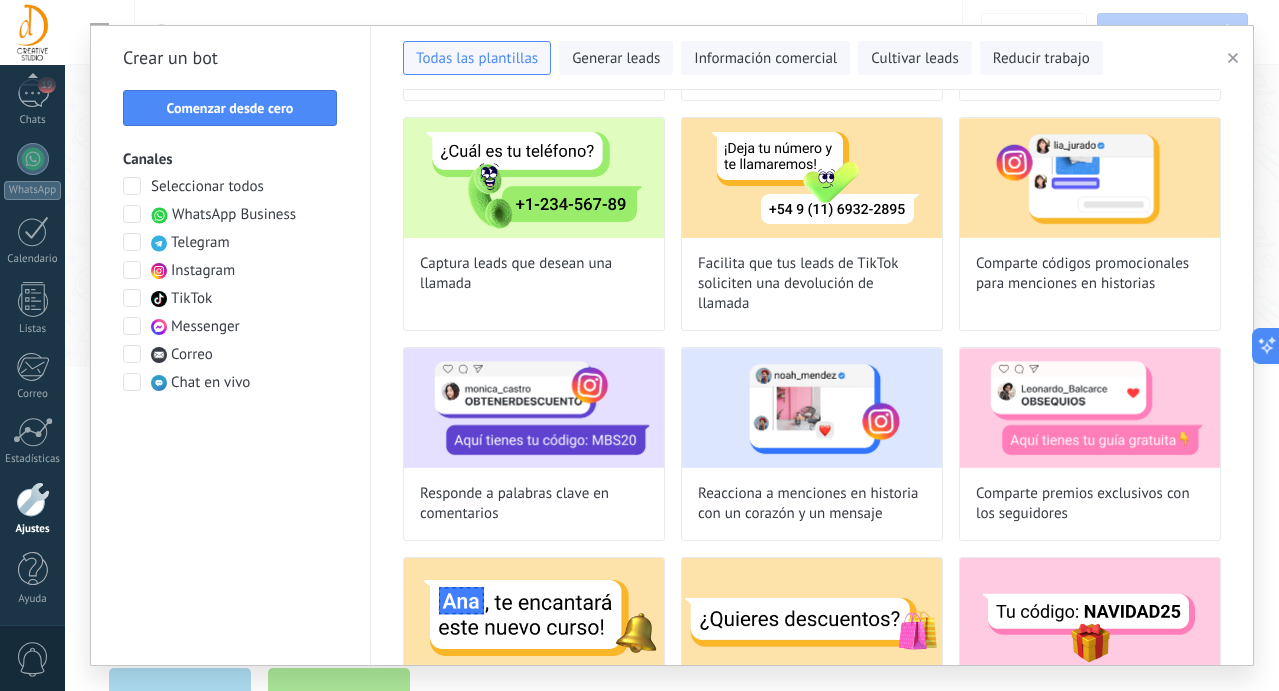 scroll, scrollTop: 258, scrollLeft: 0, axis: vertical 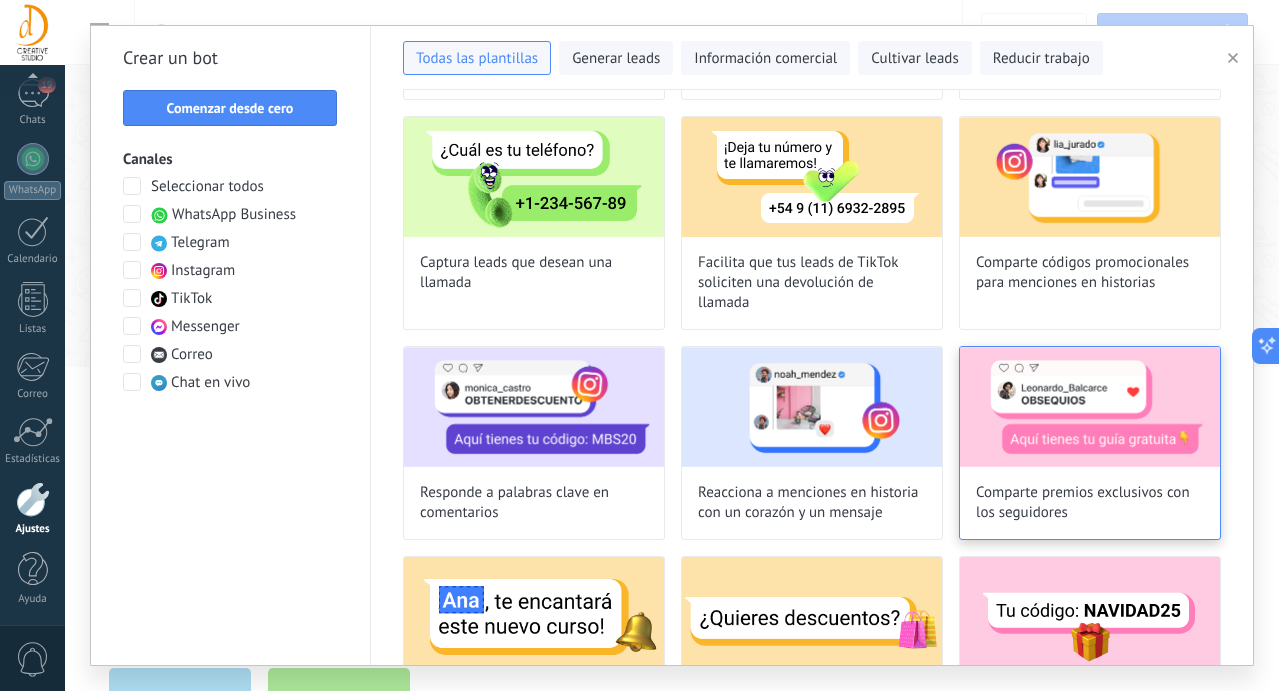 click at bounding box center (1090, 407) 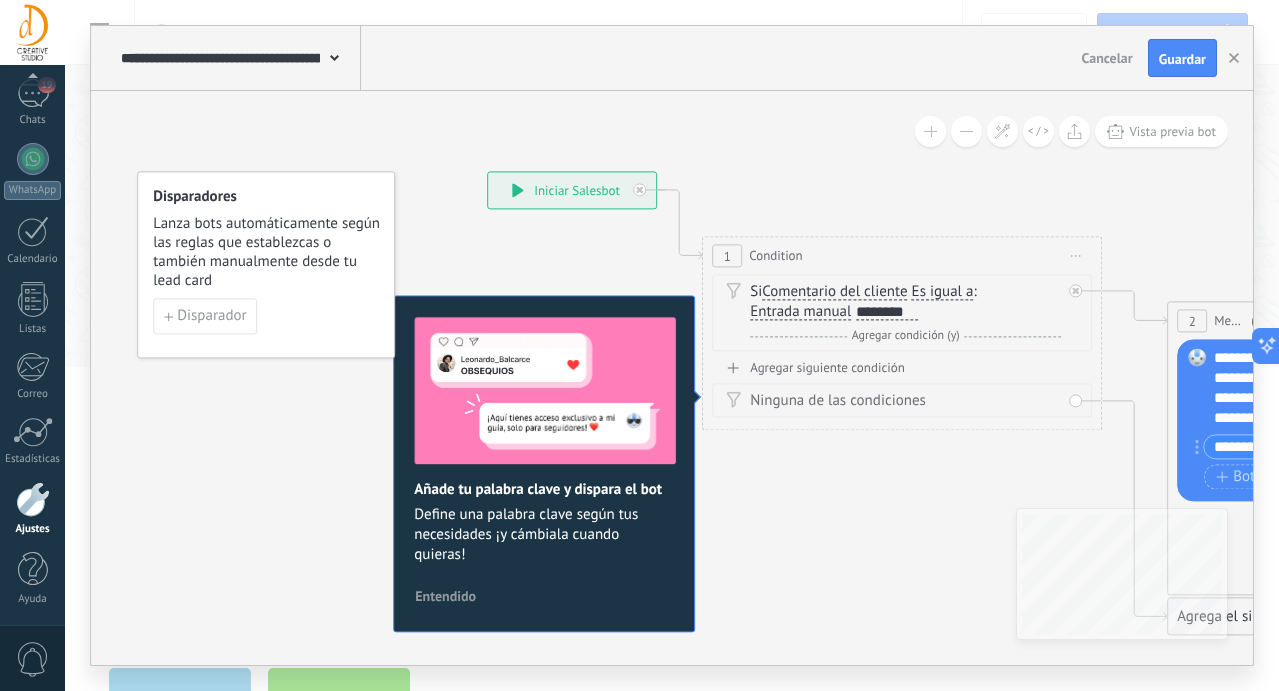 click on "Comentario del cliente" at bounding box center [834, 292] 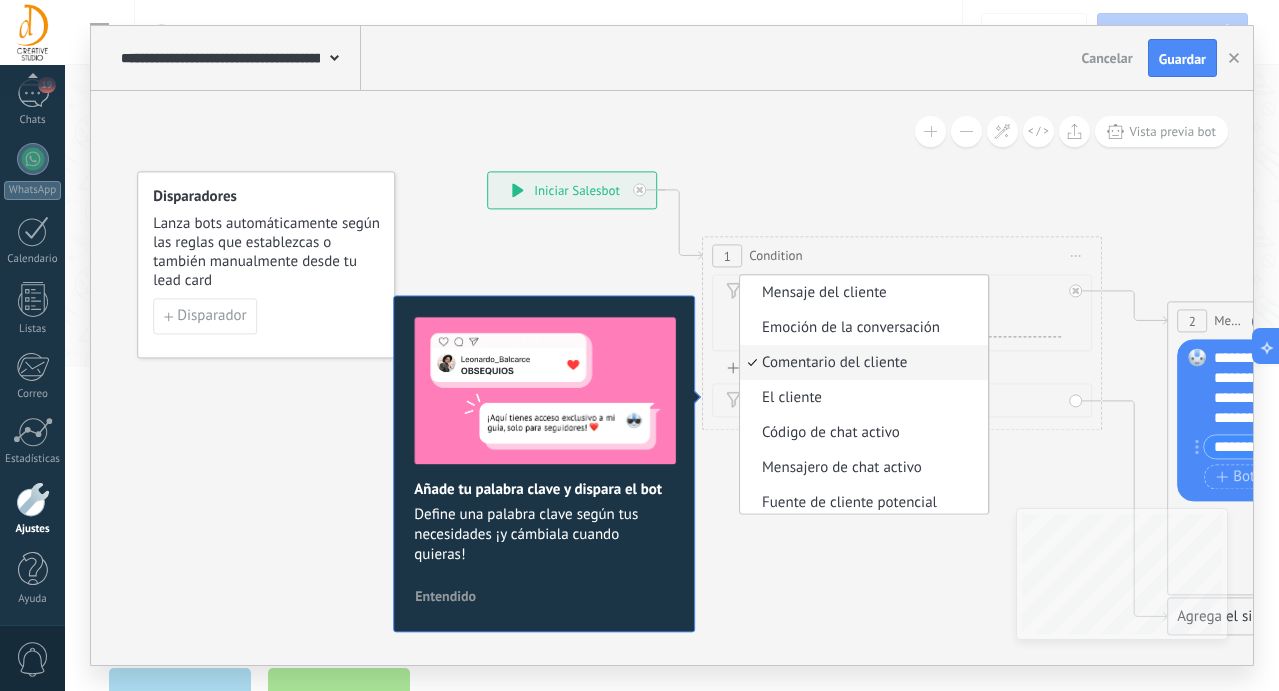click on "Si
Comentario del cliente
Mensaje del cliente
Emoción de la conversación
Comentario del cliente
El cliente
Código de chat activo
Mensajero de chat activo
Fuente de cliente potencial
Estado de la conversación
Y" at bounding box center [902, 312] 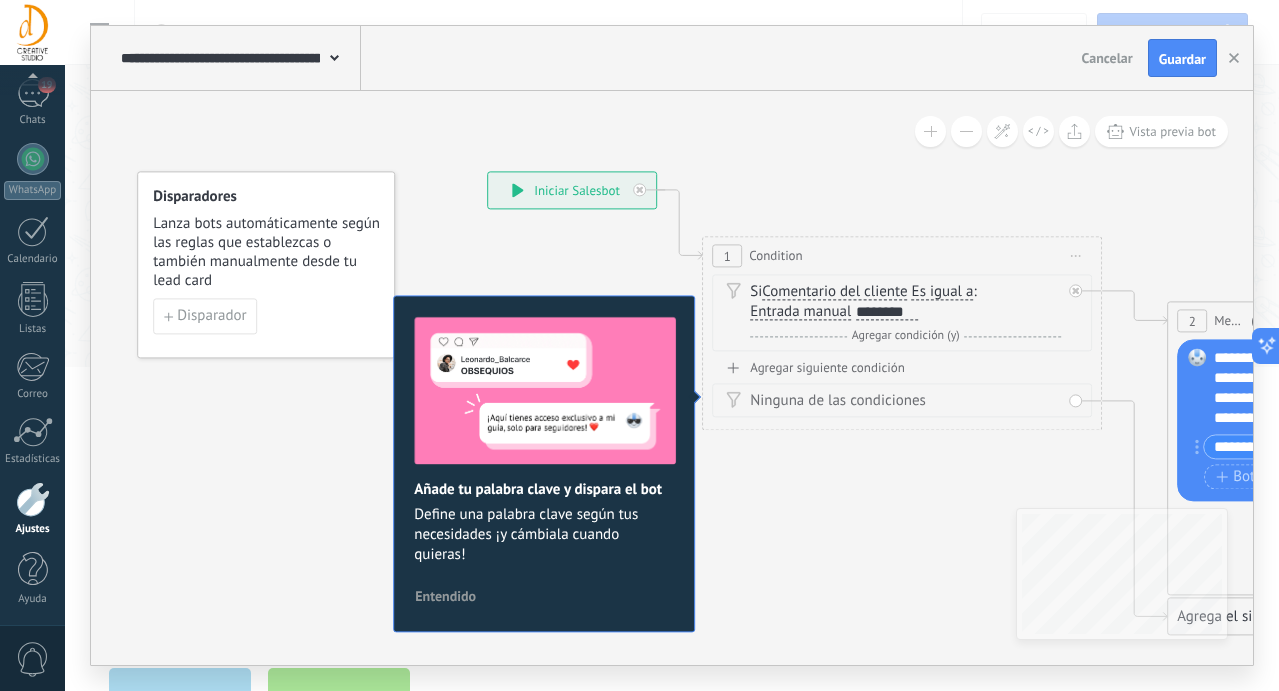 click on "********" at bounding box center (887, 312) 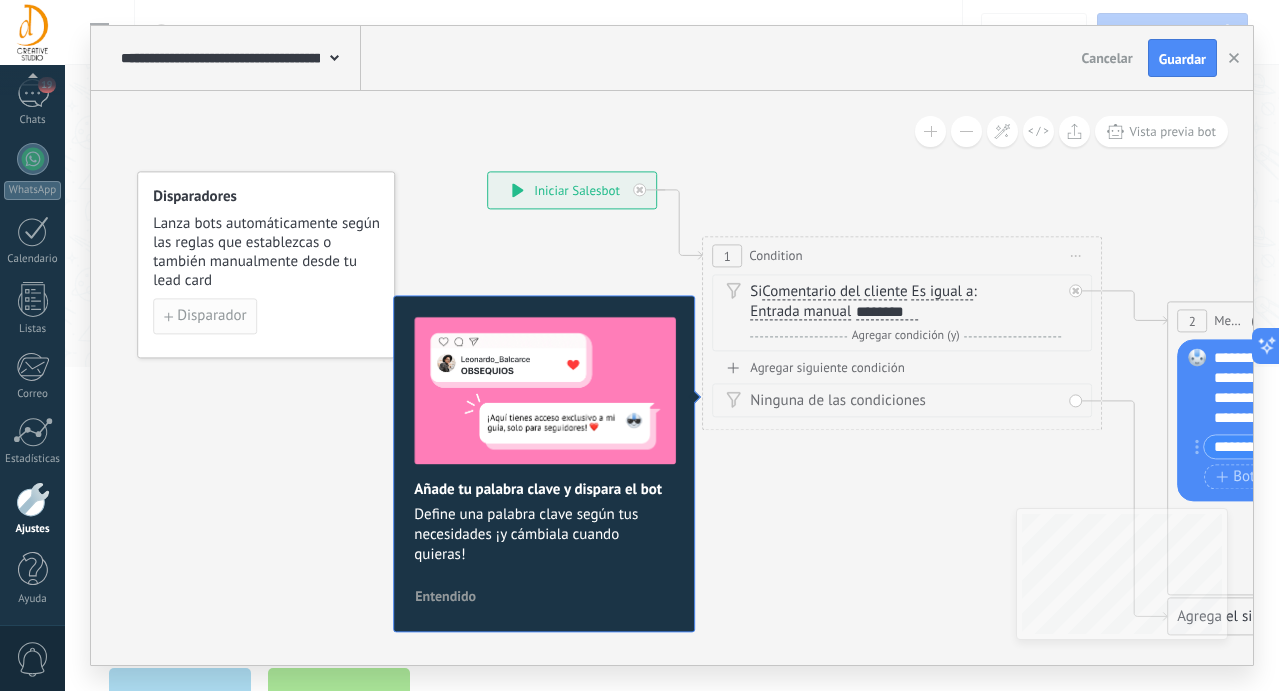 click on "Disparador" at bounding box center [211, 316] 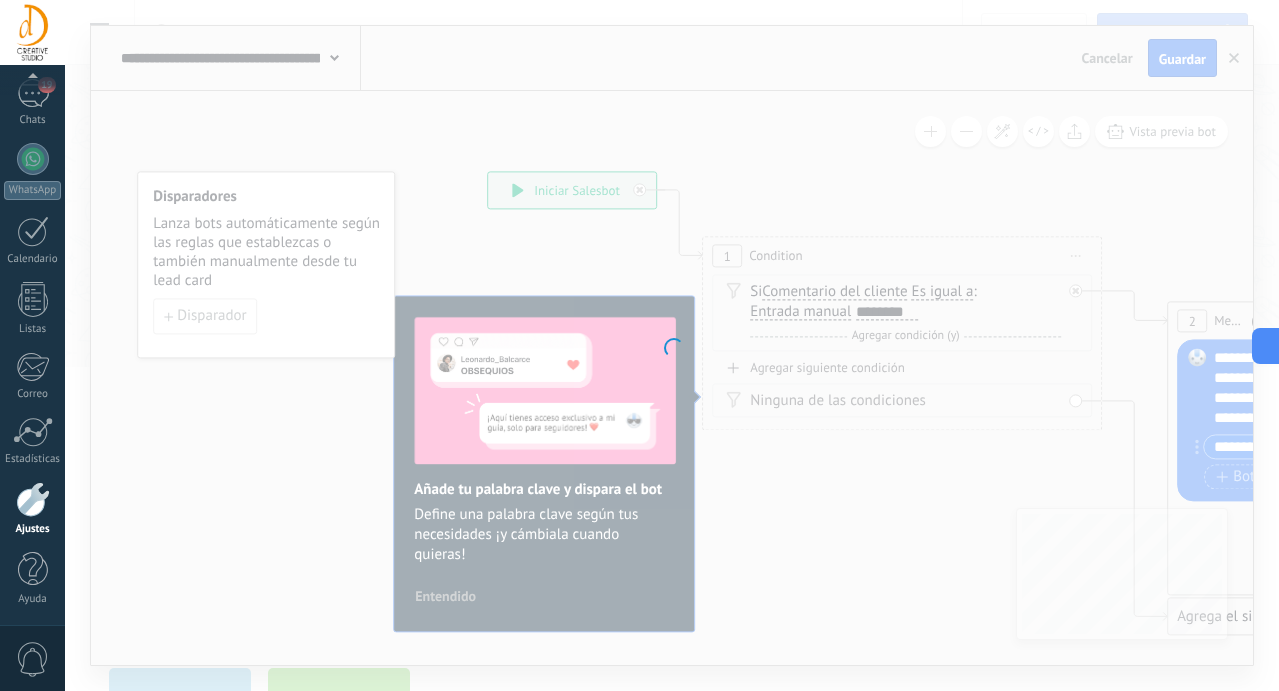 click at bounding box center (672, 345) 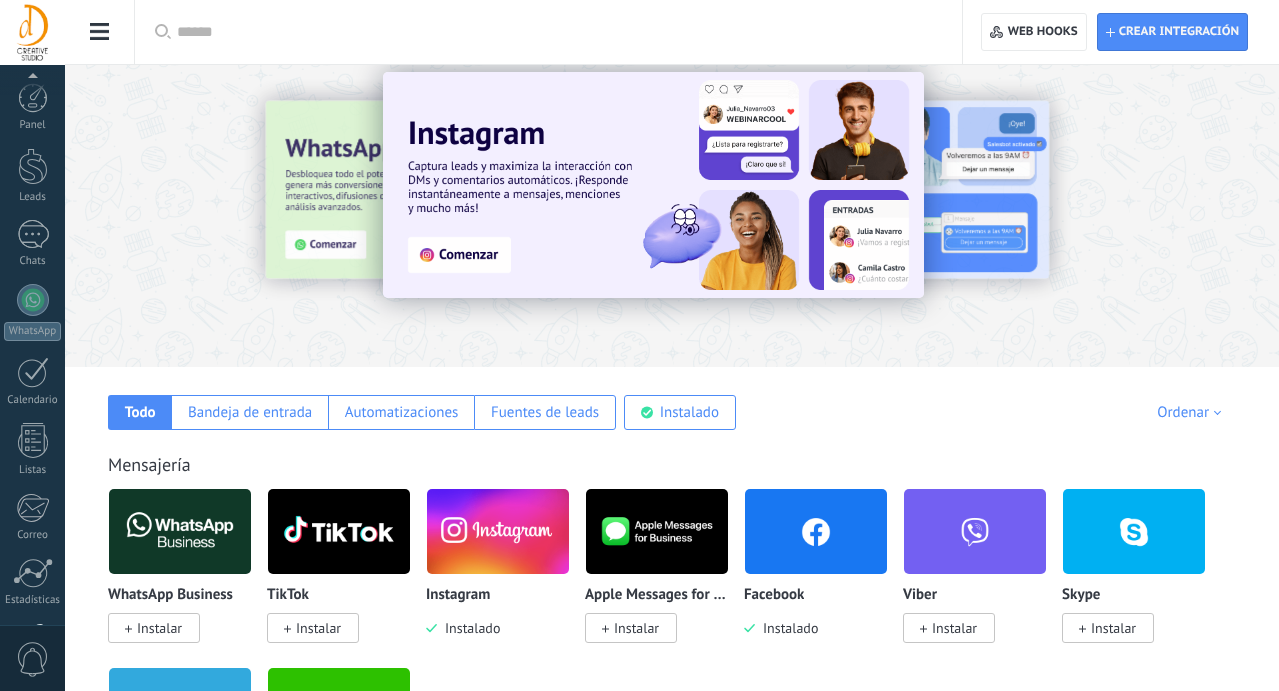 scroll, scrollTop: 24, scrollLeft: 0, axis: vertical 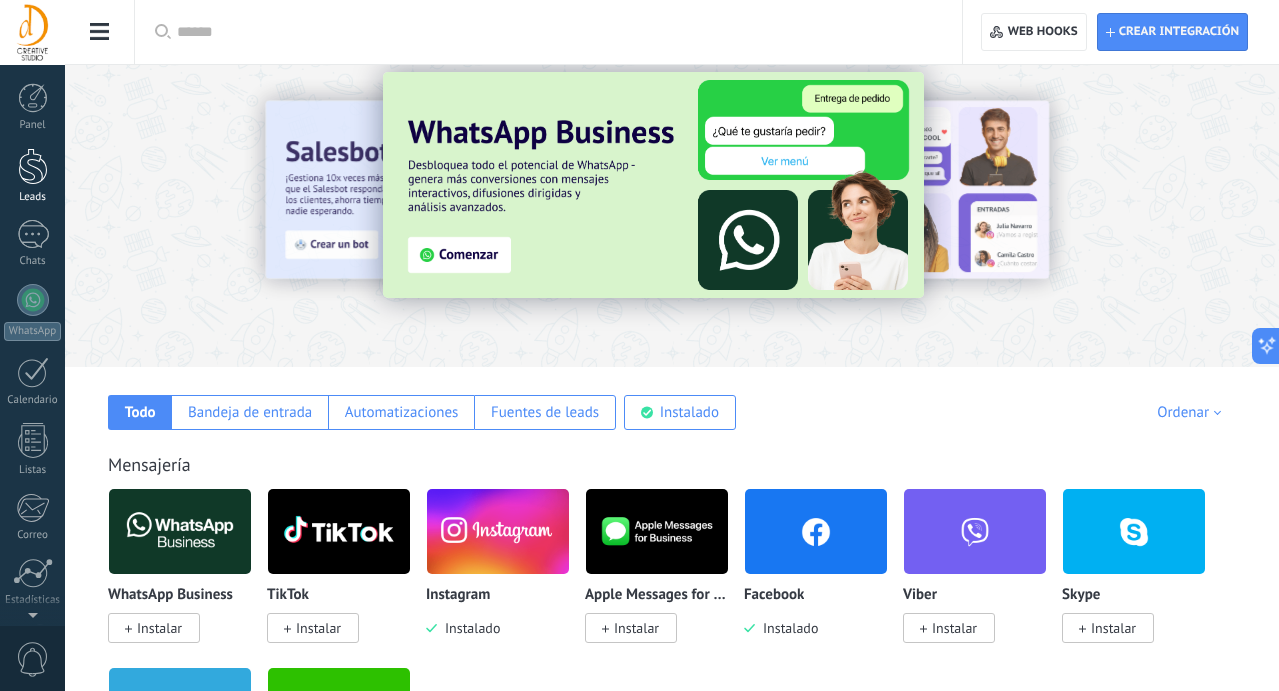 click at bounding box center (33, 166) 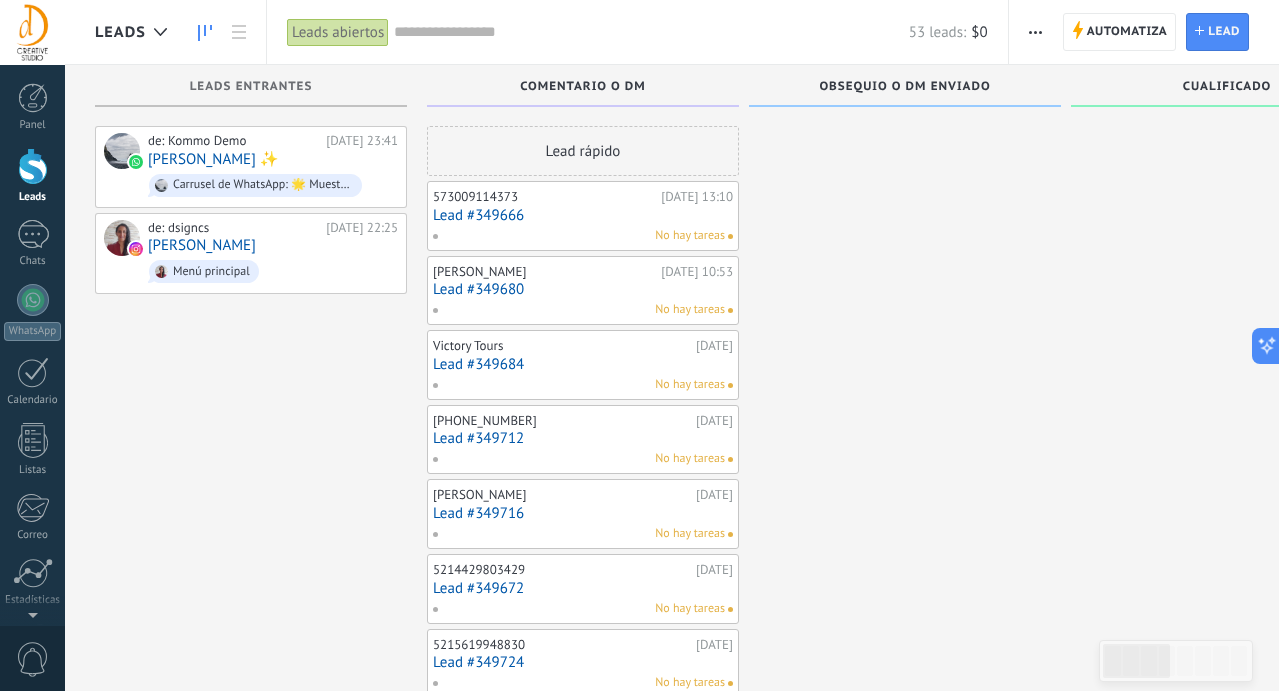 scroll, scrollTop: 0, scrollLeft: 0, axis: both 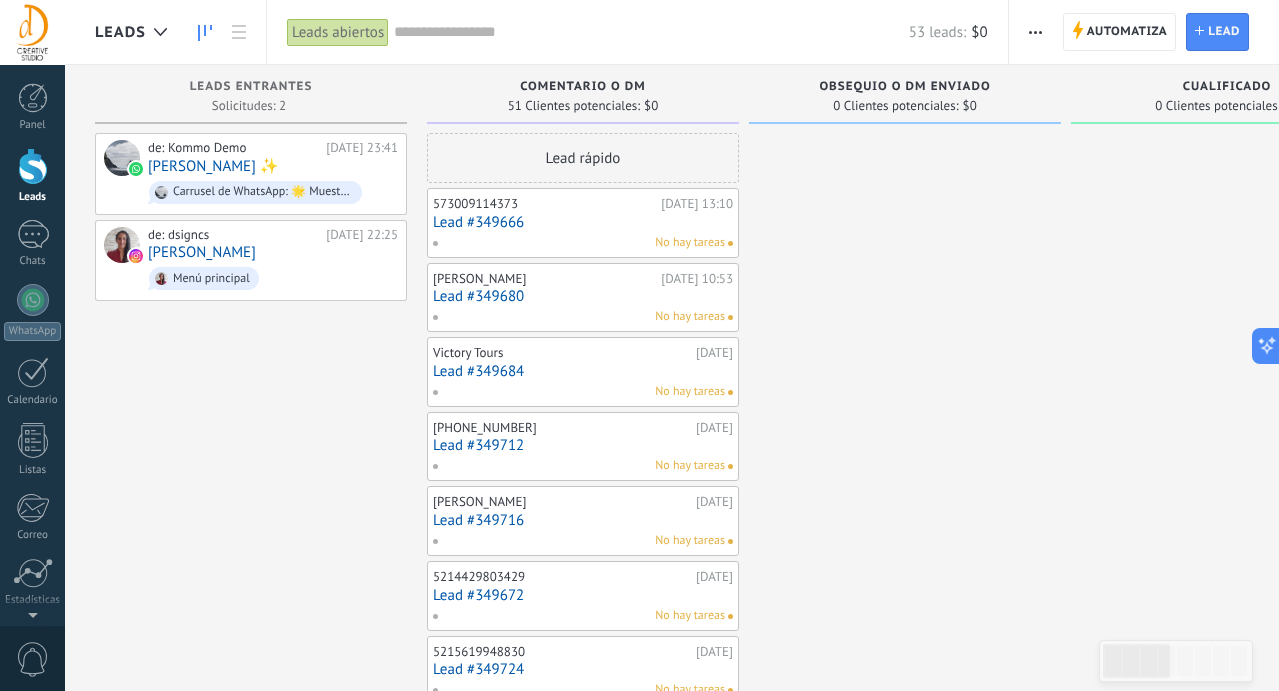 click on "Lead #349712" at bounding box center [583, 445] 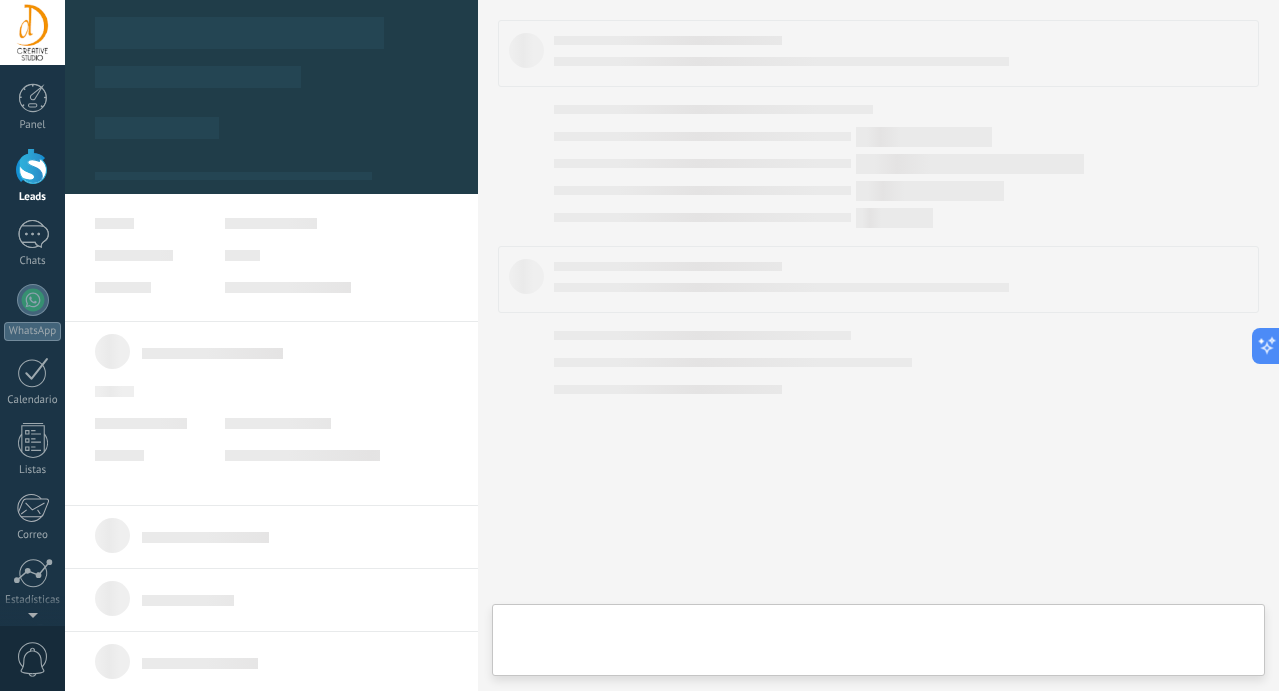 scroll, scrollTop: 0, scrollLeft: 287, axis: horizontal 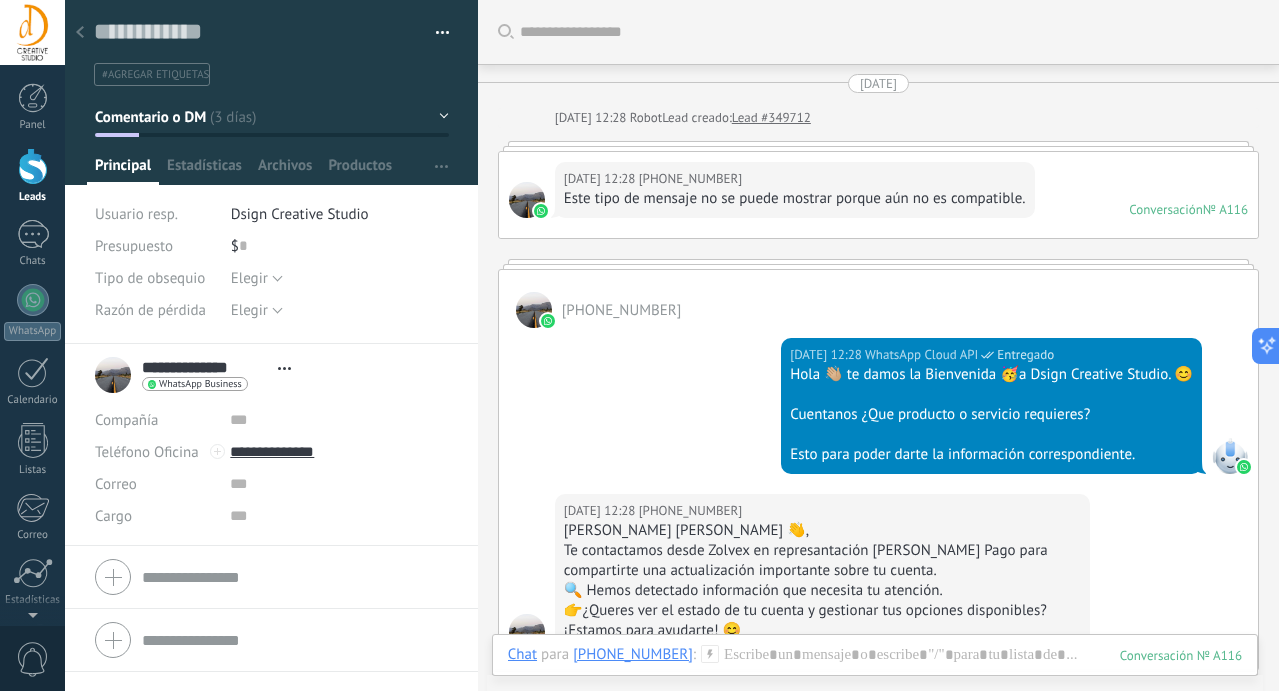 click on "Dsign Creative Studio" at bounding box center [300, 214] 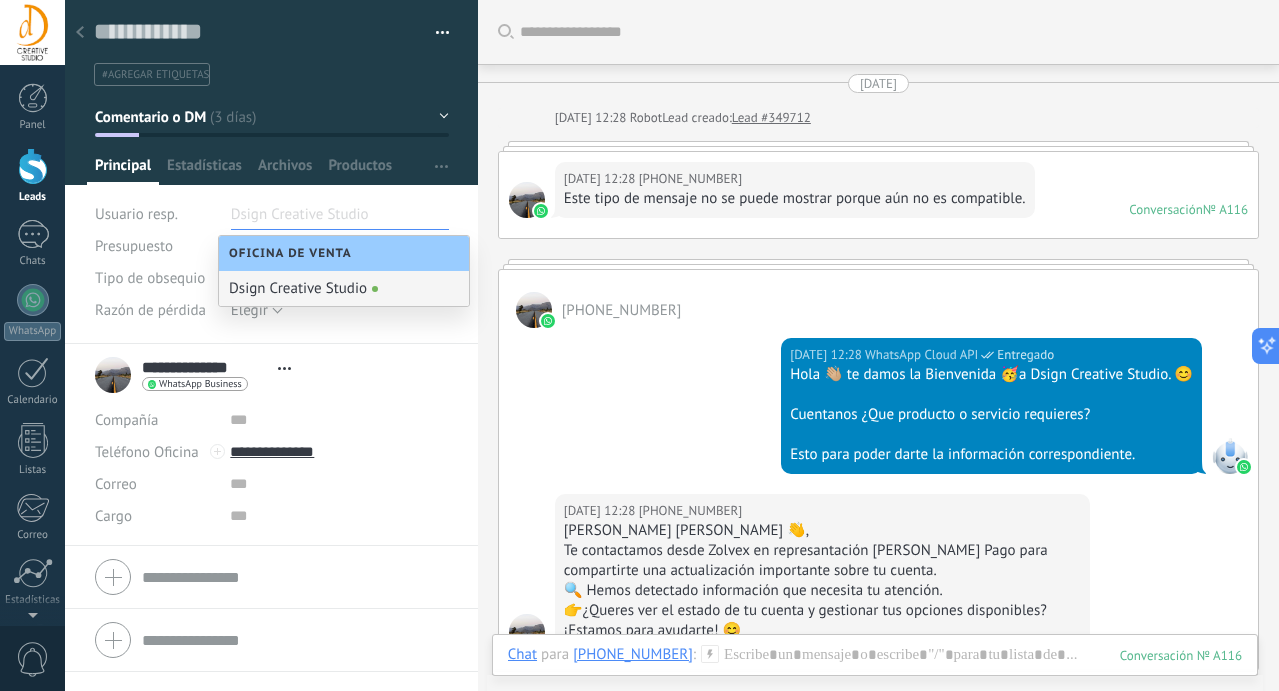 click on "Oficina de Venta" at bounding box center [295, 253] 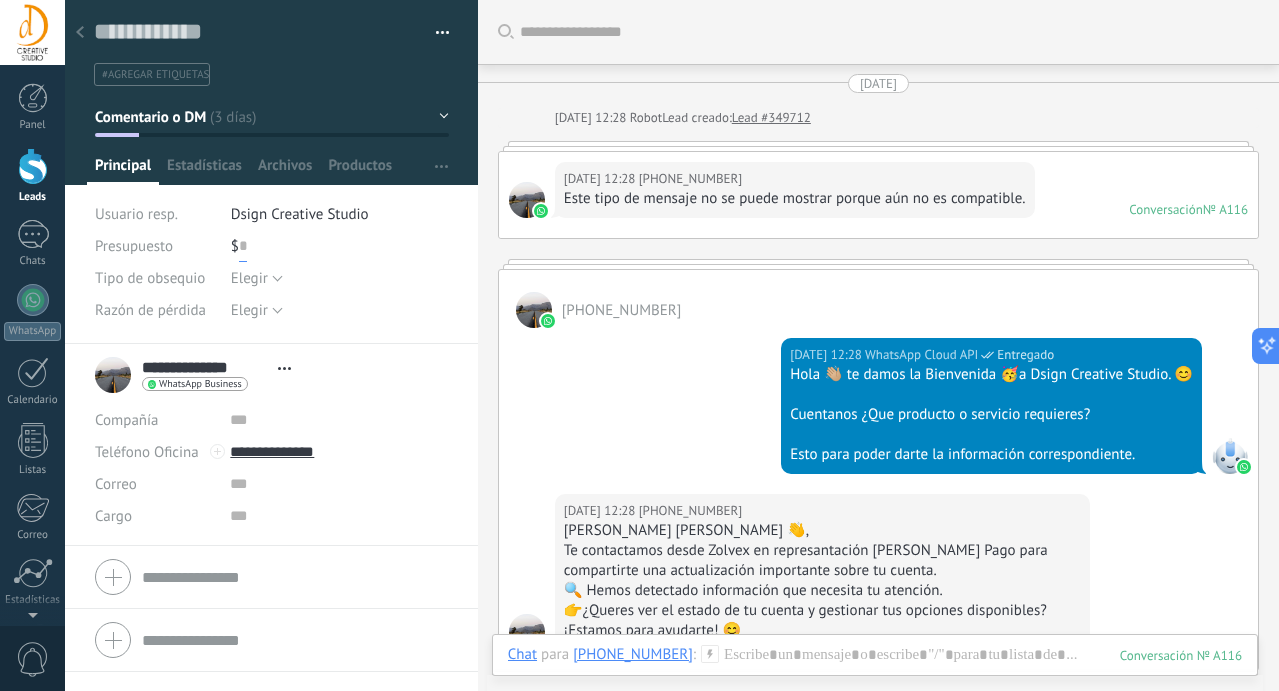 click at bounding box center [243, 246] 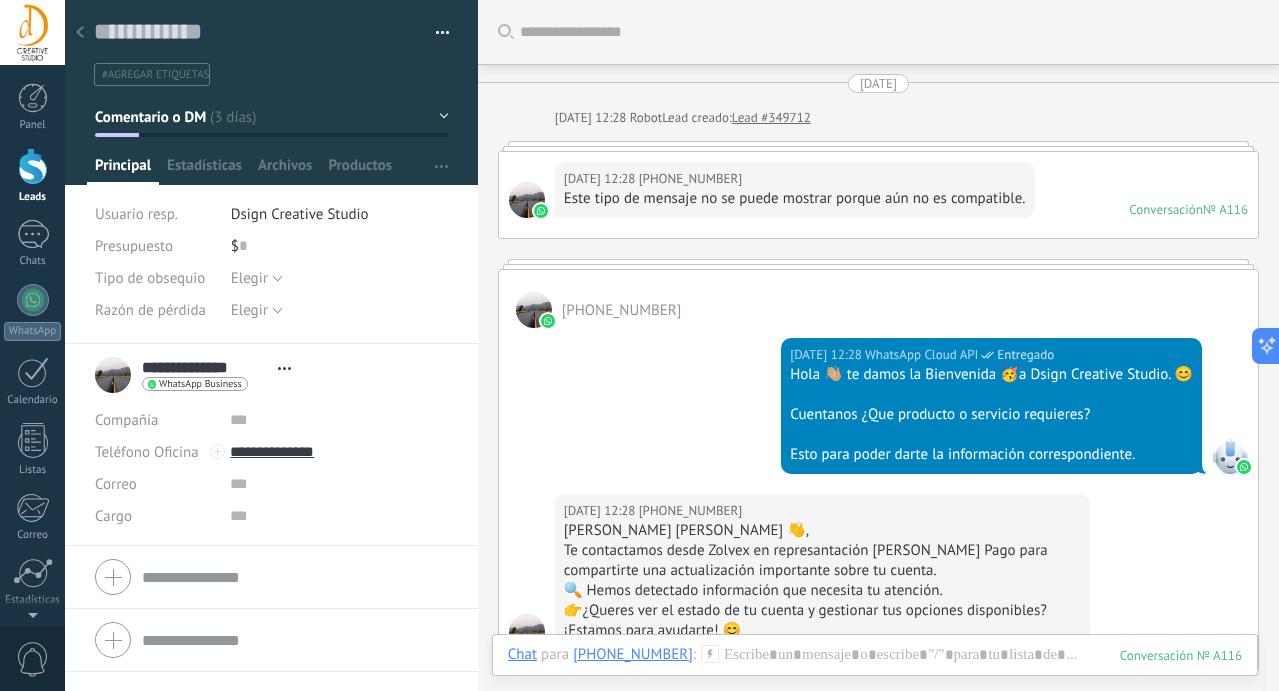click on "Usuario resp." at bounding box center [155, 214] 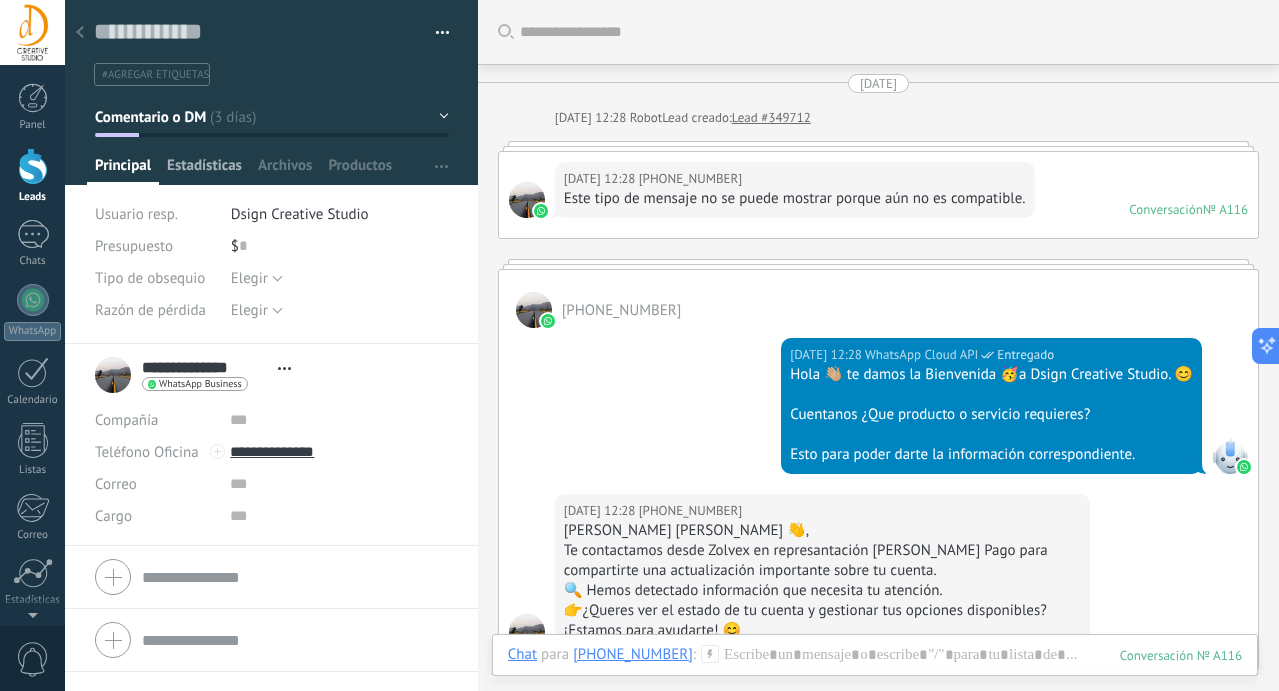 click on "Estadísticas" at bounding box center [204, 170] 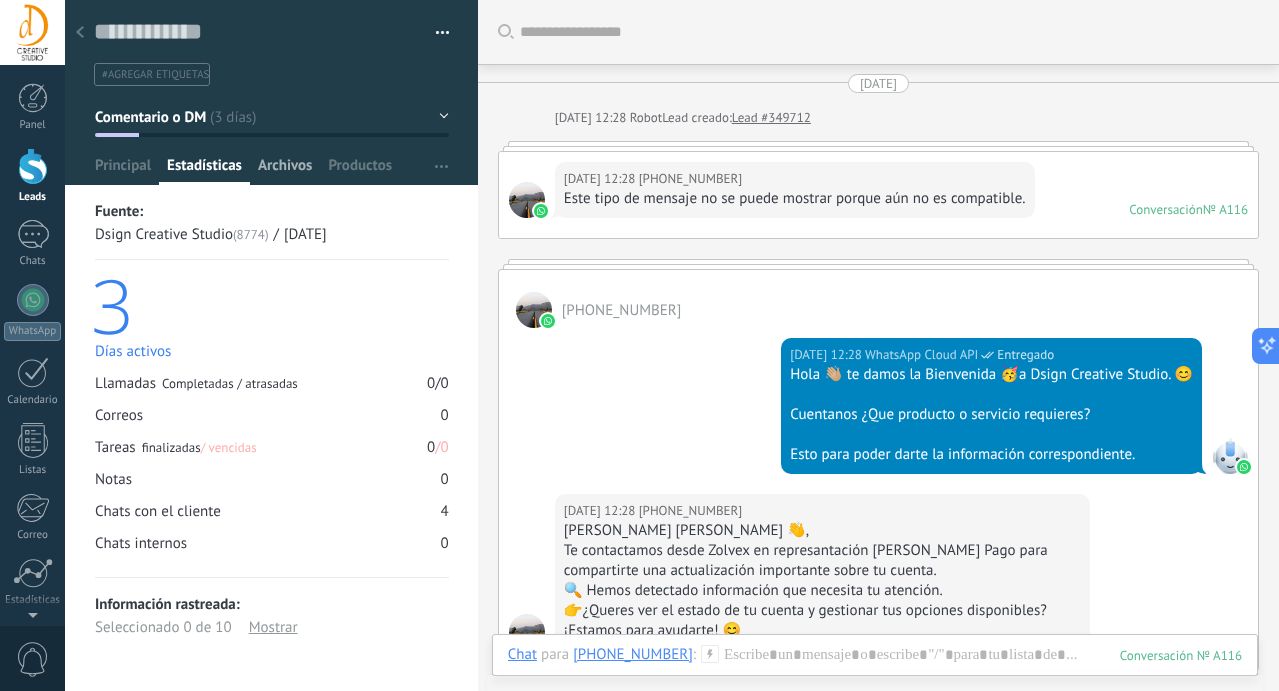 click on "Archivos" at bounding box center [285, 170] 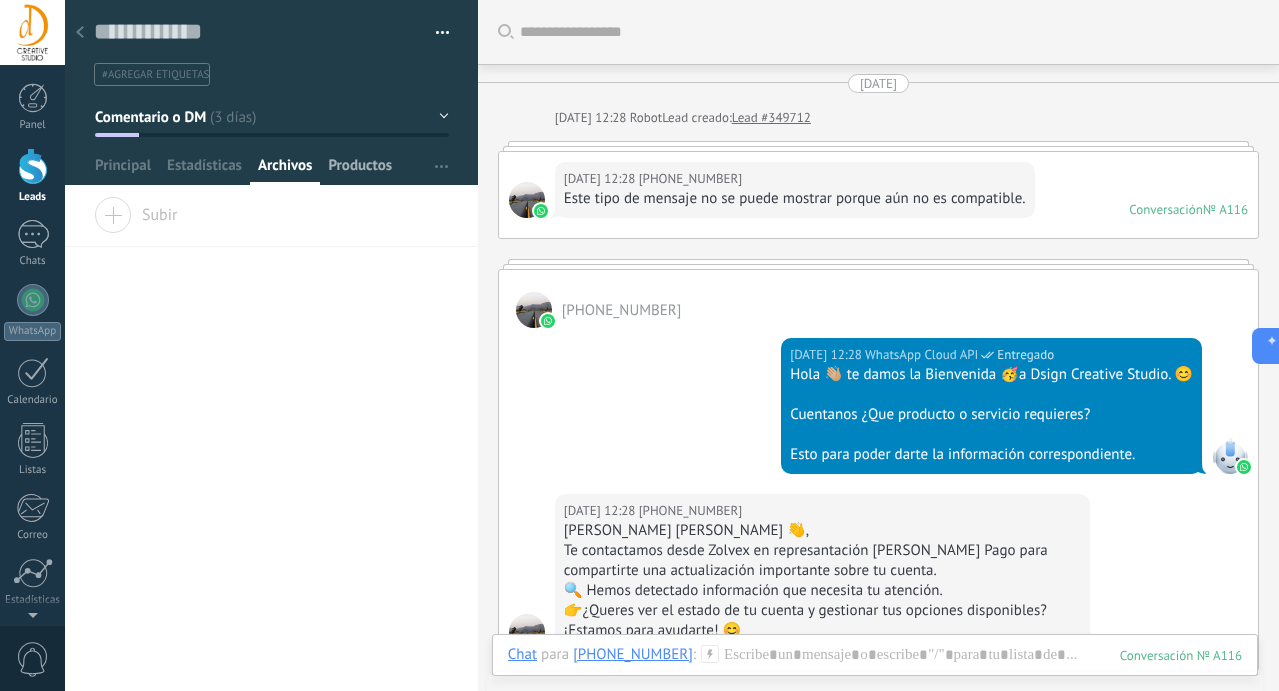 click on "Productos" at bounding box center (360, 170) 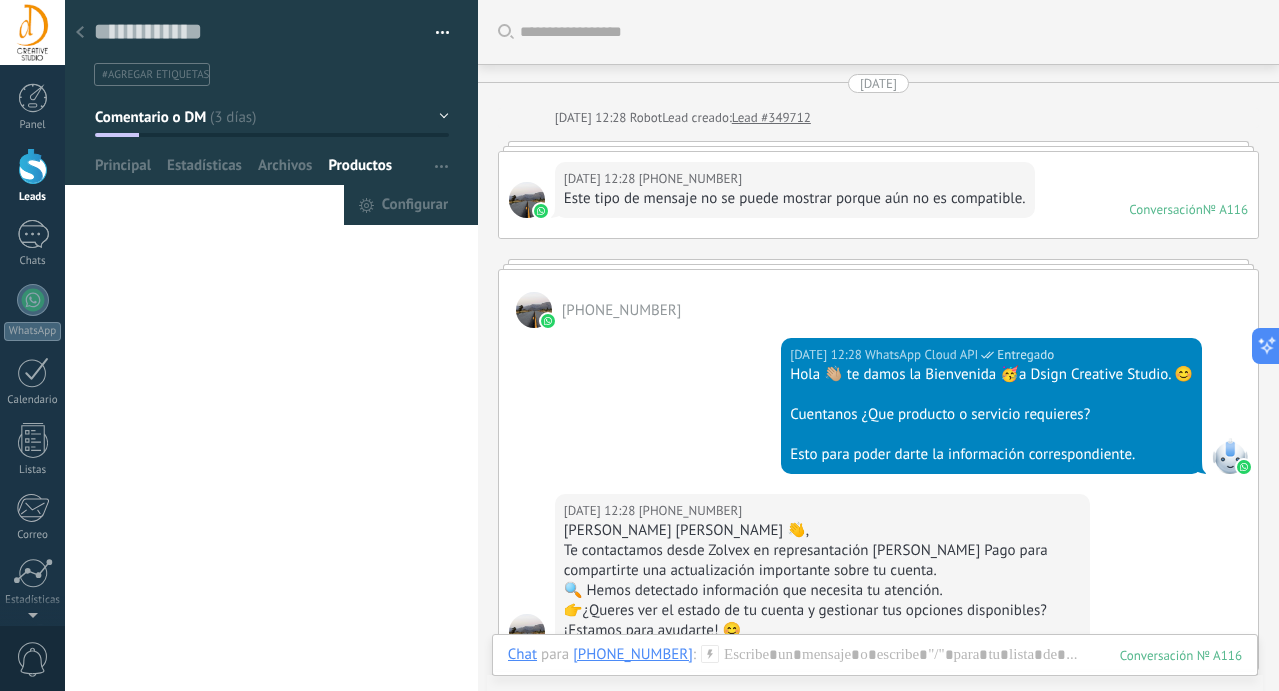 click 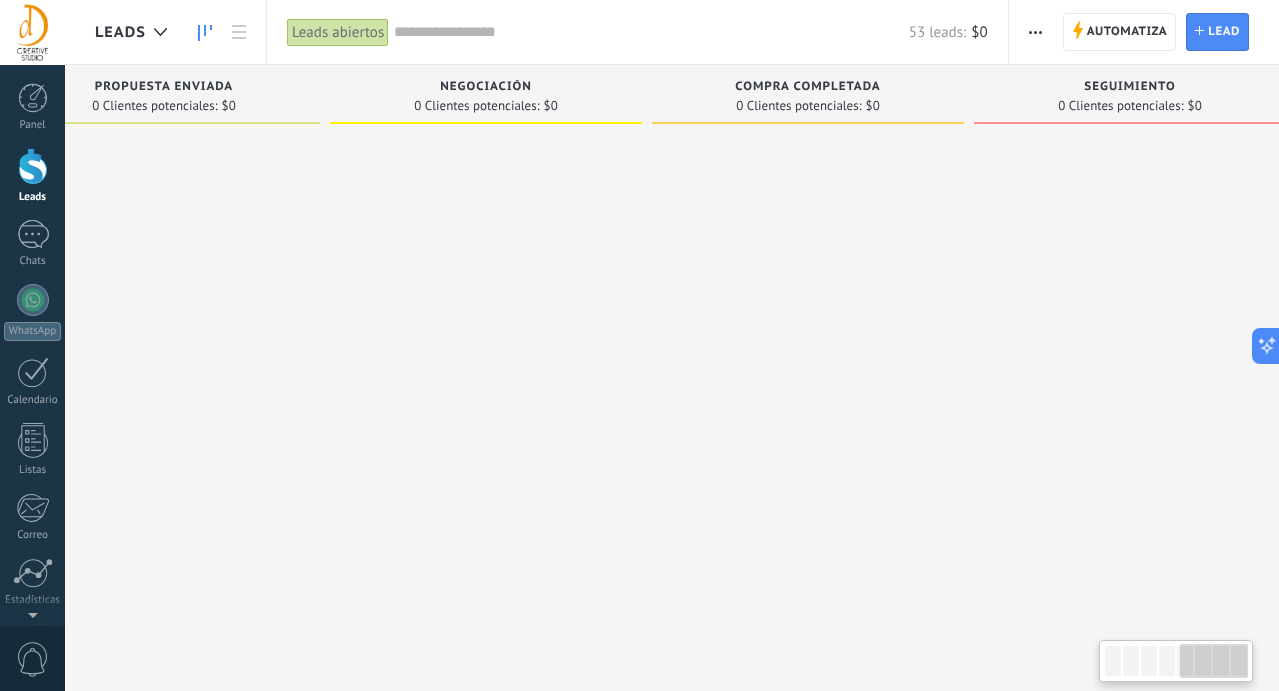 scroll, scrollTop: 0, scrollLeft: 1422, axis: horizontal 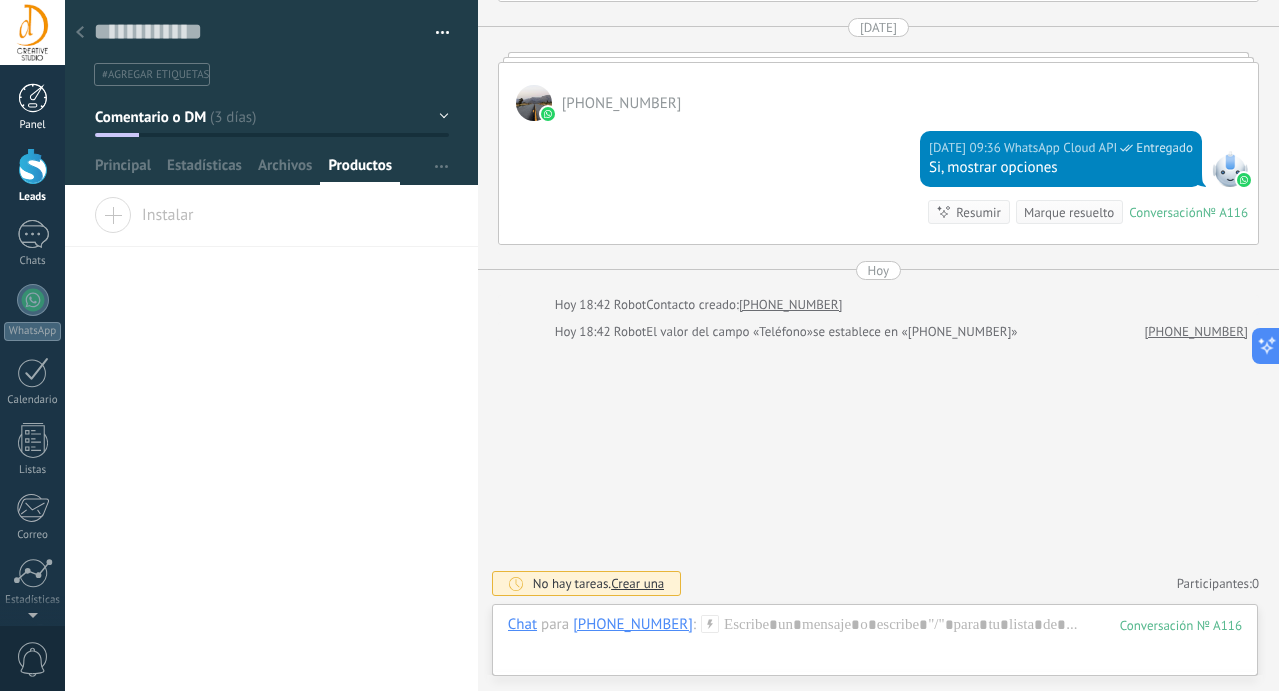 click on "Panel" at bounding box center [32, 107] 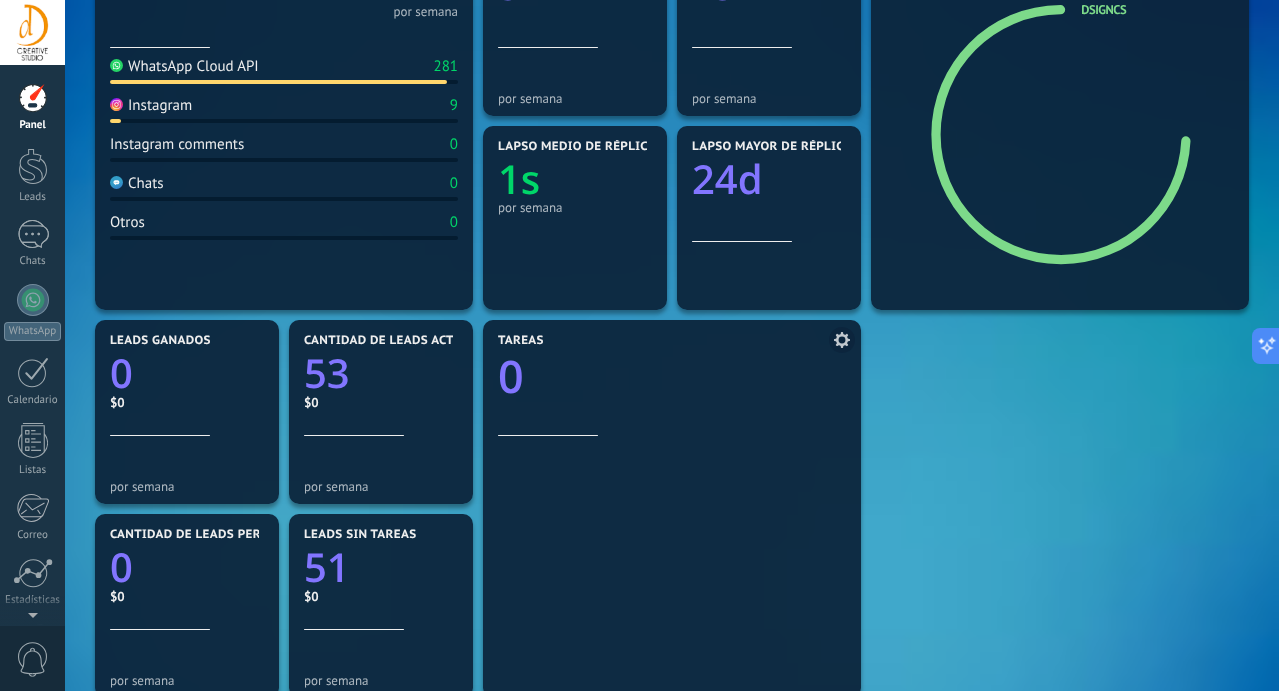scroll, scrollTop: 326, scrollLeft: 0, axis: vertical 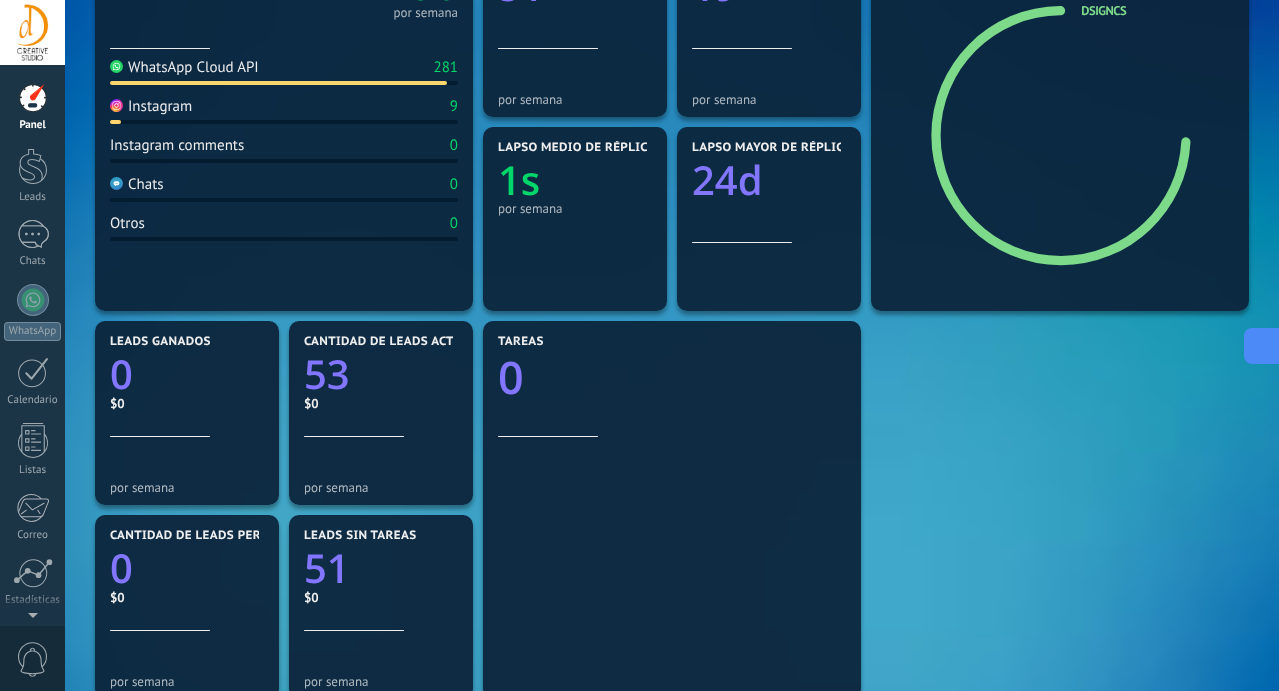 click 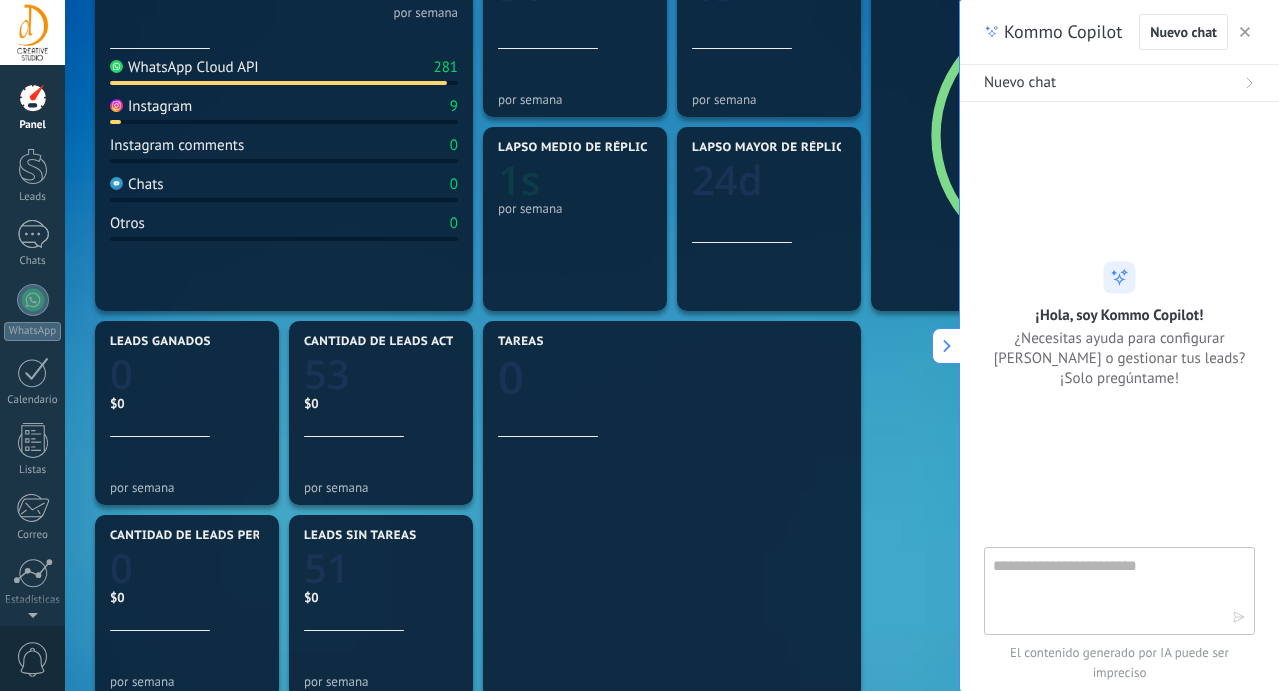 type on "**********" 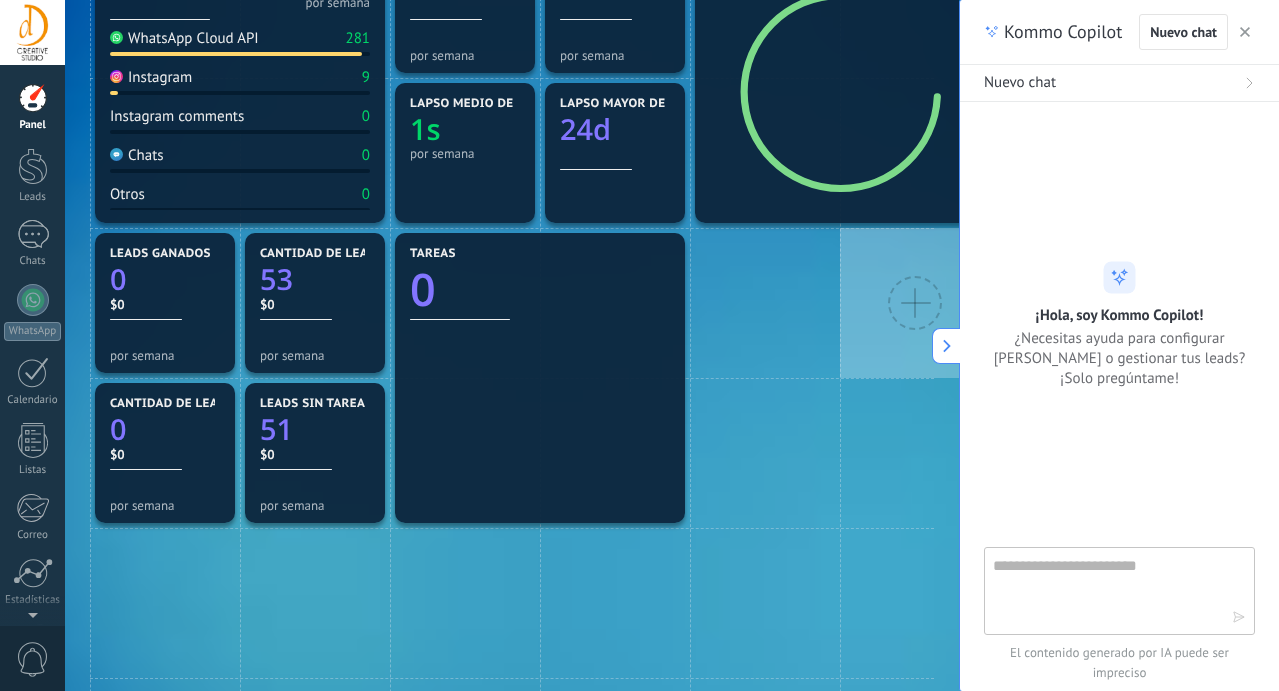 click 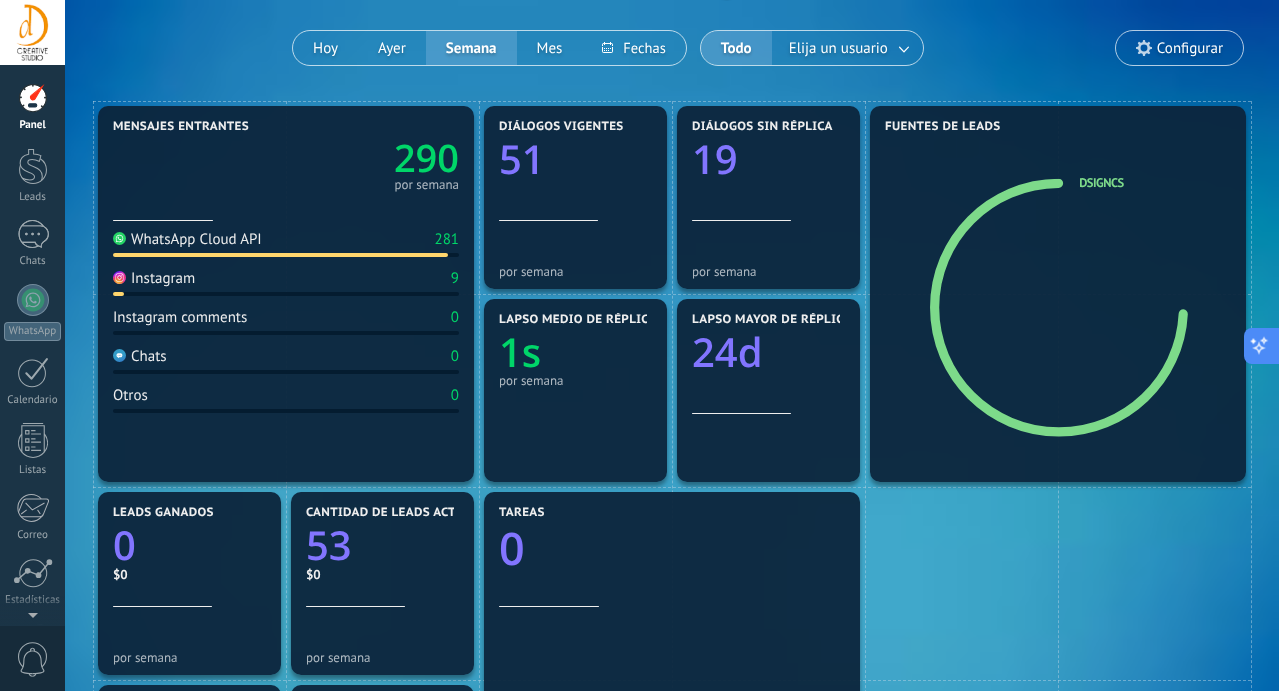 scroll, scrollTop: 0, scrollLeft: 0, axis: both 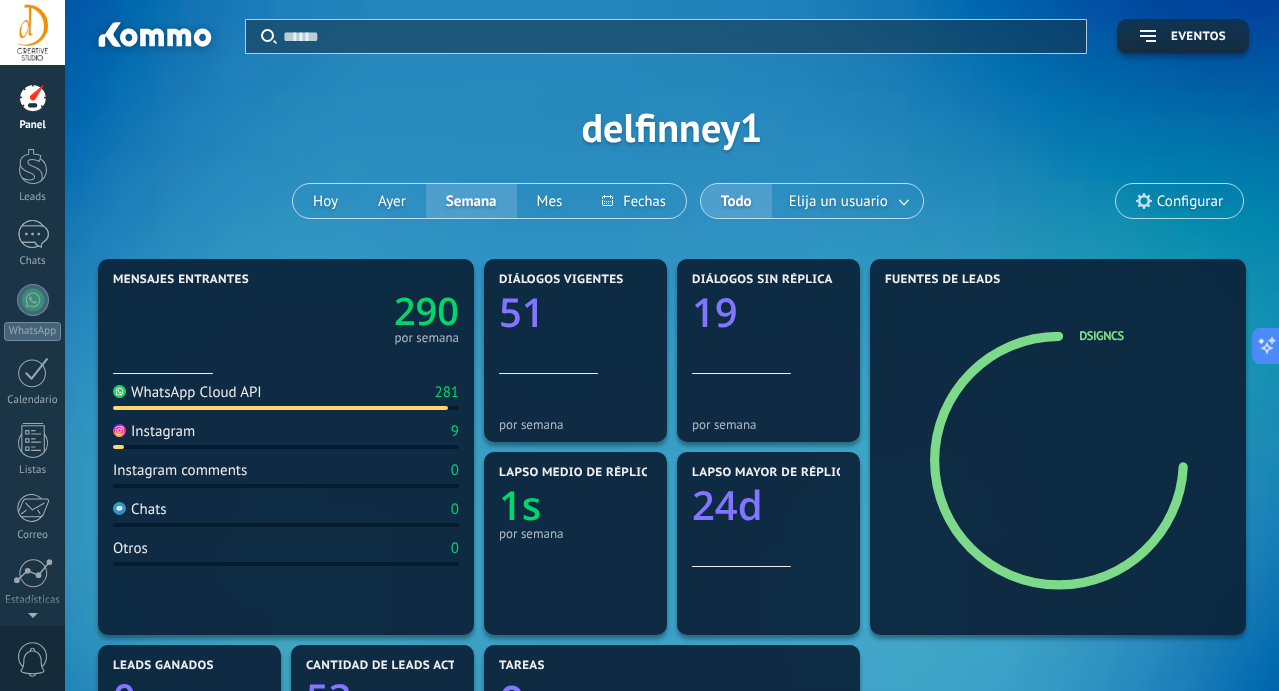 click at bounding box center [32, 32] 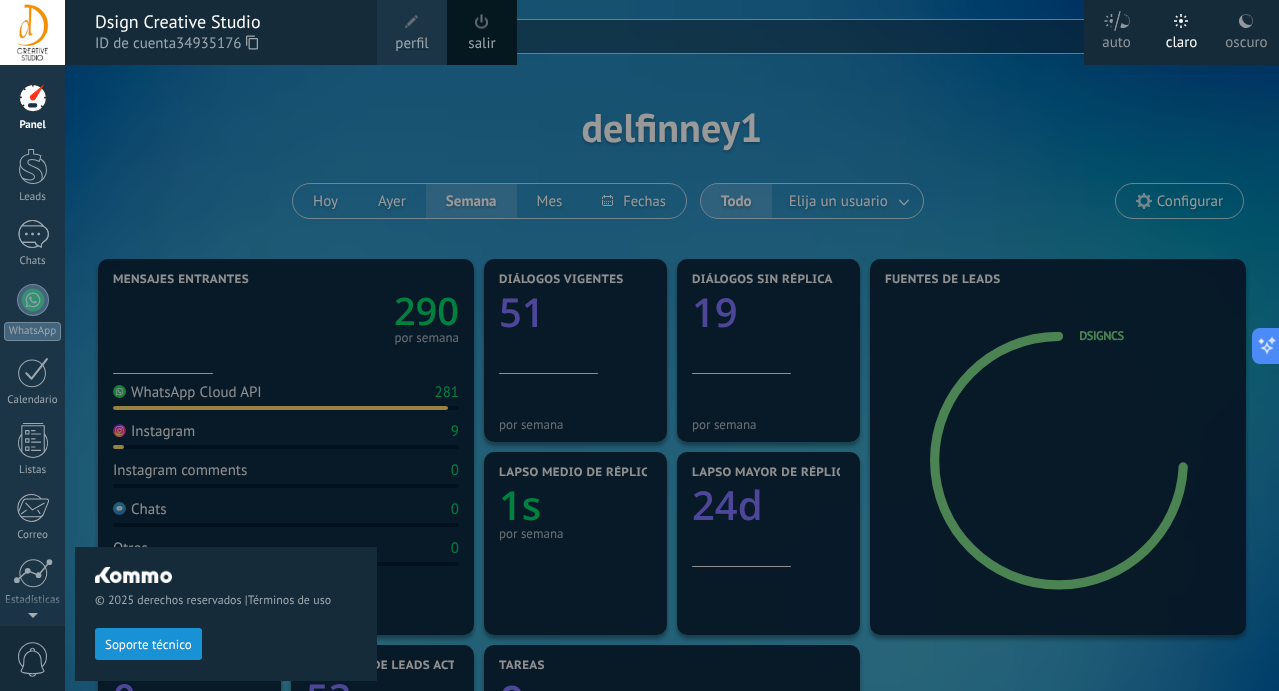 click on "©  2025  derechos reservados |  Términos de uso
Soporte técnico" at bounding box center (226, 378) 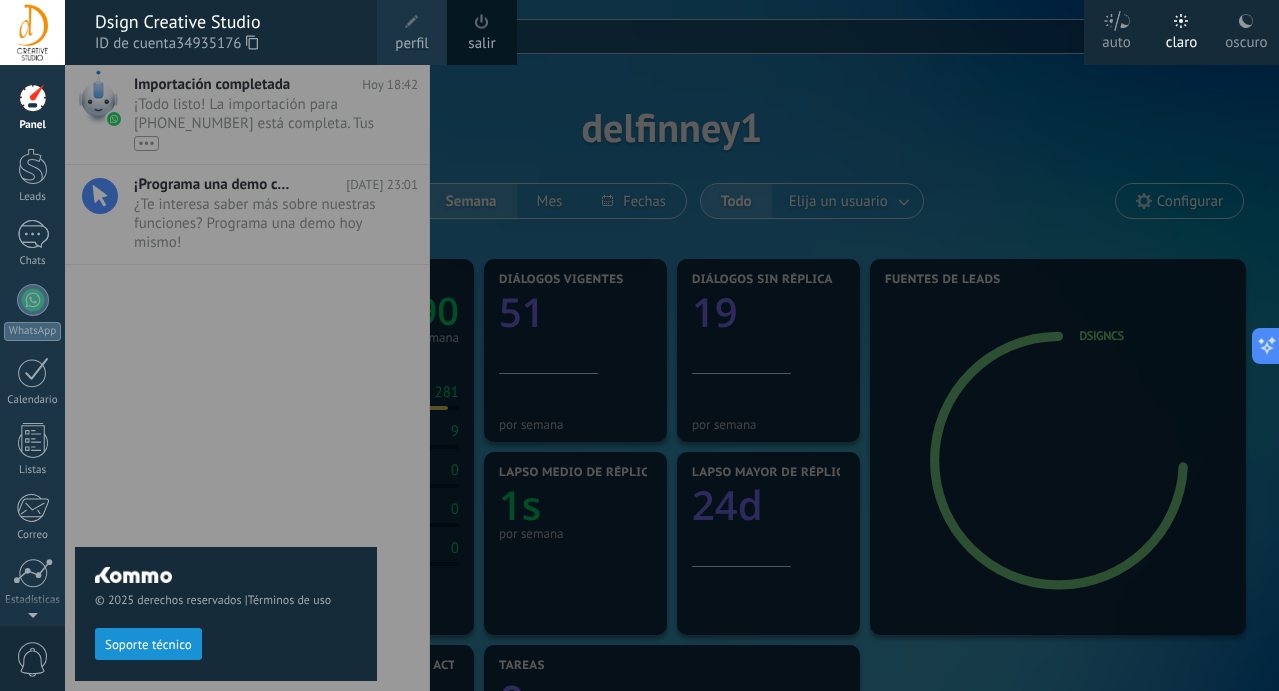 click on "0" at bounding box center (33, 659) 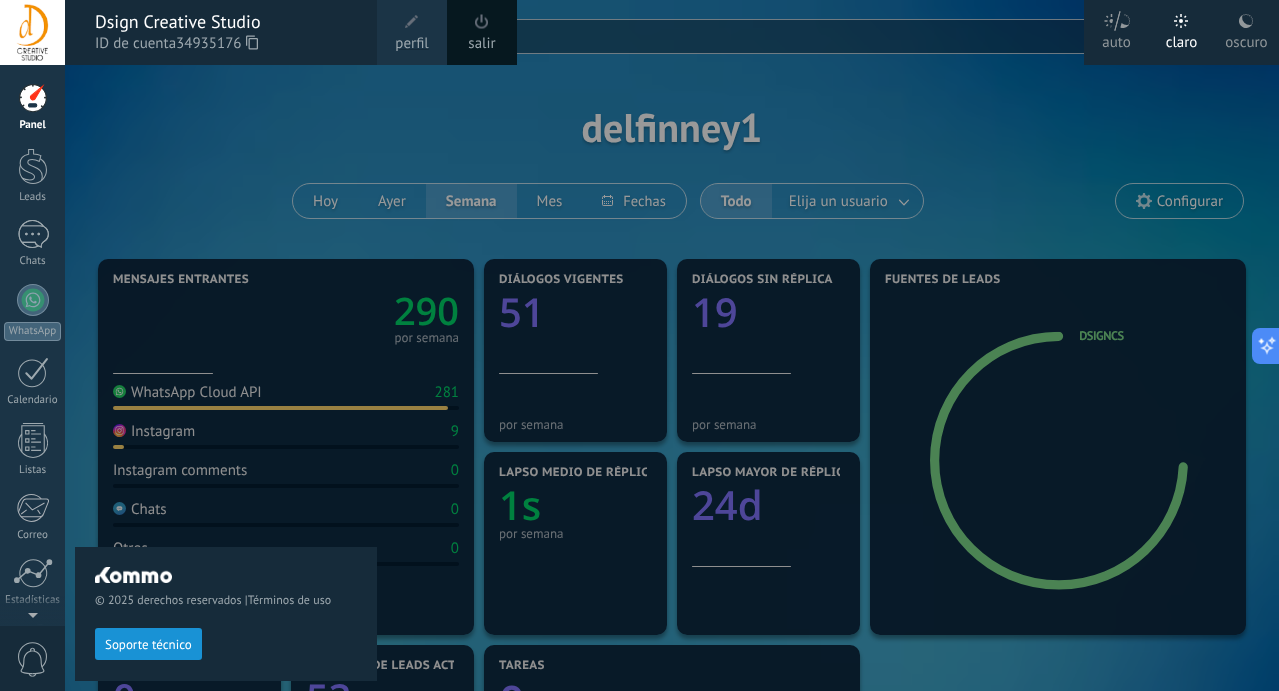 click on "©  2025  derechos reservados |  Términos de uso
Soporte técnico" at bounding box center [226, 378] 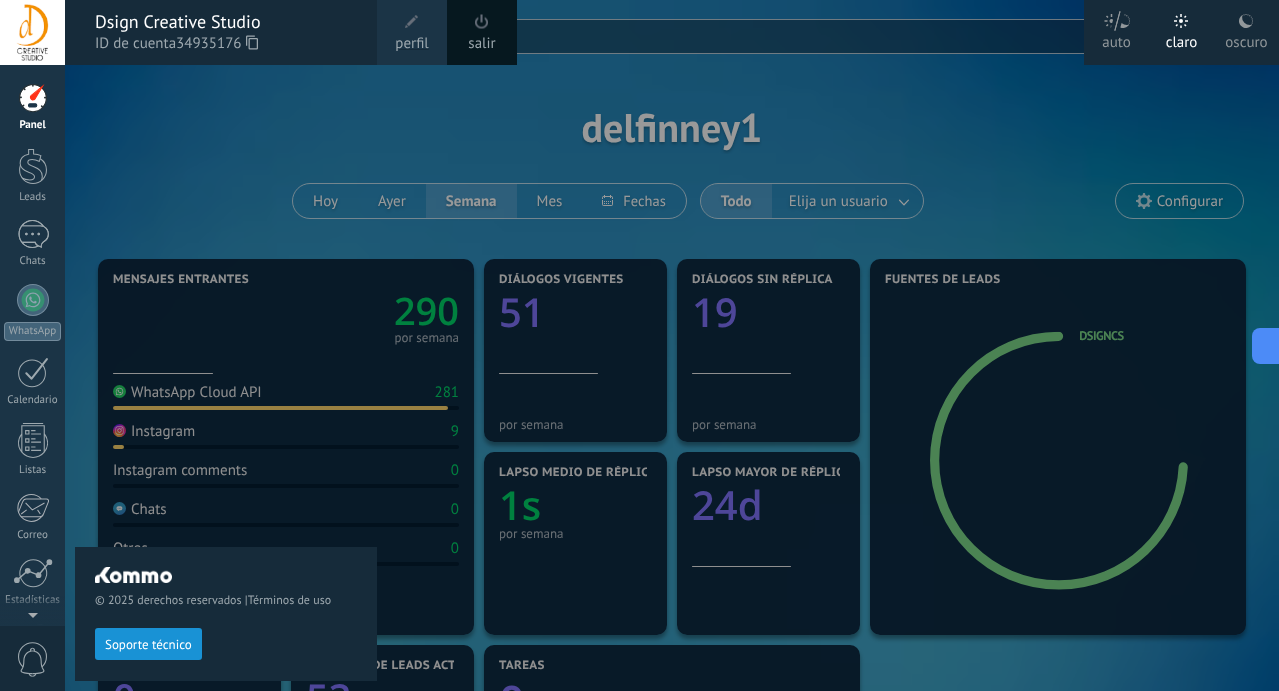 click at bounding box center (32, 32) 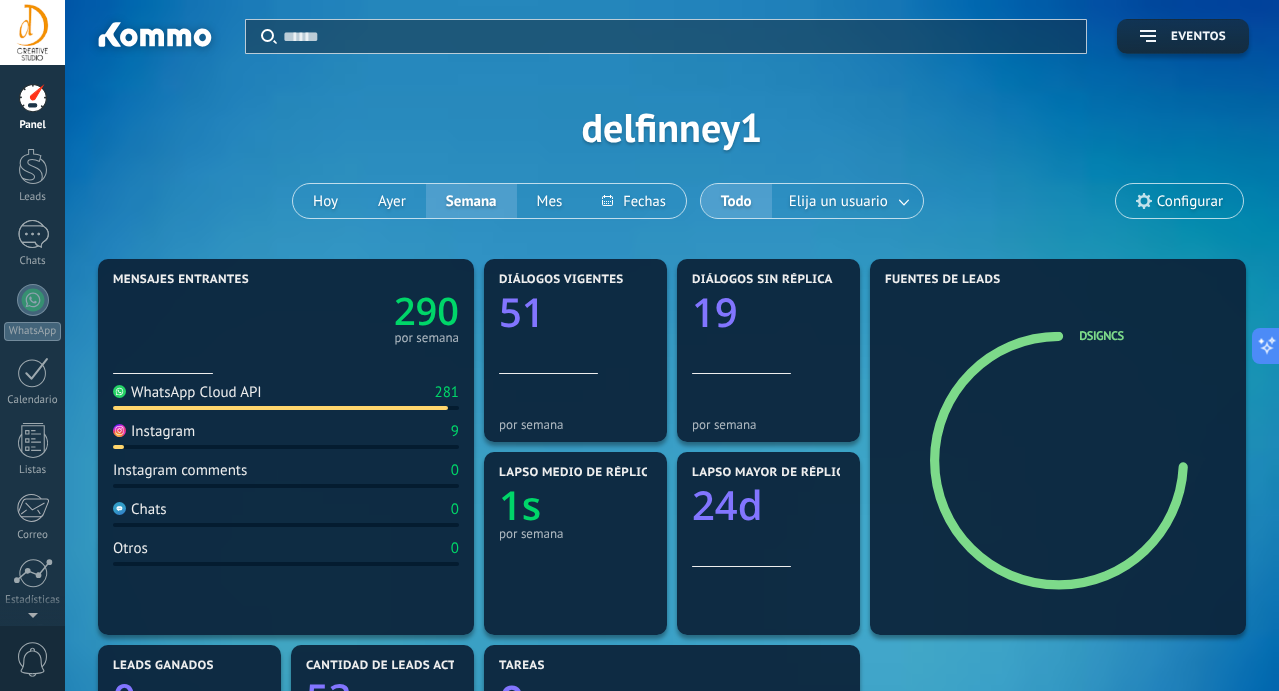 click at bounding box center [32, 32] 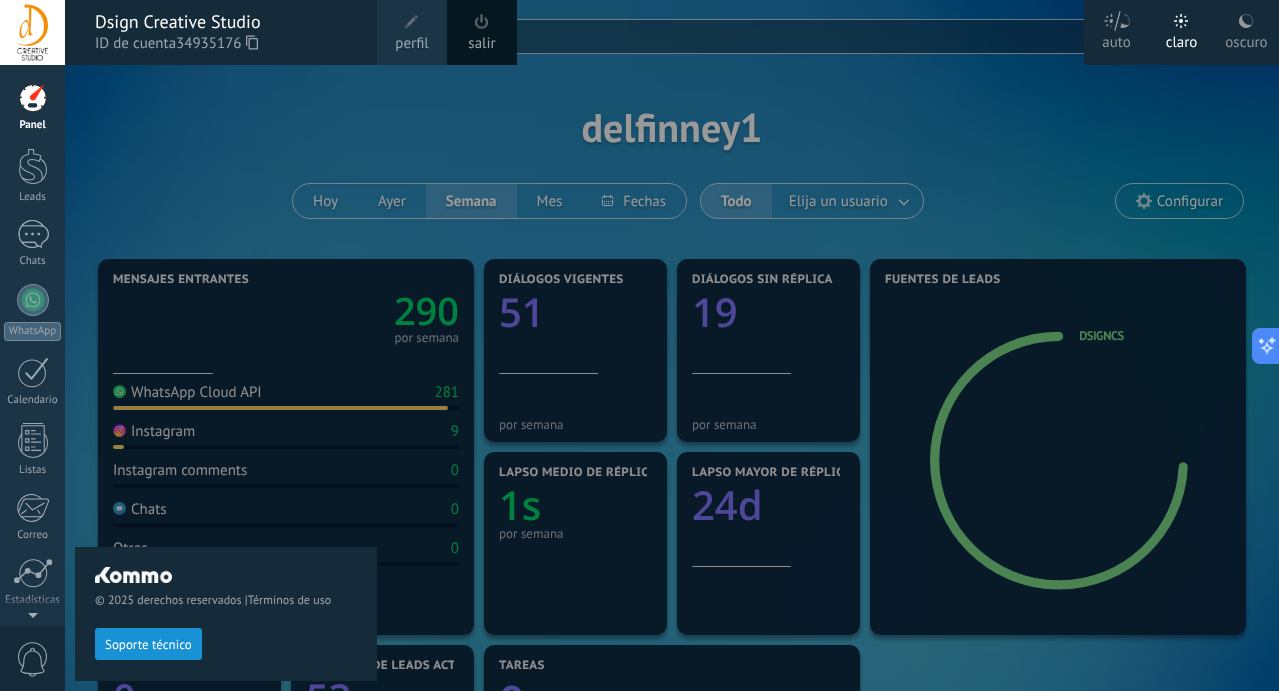 click at bounding box center (32, 32) 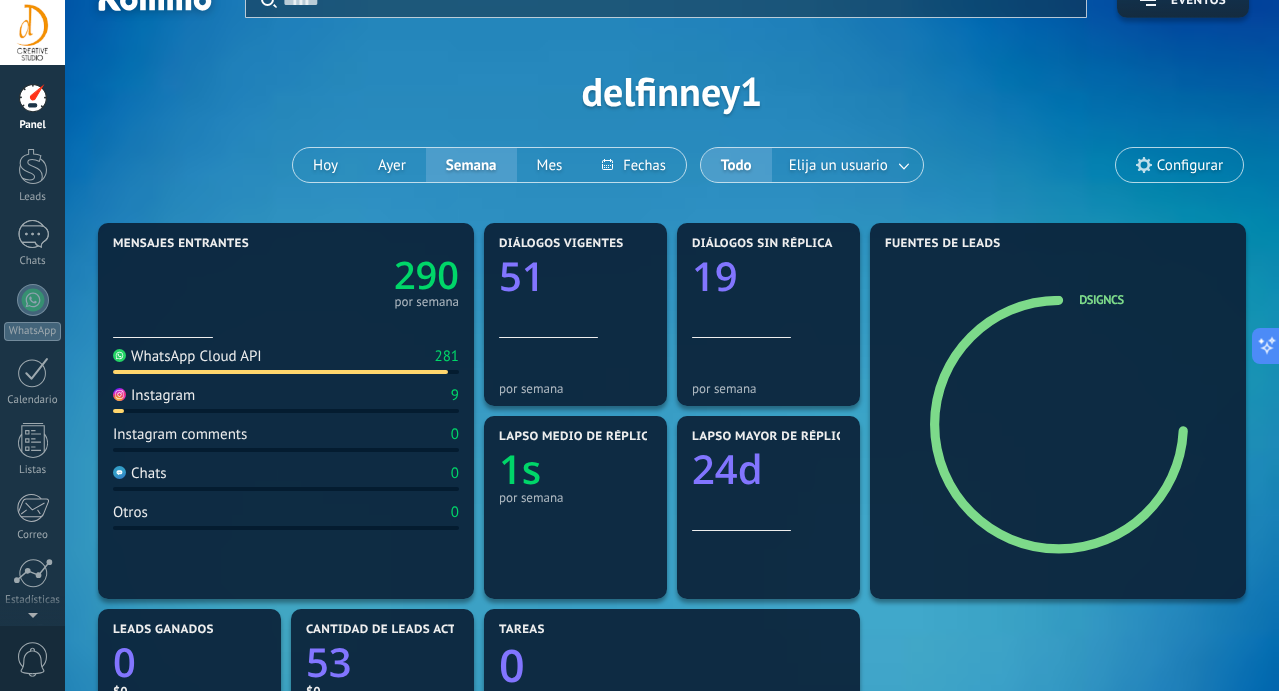 scroll, scrollTop: 25, scrollLeft: 0, axis: vertical 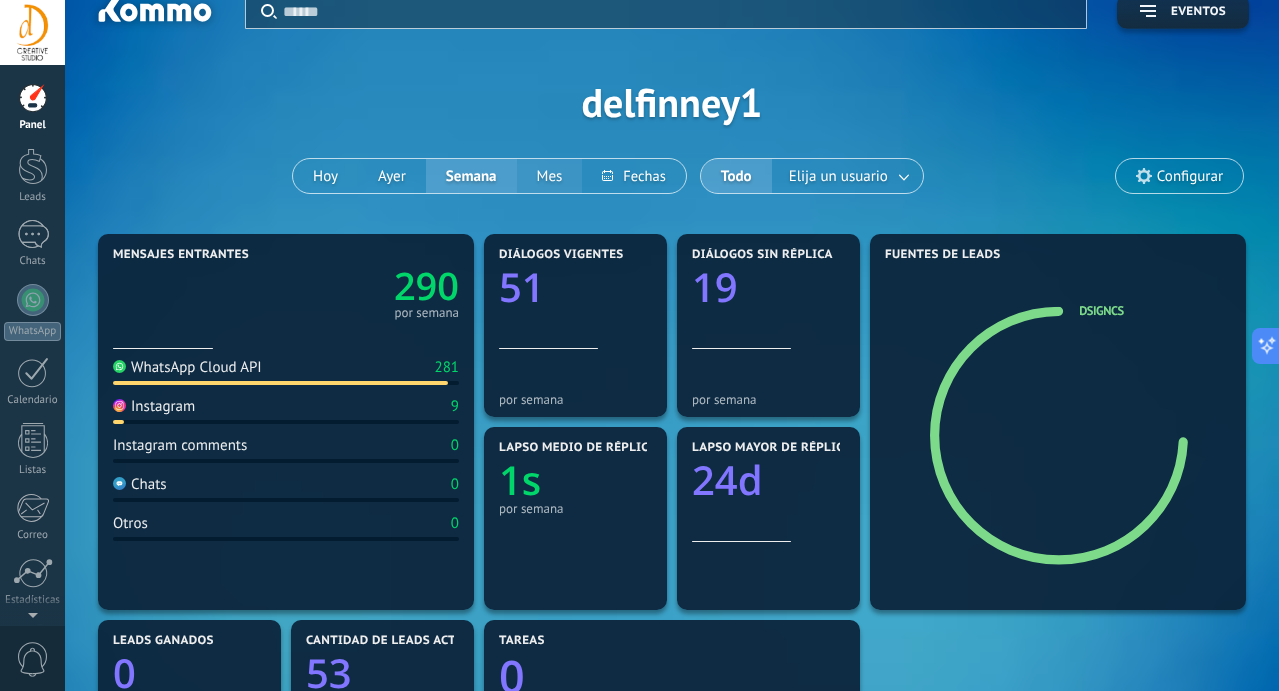 click on "Mes" at bounding box center (550, 176) 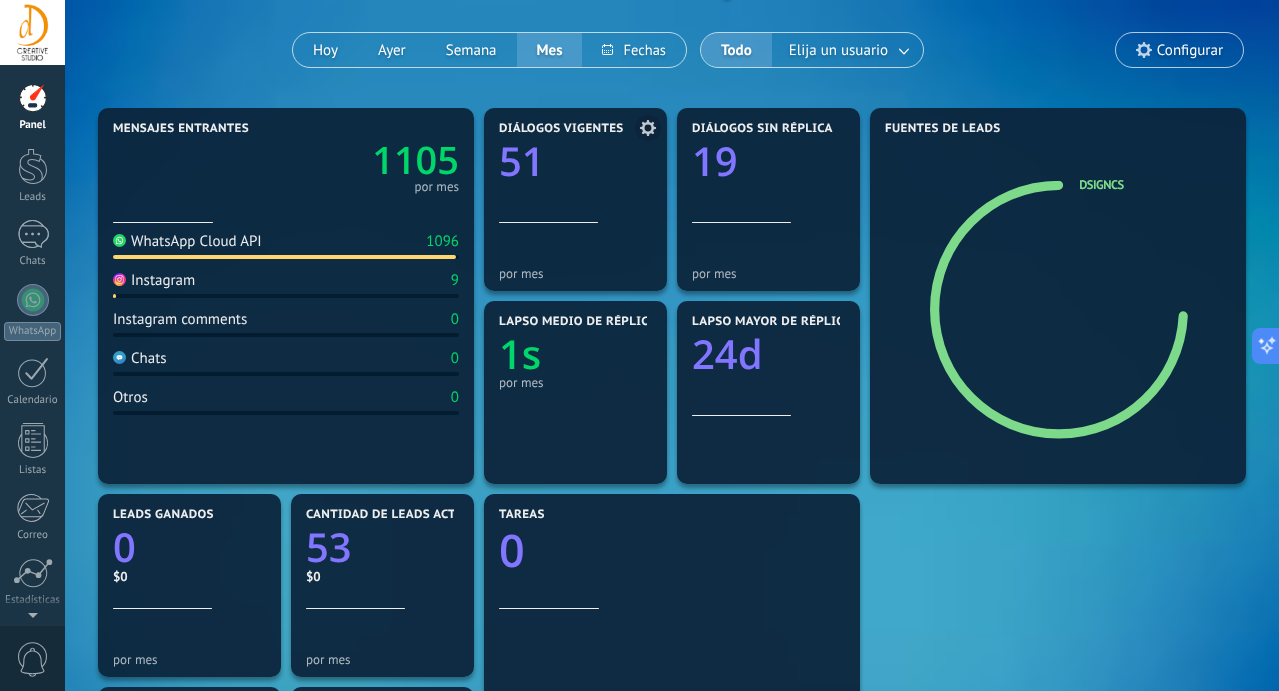 scroll, scrollTop: 155, scrollLeft: 0, axis: vertical 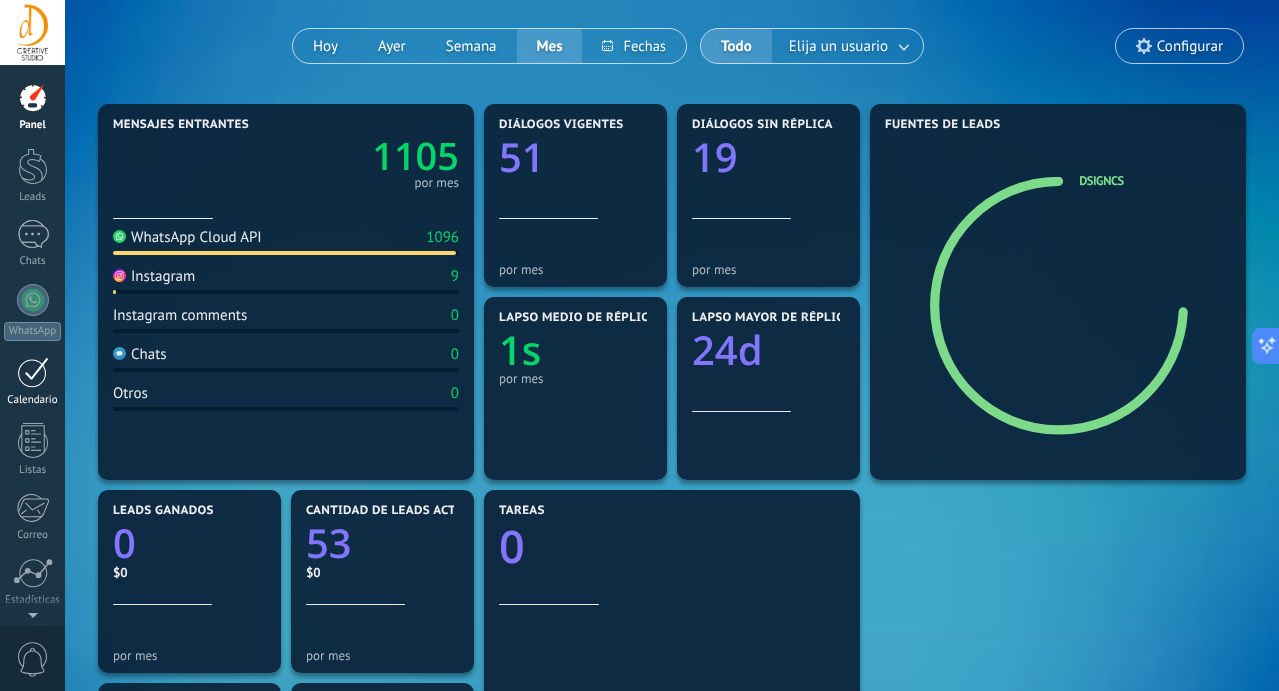 click at bounding box center (33, 372) 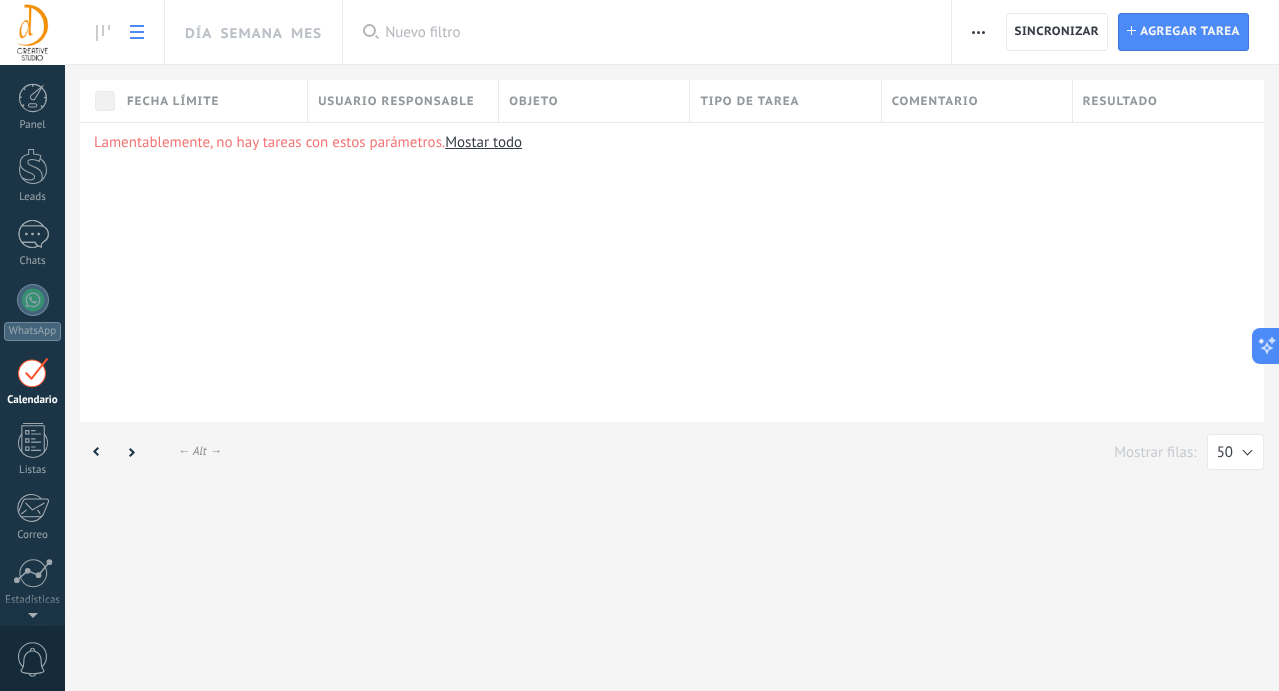 scroll, scrollTop: 0, scrollLeft: 0, axis: both 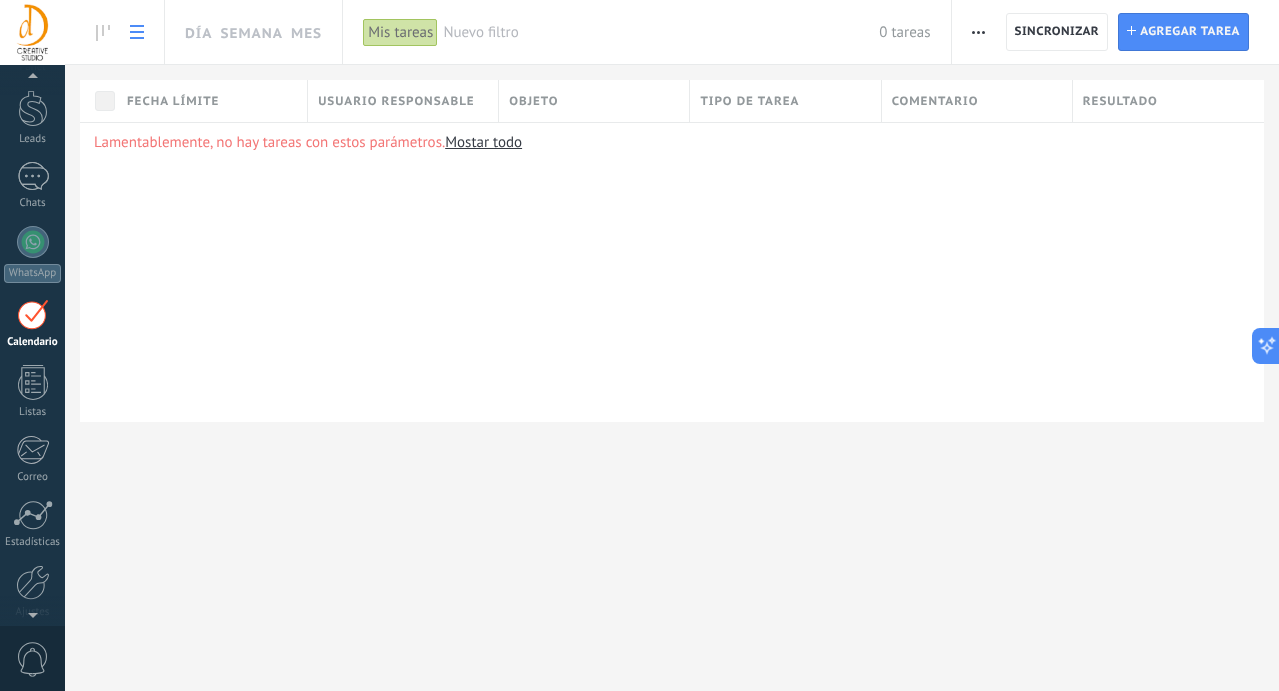 click at bounding box center [978, 32] 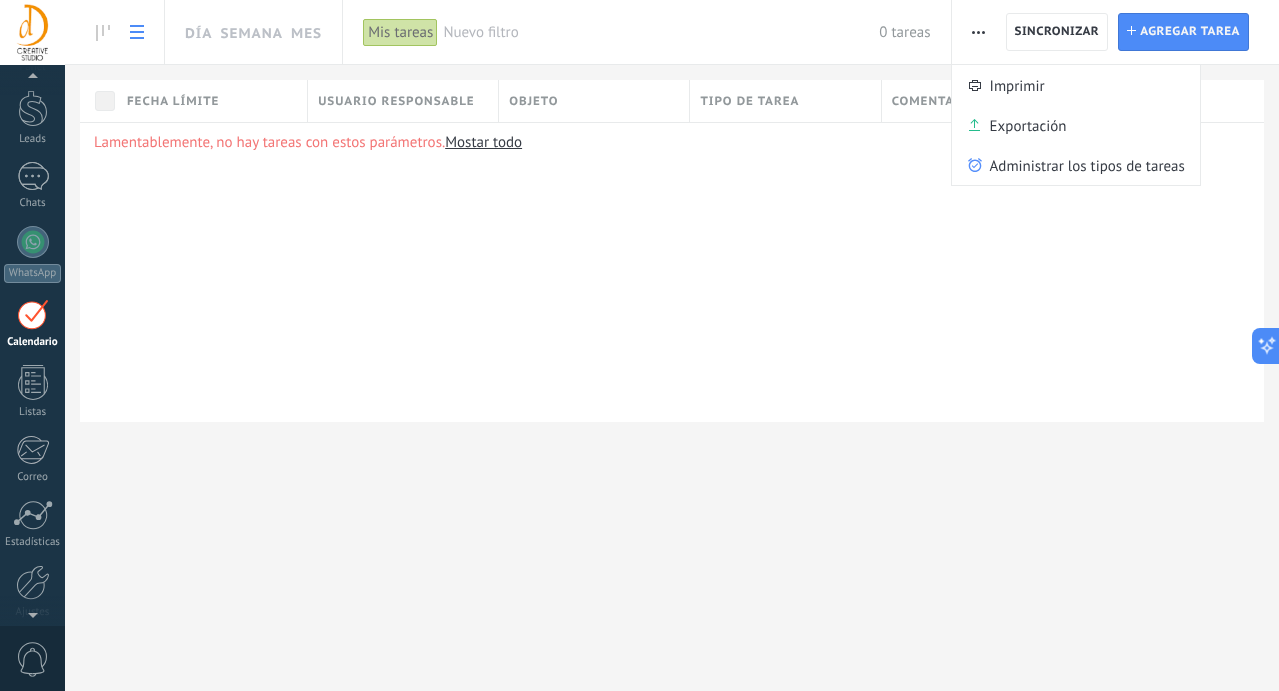 click on "Lamentablemente, no hay tareas con estos parámetros.  Mostar todo" at bounding box center [672, 272] 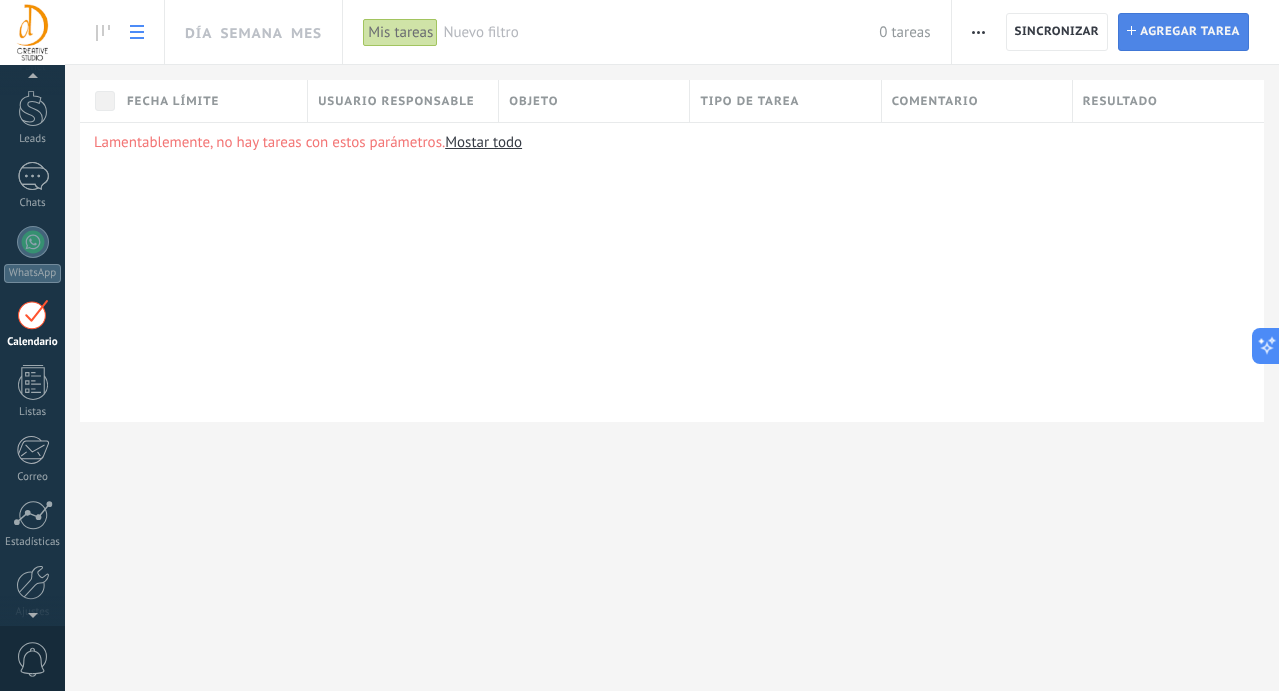 click on "Agregar tarea" at bounding box center (1190, 32) 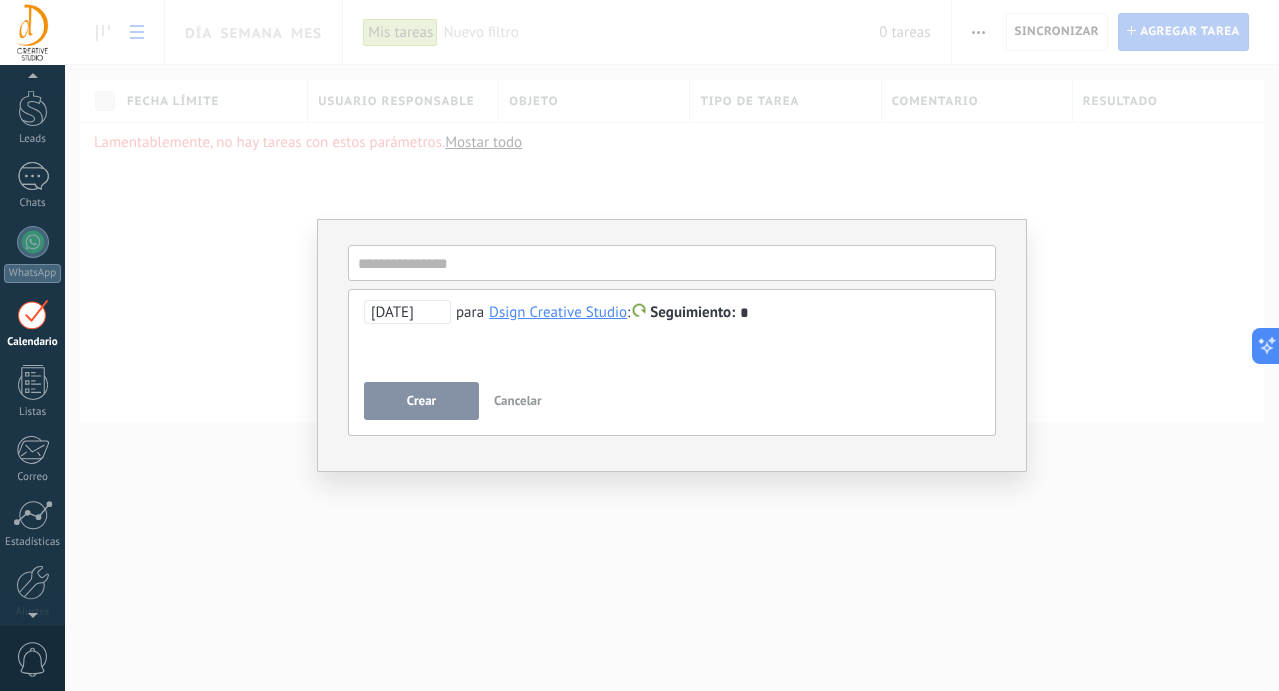 type 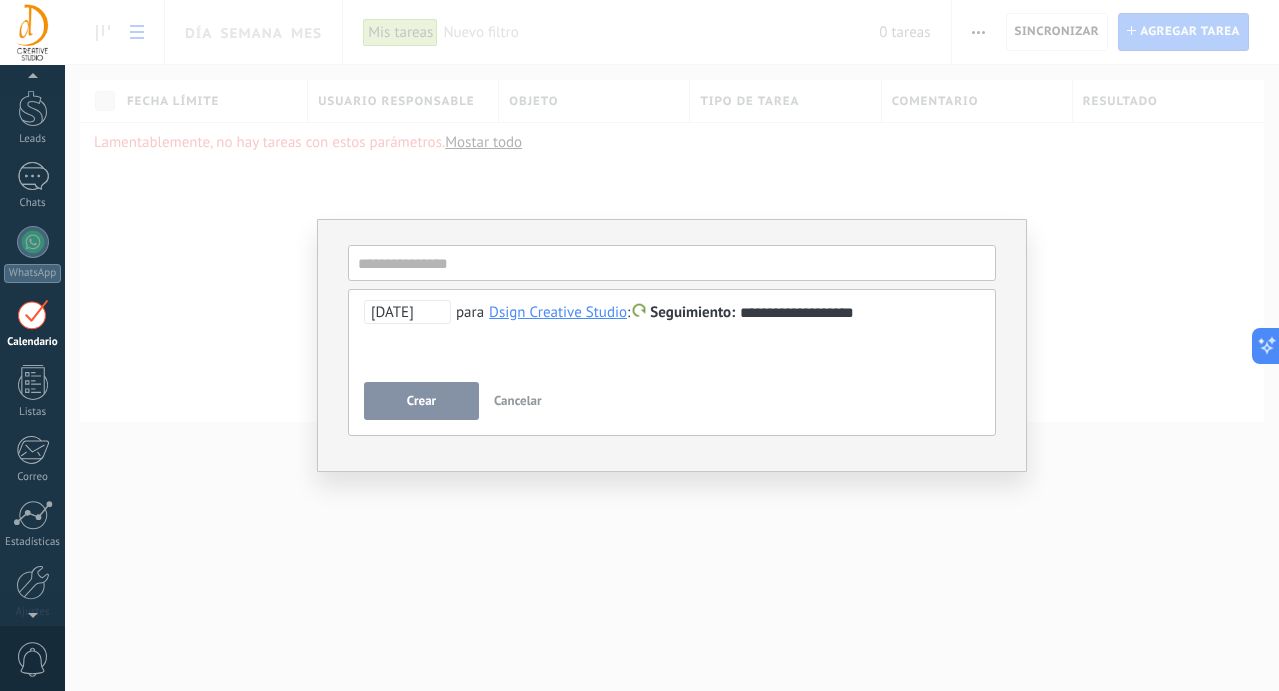click on "Crear" at bounding box center (421, 401) 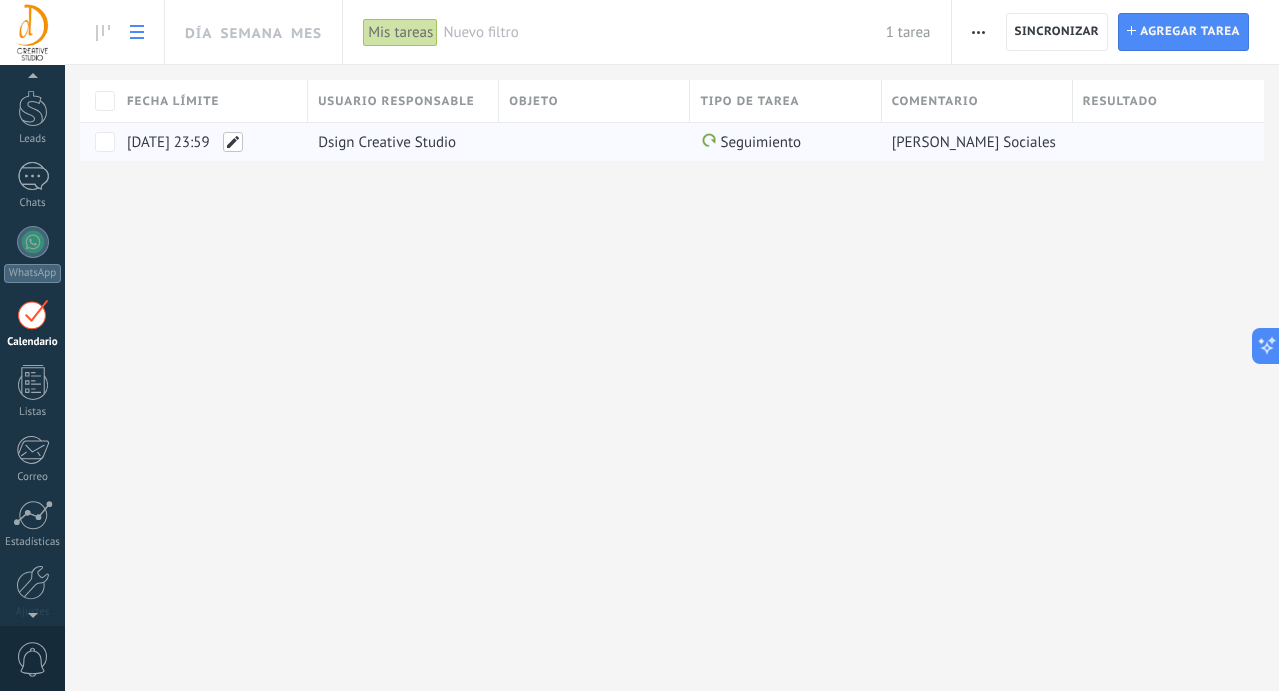 click at bounding box center [233, 142] 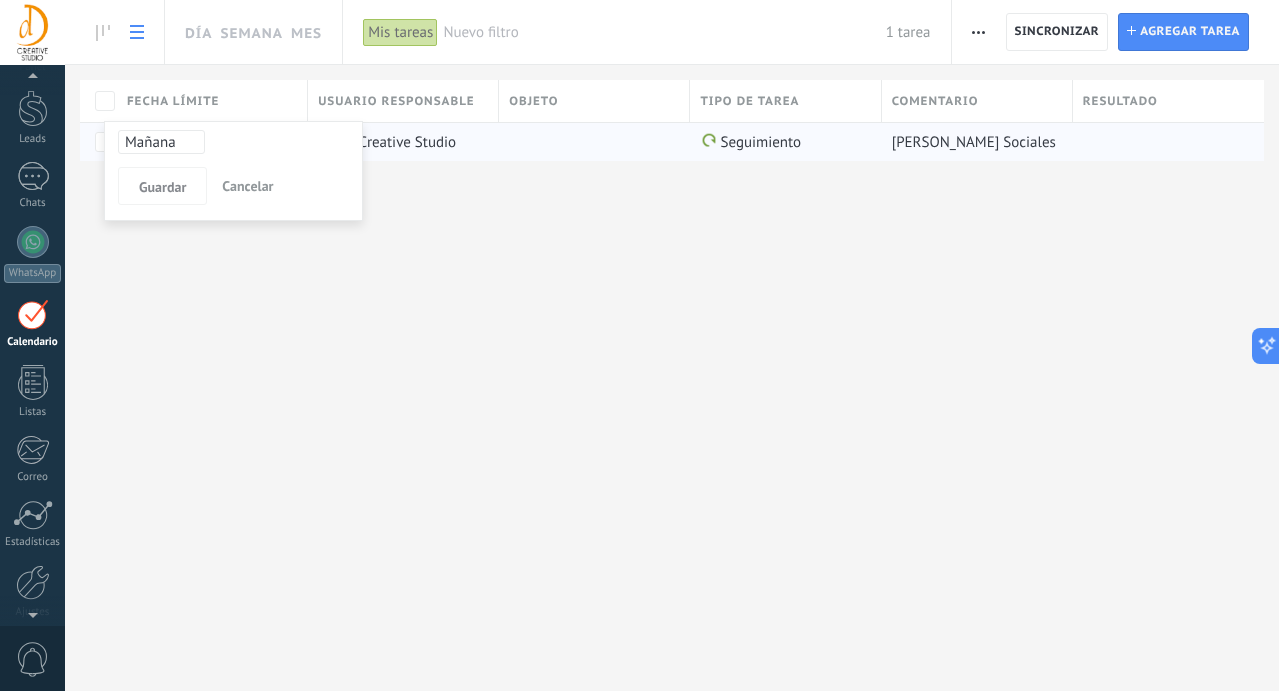 click on "Mañana" at bounding box center [161, 142] 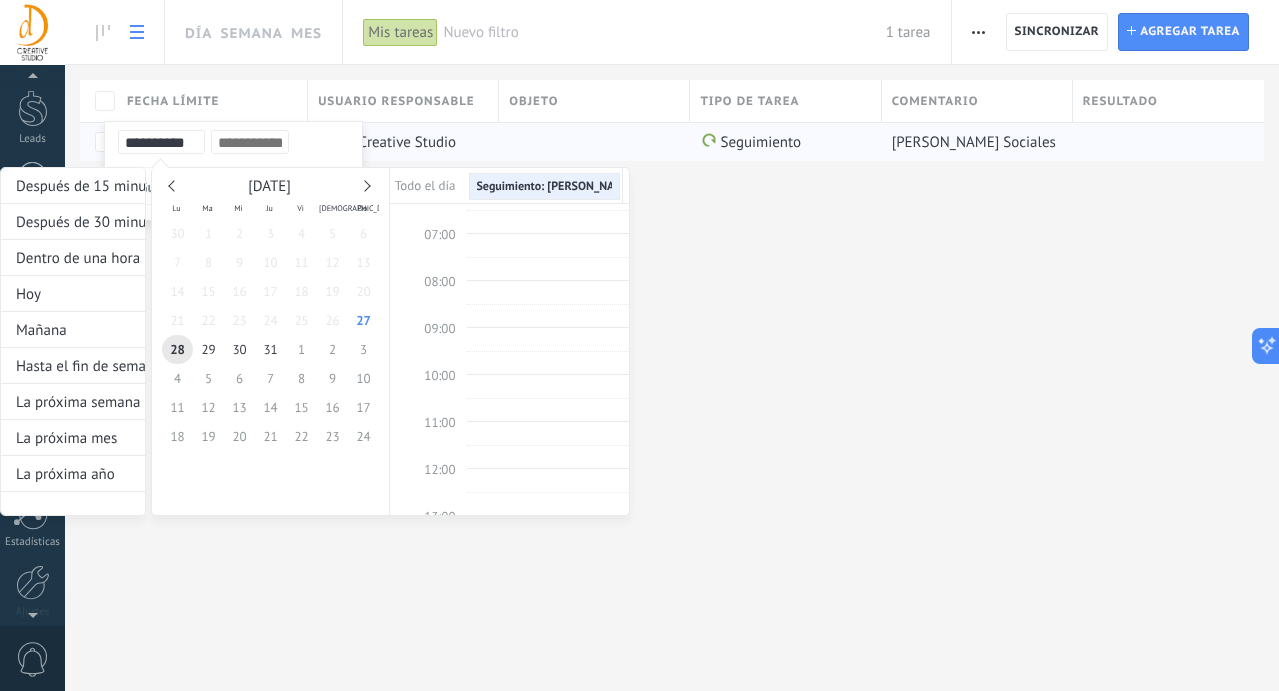 scroll, scrollTop: 296, scrollLeft: 0, axis: vertical 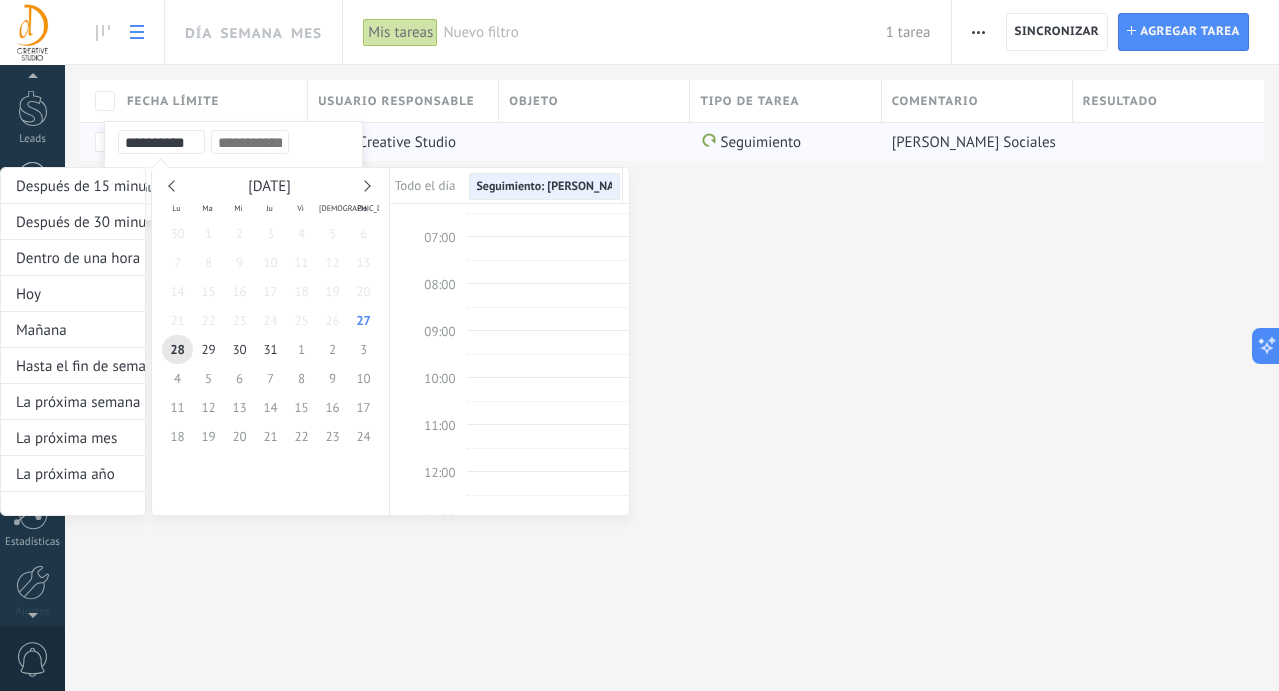 type on "**********" 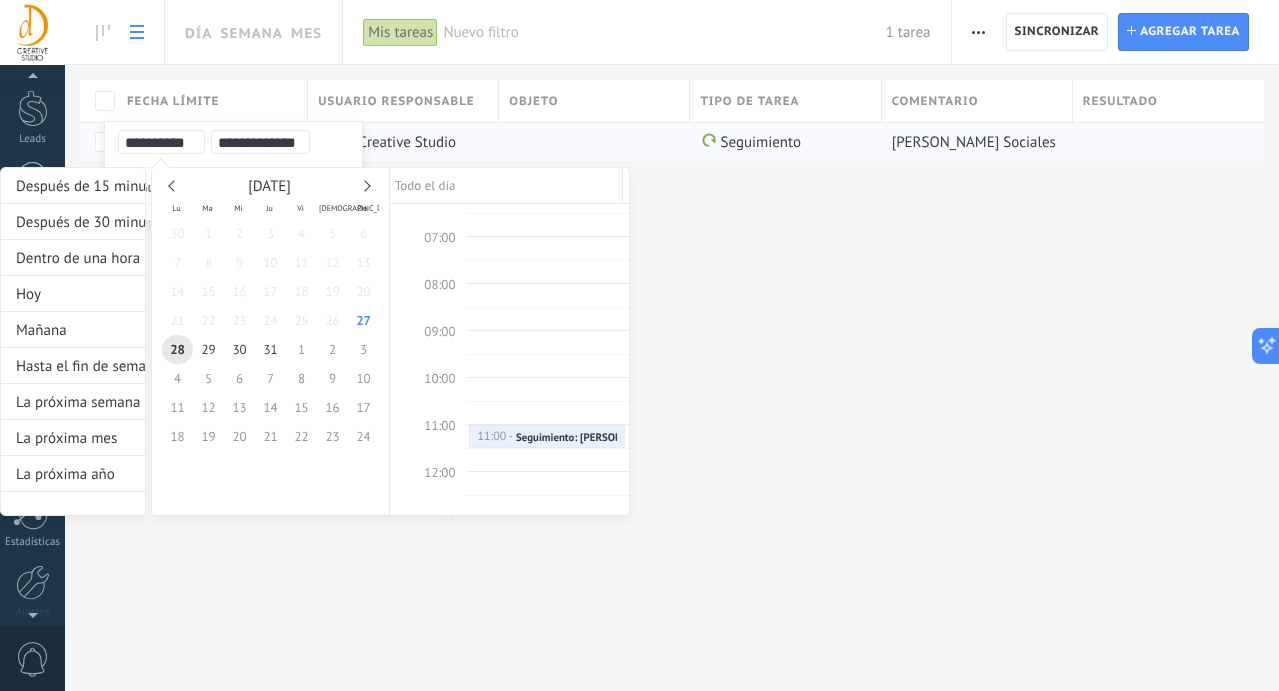 click on "**********" at bounding box center (260, 323) 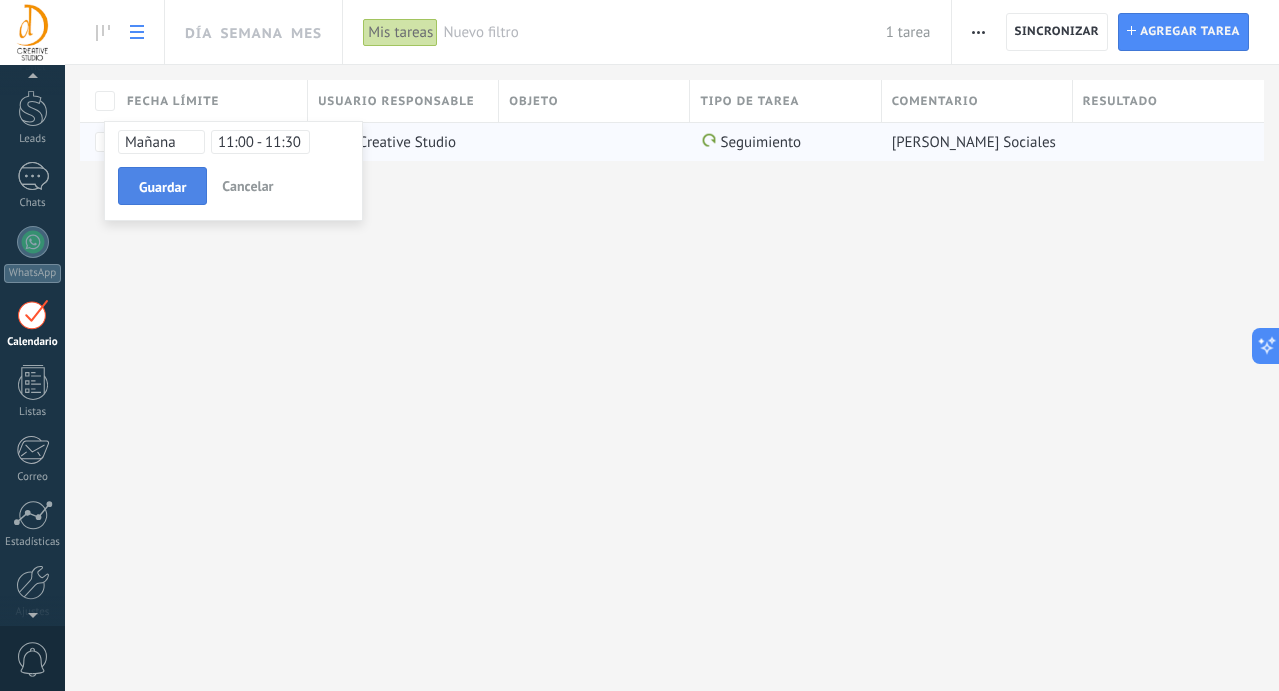 click on "Guardar" at bounding box center (162, 187) 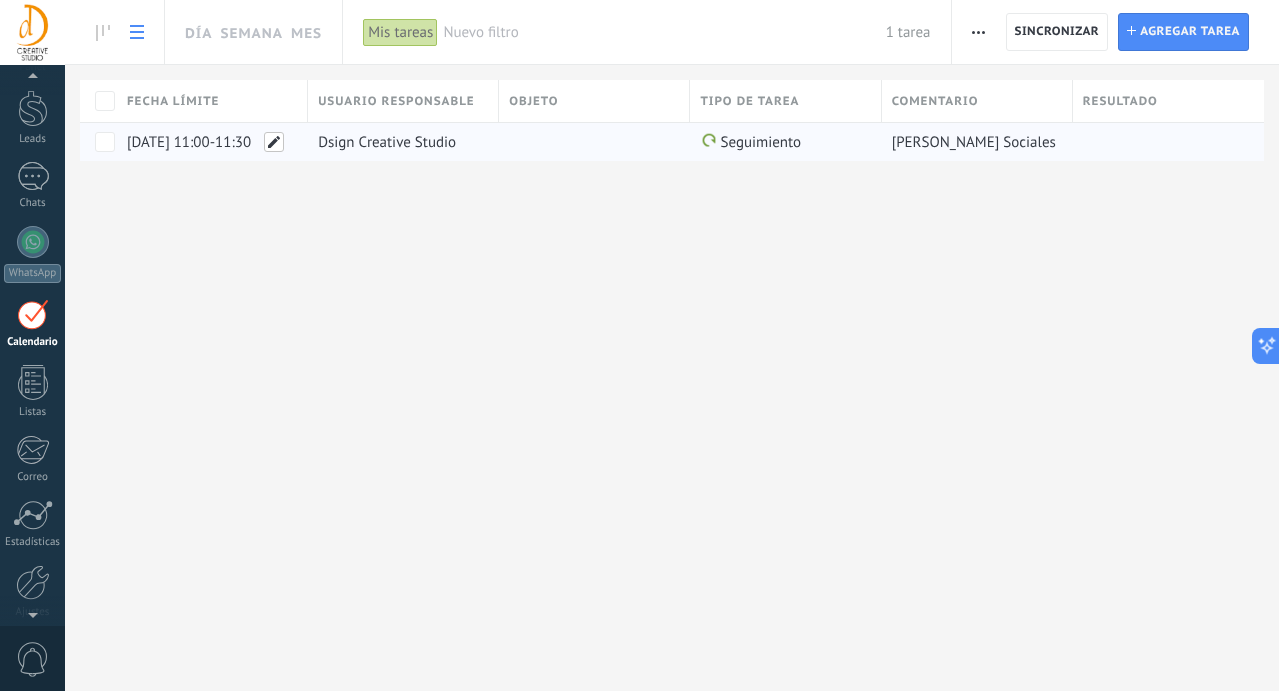 click at bounding box center (274, 142) 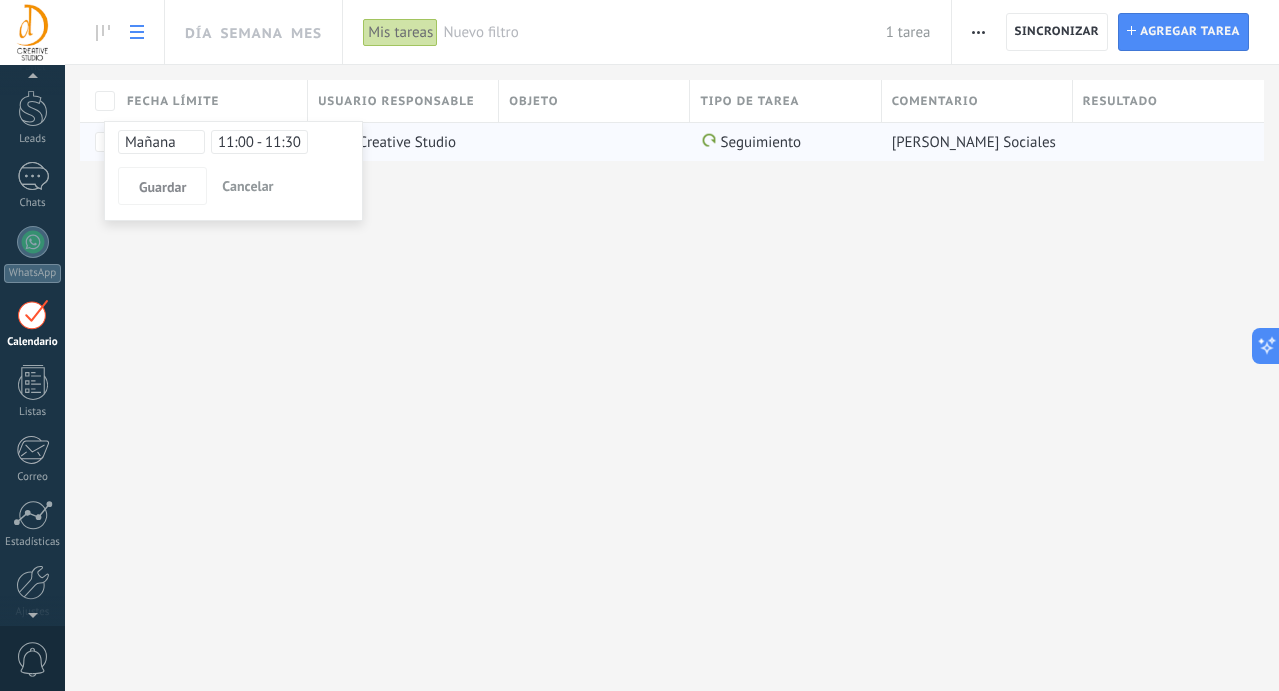 click on "11:00 - 11:30" at bounding box center [259, 142] 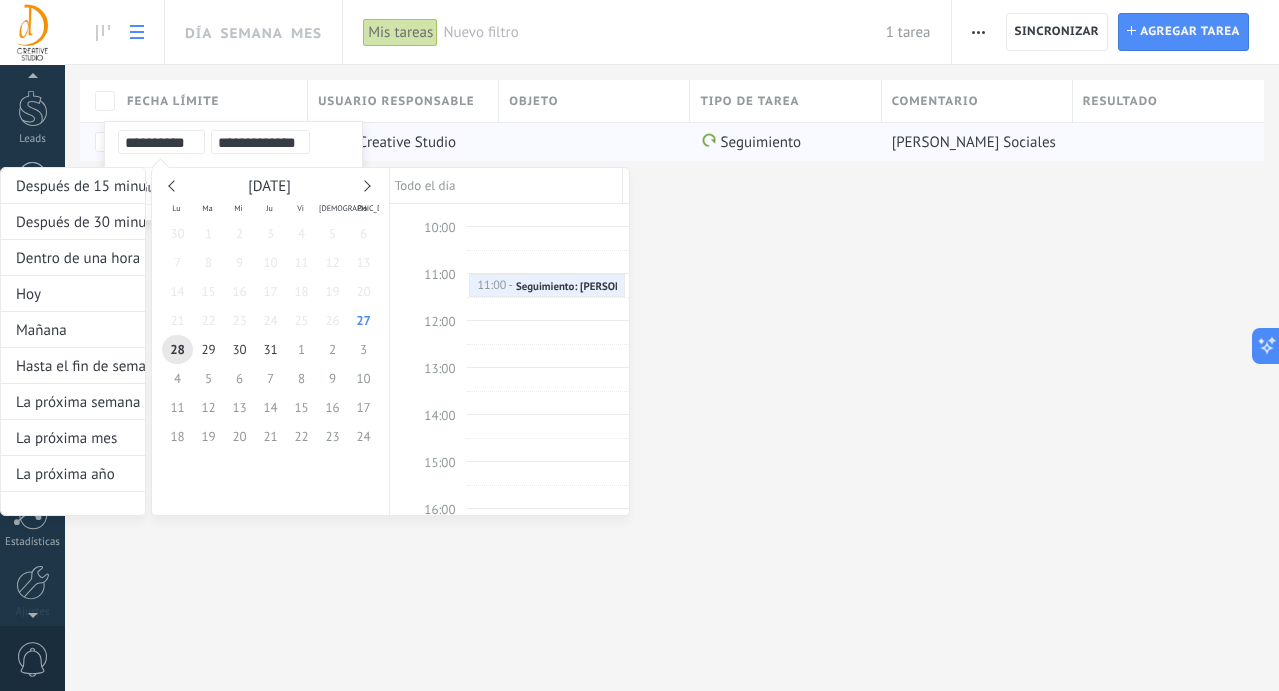 scroll, scrollTop: 445, scrollLeft: 0, axis: vertical 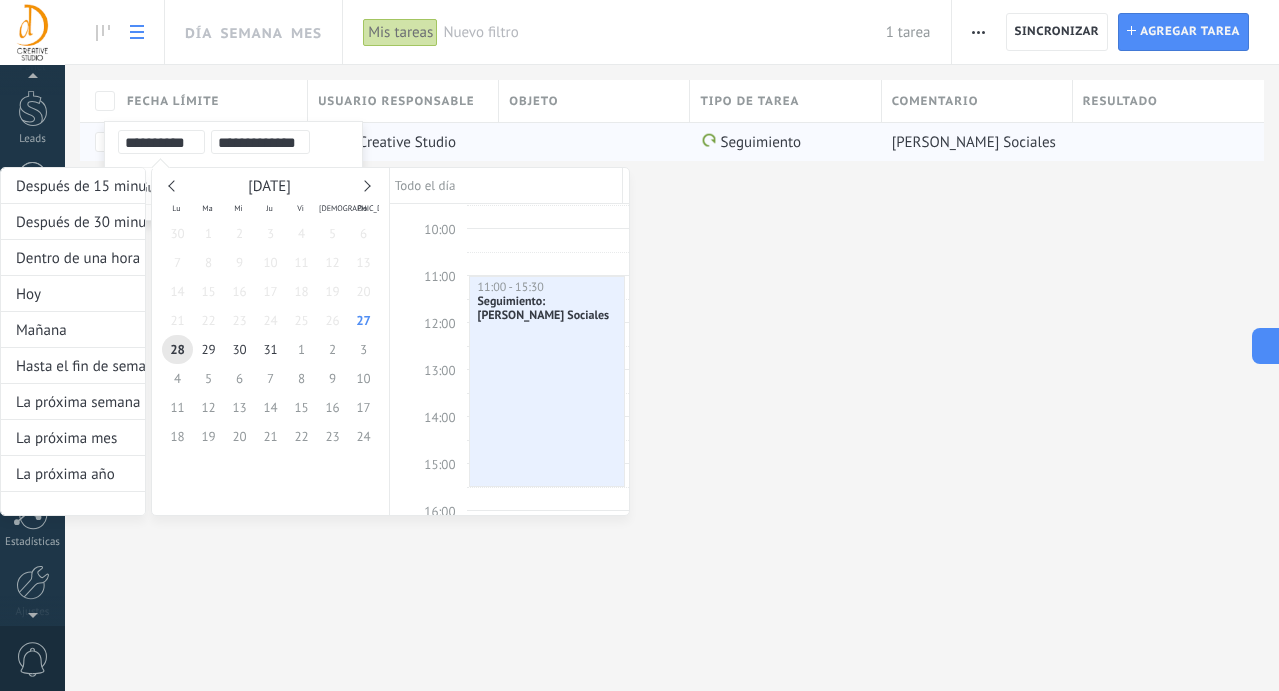drag, startPoint x: 489, startPoint y: 293, endPoint x: 494, endPoint y: 473, distance: 180.06943 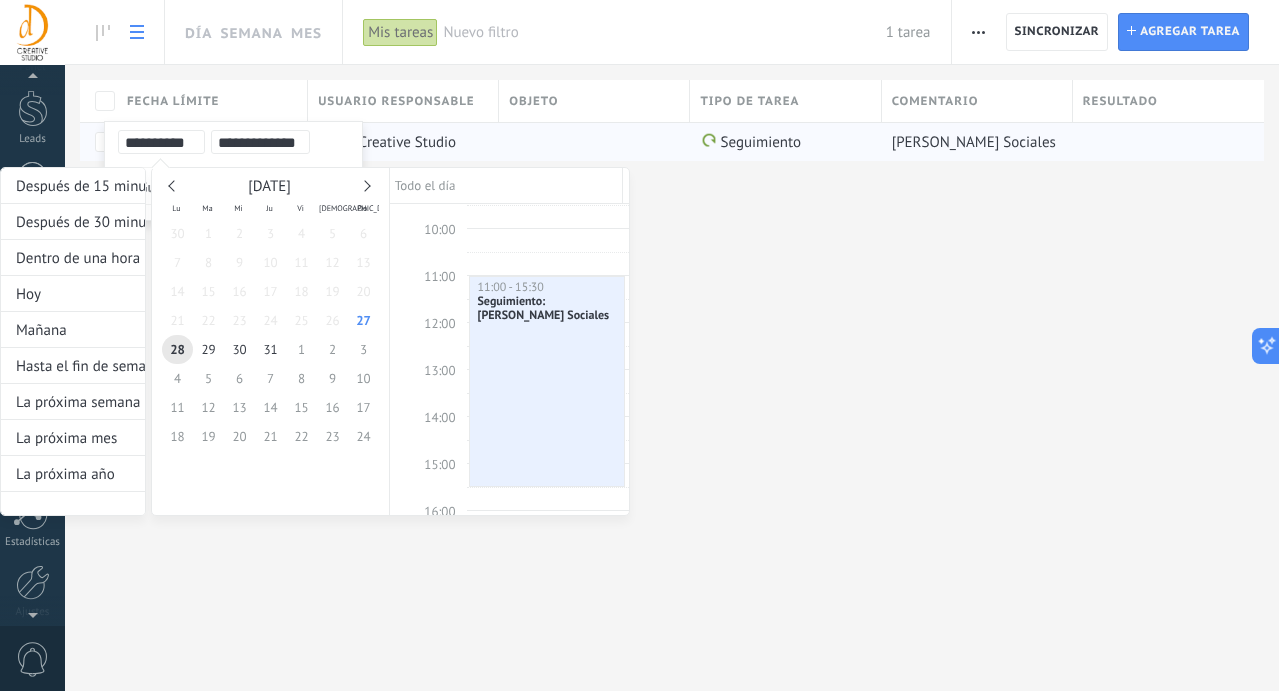 click on "**********" at bounding box center (260, 323) 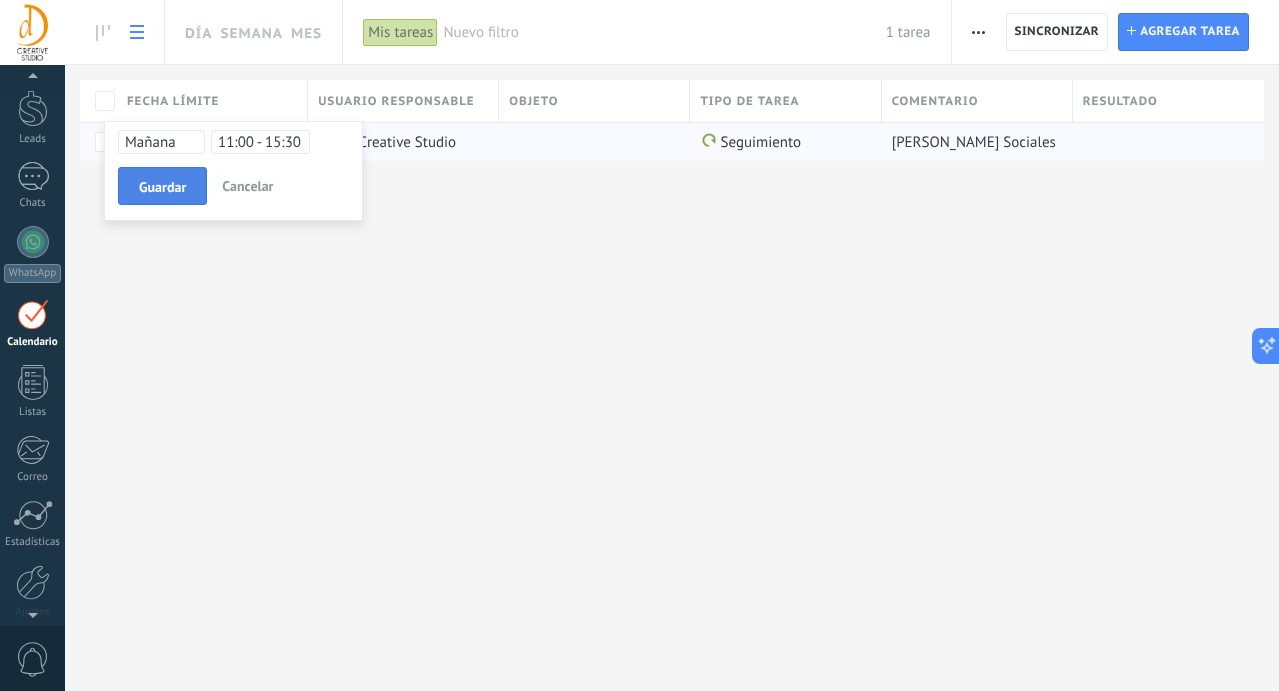 click on "Guardar" at bounding box center (162, 186) 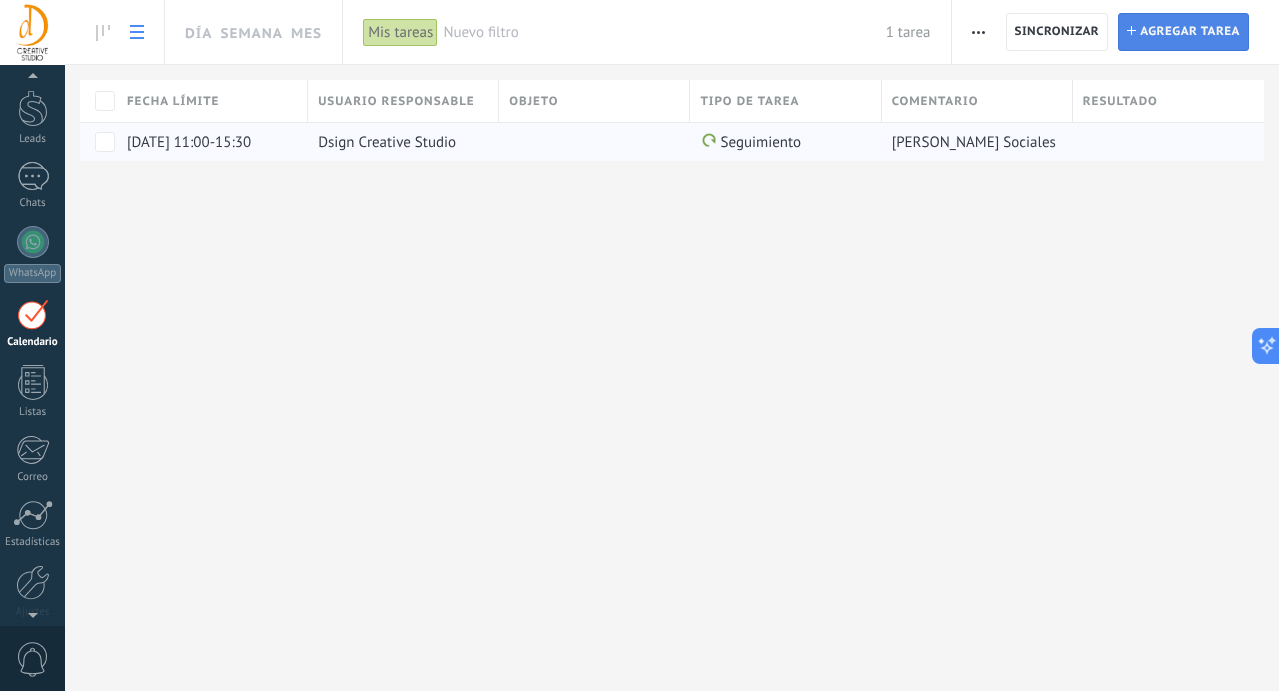 click on "Agregar tarea" at bounding box center (1190, 32) 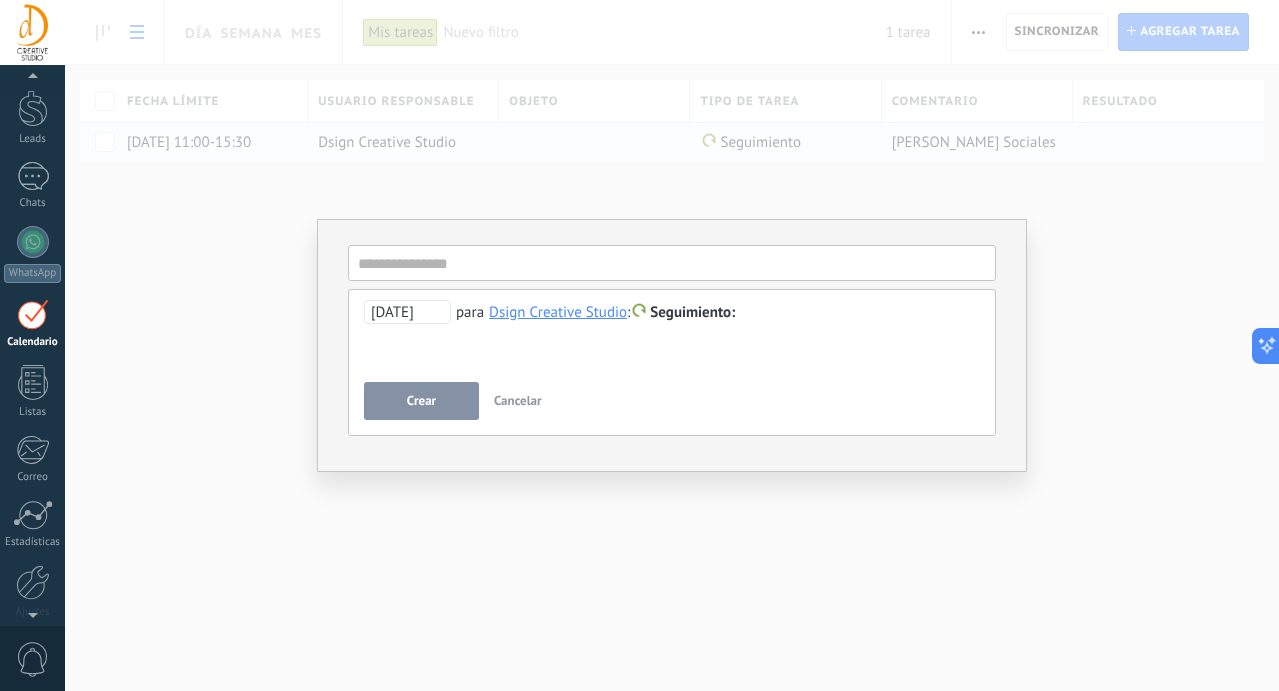 type 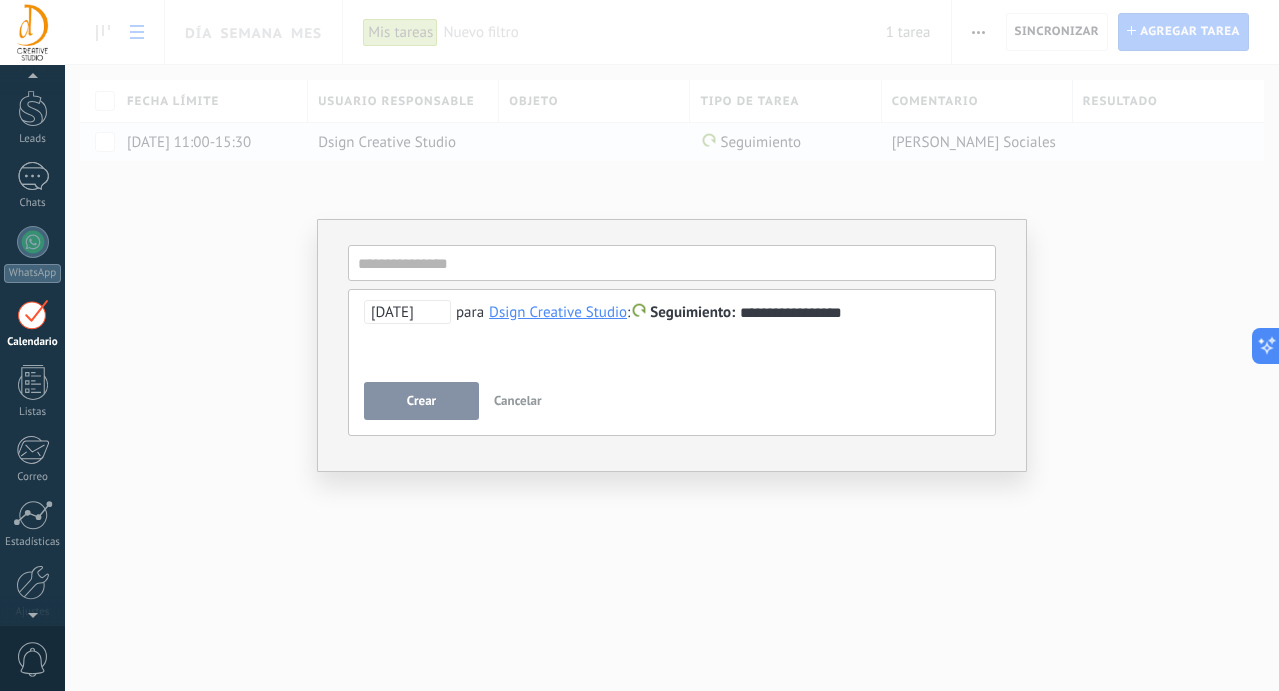 click on "29.07.2025" at bounding box center (407, 312) 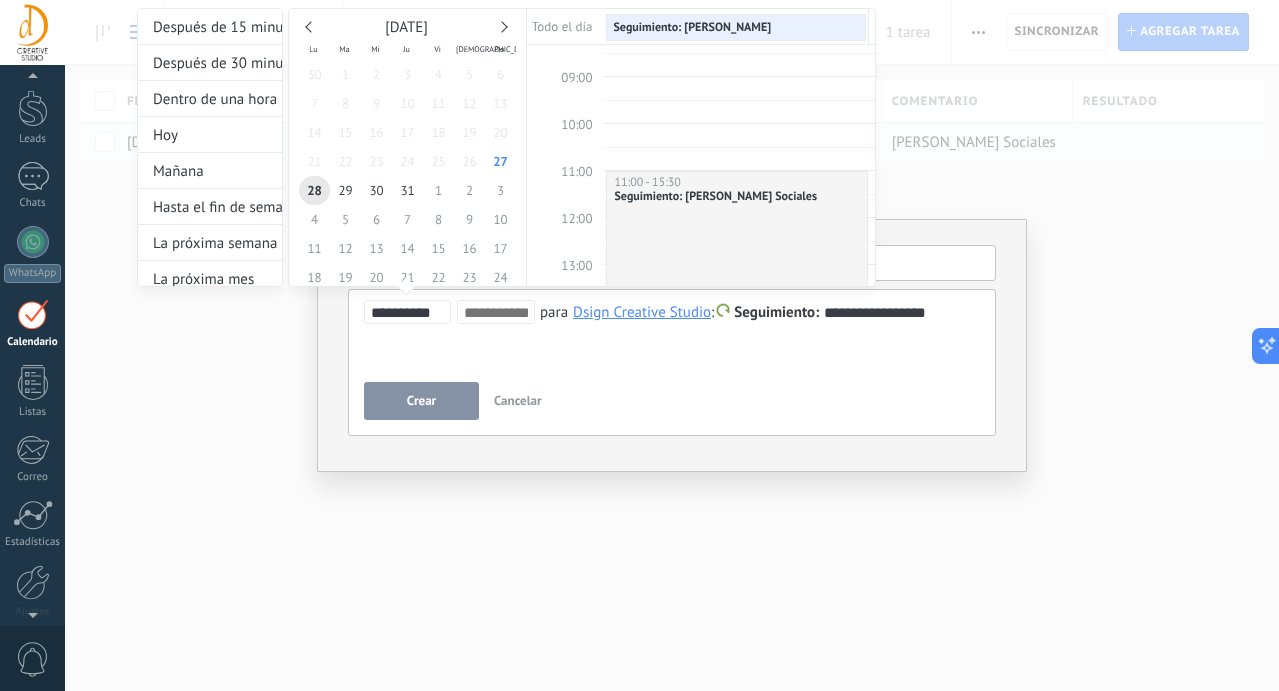 scroll, scrollTop: 414, scrollLeft: 0, axis: vertical 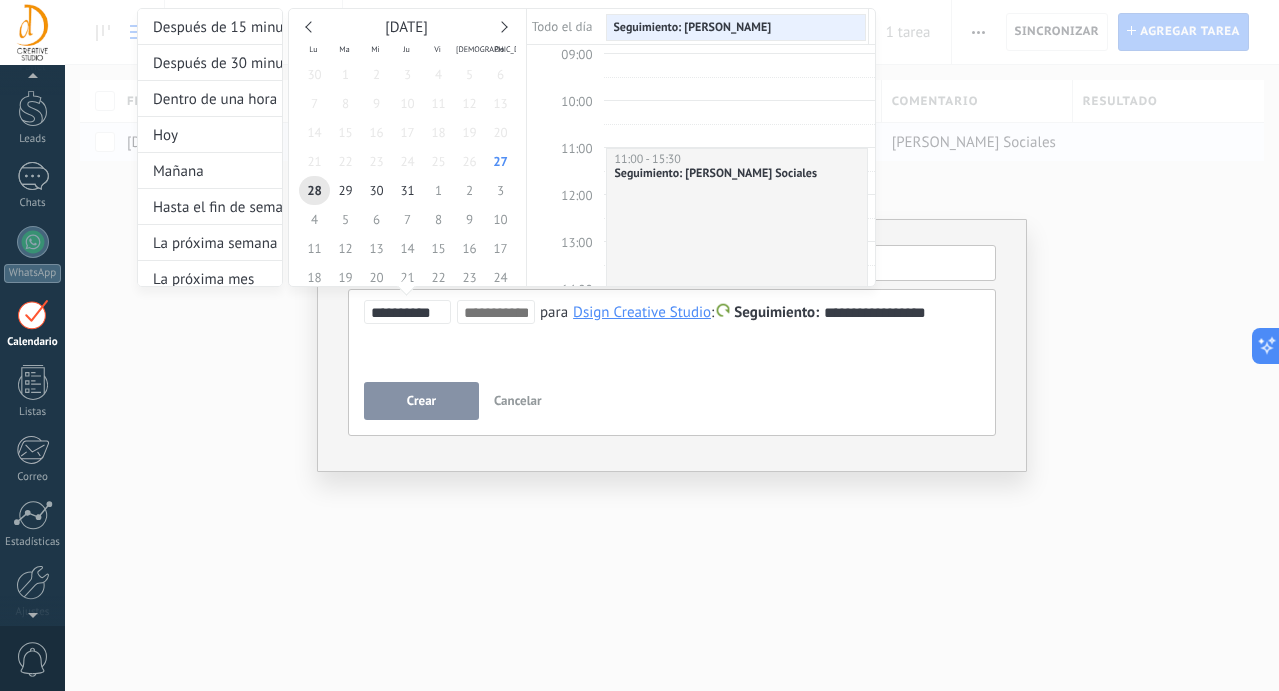 click at bounding box center [737, 254] 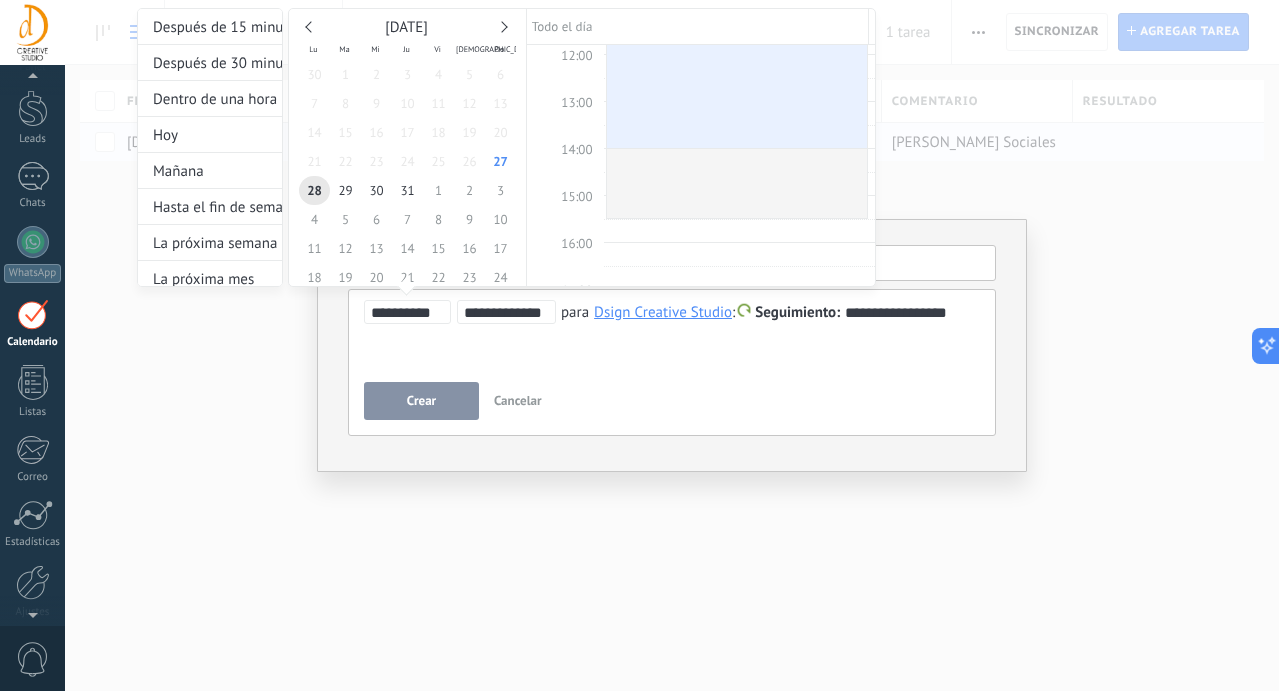 scroll, scrollTop: 560, scrollLeft: 0, axis: vertical 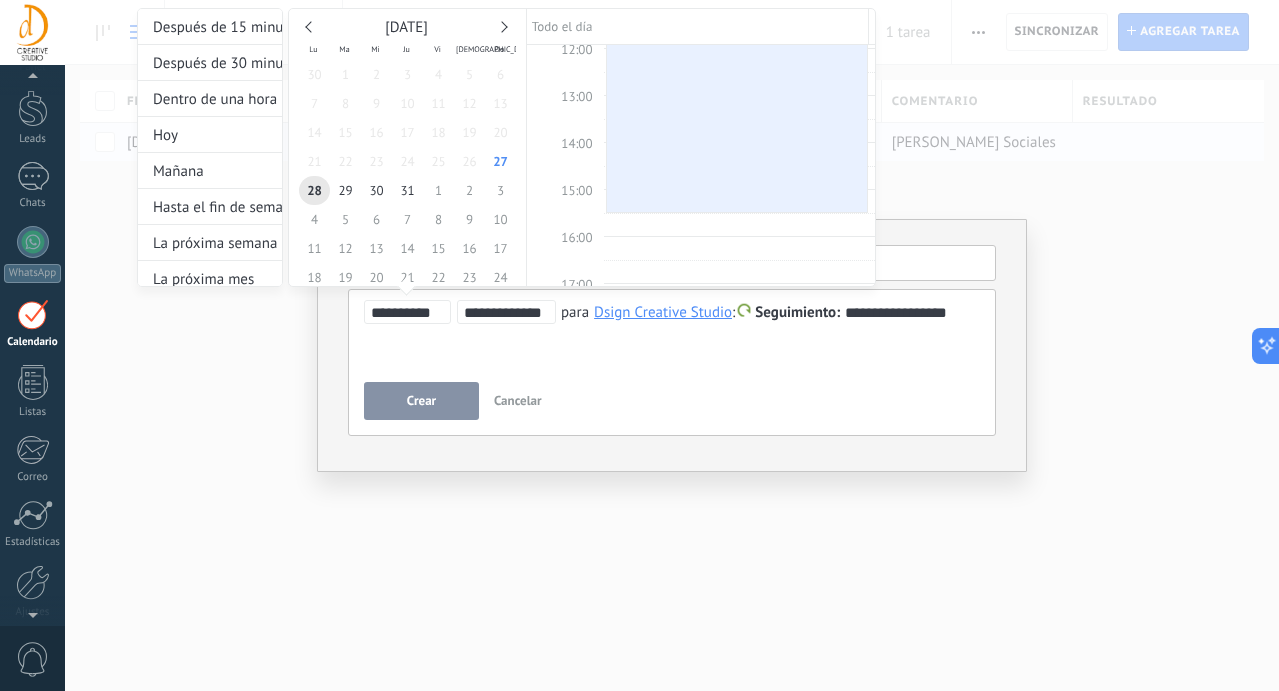 drag, startPoint x: 731, startPoint y: 143, endPoint x: 734, endPoint y: 206, distance: 63.07139 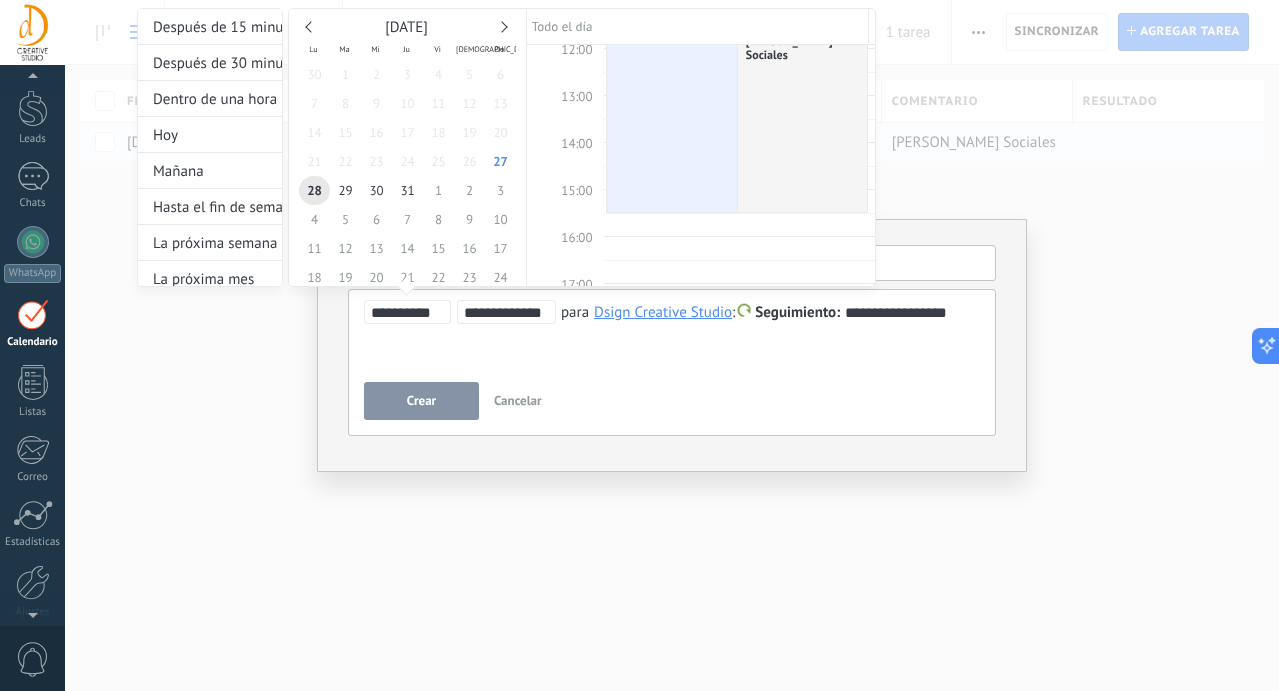 click at bounding box center (639, 345) 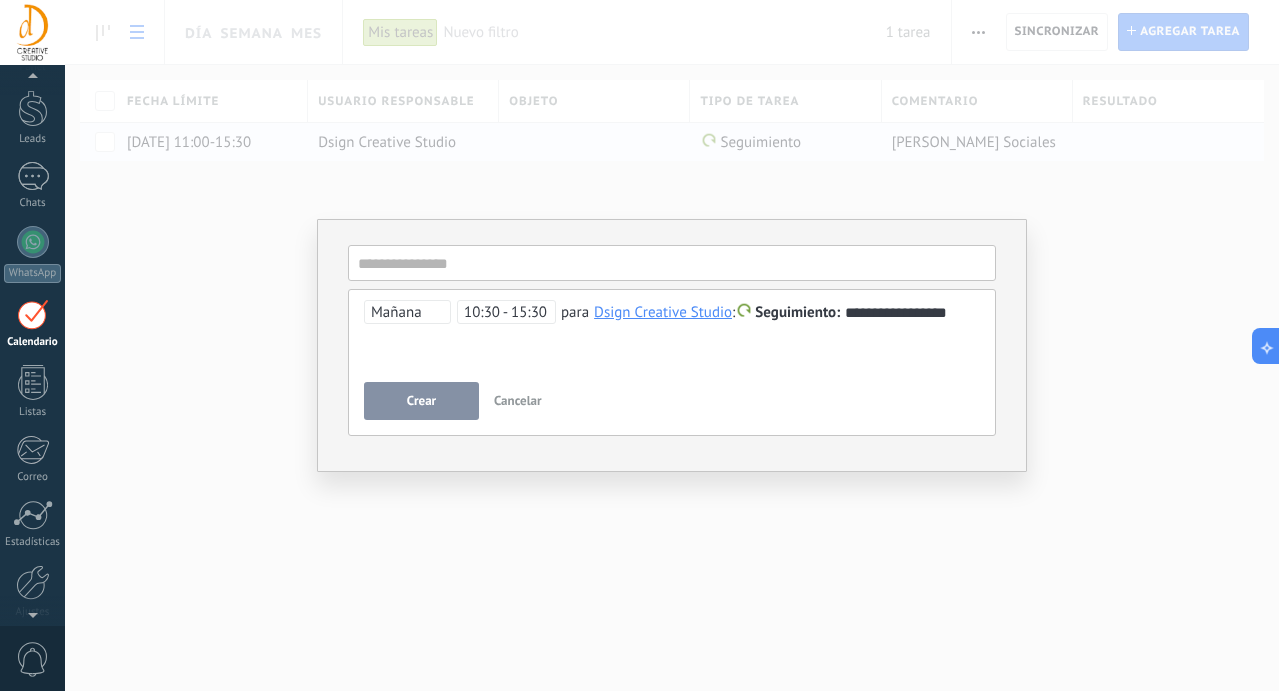 click on "**********" at bounding box center [672, 336] 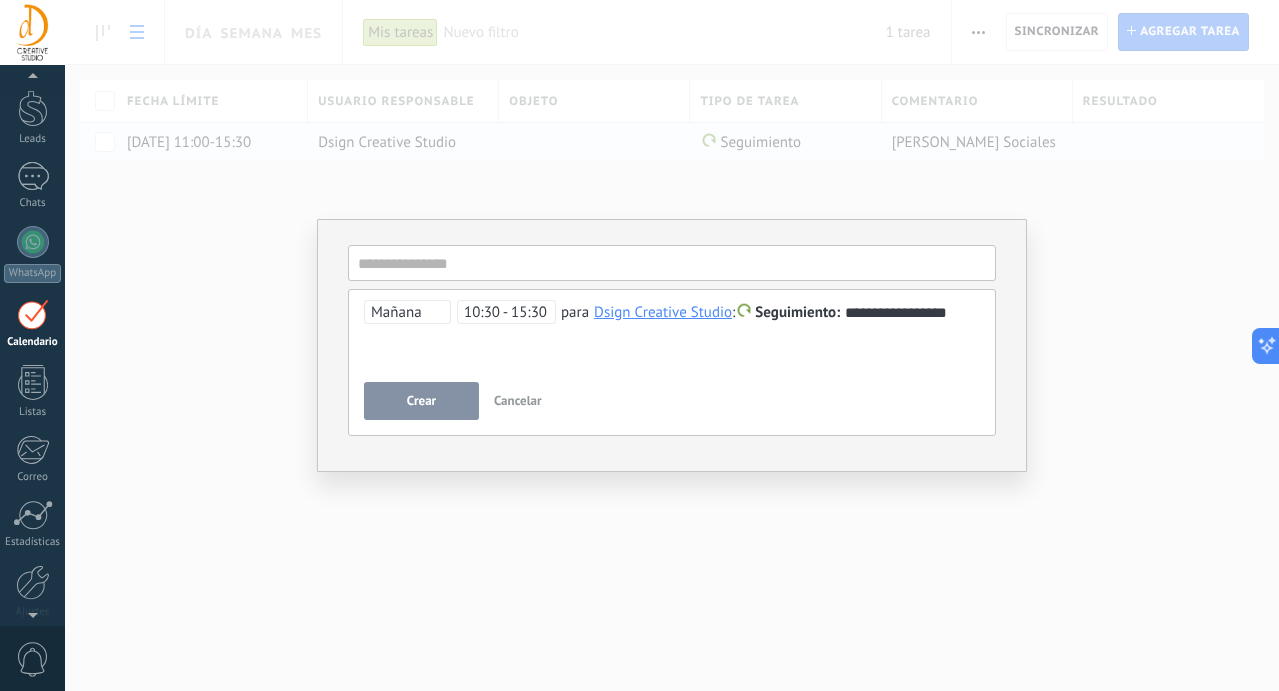click on "Crear" at bounding box center [421, 401] 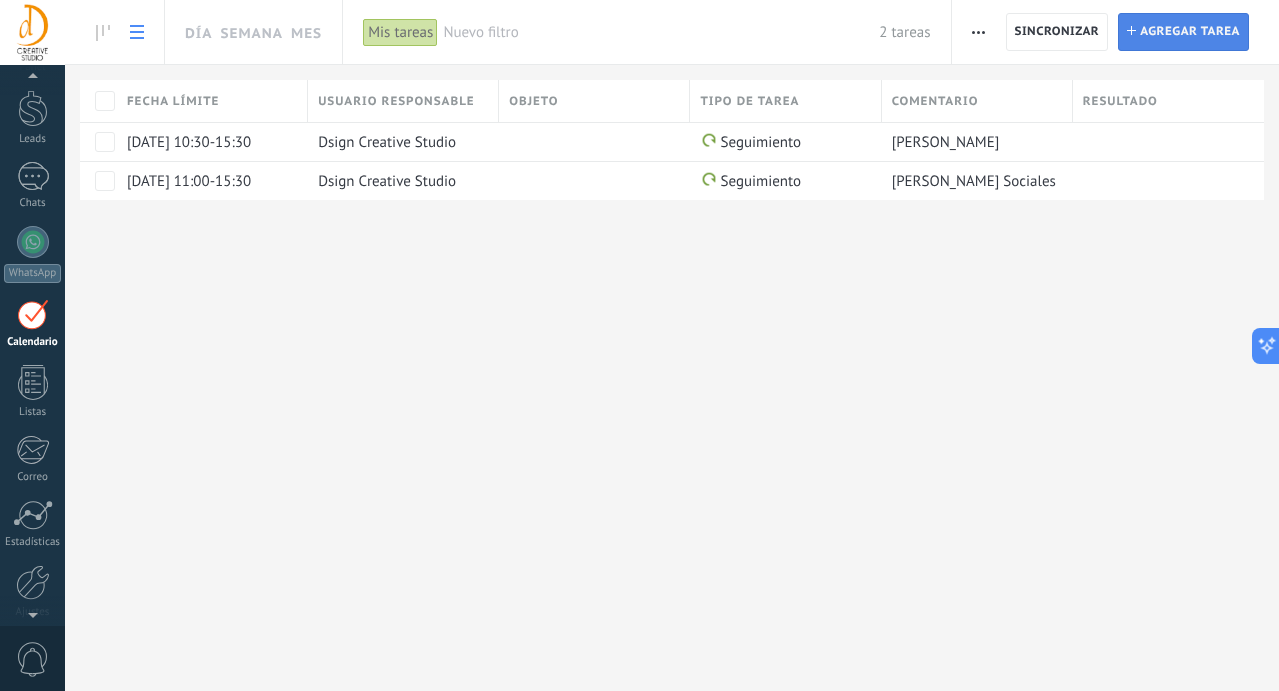click on "Agregar tarea" at bounding box center (1190, 32) 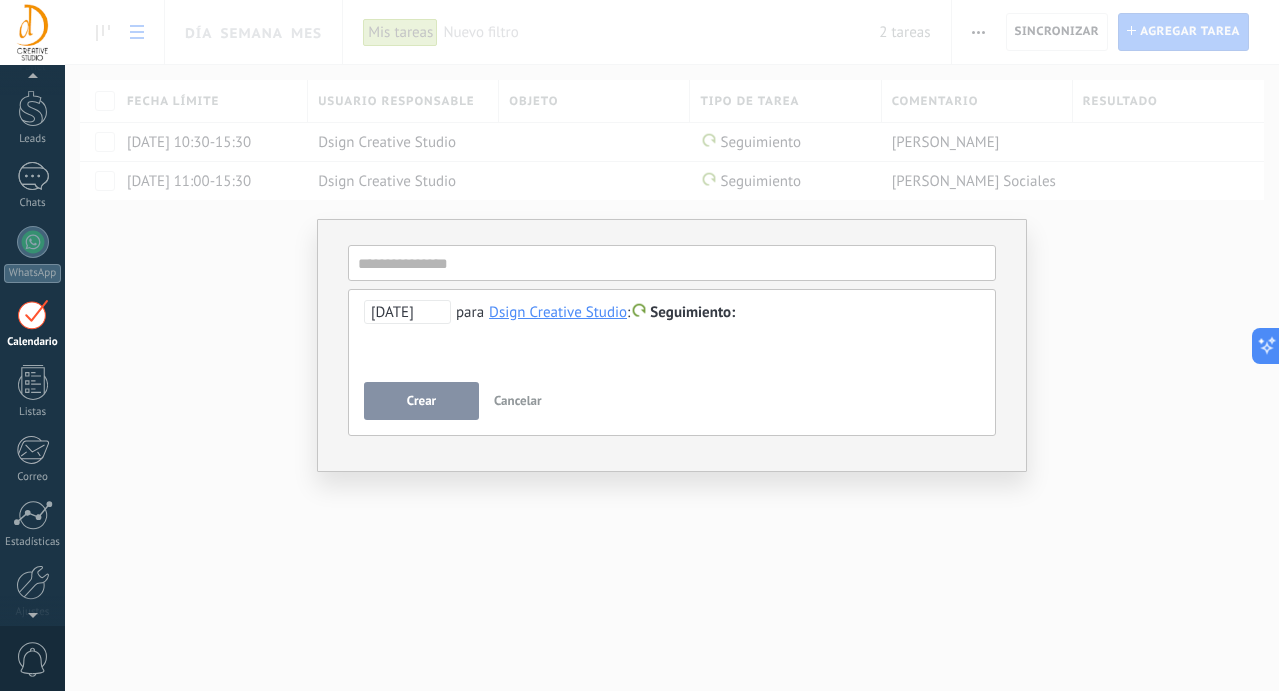 type 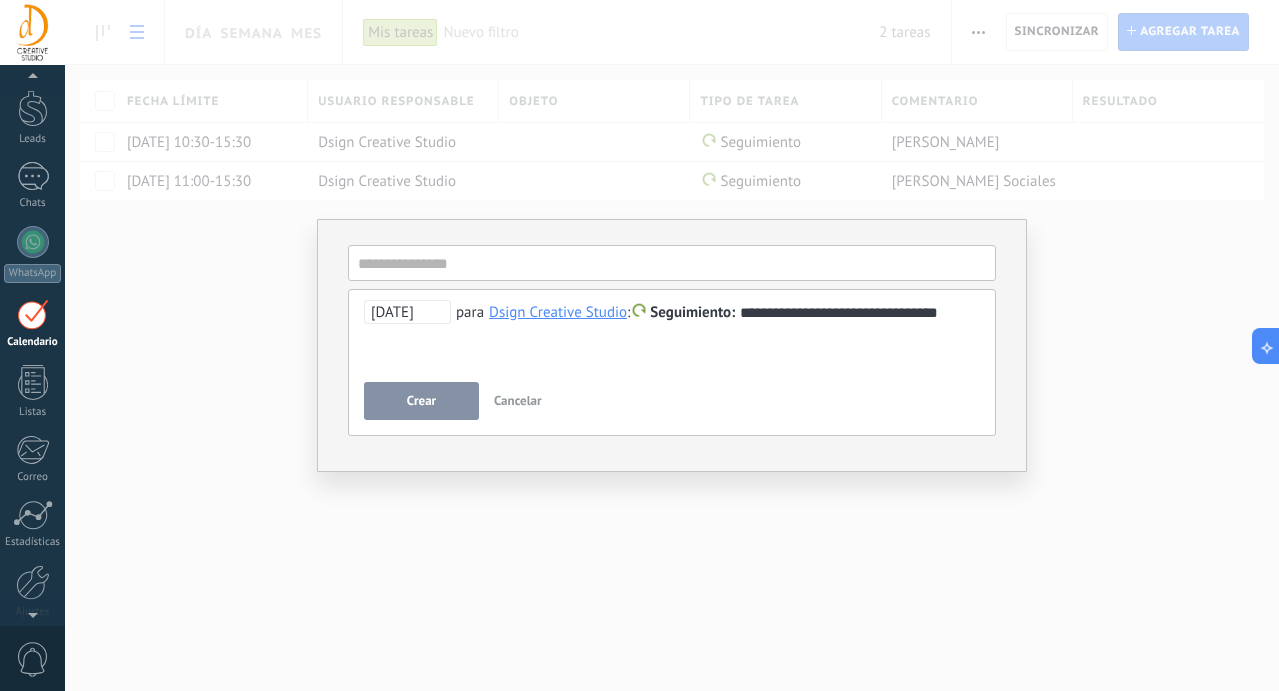 click on "29.07.2025" at bounding box center [407, 312] 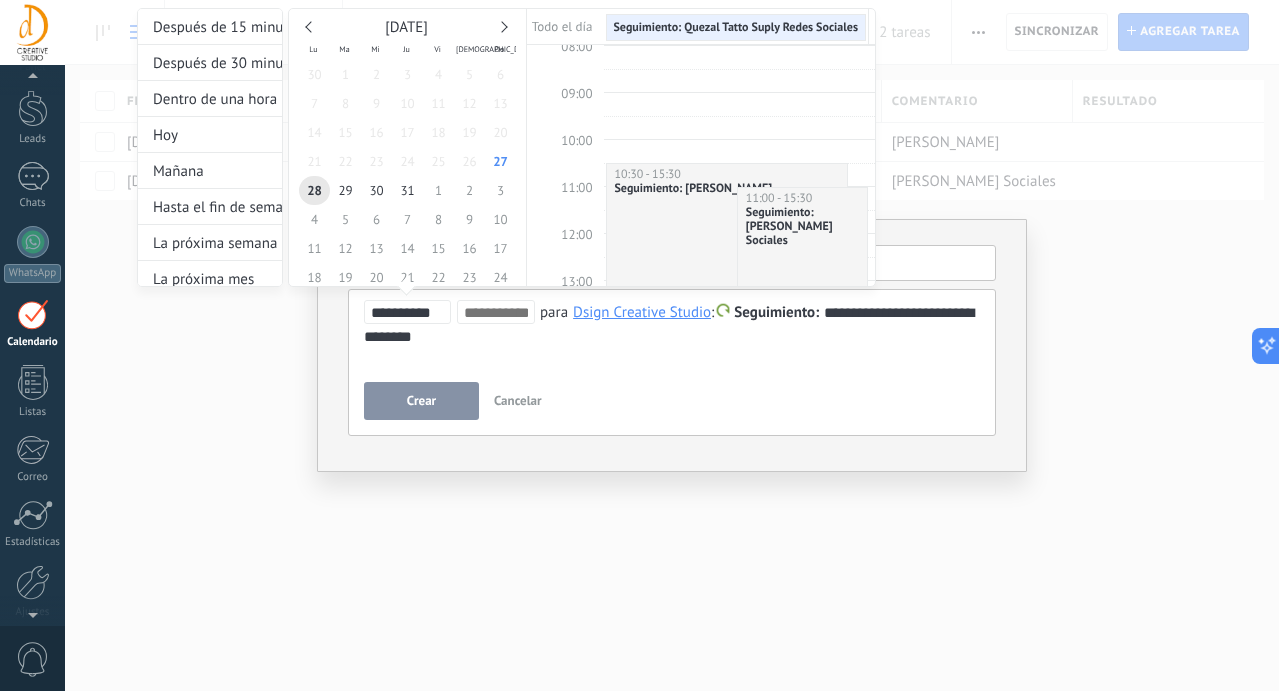 scroll, scrollTop: 376, scrollLeft: 0, axis: vertical 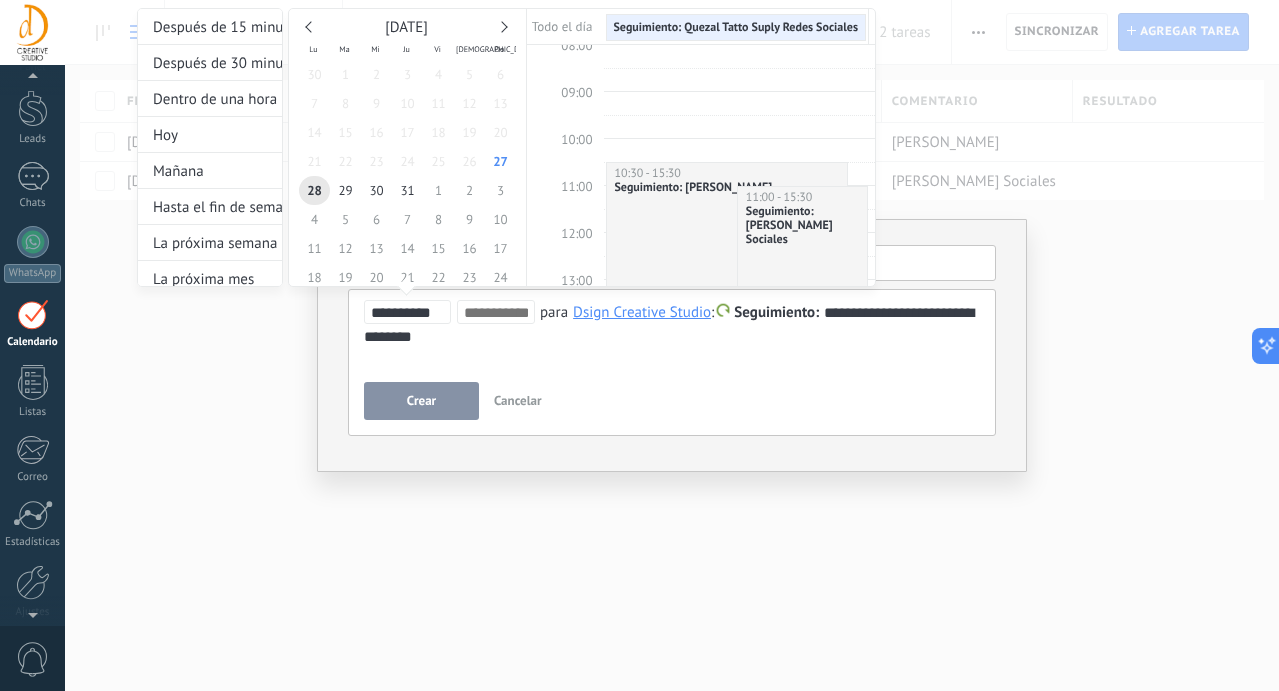click on "10:30 - 15:30" at bounding box center [648, 173] 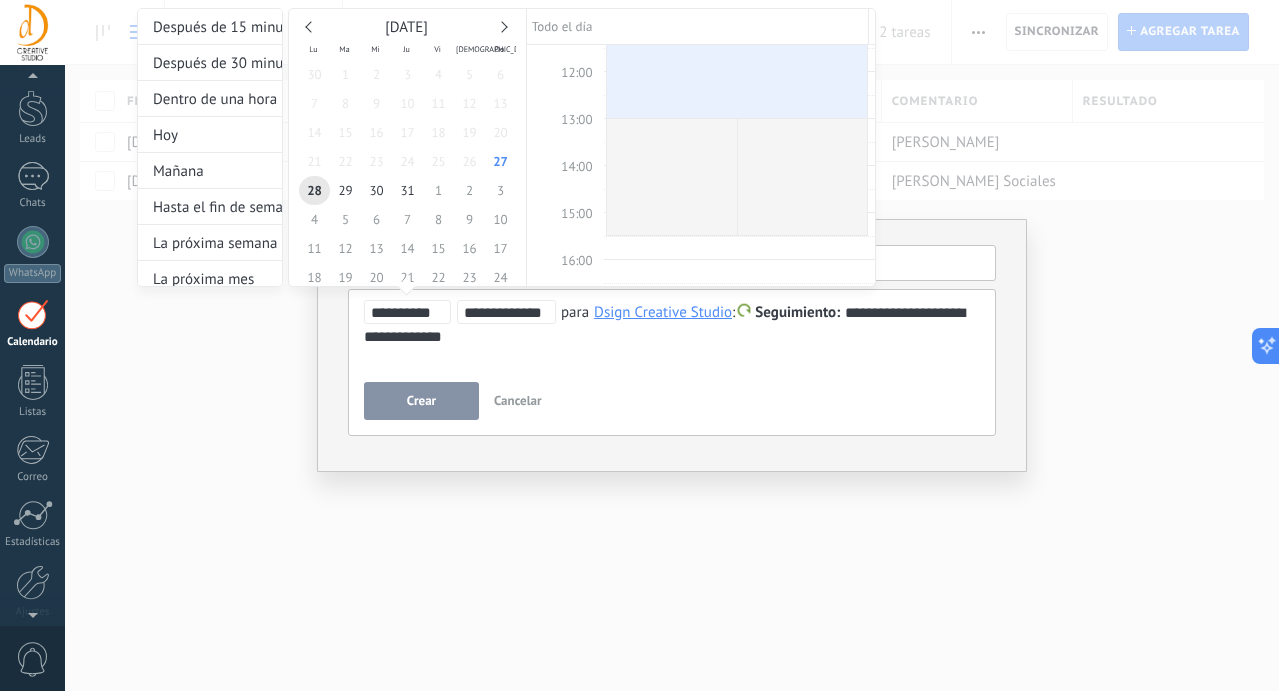 scroll, scrollTop: 544, scrollLeft: 0, axis: vertical 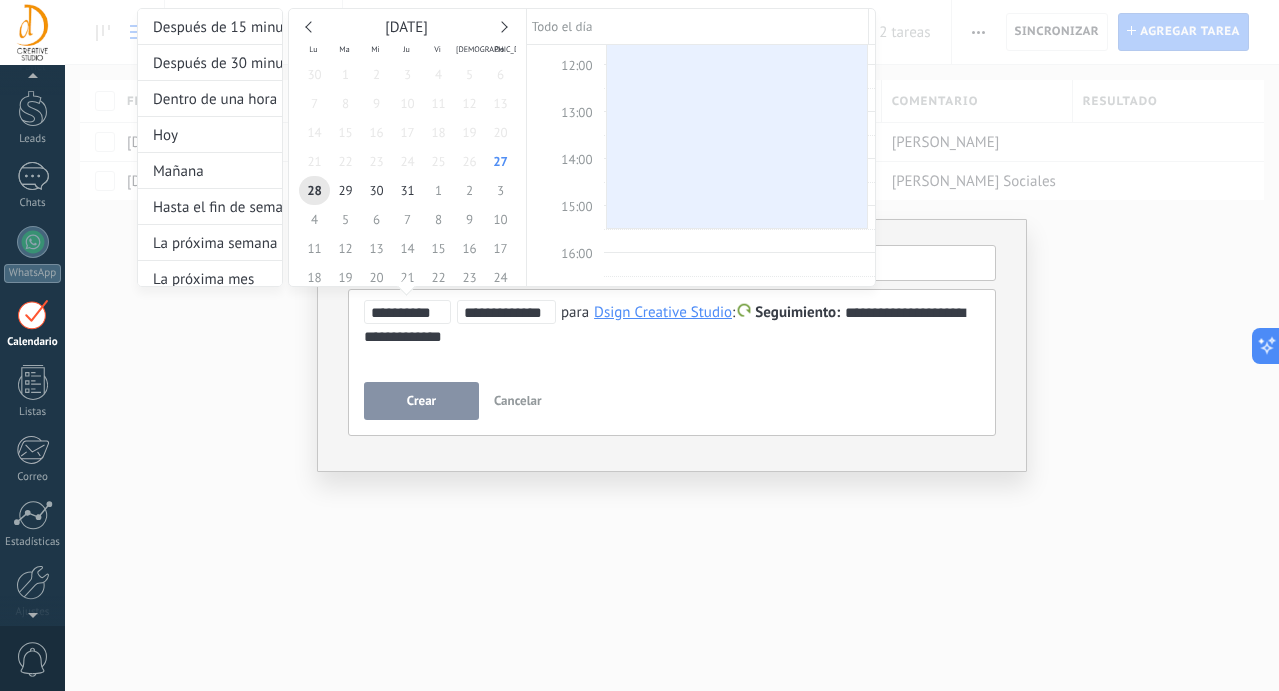 drag, startPoint x: 681, startPoint y: 157, endPoint x: 677, endPoint y: 215, distance: 58.137768 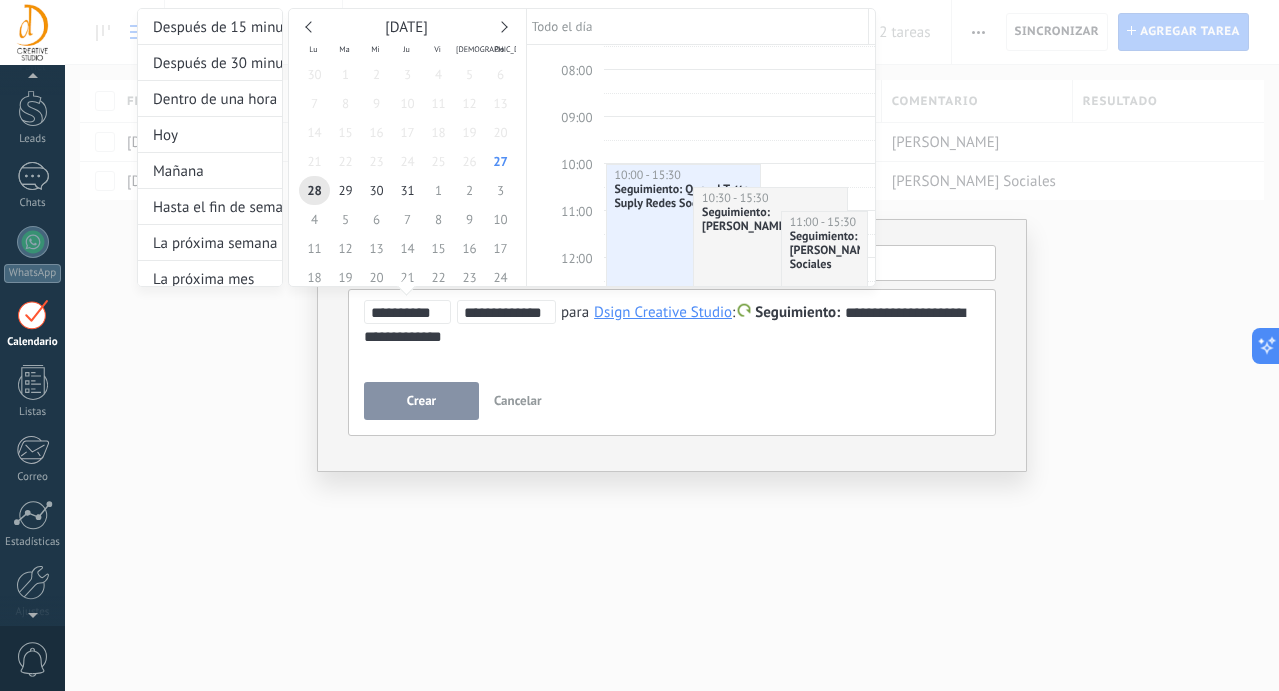 scroll, scrollTop: 346, scrollLeft: 0, axis: vertical 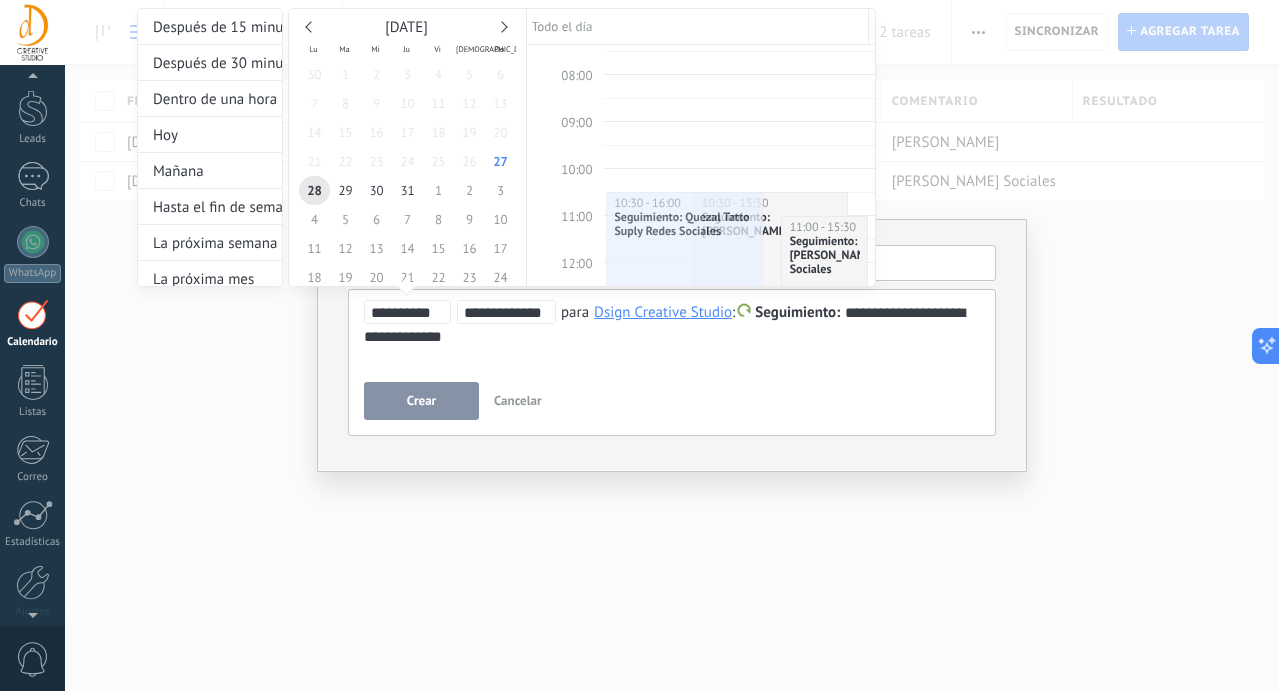 drag, startPoint x: 643, startPoint y: 169, endPoint x: 643, endPoint y: 196, distance: 27 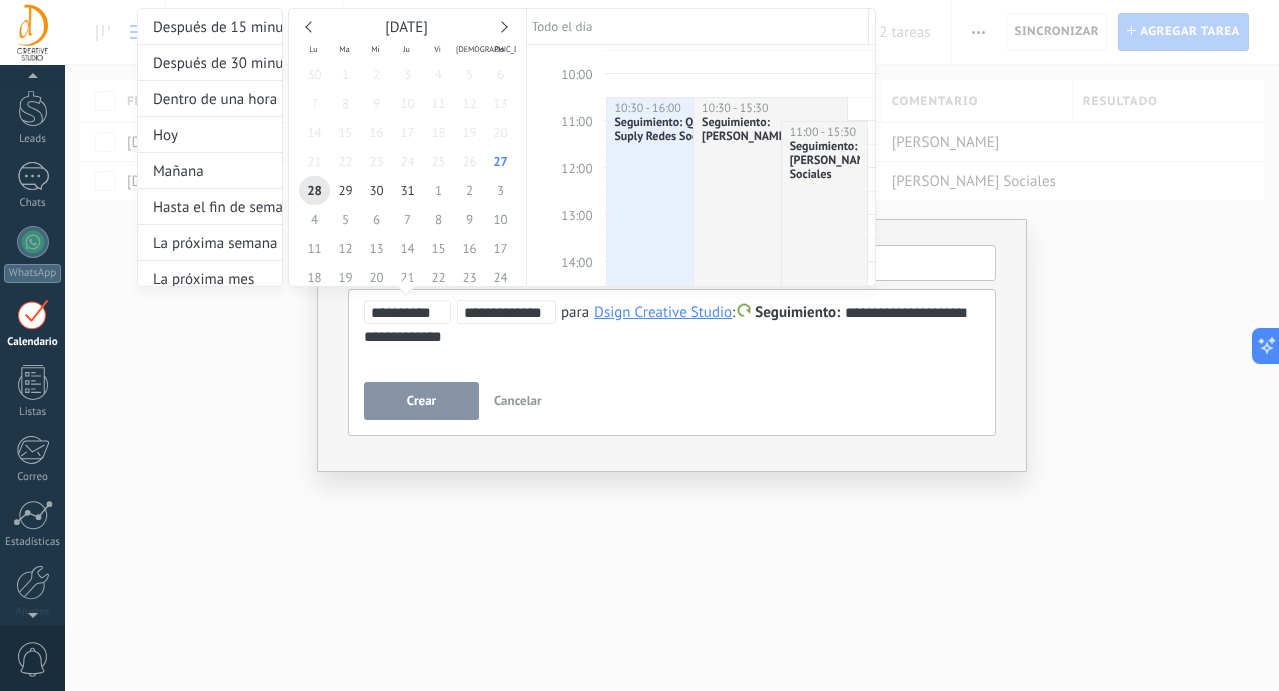 scroll, scrollTop: 444, scrollLeft: 0, axis: vertical 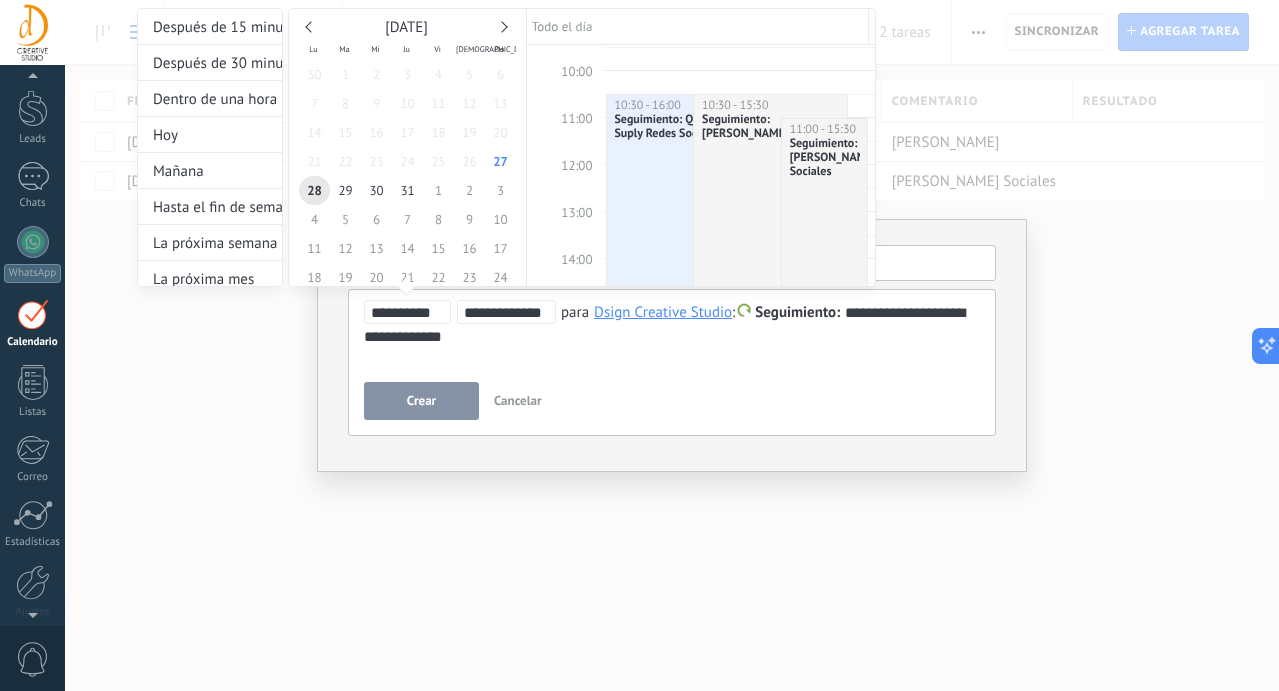 click on "11:00 - 15:30" at bounding box center (823, 129) 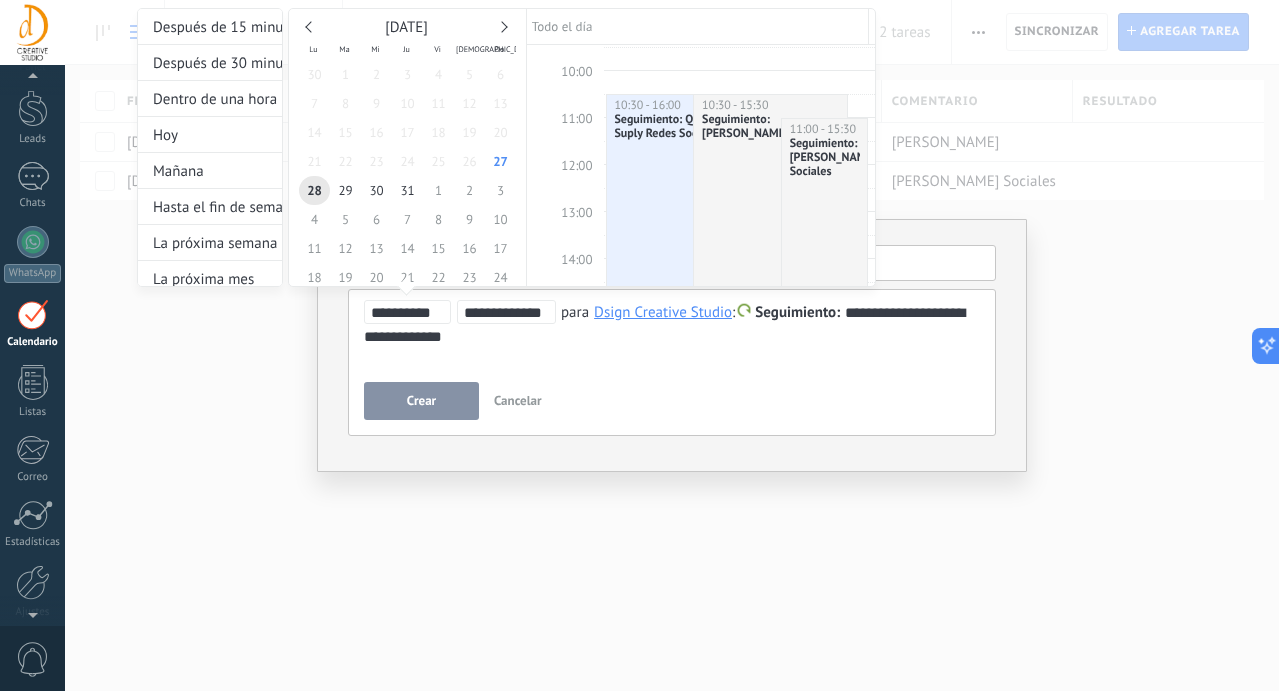 click at bounding box center [639, 345] 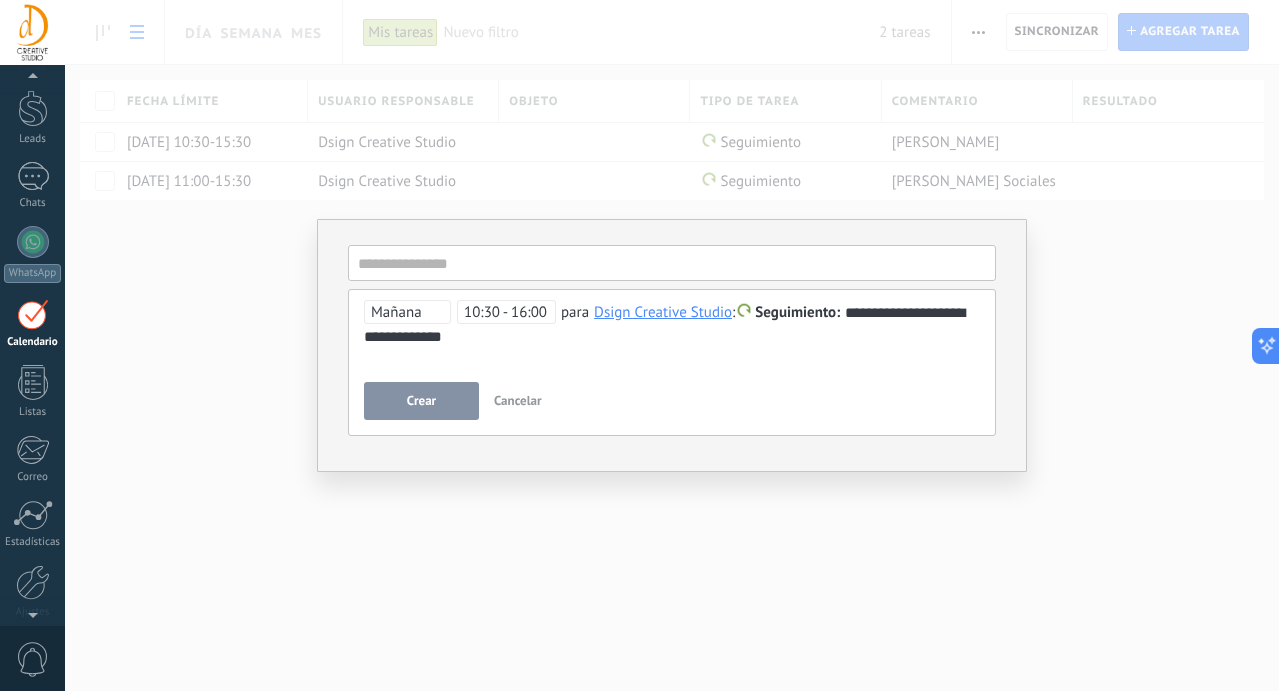 click on "**********" at bounding box center [672, 325] 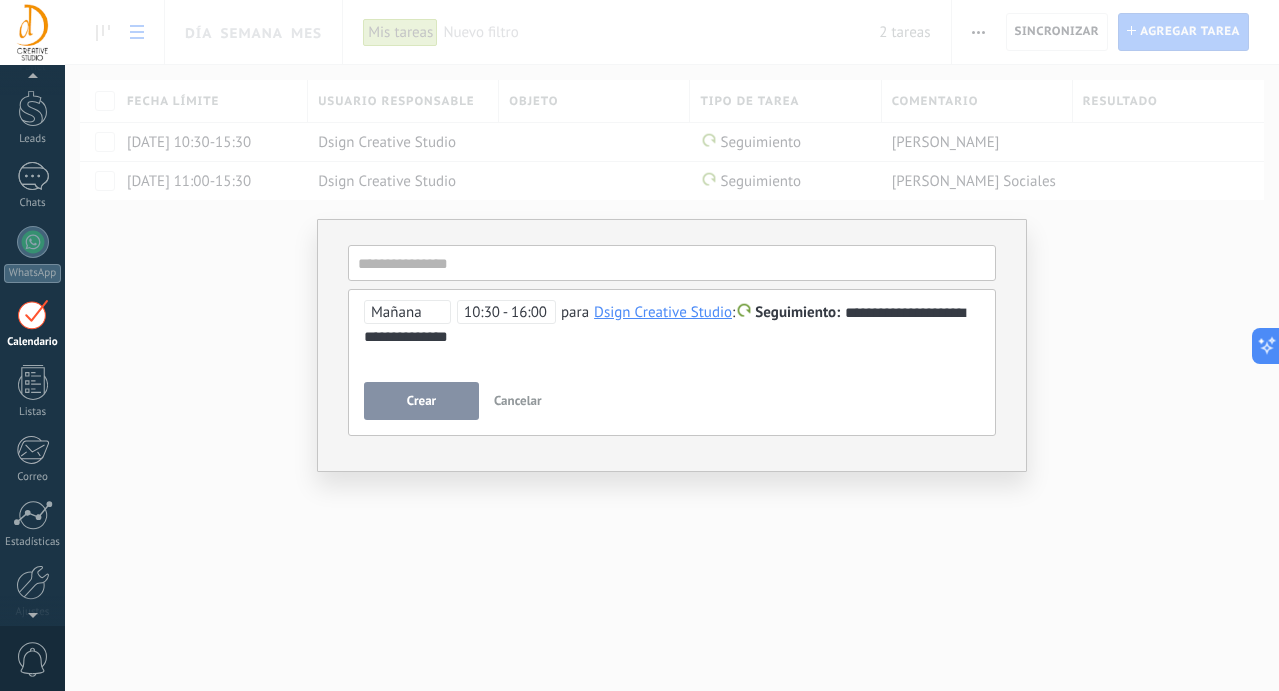 click on "Crear" at bounding box center (421, 401) 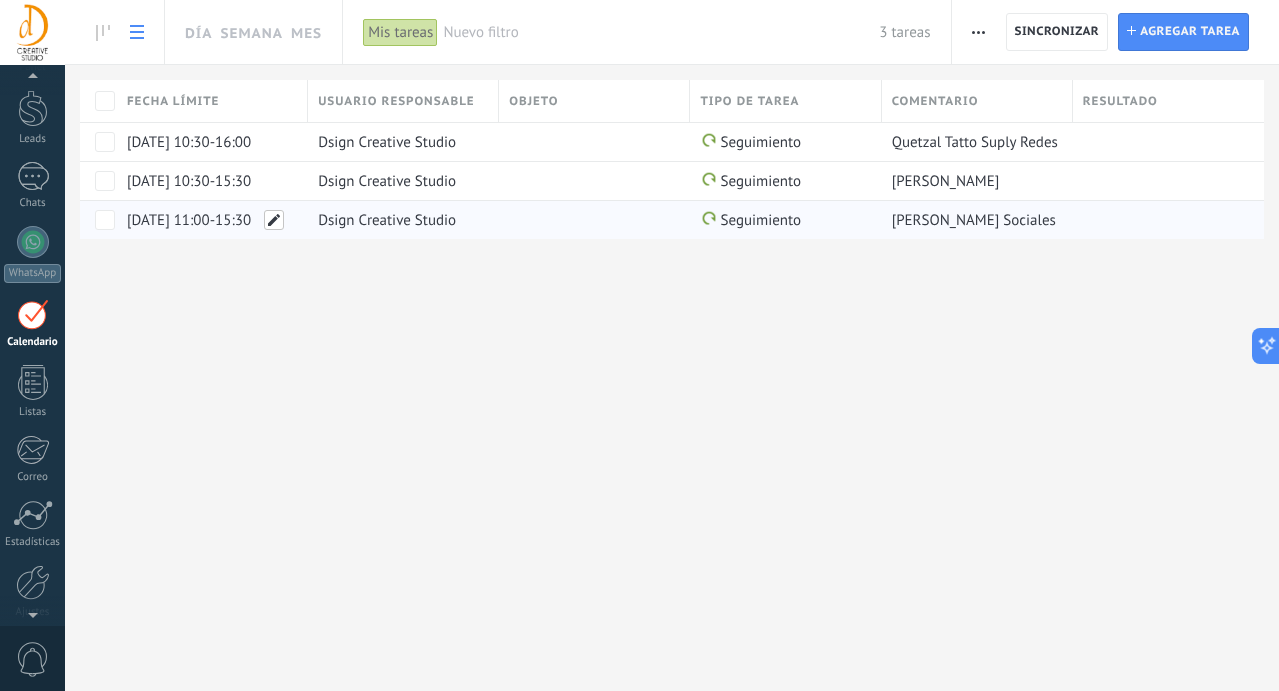 click at bounding box center [274, 220] 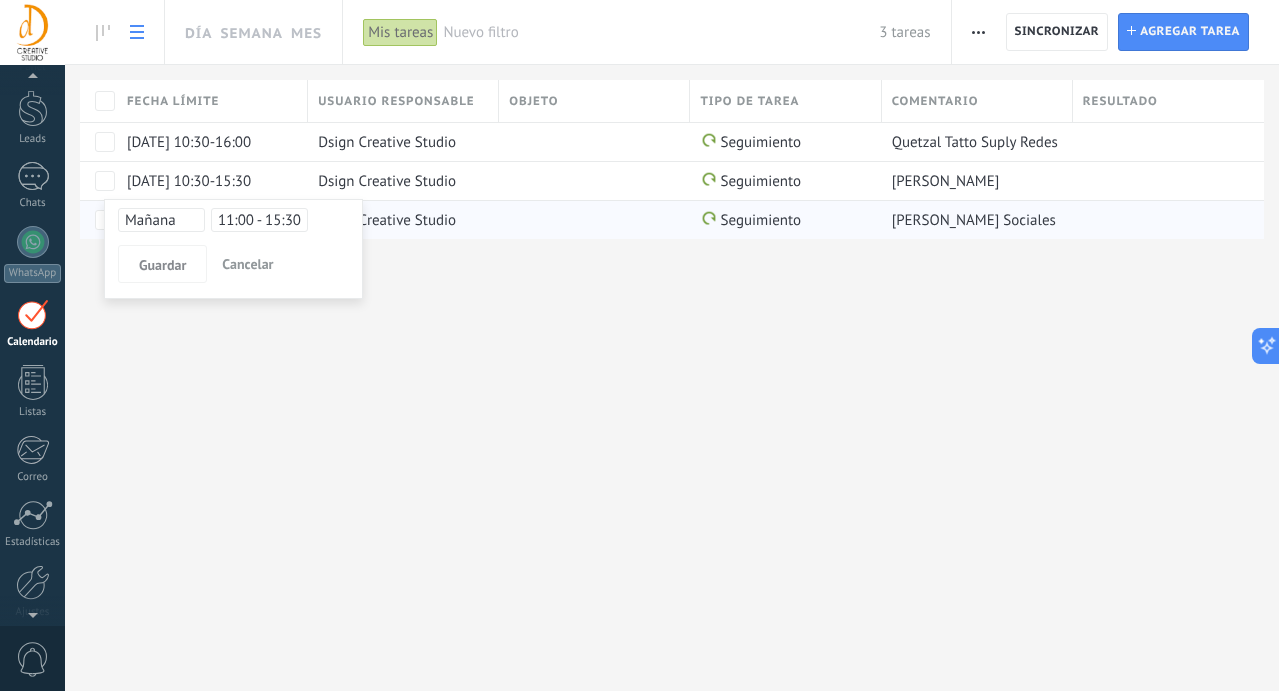 click on "11:00 - 15:30" at bounding box center [259, 220] 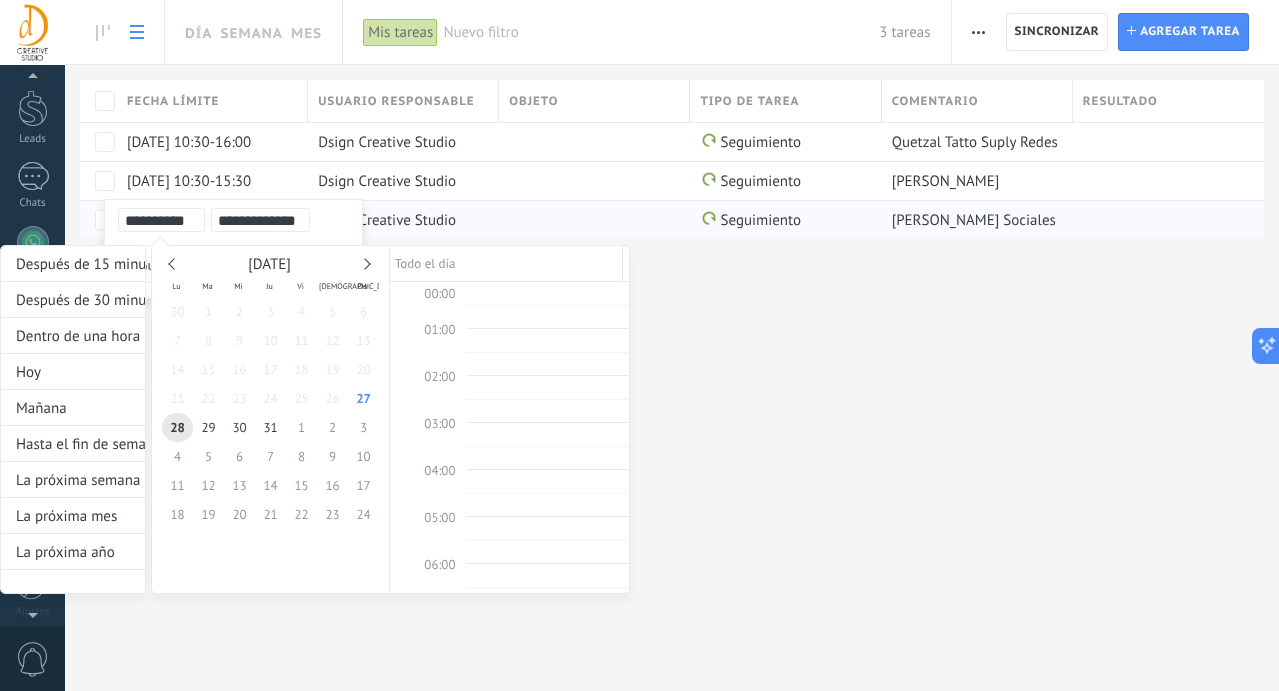 scroll, scrollTop: 493, scrollLeft: 0, axis: vertical 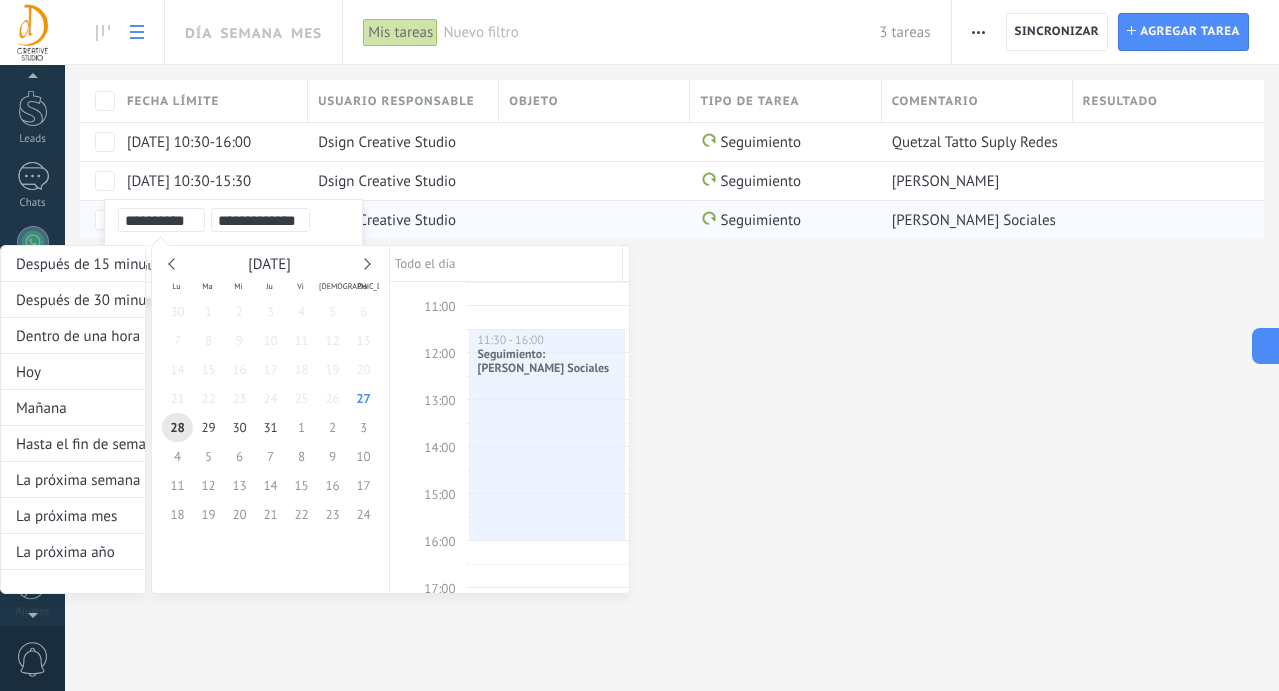 drag, startPoint x: 537, startPoint y: 306, endPoint x: 536, endPoint y: 319, distance: 13.038404 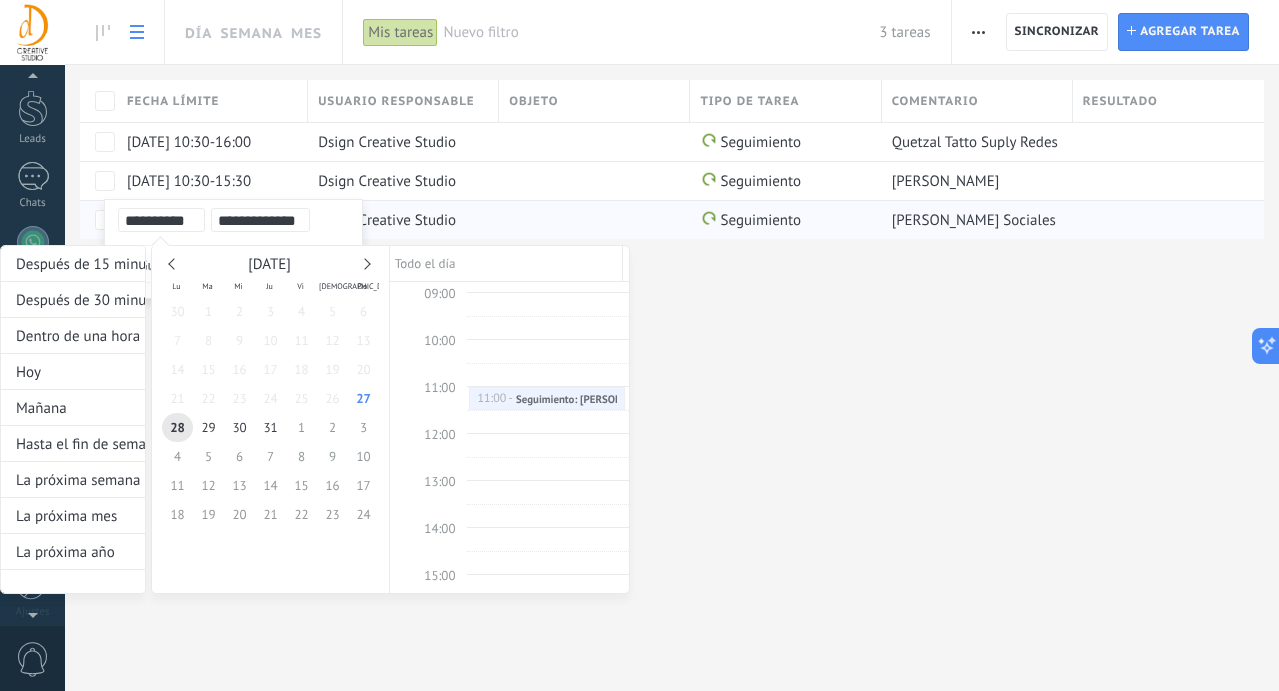 scroll, scrollTop: 405, scrollLeft: 0, axis: vertical 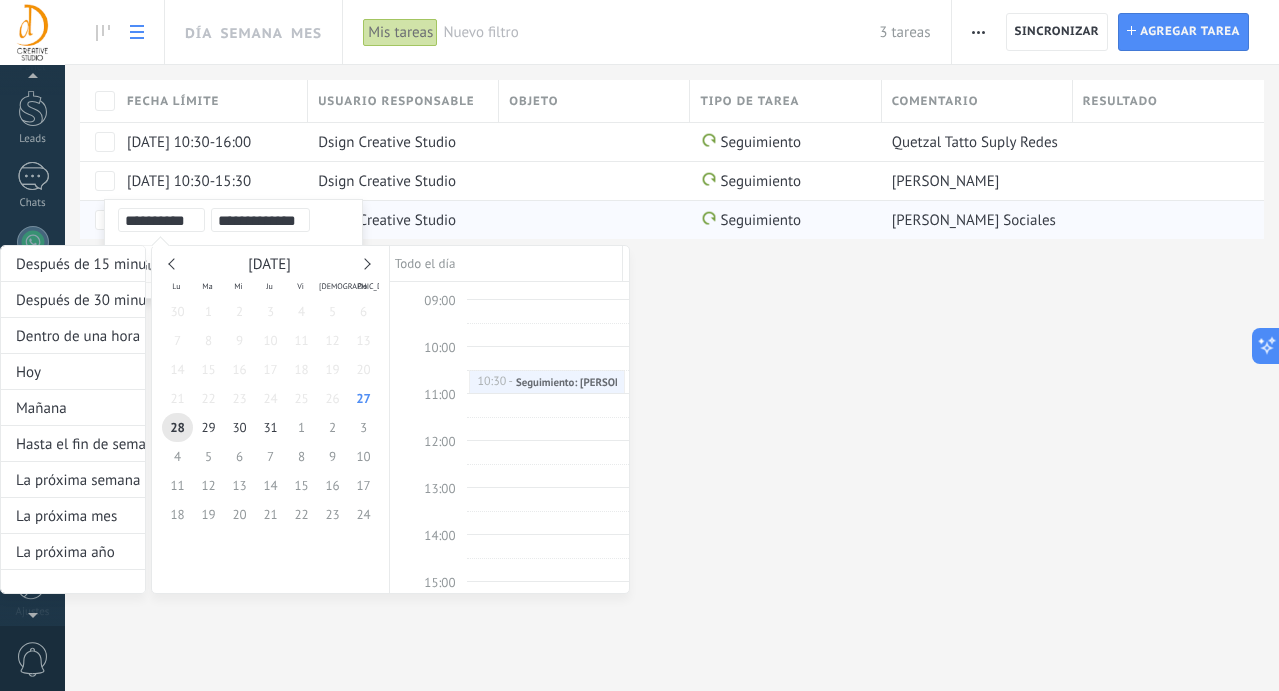 drag, startPoint x: 540, startPoint y: 421, endPoint x: 547, endPoint y: 378, distance: 43.56604 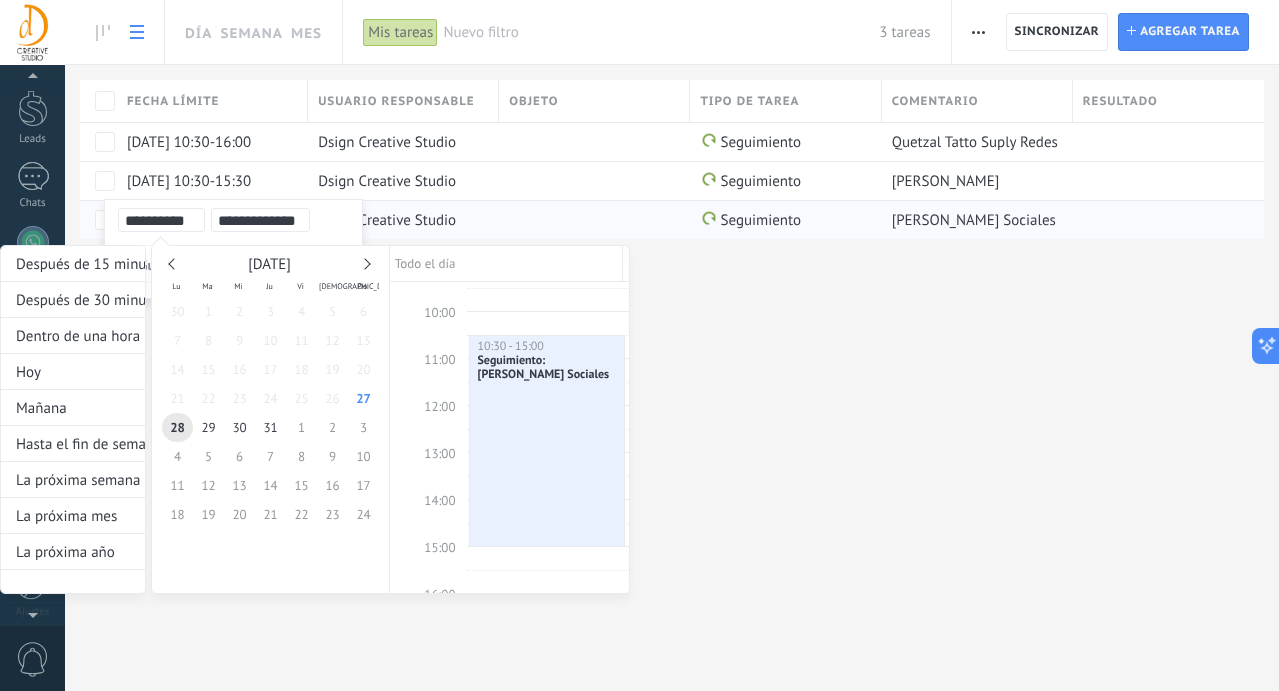 scroll, scrollTop: 440, scrollLeft: 0, axis: vertical 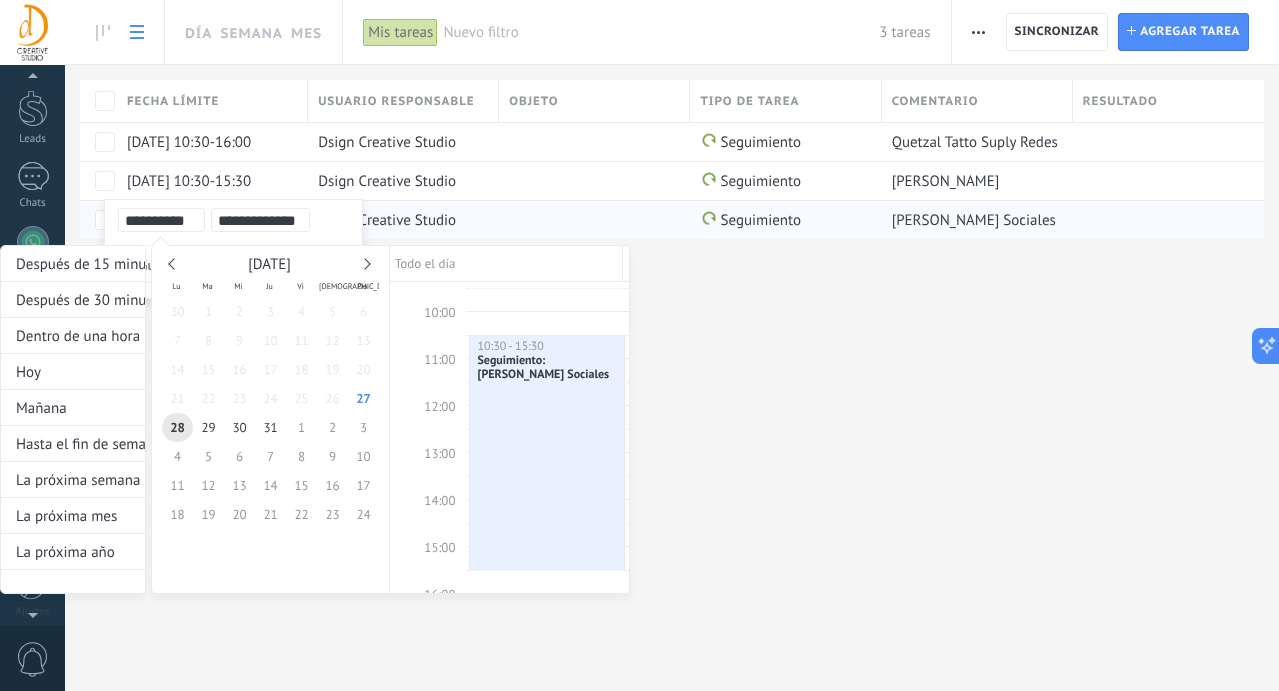 drag, startPoint x: 553, startPoint y: 390, endPoint x: 536, endPoint y: 554, distance: 164.87874 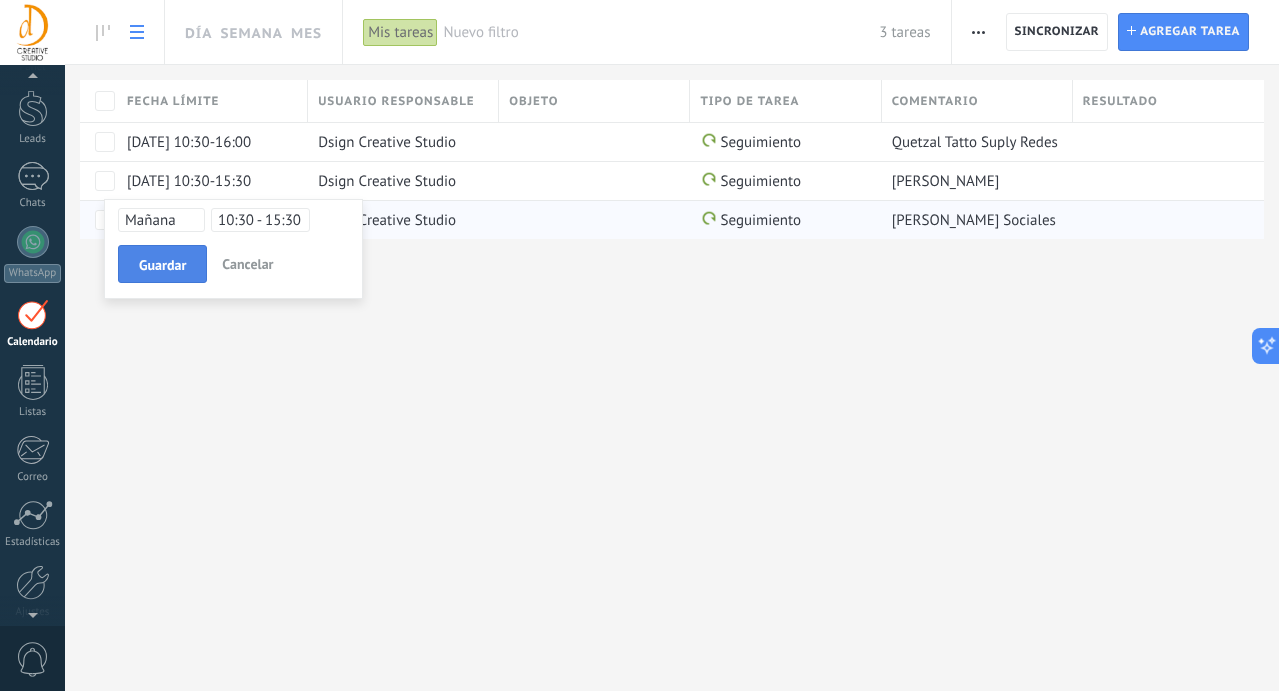 click on "Guardar" at bounding box center (162, 265) 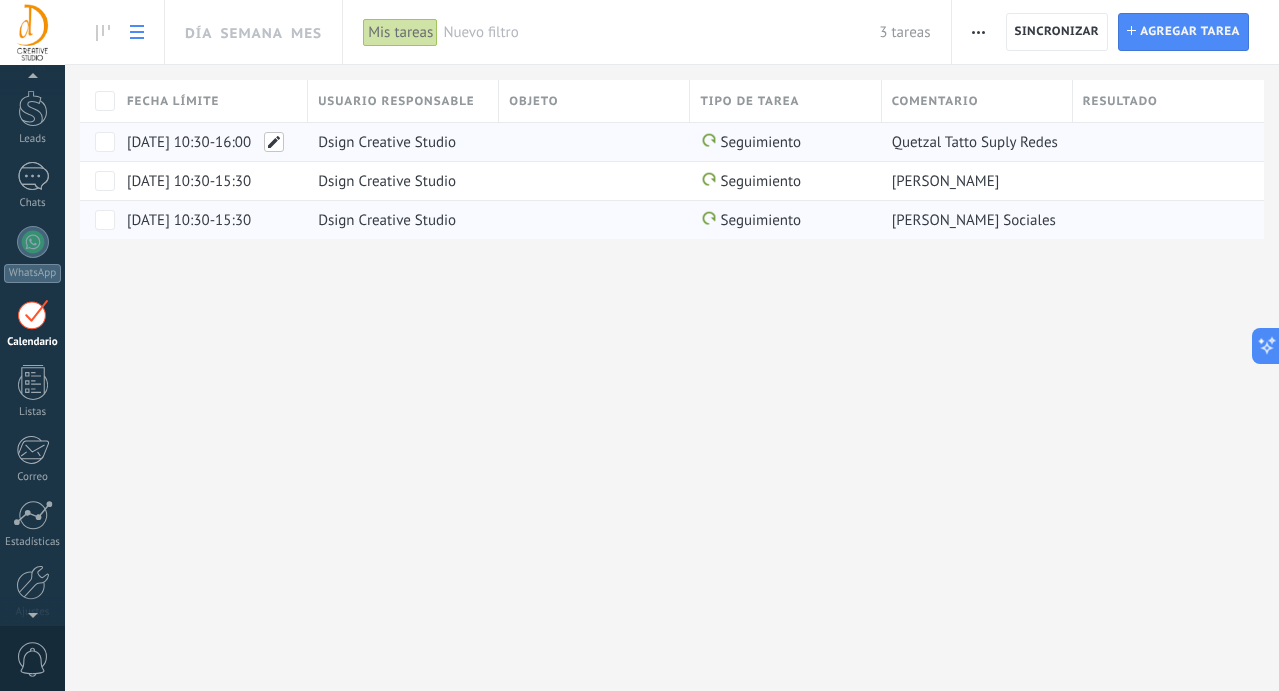 click at bounding box center [274, 142] 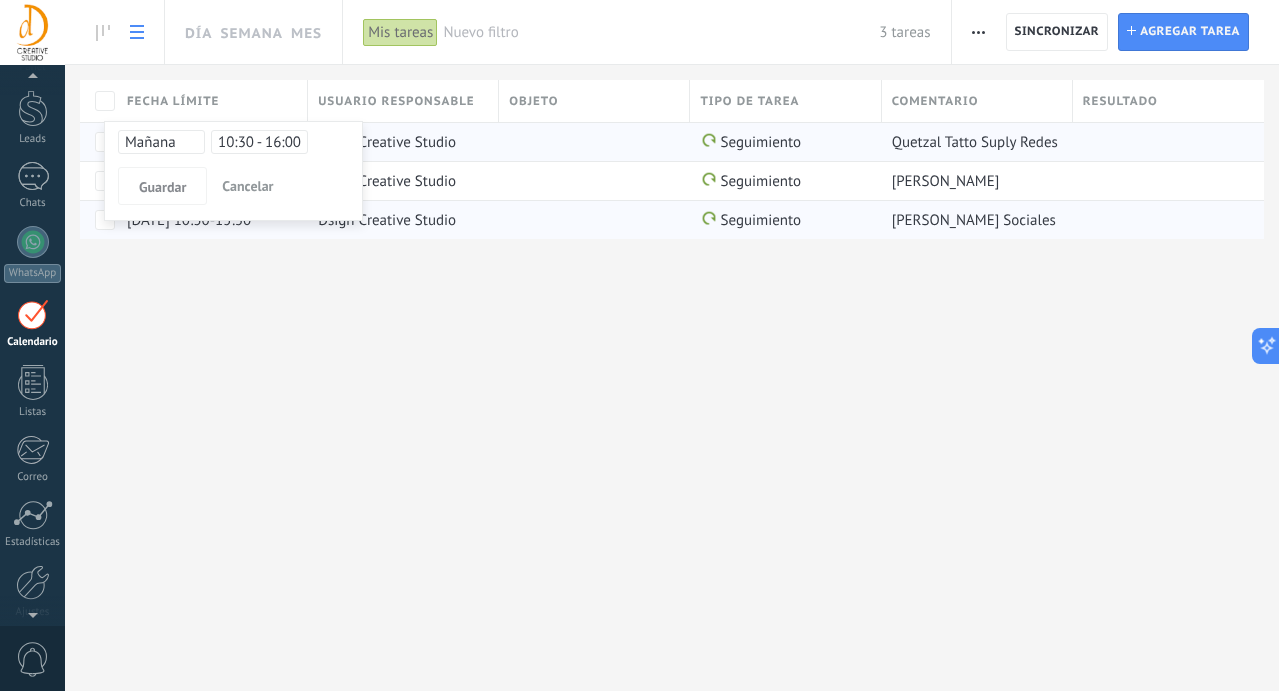 click on "10:30 - 16:00" at bounding box center [259, 142] 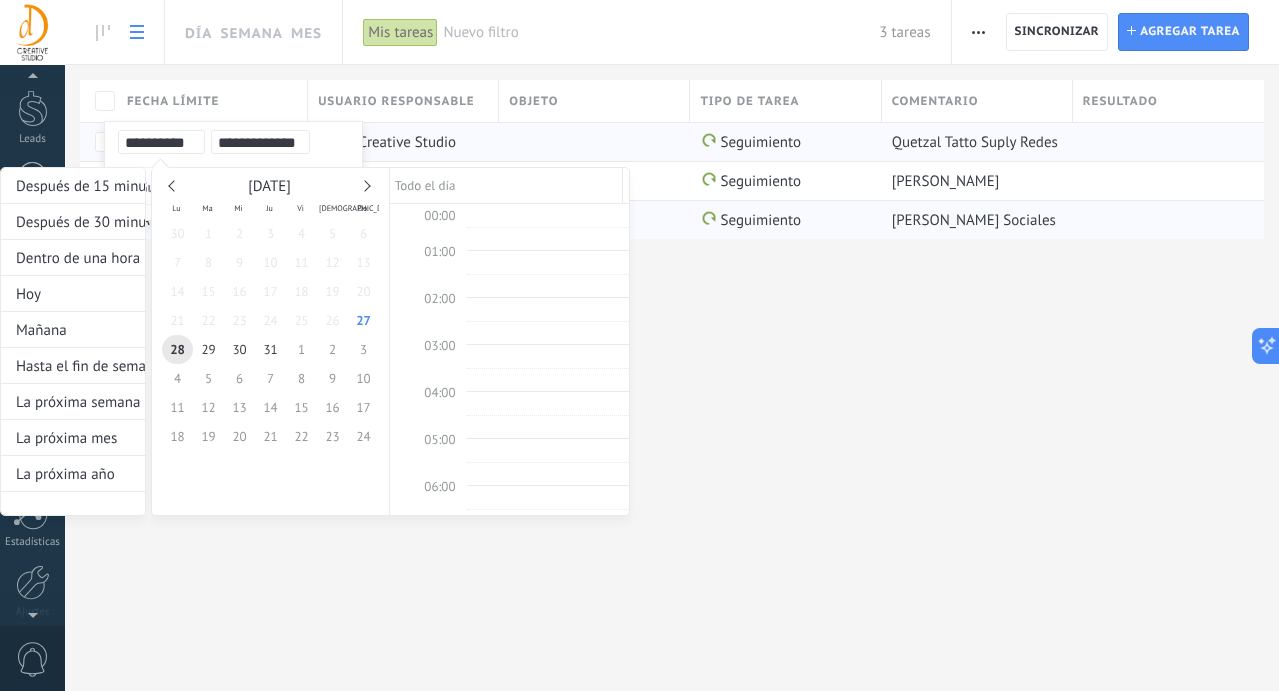 scroll, scrollTop: 446, scrollLeft: 0, axis: vertical 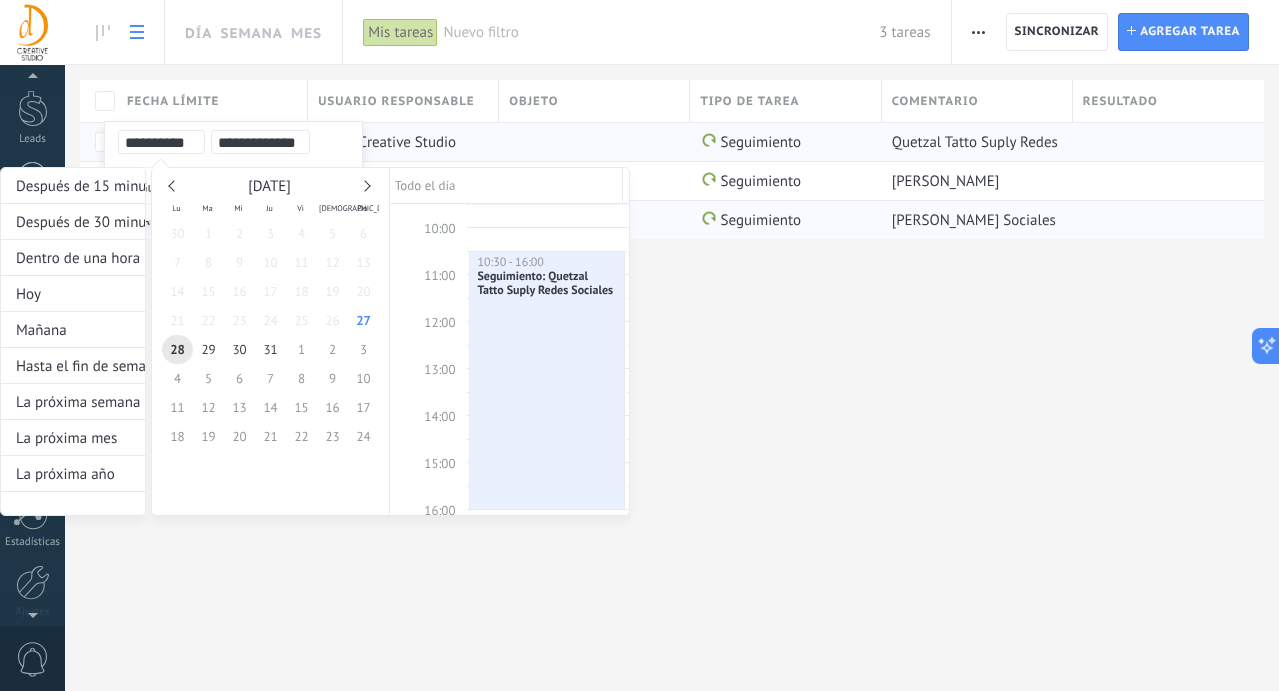 click on "**********" at bounding box center (260, 143) 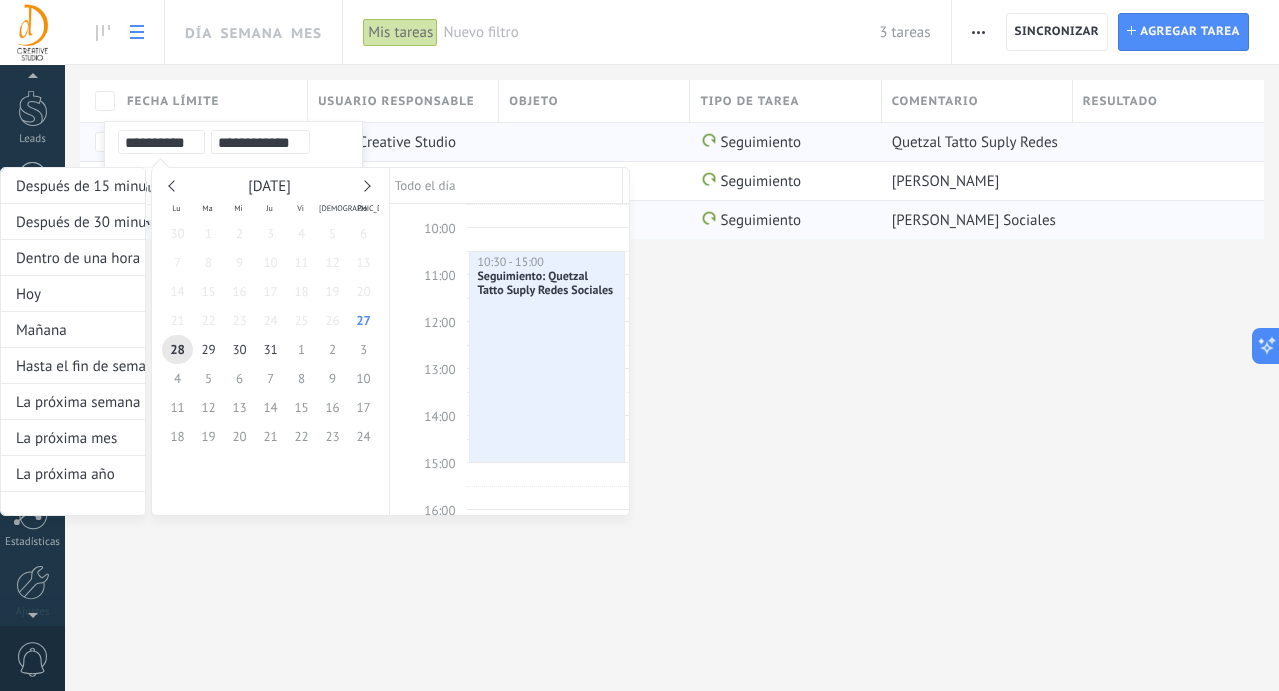 type on "**********" 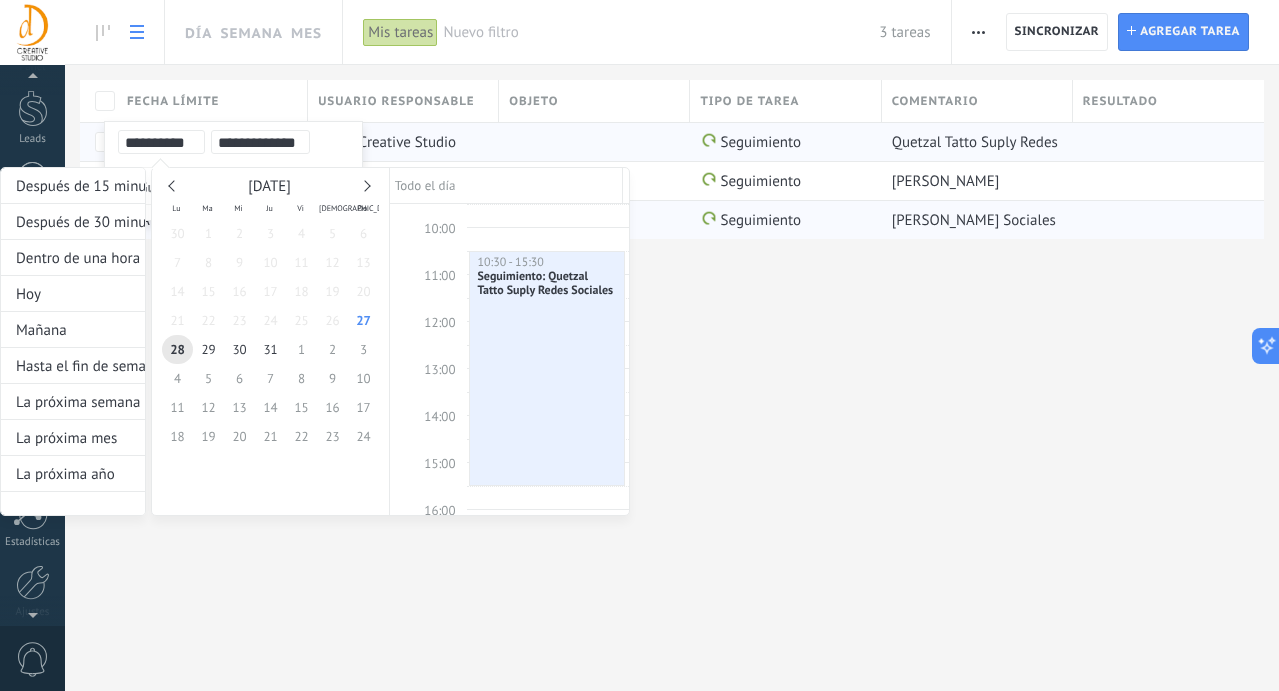 click on "**********" at bounding box center [260, 323] 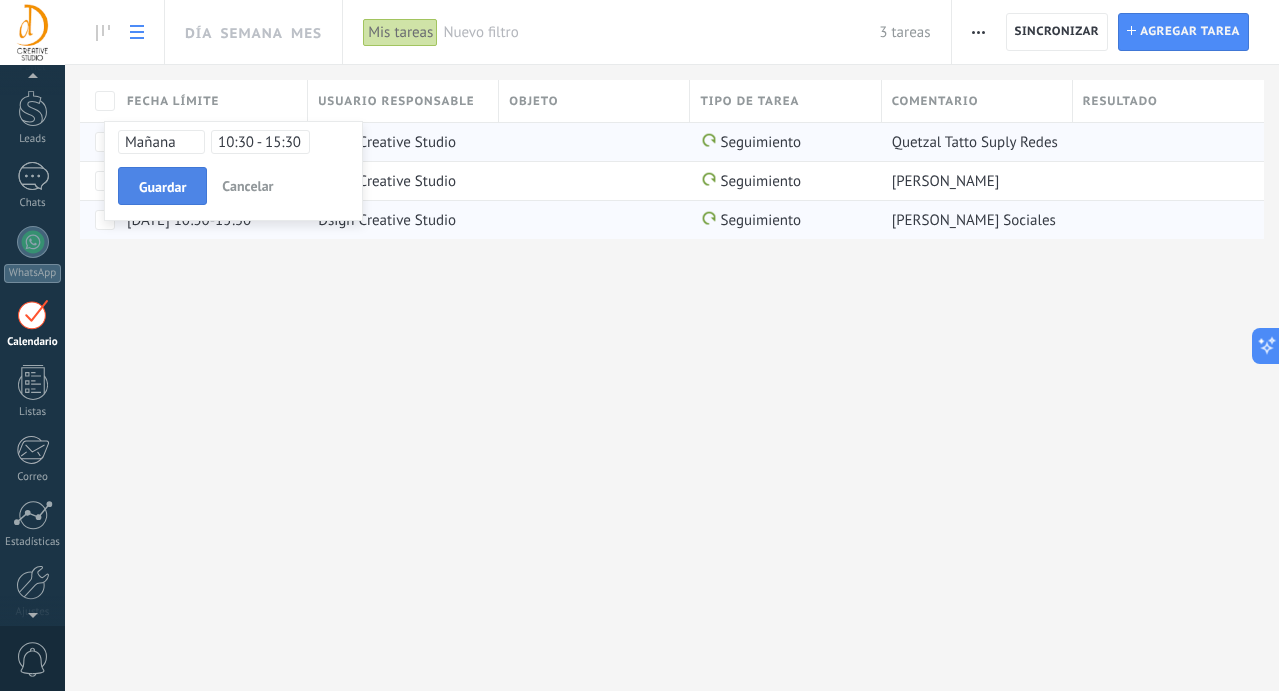 click on "Guardar" at bounding box center [162, 187] 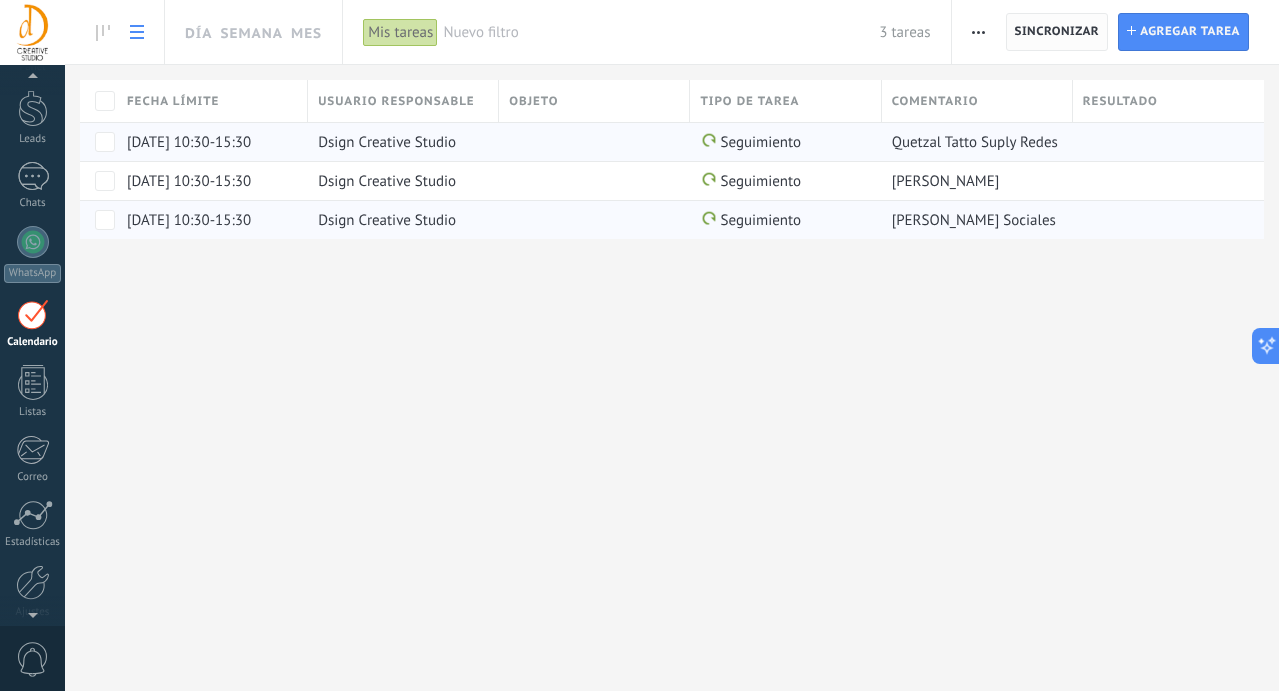 click on "Sincronizar" at bounding box center [1057, 32] 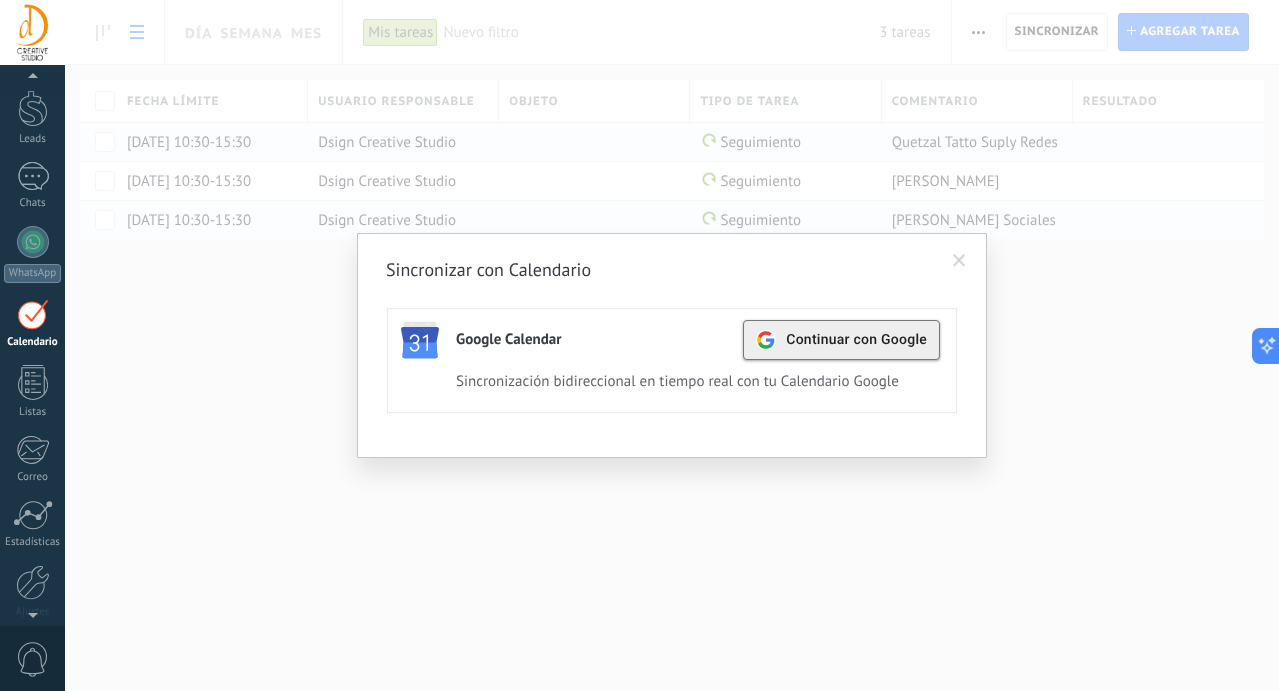 click on "Continuar con Google" at bounding box center (856, 340) 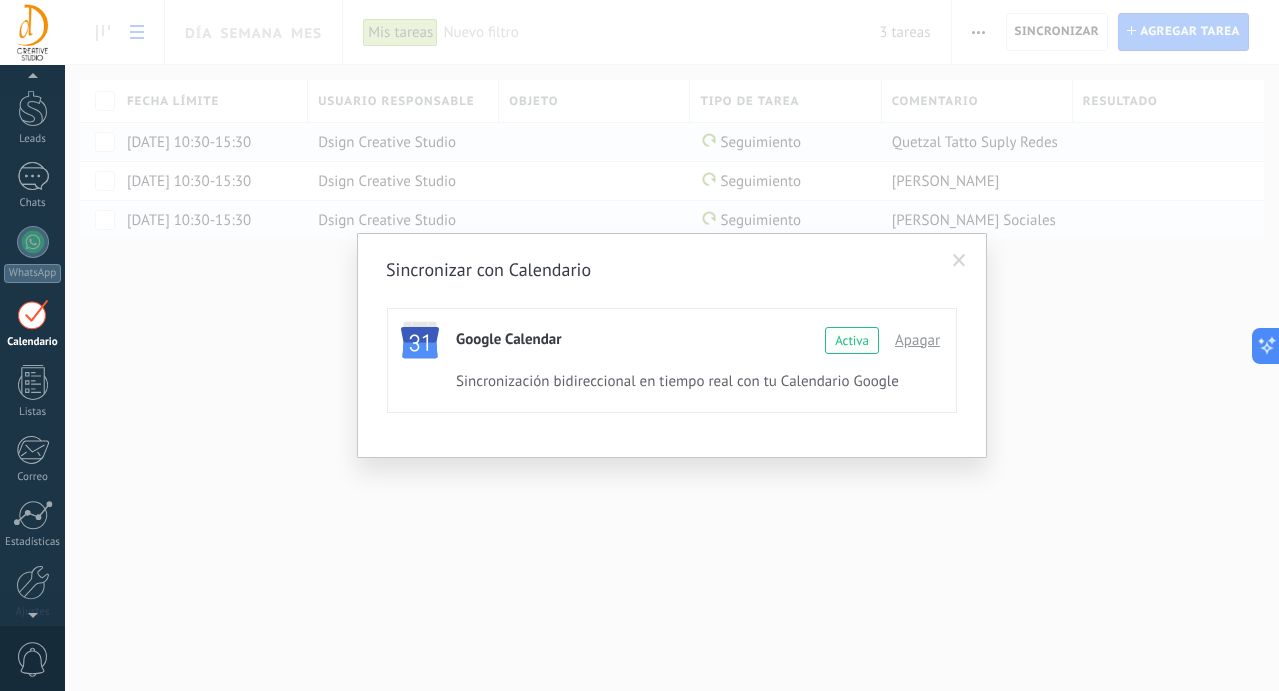 click at bounding box center [959, 261] 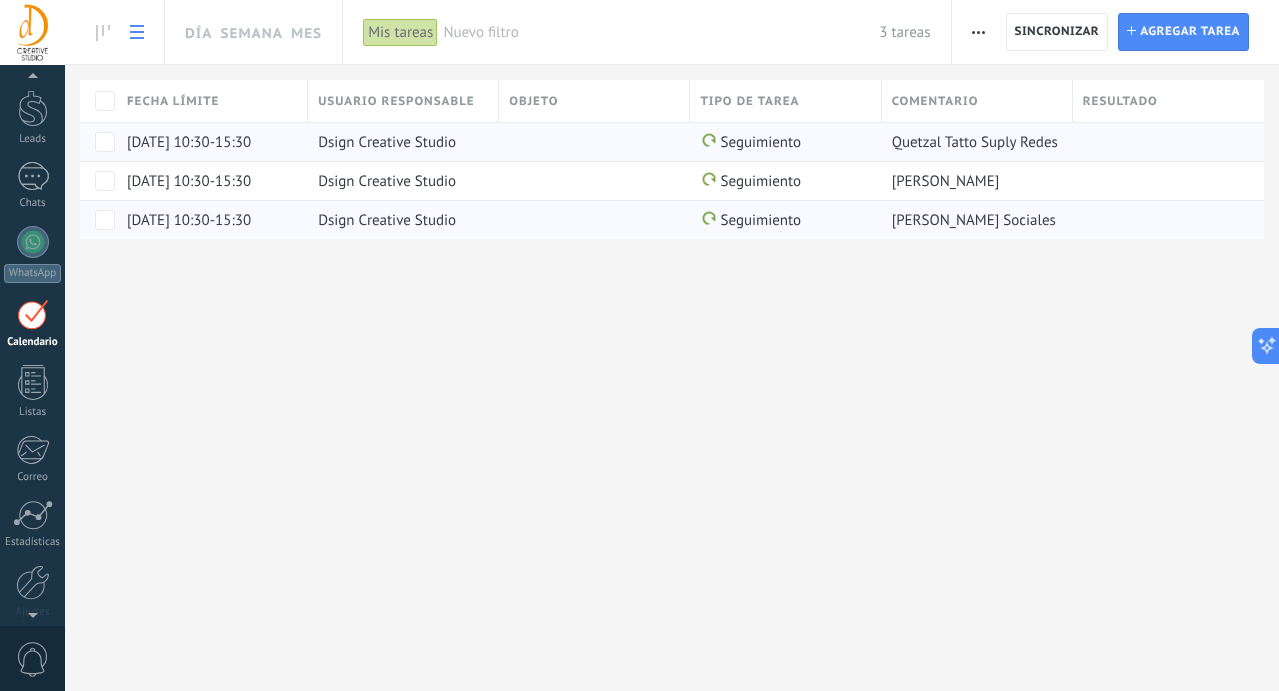 click on "Día Semana Mes Imprimir Exportación Administrar los tipos de tareas Sincronizar Ajustes de la lista Sincronizar Tarea Agregar tarea Mis tareas Aplicar Nuevo filtro 3 tareas Mis tareas Tareas caducadas Tareas completadas Todas las tareas Eliminadas Guardar Todo el tiempo Todo el tiempo Hoy Ayer Últimos  ** 30  dias Esta semana La última semana Este mes El mes pasado Este trimestre Este año Seleccionar todo Seguimiento Reunión Todo tipos Incoming leads Comentario o DM Obsequio o DM enviado Cualificado Propuesta enviada Negociación Compra completada Seguimiento Ganado Perdido   Seleccionar todo No completas Completas Todo  estatus Dsign Creative Studio Aplicar Restablecer Columnas adicionales Autor Autor del cambio Día Estatus Fecha de Creación Hecho Cancelar Para todos los usuarios de la cuenta Fecha límite Usuario responsable Objeto Tipo de tarea Comentario Resultado         Mañana 10:30-15:30 Dsign Creative Studio Seguimiento Quetzal Tatto Suply Redes Sociales         Mañana 10:30-15:30" at bounding box center (672, 345) 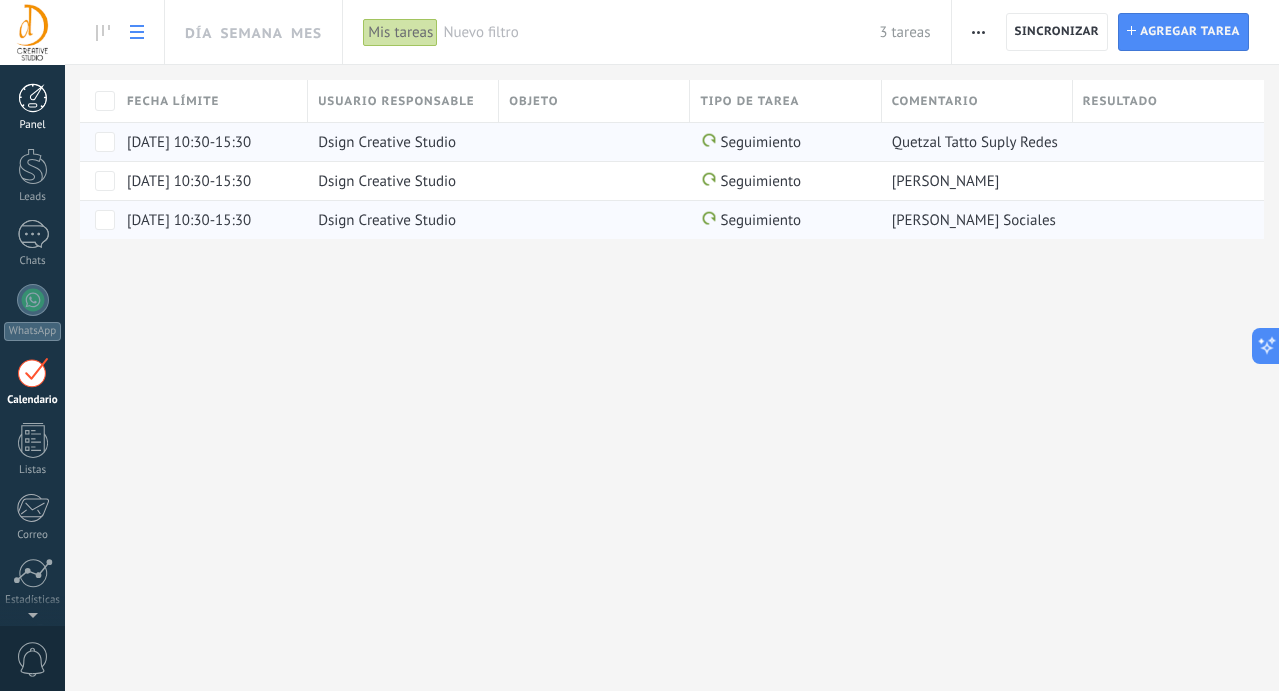 click at bounding box center (33, 98) 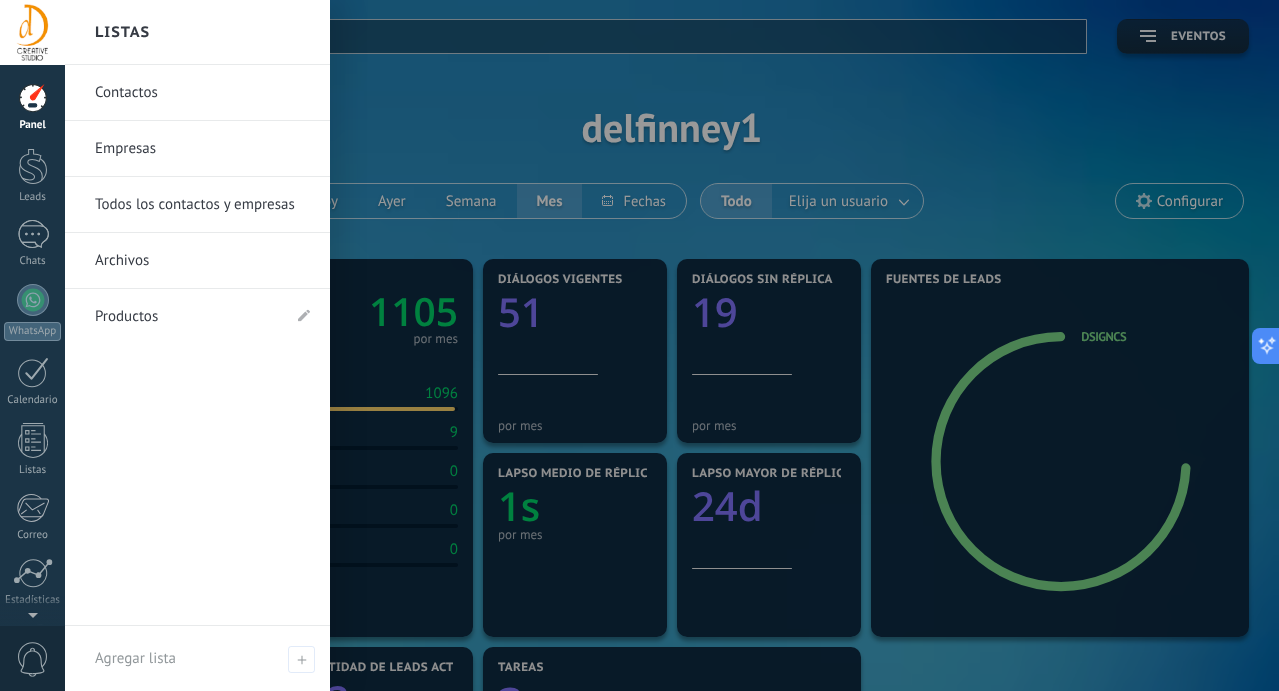 click at bounding box center [704, 345] 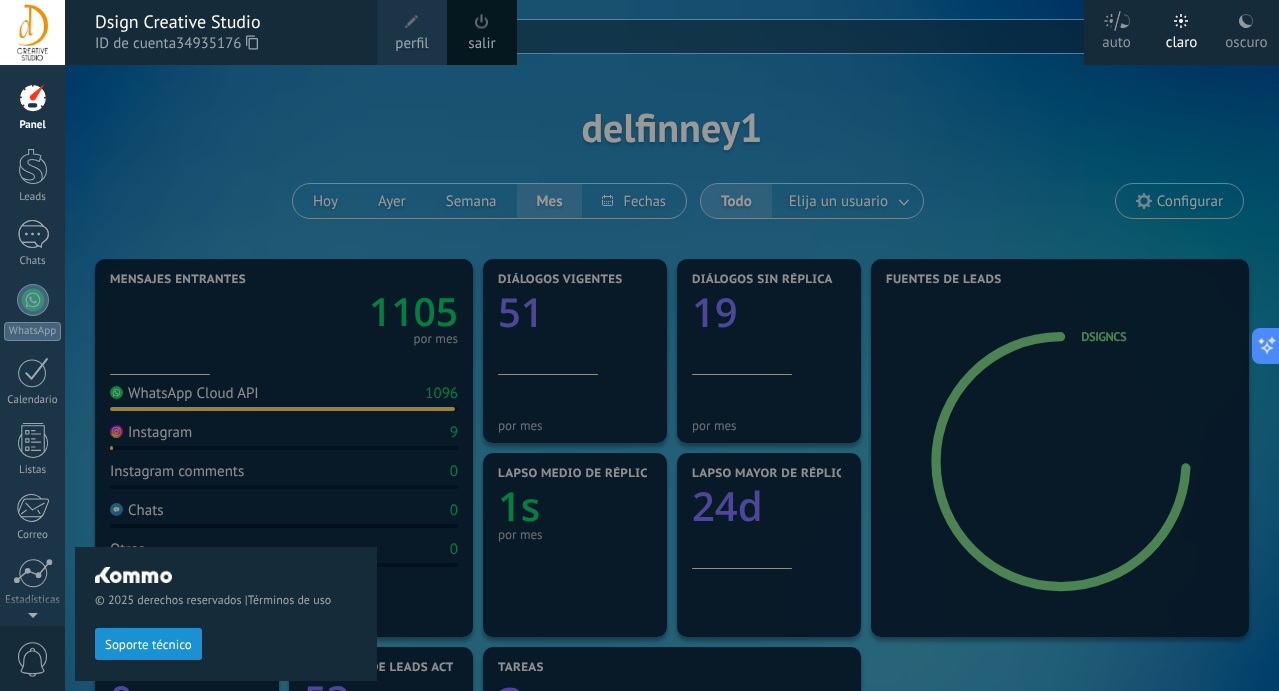 click at bounding box center [32, 32] 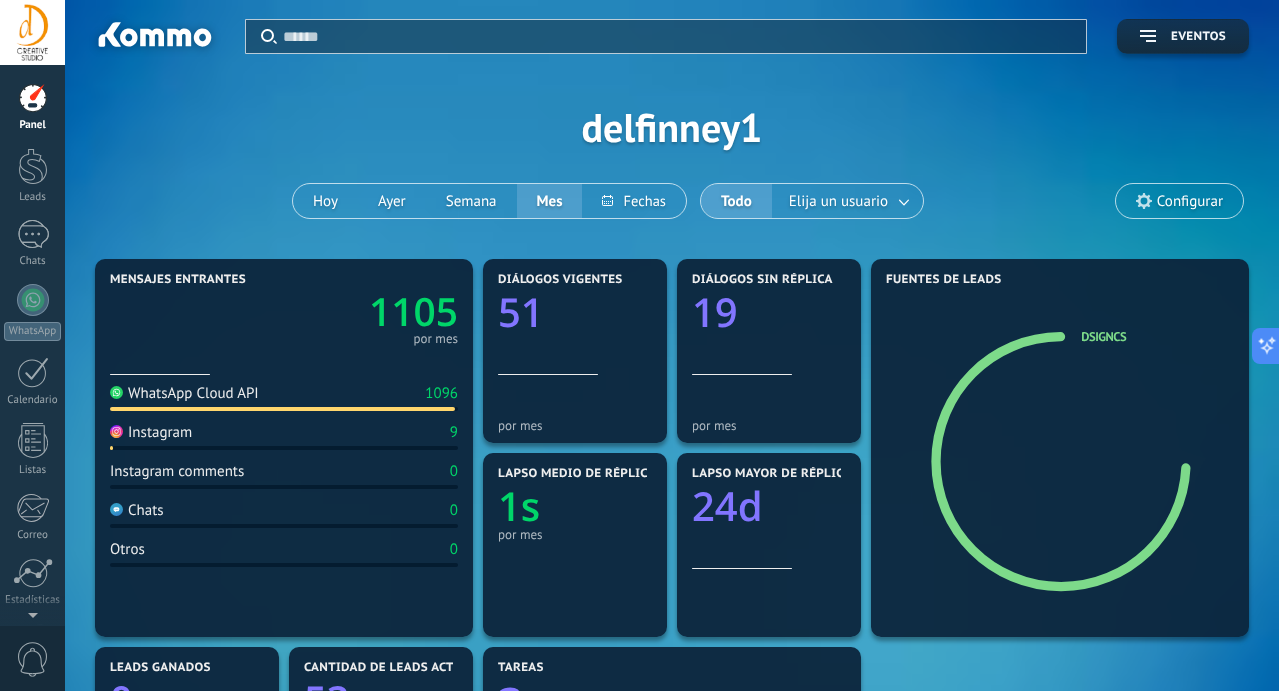 click on "Aplicar Eventos delfinney1 Hoy Ayer Semana Mes Todo Elija un usuario Configurar" at bounding box center [672, 127] 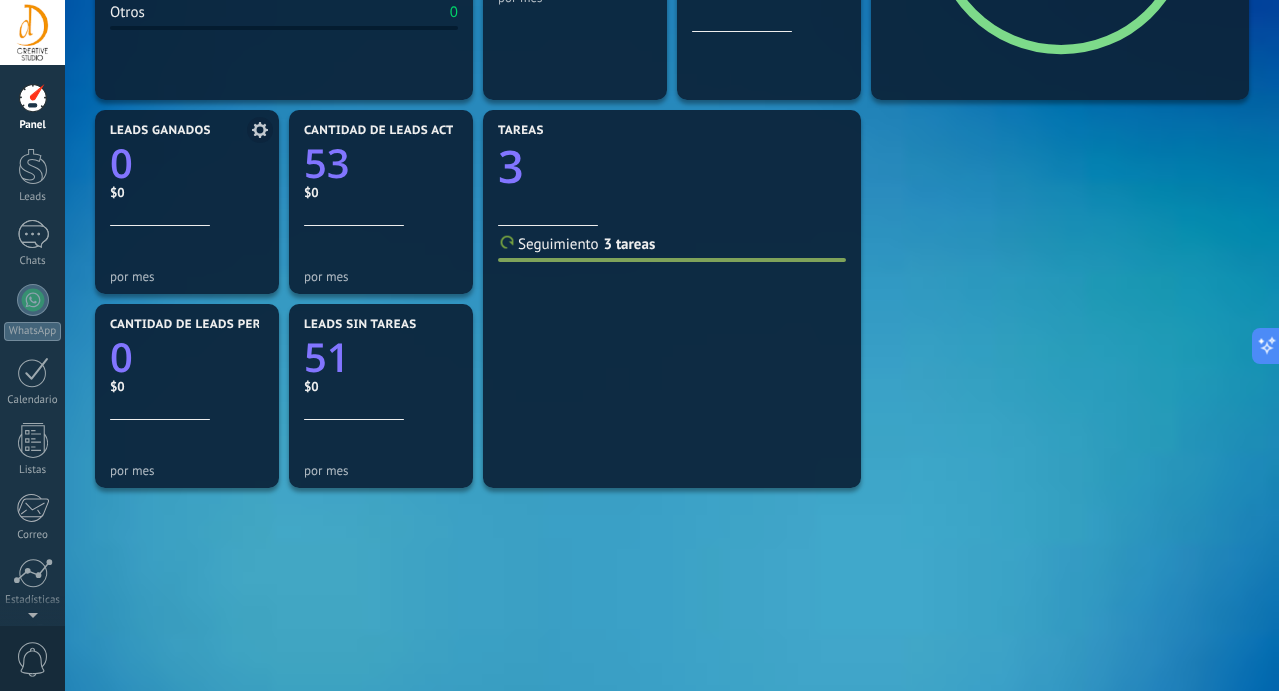 scroll, scrollTop: 528, scrollLeft: 0, axis: vertical 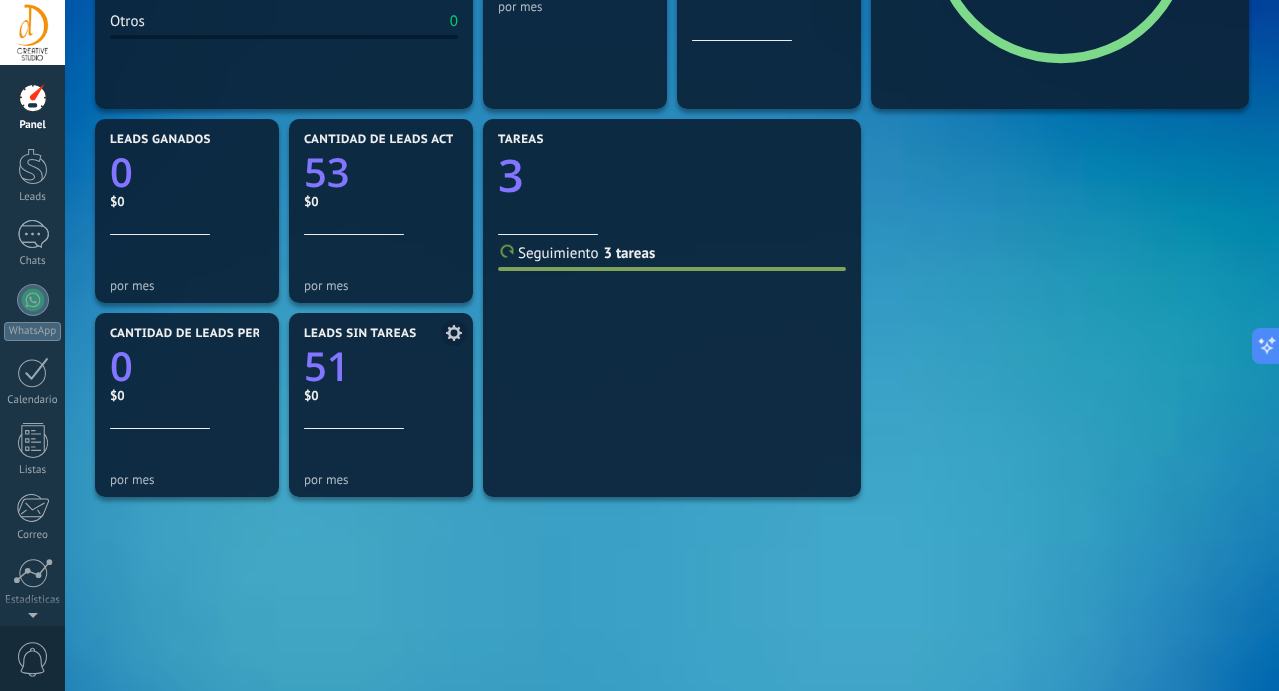 click on "51" 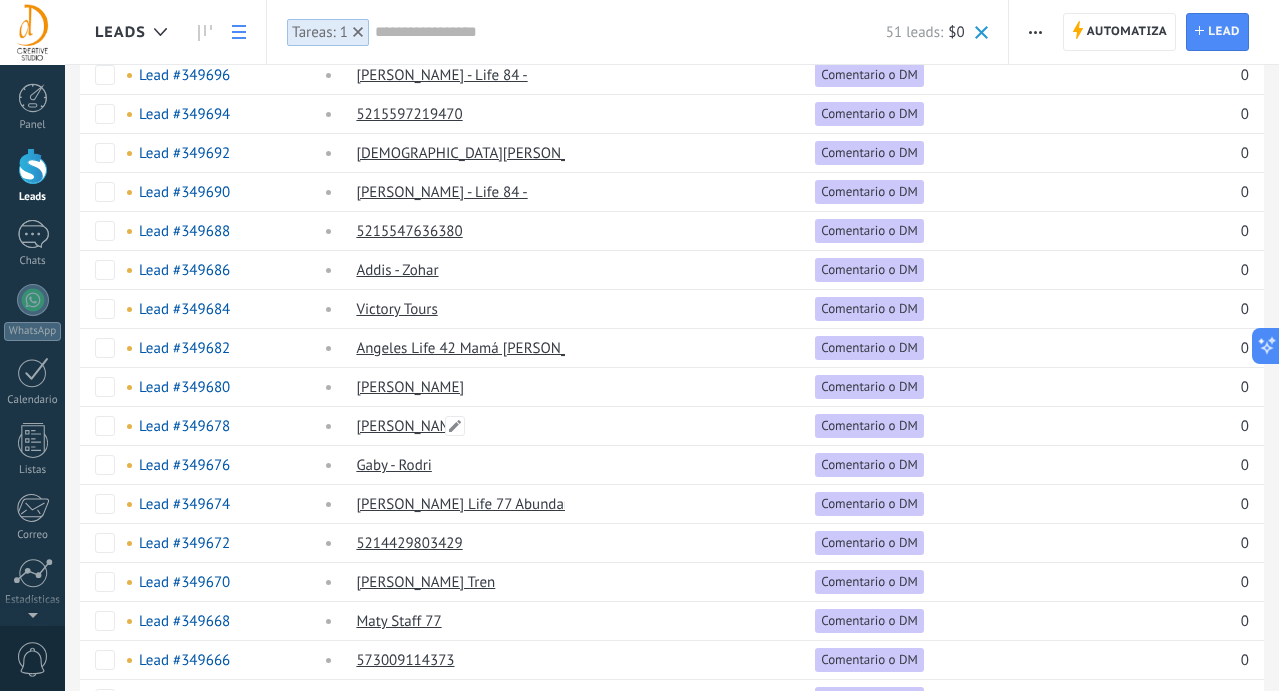 scroll, scrollTop: 1392, scrollLeft: 0, axis: vertical 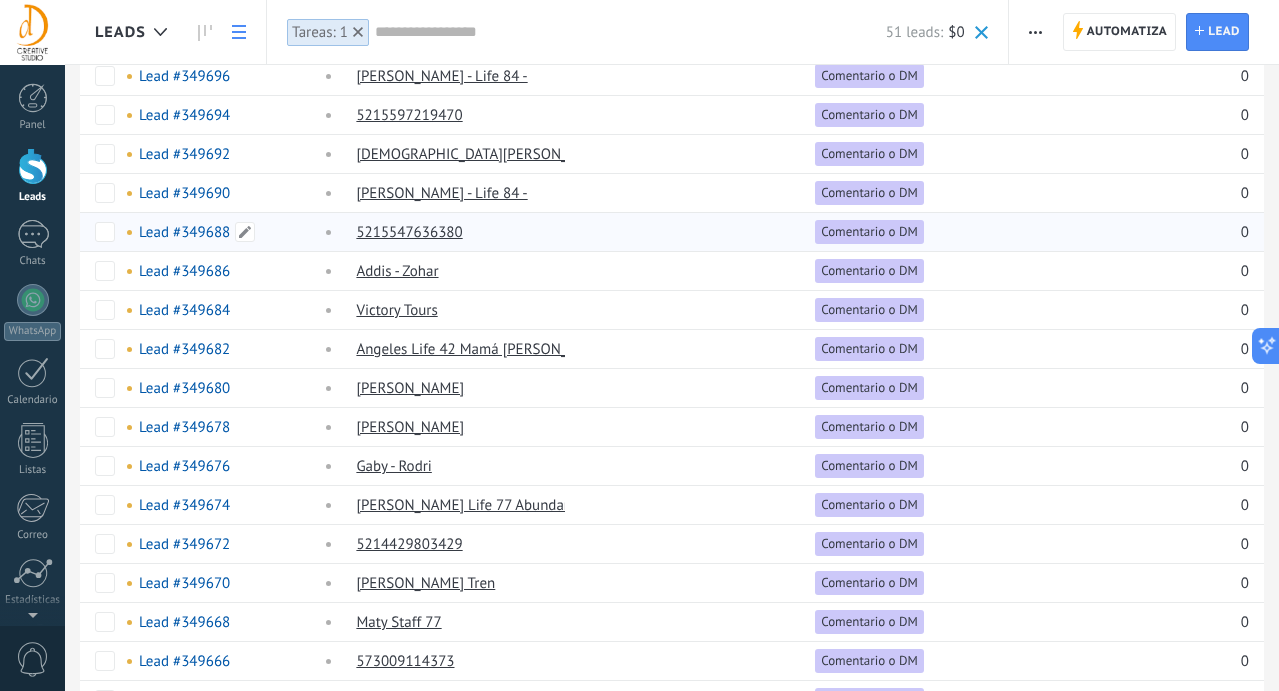 click on "Lead #349688" at bounding box center (184, 232) 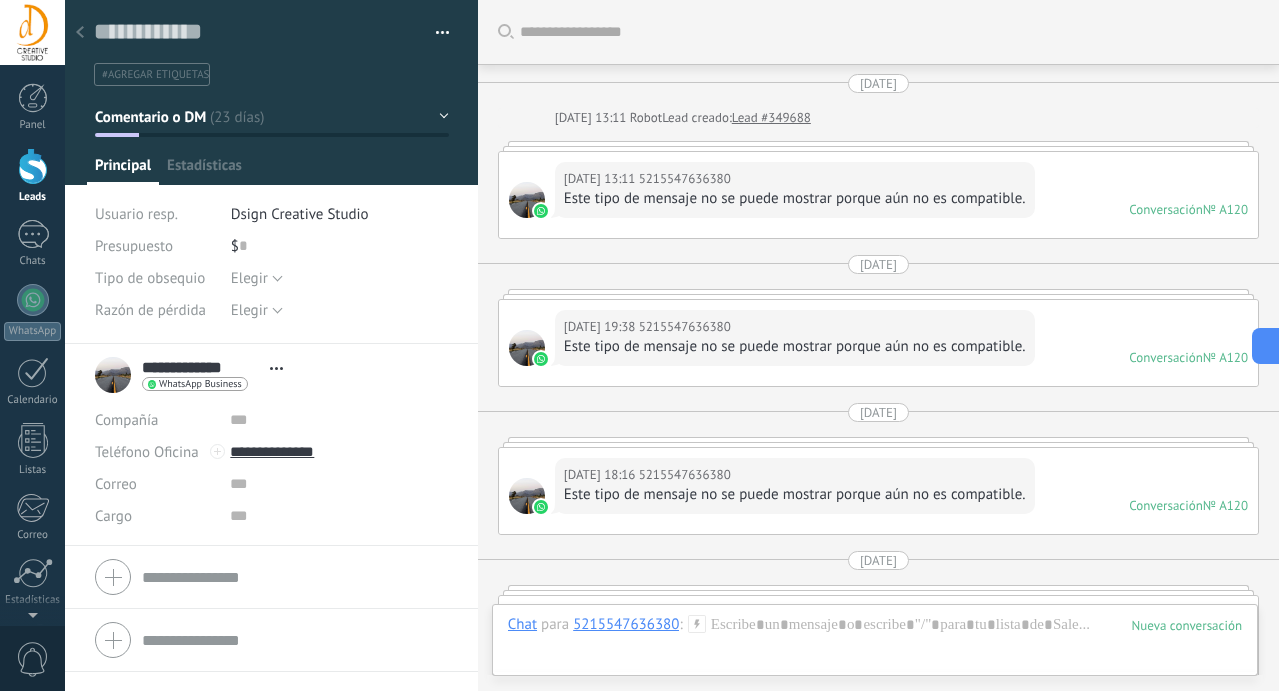 scroll, scrollTop: 0, scrollLeft: 0, axis: both 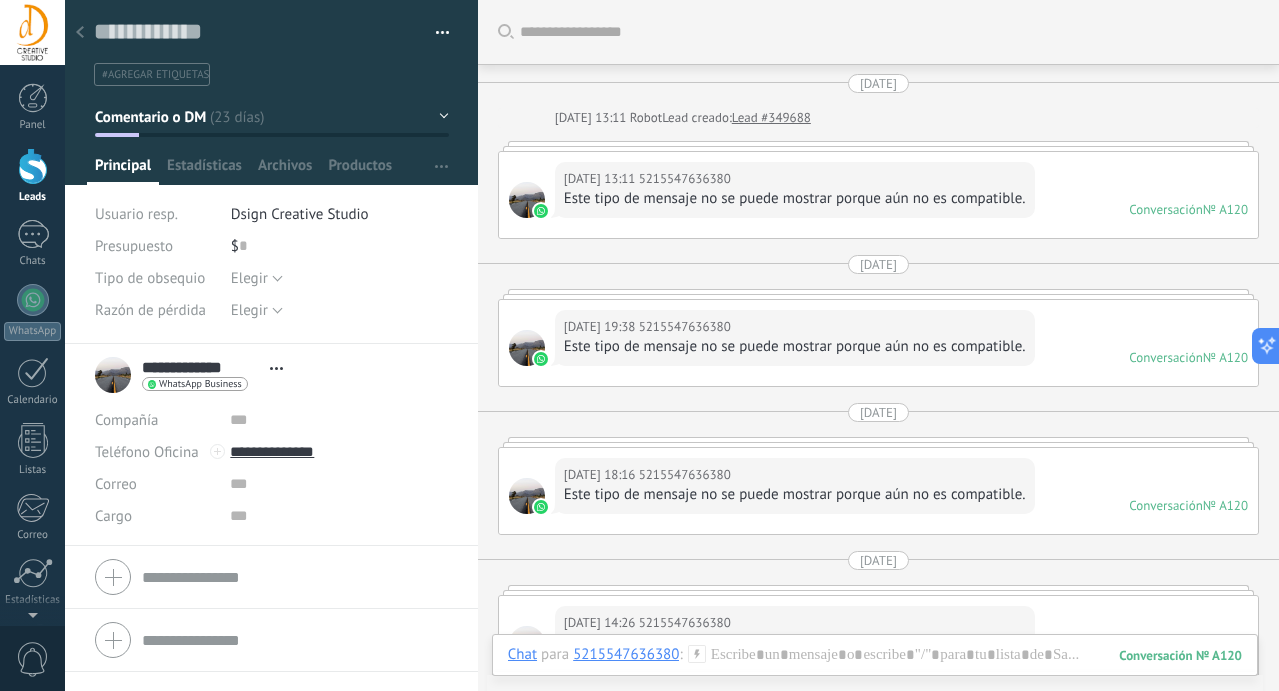 click on "Comentario o DM" at bounding box center [272, 117] 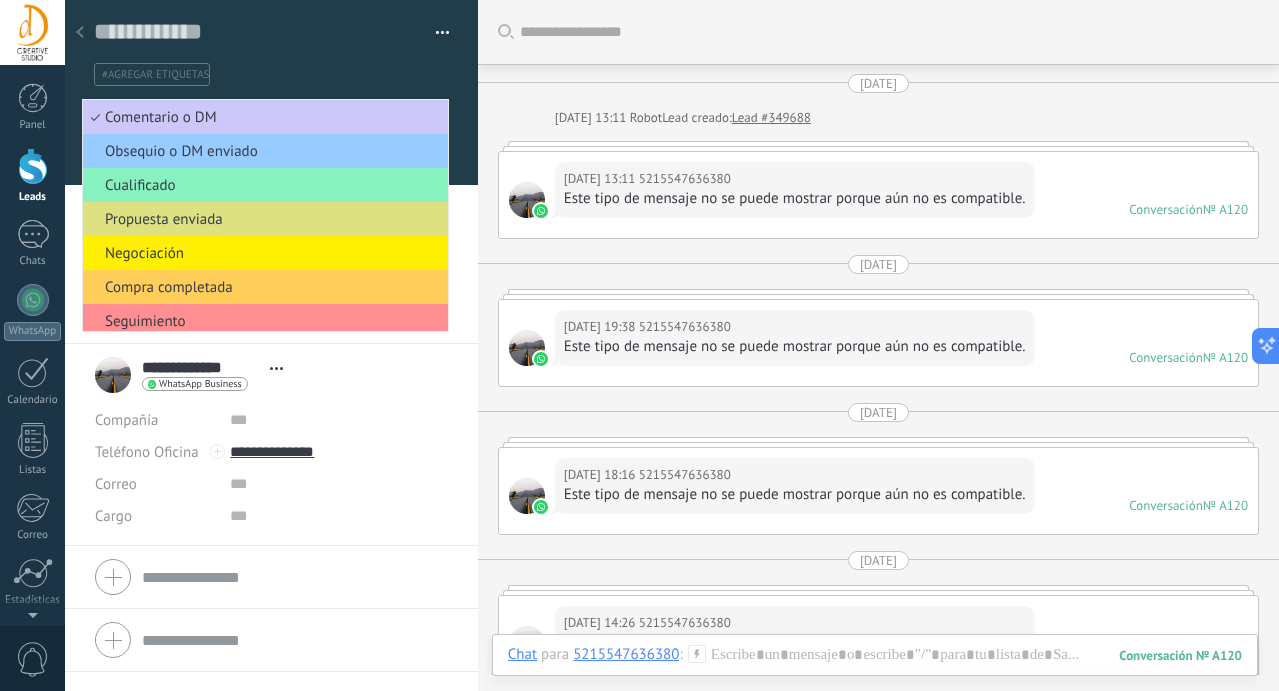 click on "Guardar y crear
Imprimir
Administrar etiquetas
Exportar a excel" at bounding box center [272, 43] 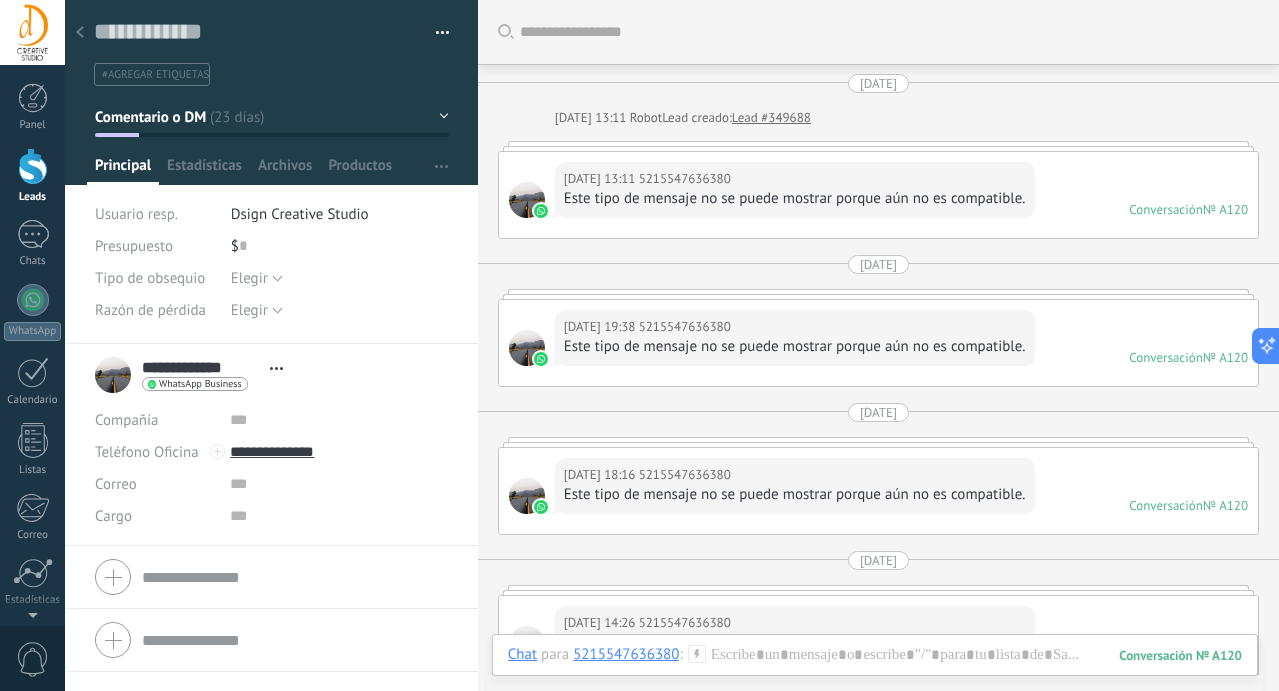 click 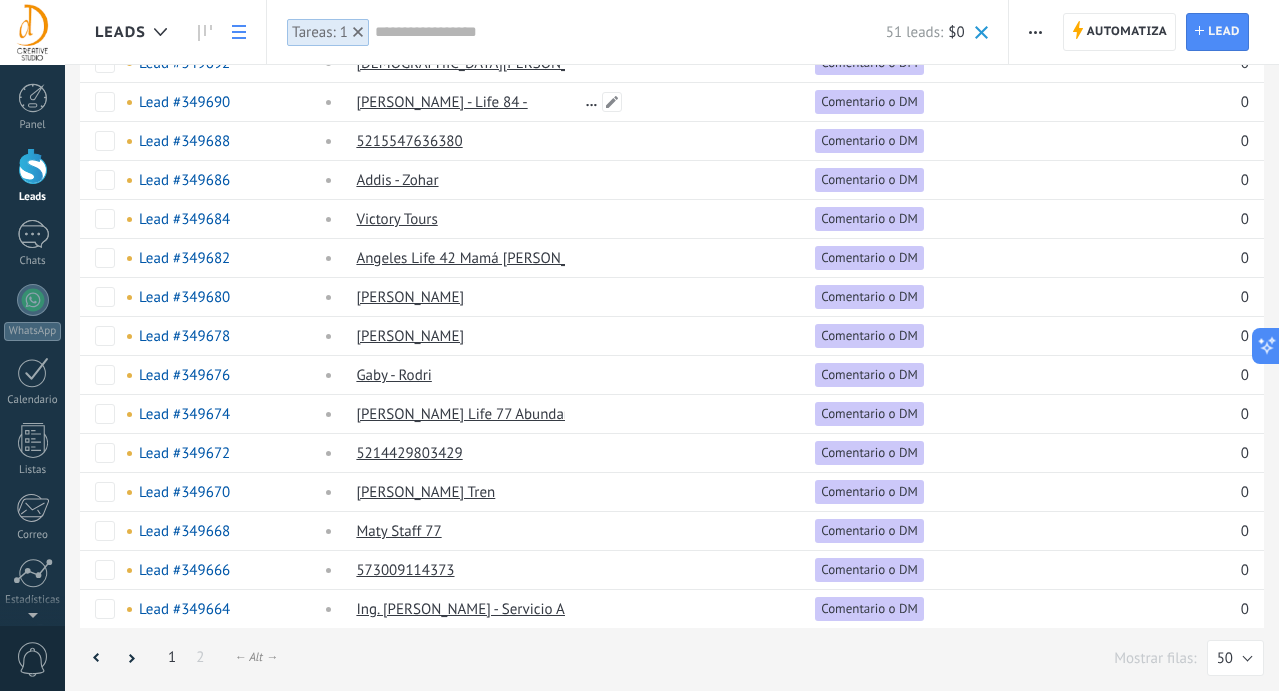 scroll, scrollTop: 1485, scrollLeft: 0, axis: vertical 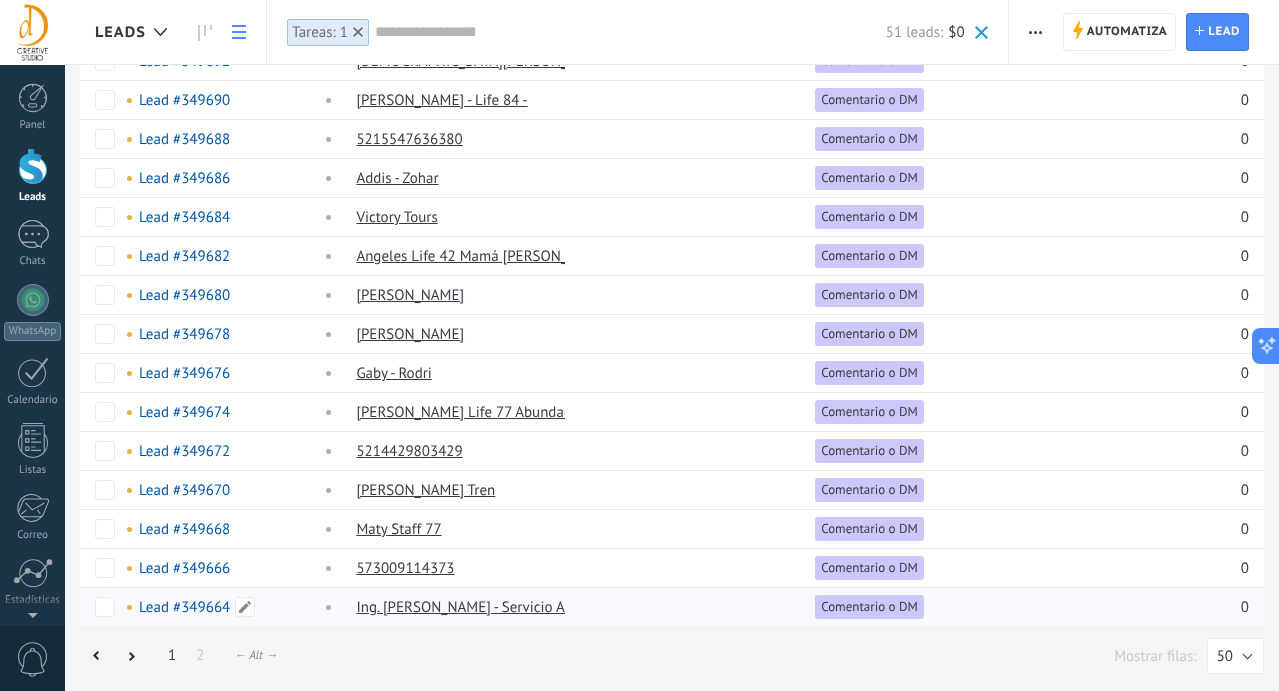 click on "Lead #349664" at bounding box center [184, 607] 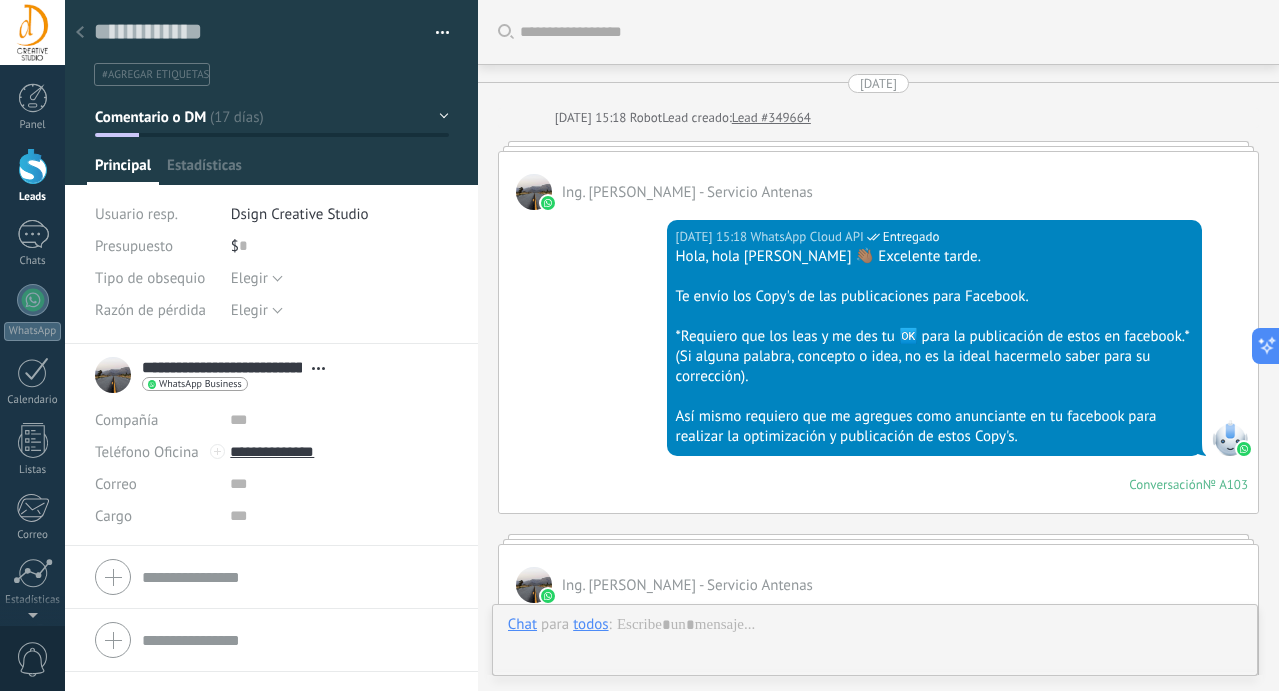 type on "**********" 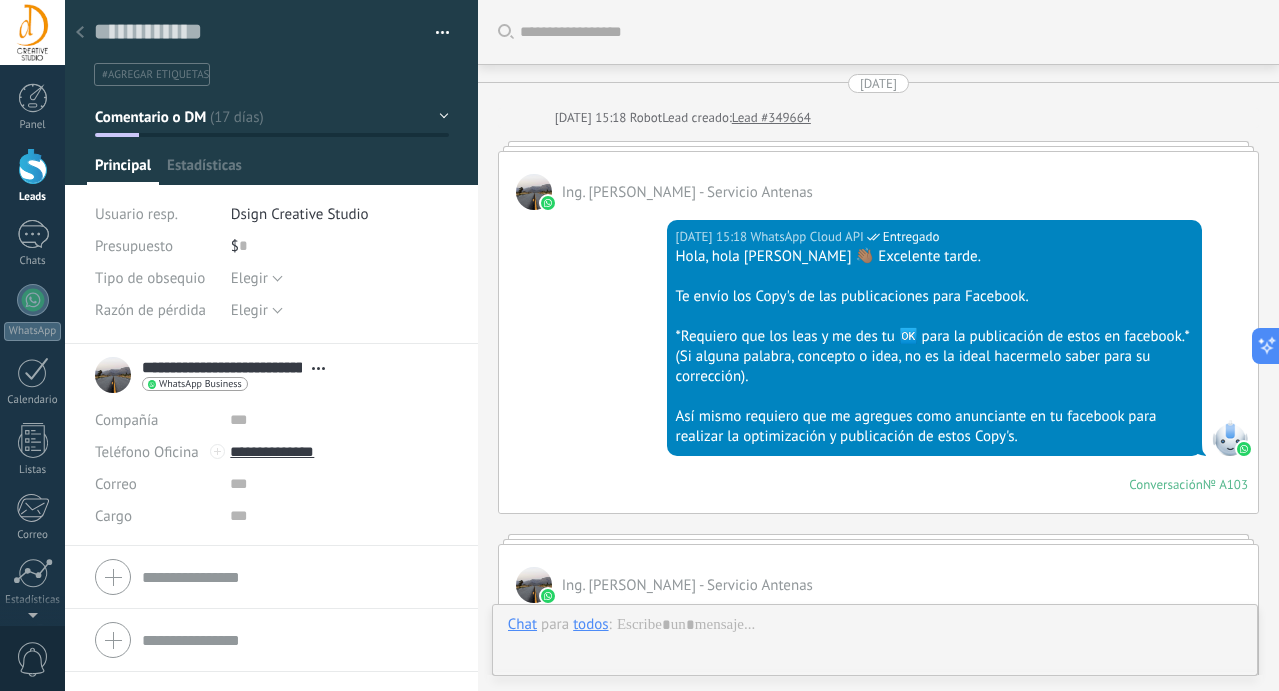 scroll, scrollTop: 0, scrollLeft: 0, axis: both 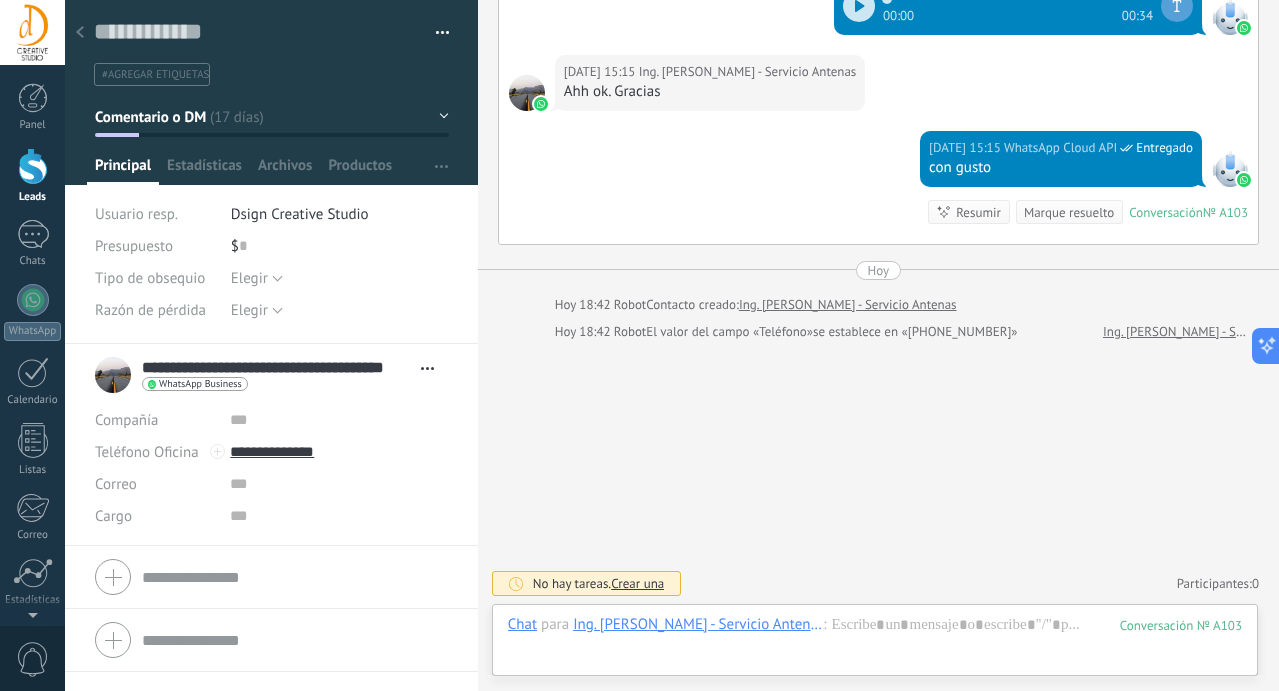 click on "Comentario o DM" at bounding box center [272, 117] 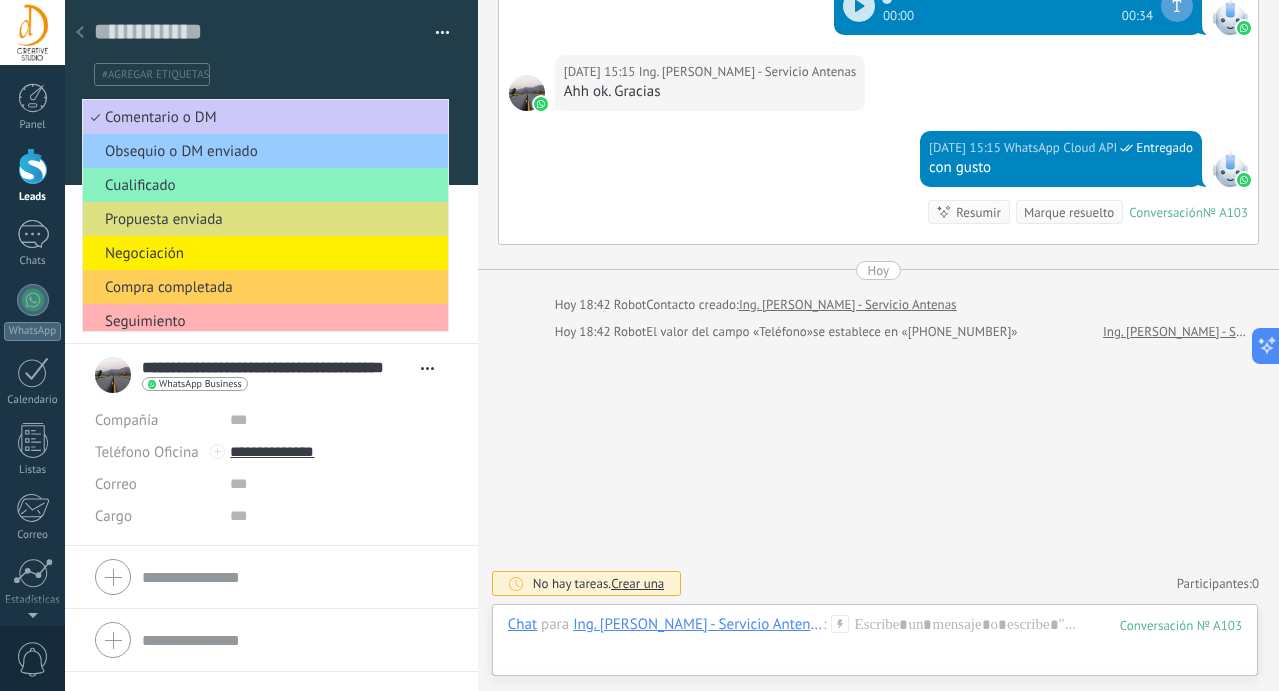 click on "Seguimiento" at bounding box center [262, 321] 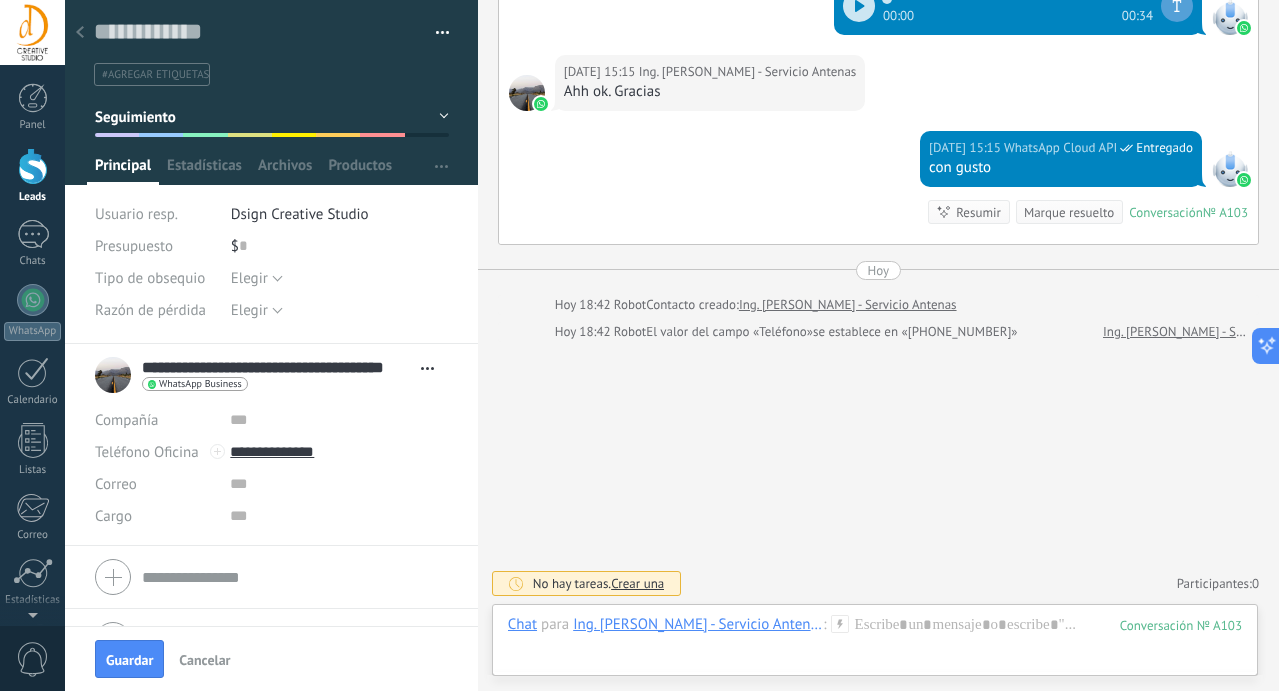 click 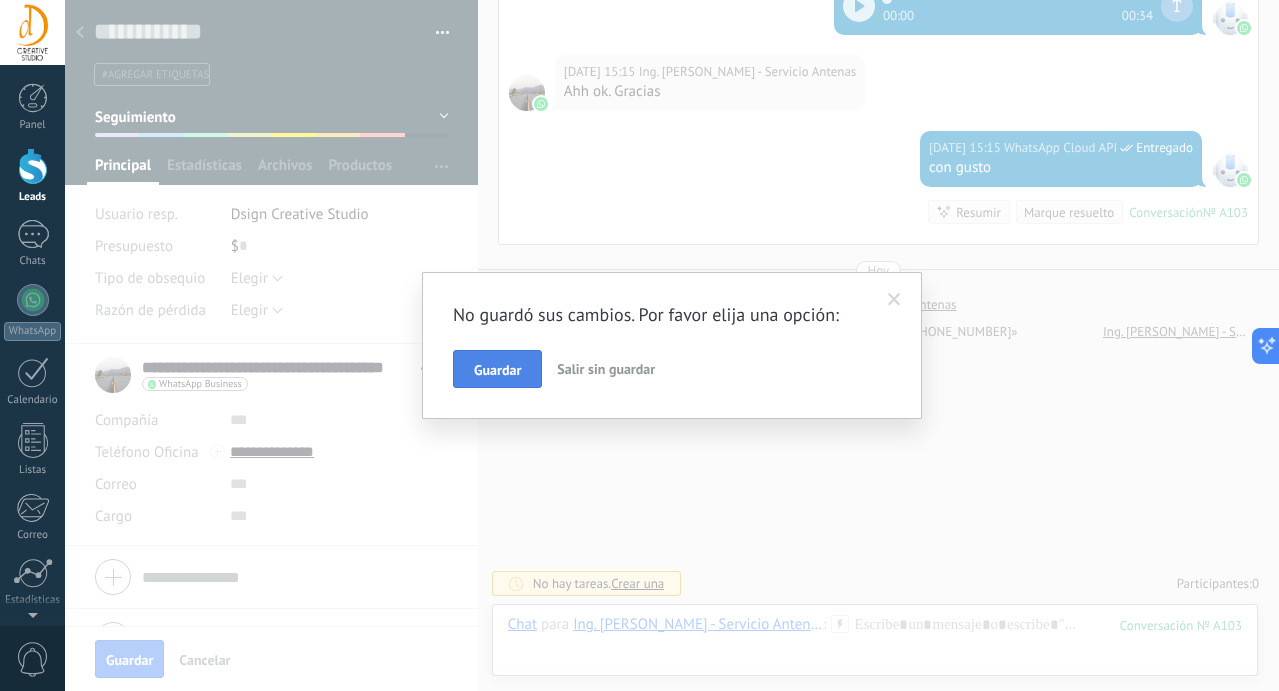 click on "Guardar" at bounding box center [497, 369] 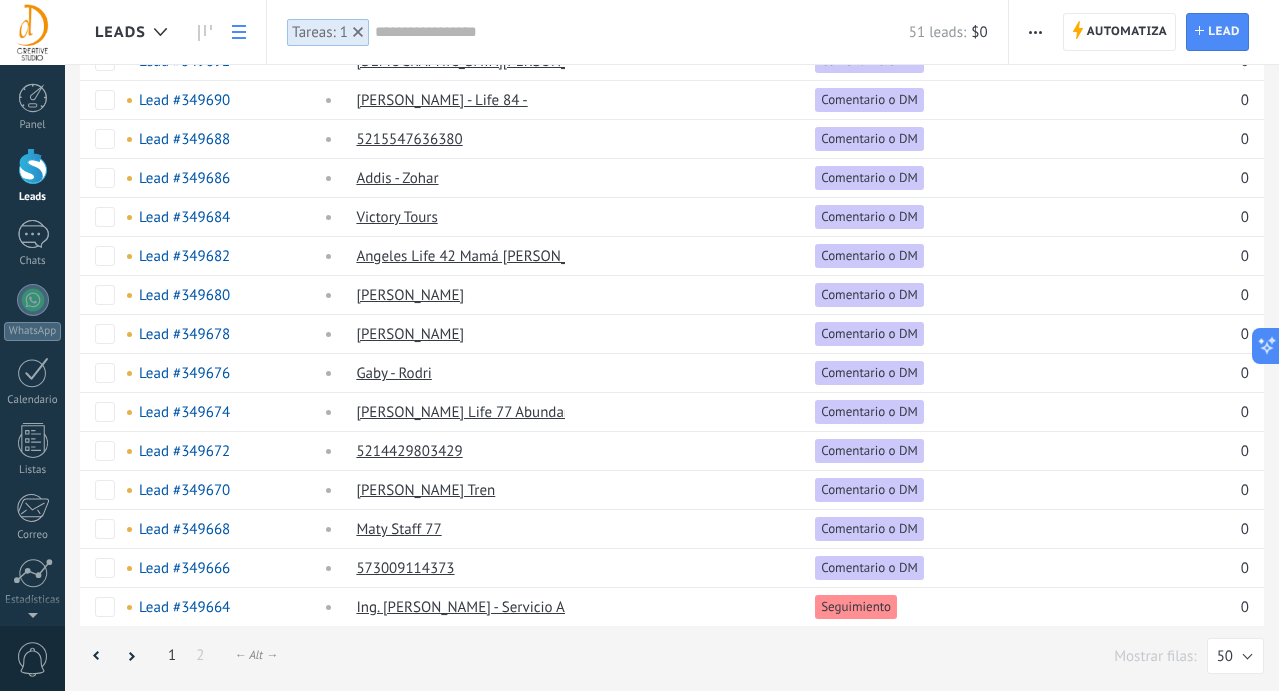 scroll, scrollTop: 0, scrollLeft: 0, axis: both 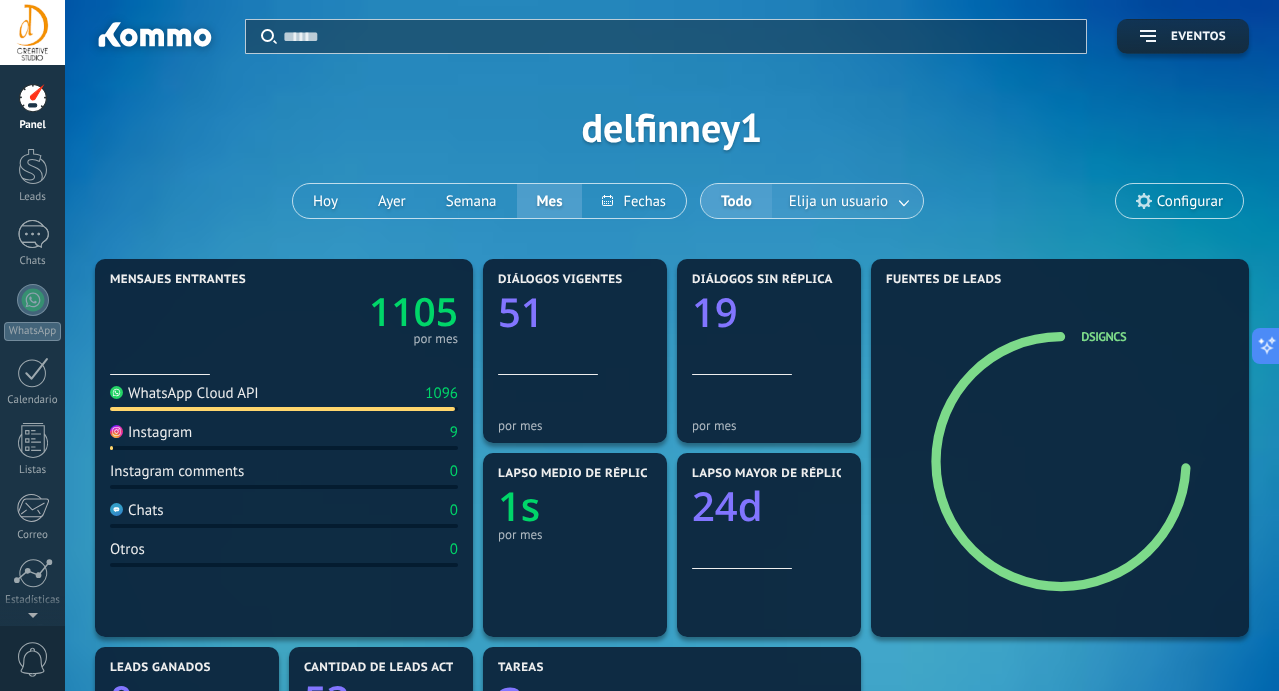 click at bounding box center (905, 201) 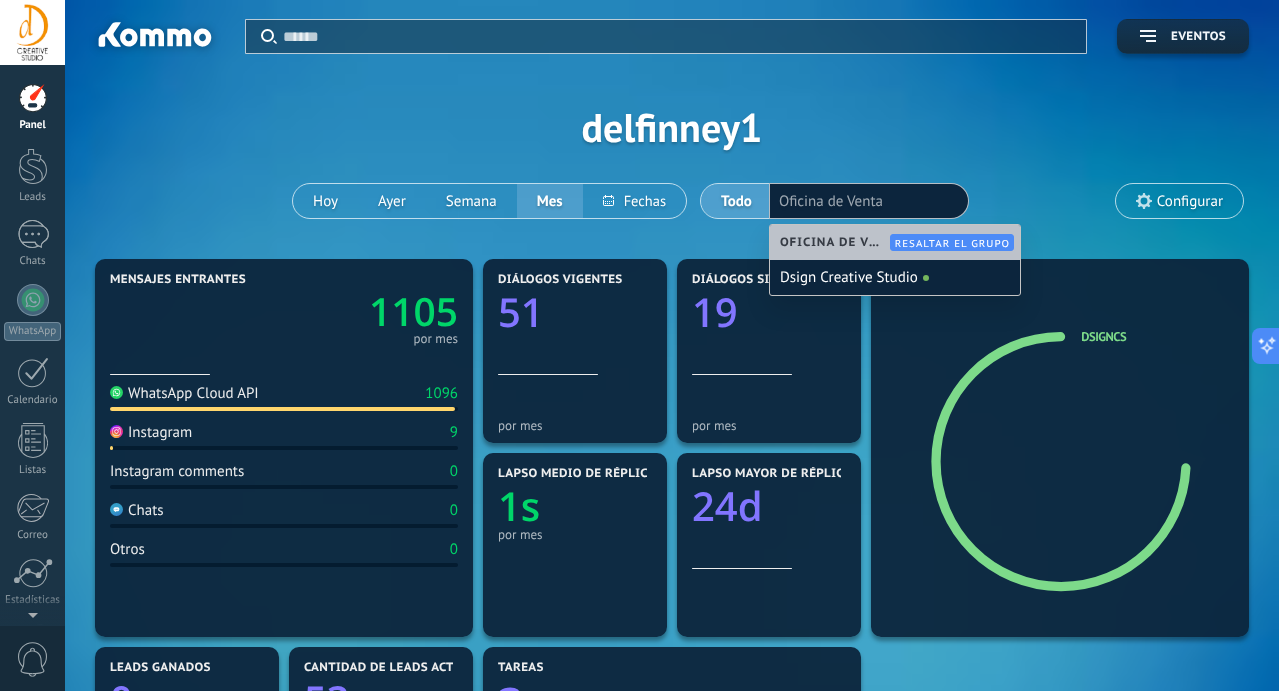 click on "Resaltar el grupo" at bounding box center [952, 243] 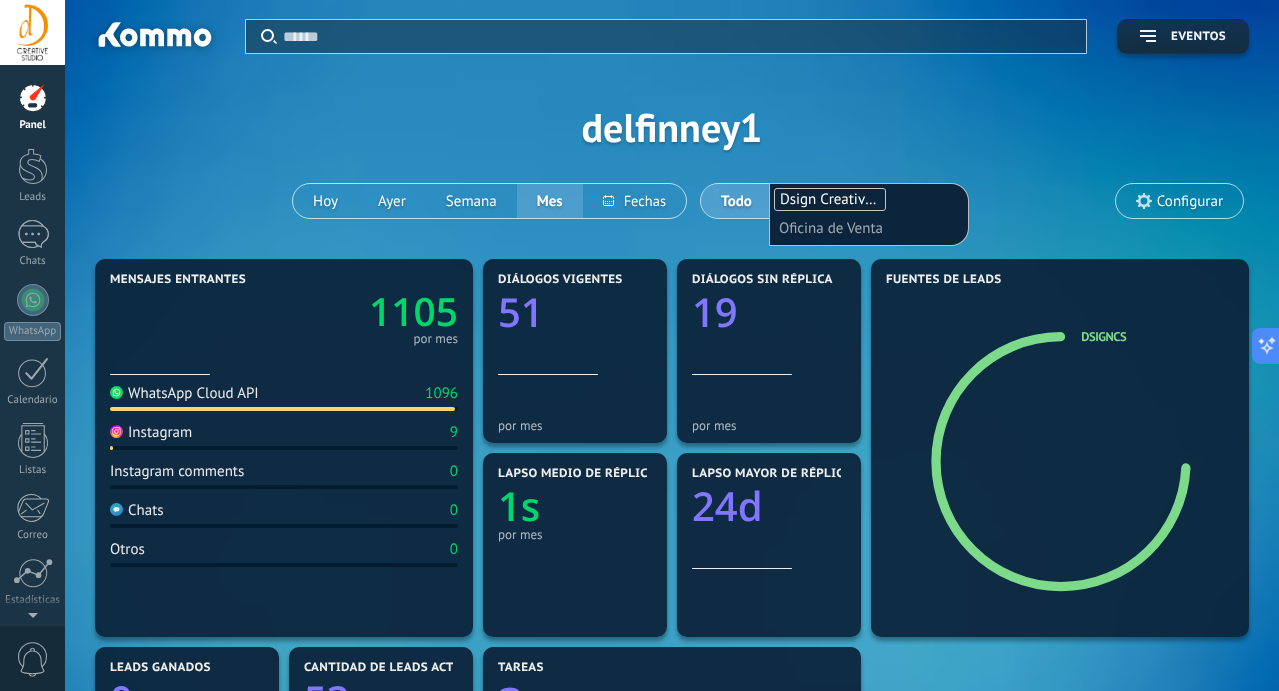 click on "Aplicar Eventos delfinney1 Hoy Ayer Semana Mes Todo Elija un usuario Dsign Creative Studio Oficina de Venta Configurar" at bounding box center (672, 127) 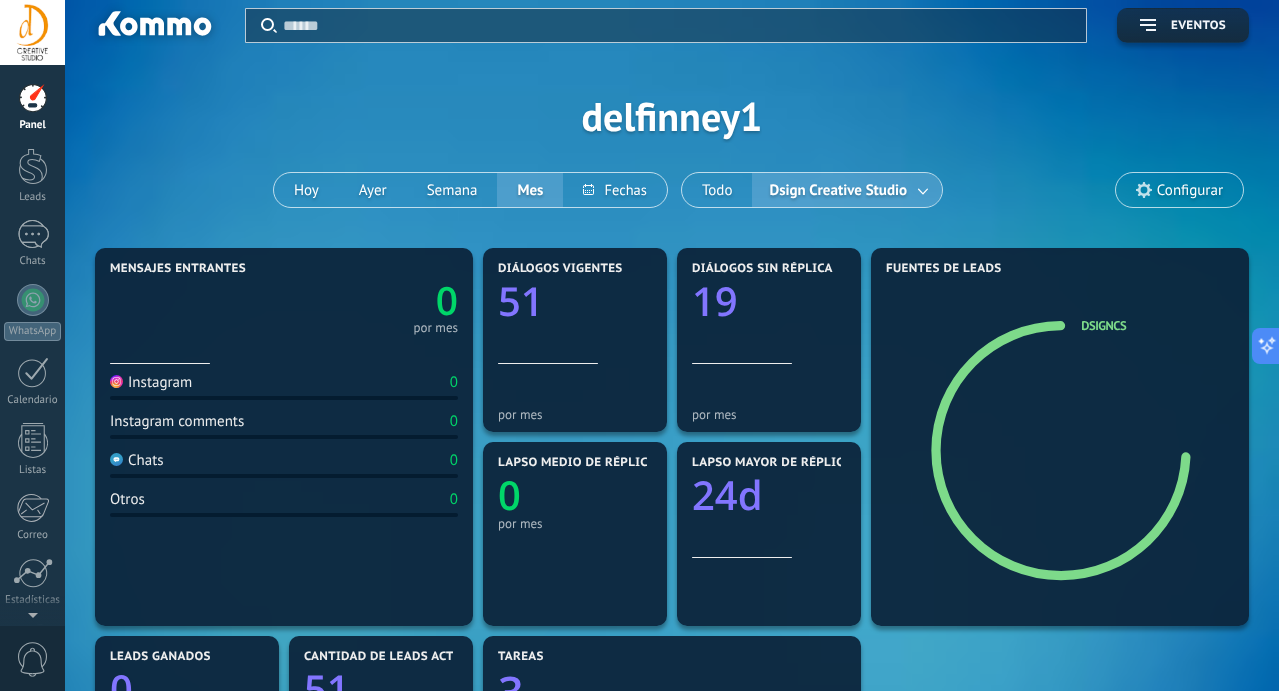 scroll, scrollTop: 0, scrollLeft: 0, axis: both 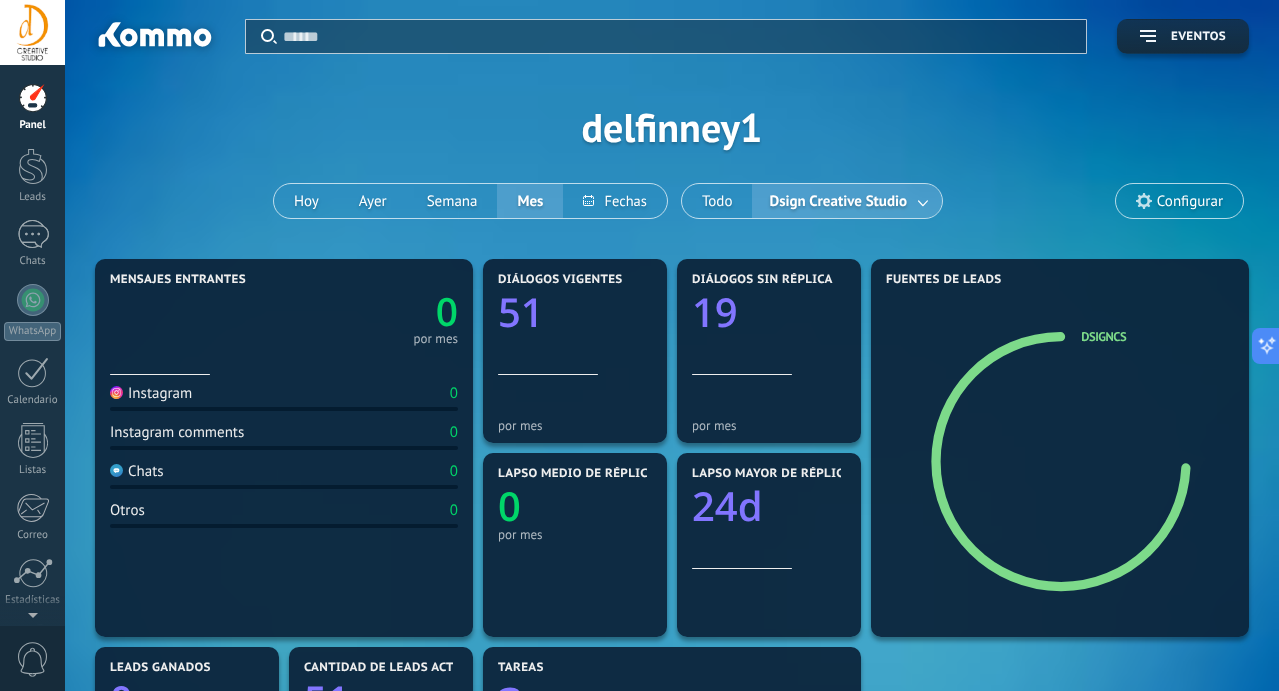 click at bounding box center (924, 201) 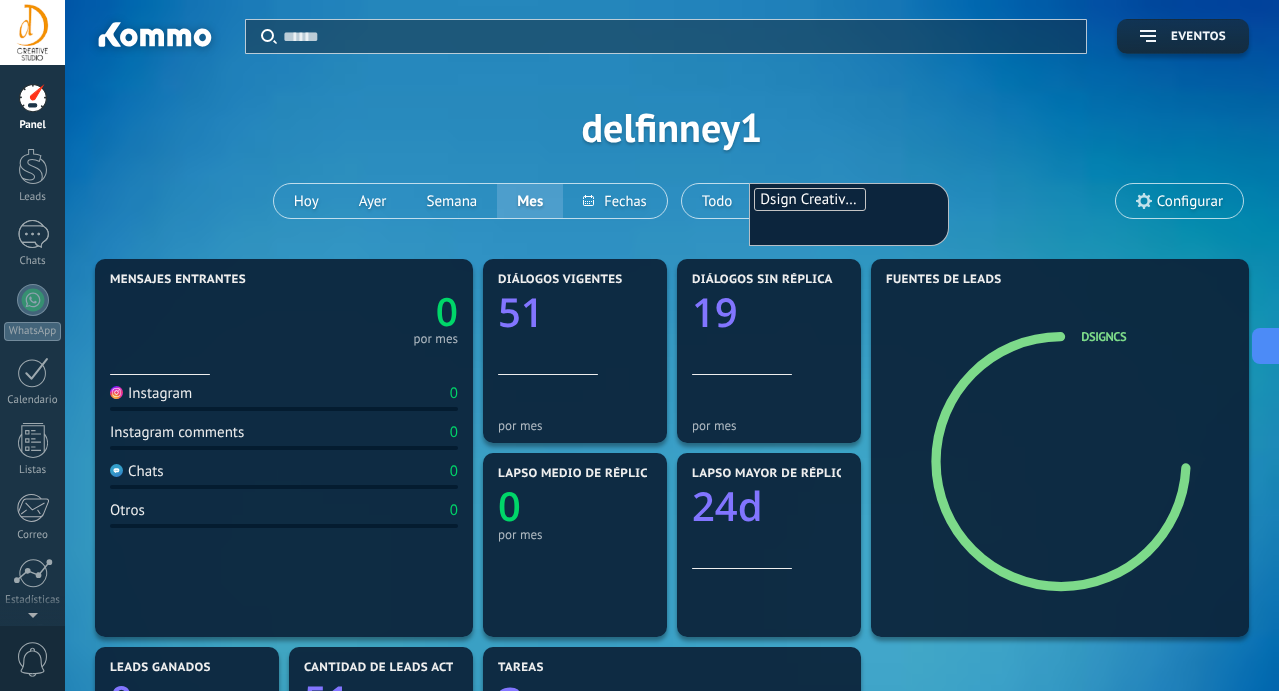 click at bounding box center (849, 228) 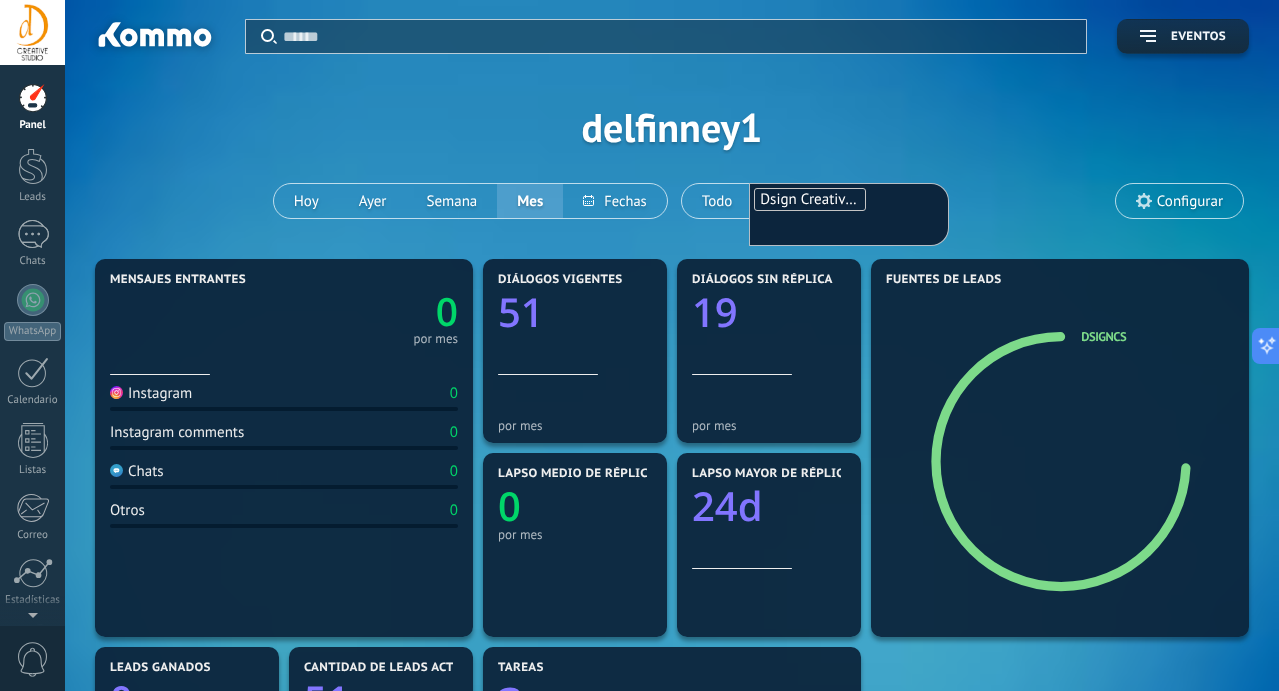 click on "Aplicar Eventos delfinney1 Hoy Ayer Semana Mes Todo Dsign Creative Studio Dsign Creative Studio Configurar" at bounding box center (672, 127) 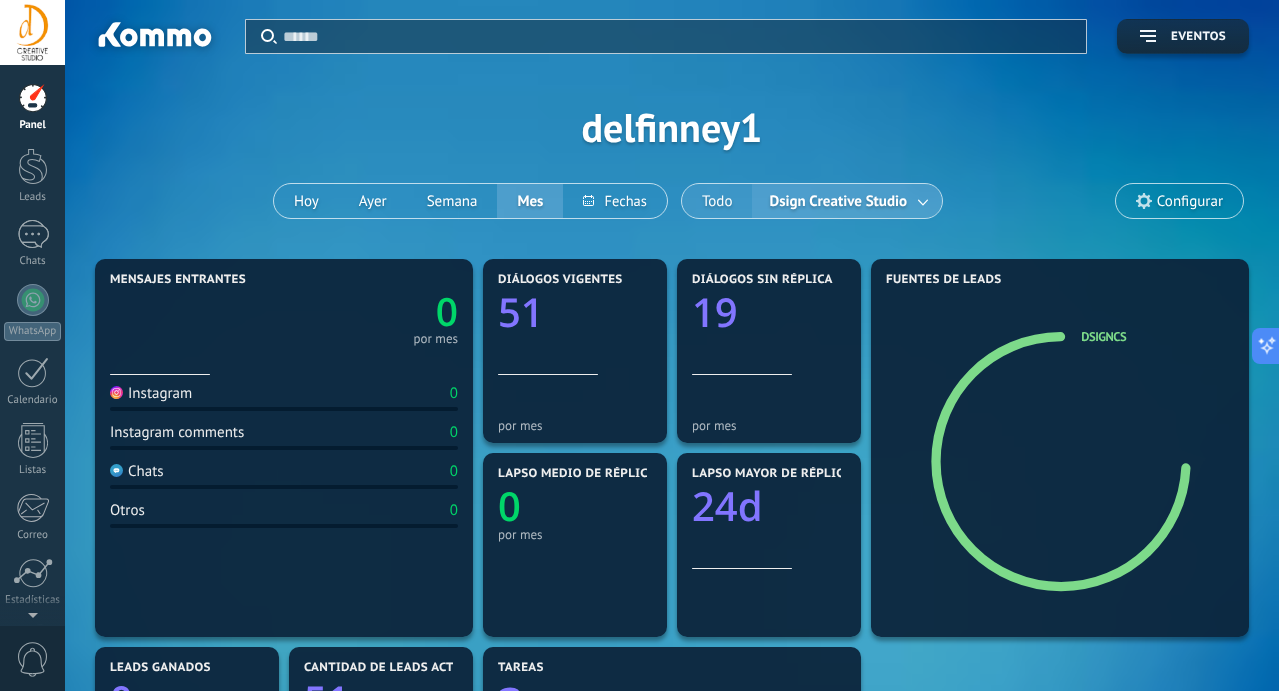 click on "Todo" at bounding box center (717, 201) 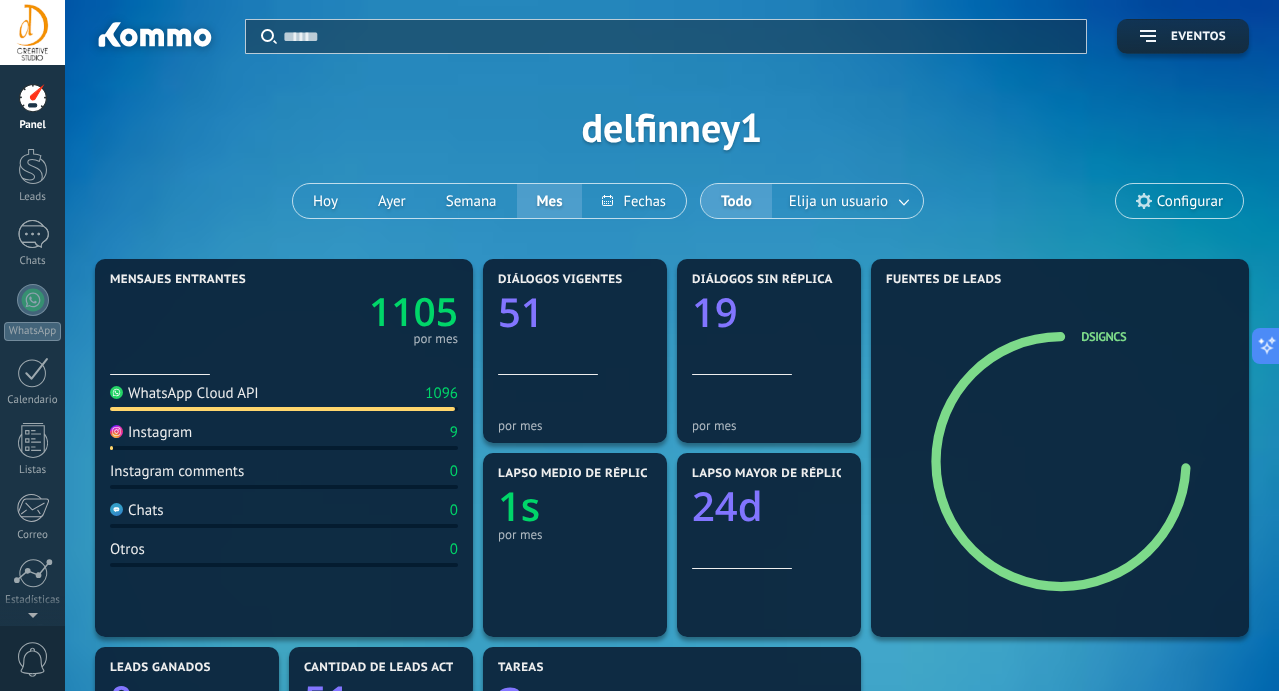 click on "Aplicar Eventos delfinney1 Hoy Ayer Semana Mes Todo Elija un usuario Configurar" at bounding box center [672, 127] 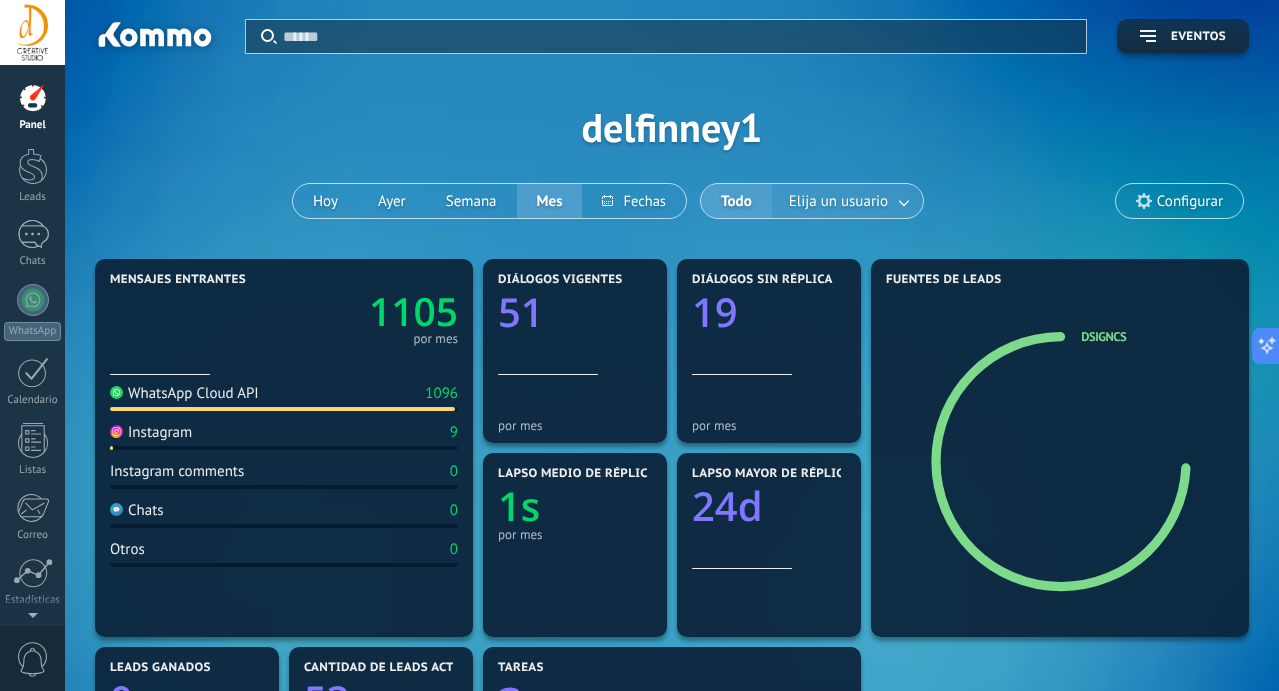 click at bounding box center [905, 201] 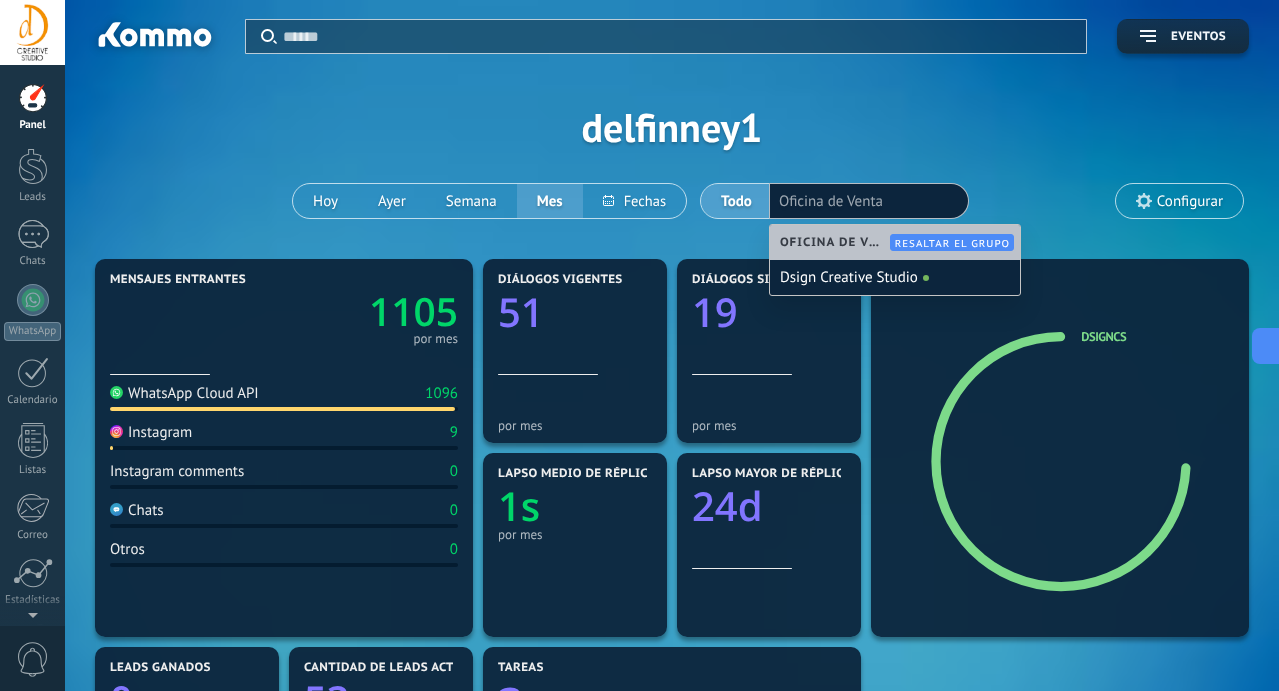 click on "Aplicar Eventos delfinney1 Hoy Ayer Semana Mes Todo Elija un usuario Oficina de Venta Configurar" at bounding box center [672, 127] 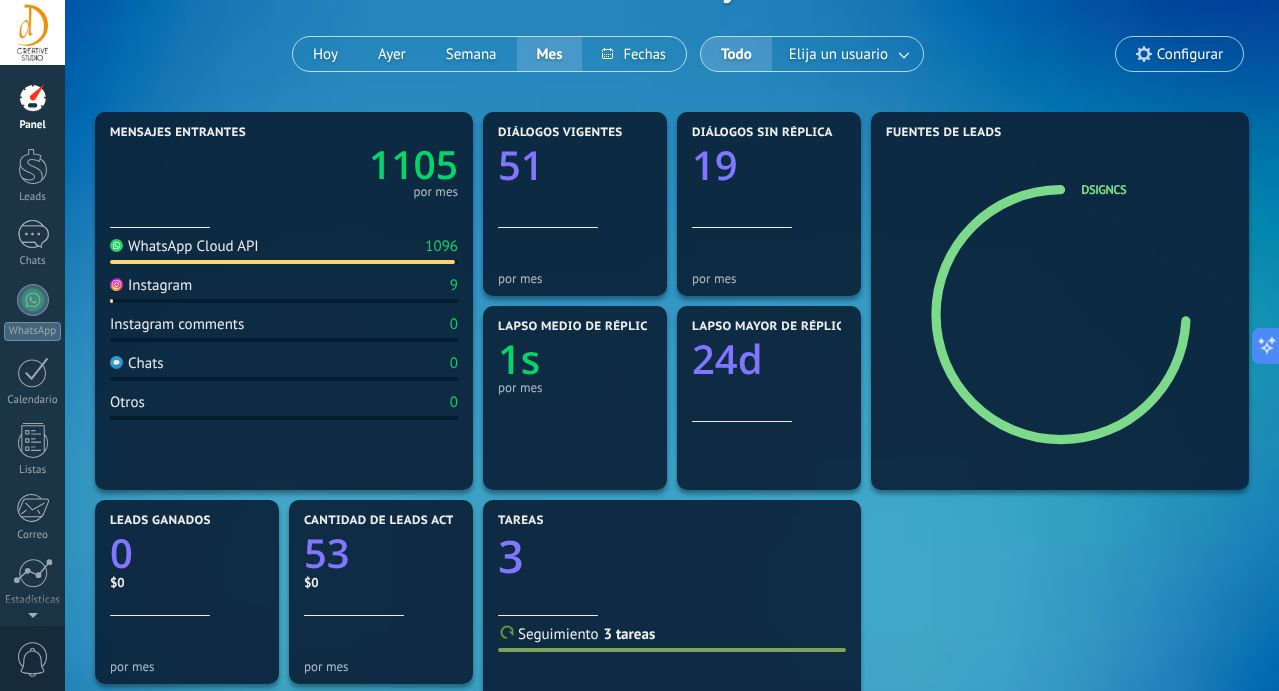 scroll, scrollTop: 0, scrollLeft: 0, axis: both 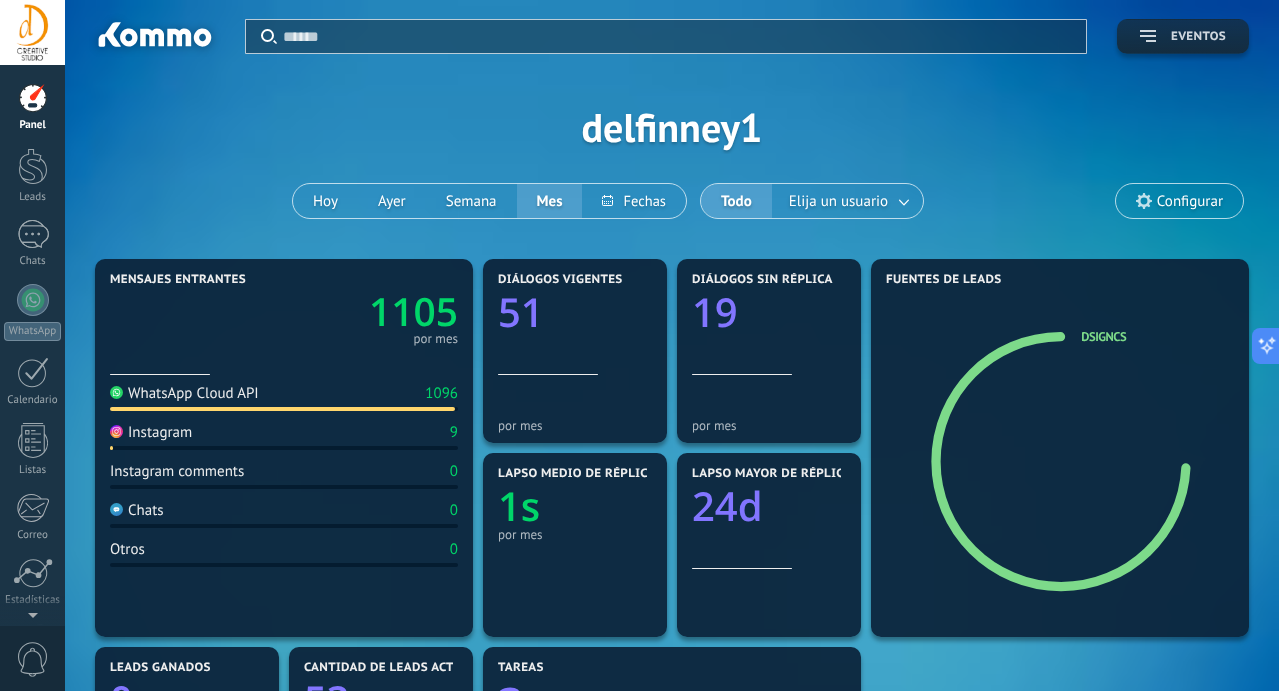 click on "Eventos" at bounding box center [1183, 37] 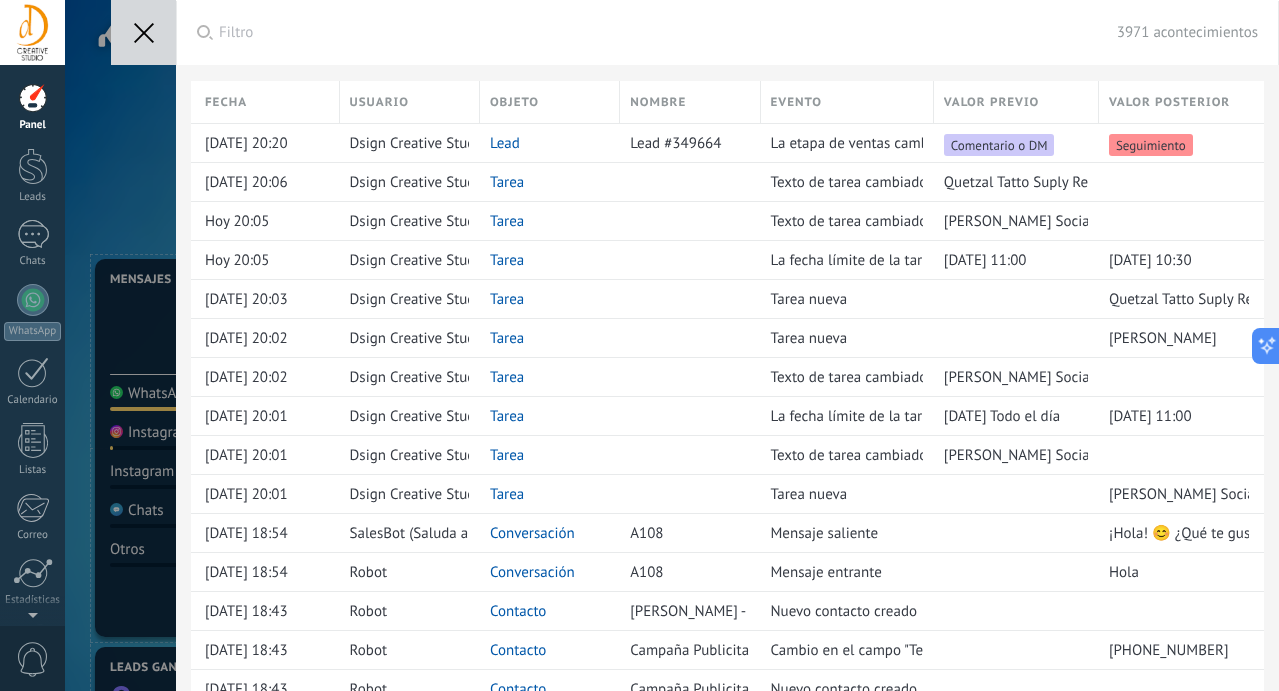 click 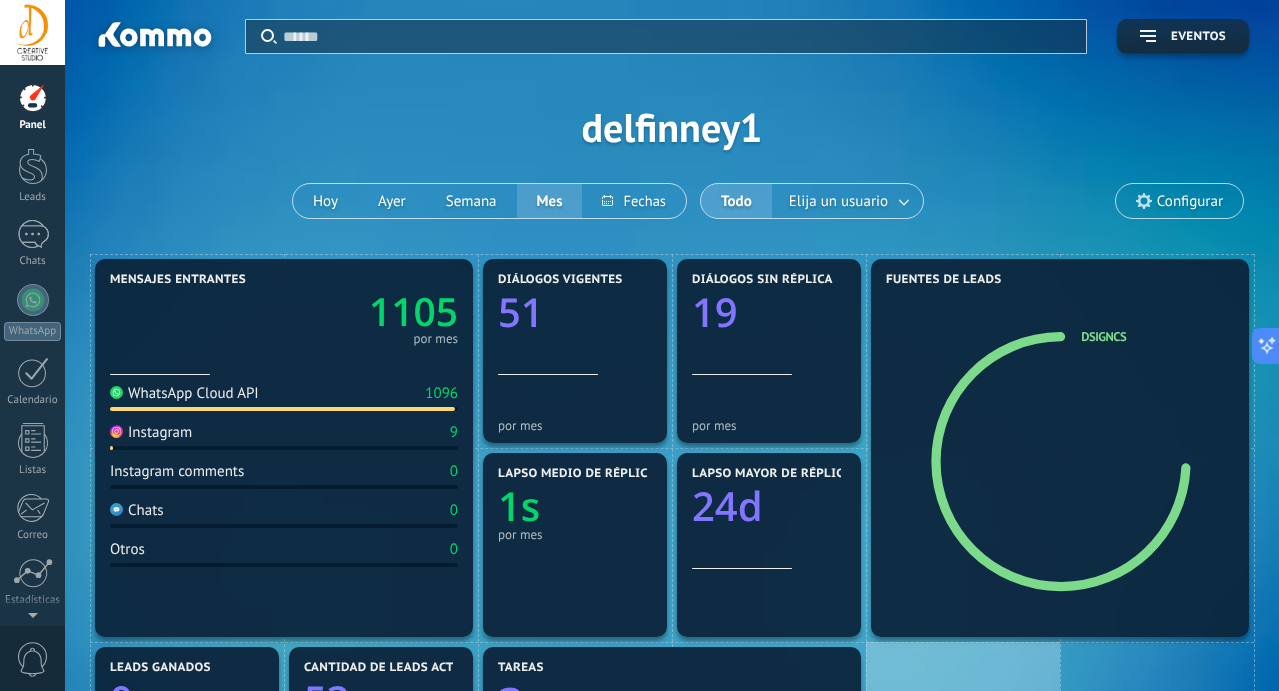 click on "Aplicar Eventos delfinney1 Hoy Ayer Semana Mes Todo Elija un usuario Configurar" at bounding box center [672, 127] 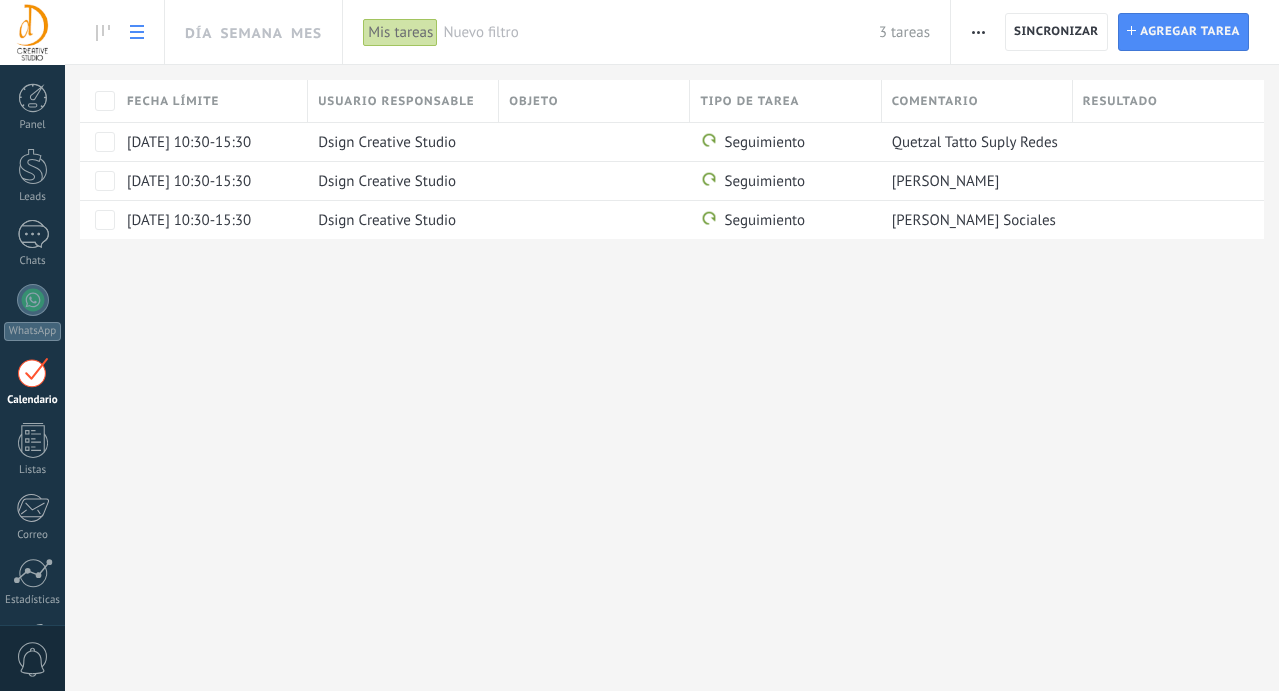 scroll, scrollTop: 0, scrollLeft: 0, axis: both 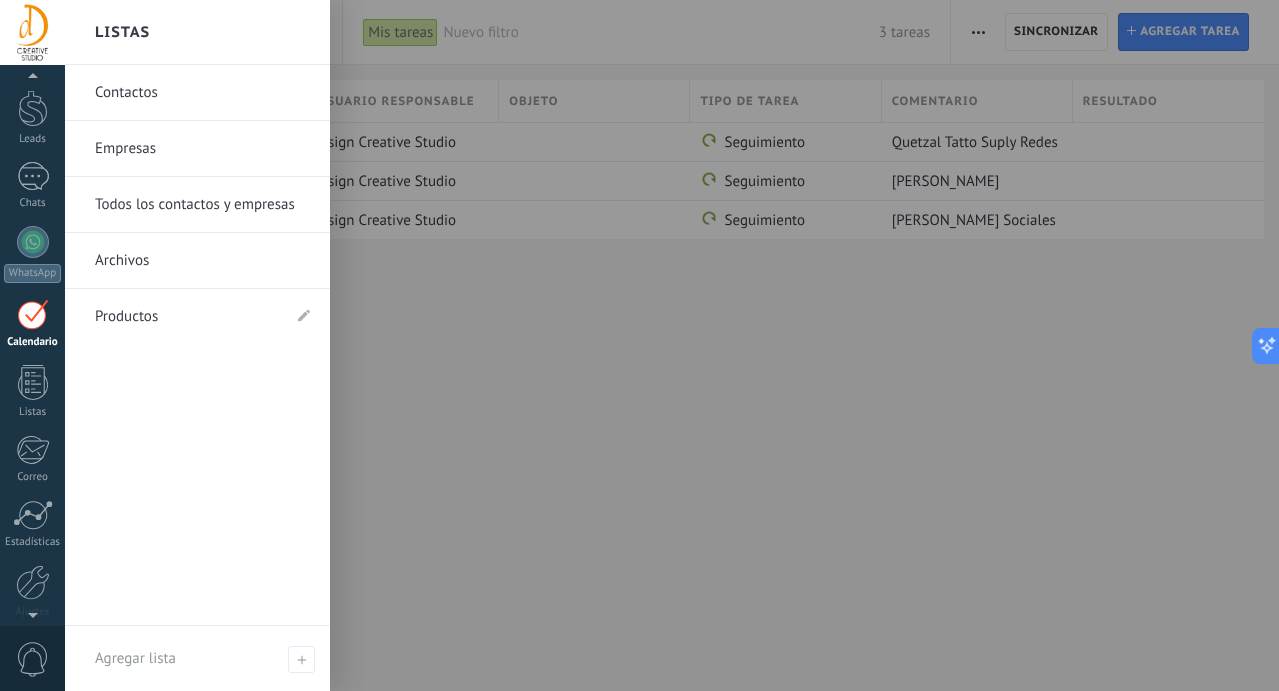 click on "Empresas" at bounding box center [202, 149] 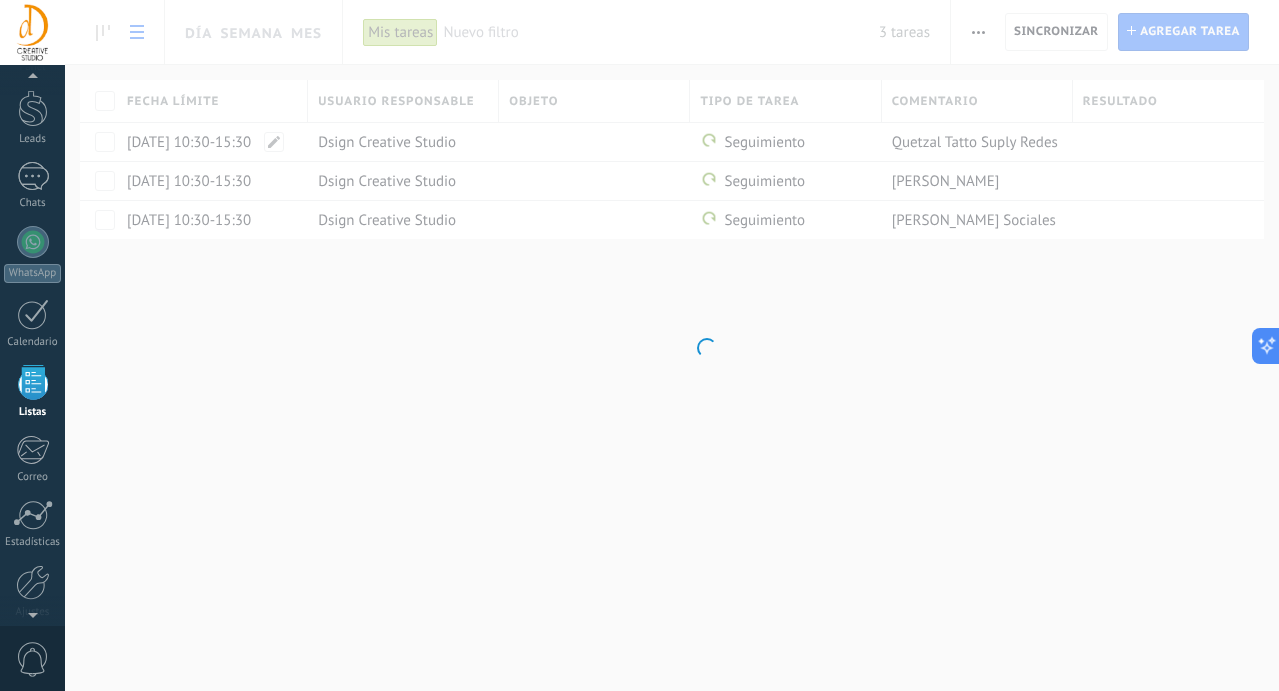 scroll, scrollTop: 124, scrollLeft: 0, axis: vertical 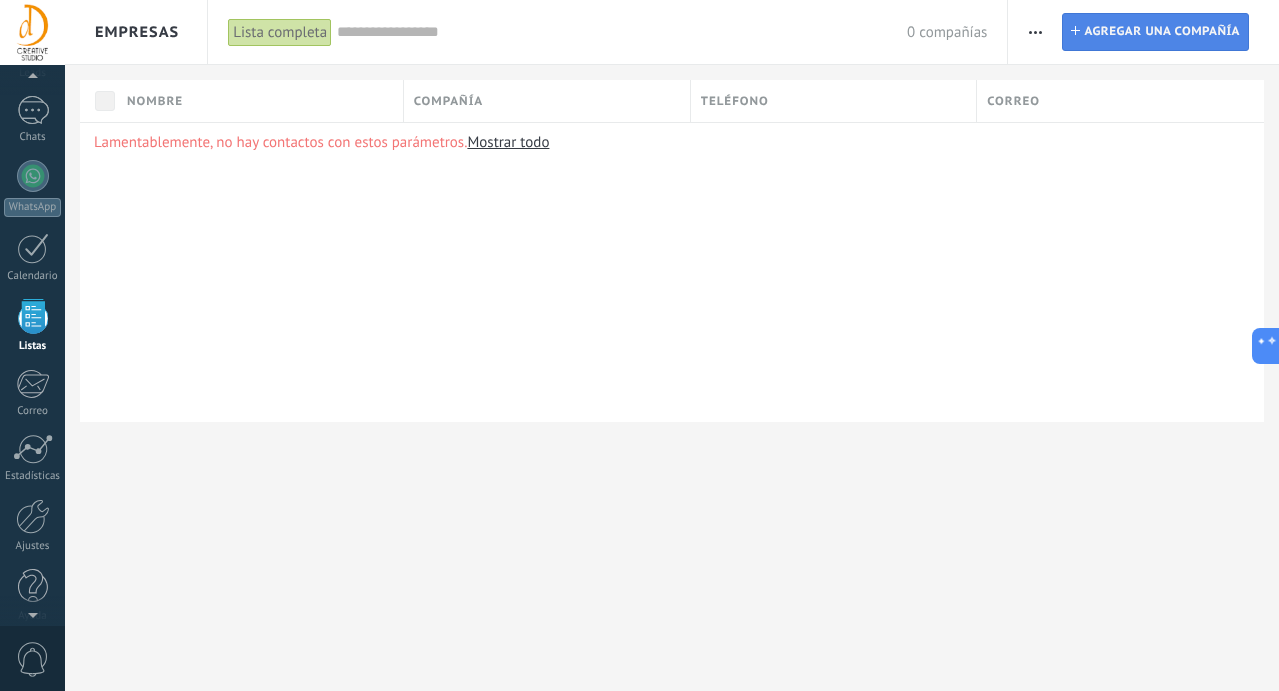 click on "Agregar una compañía" at bounding box center [1162, 32] 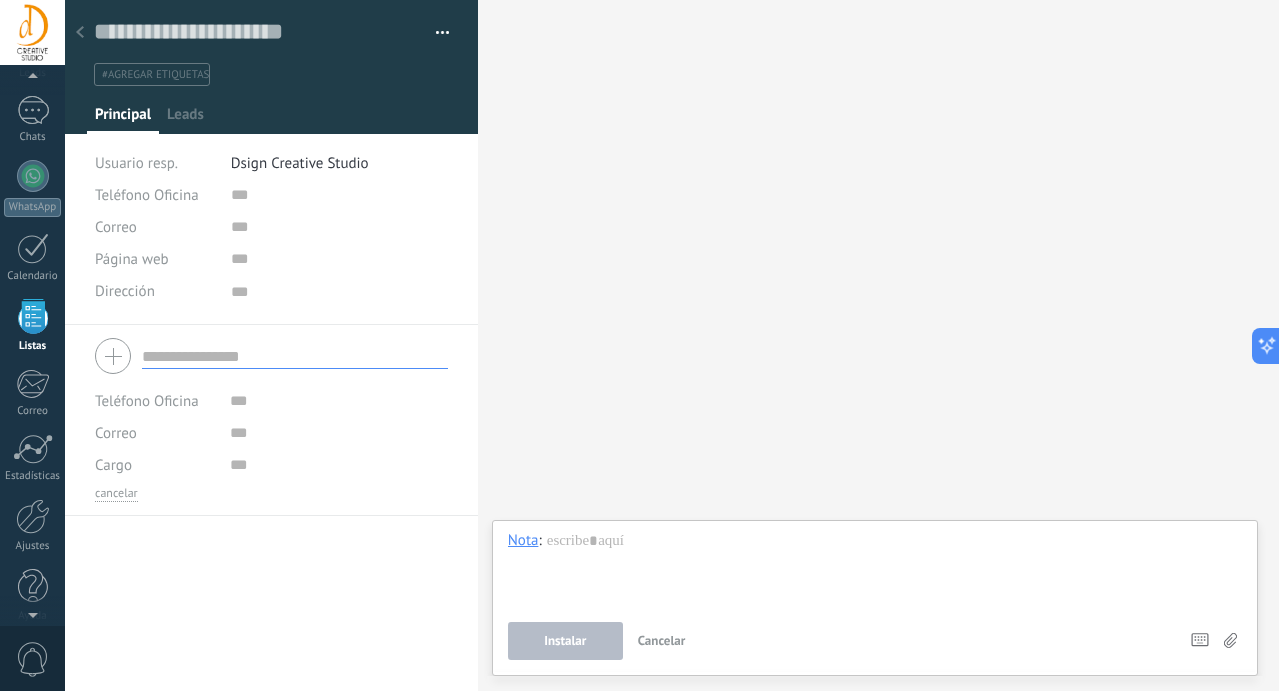 scroll, scrollTop: 20, scrollLeft: 0, axis: vertical 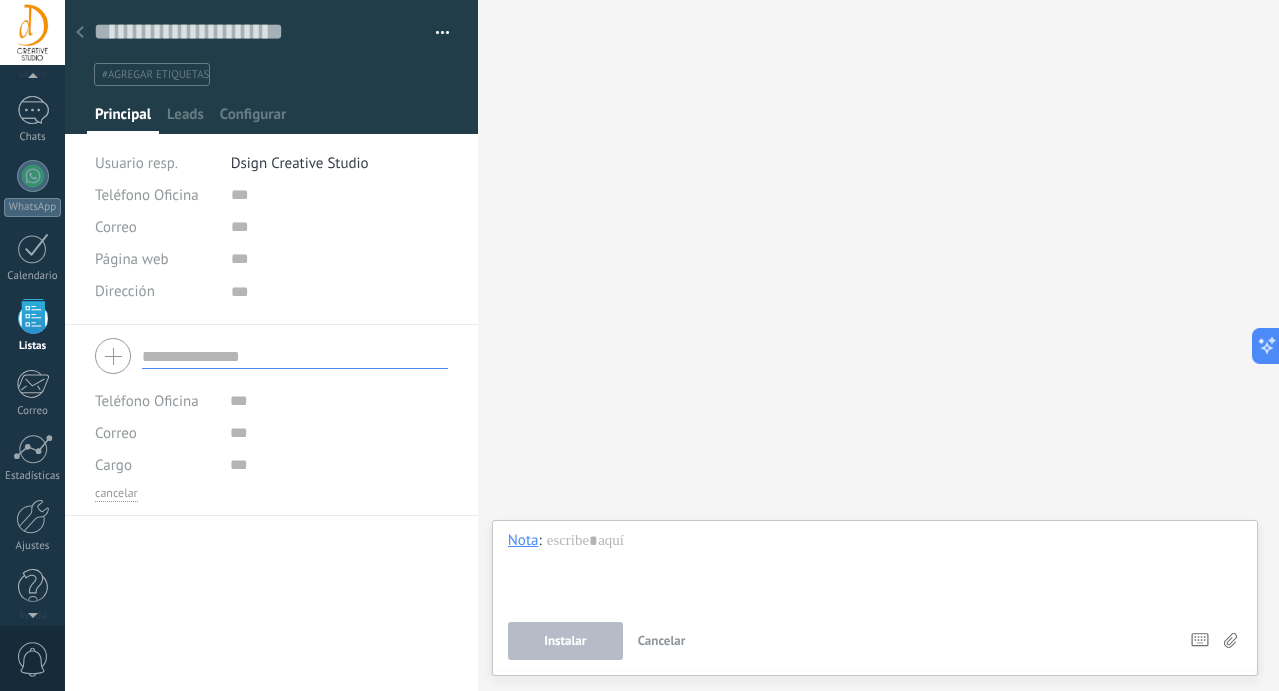 click 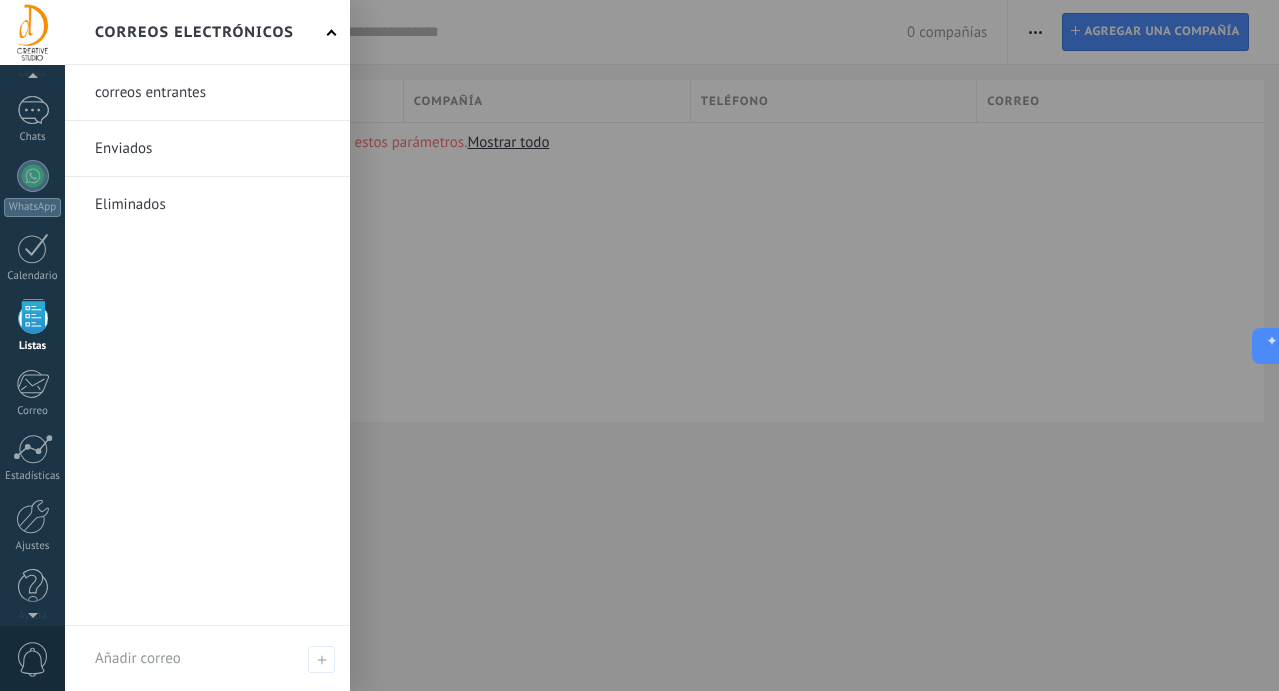 scroll, scrollTop: 141, scrollLeft: 0, axis: vertical 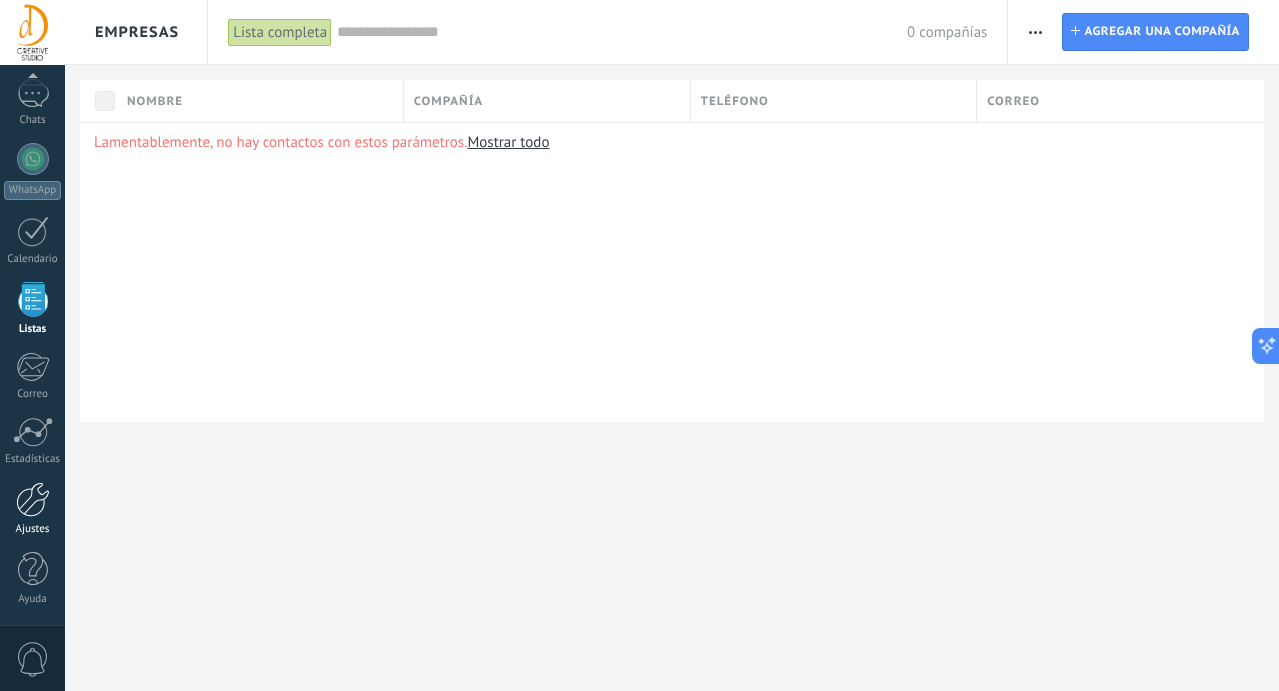 click at bounding box center (33, 499) 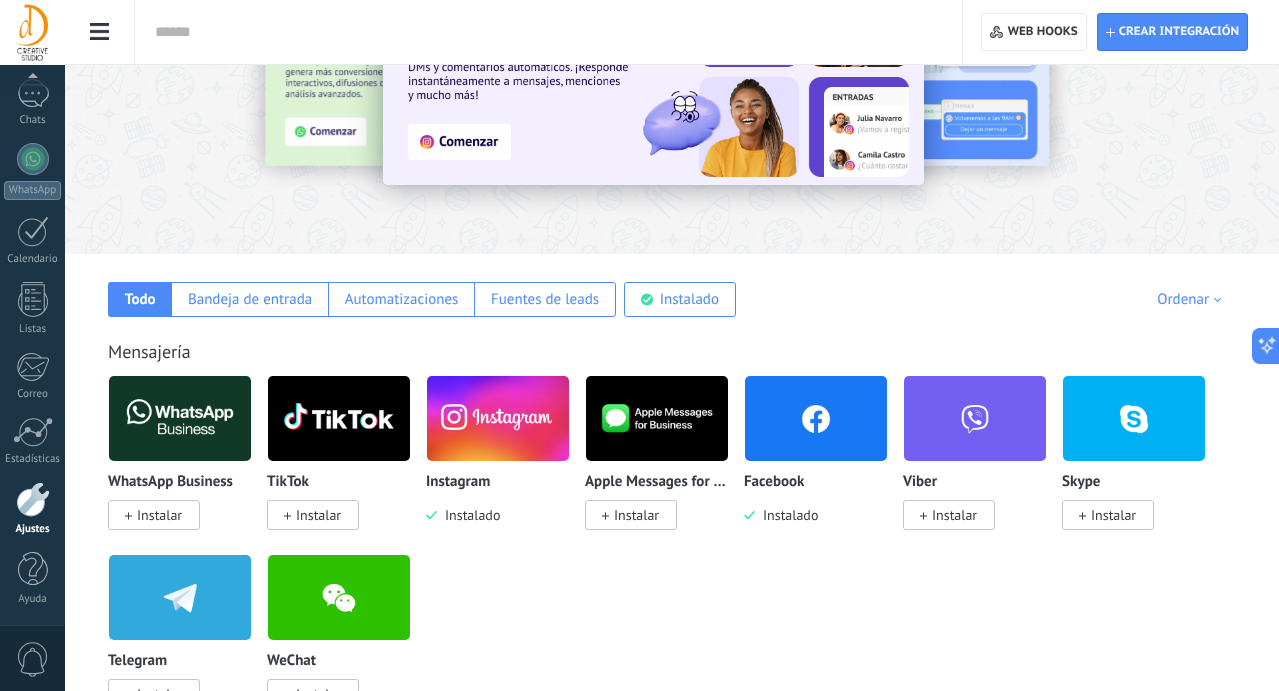 scroll, scrollTop: 217, scrollLeft: 0, axis: vertical 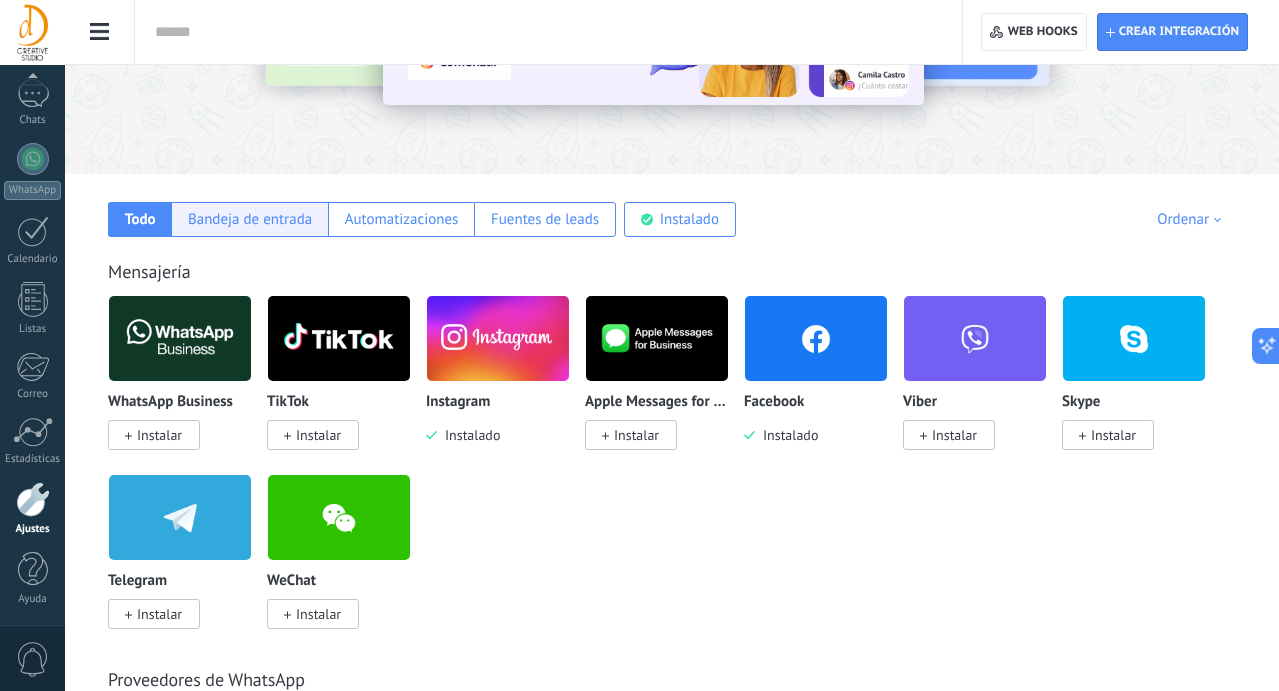 click on "Bandeja de entrada" at bounding box center (250, 219) 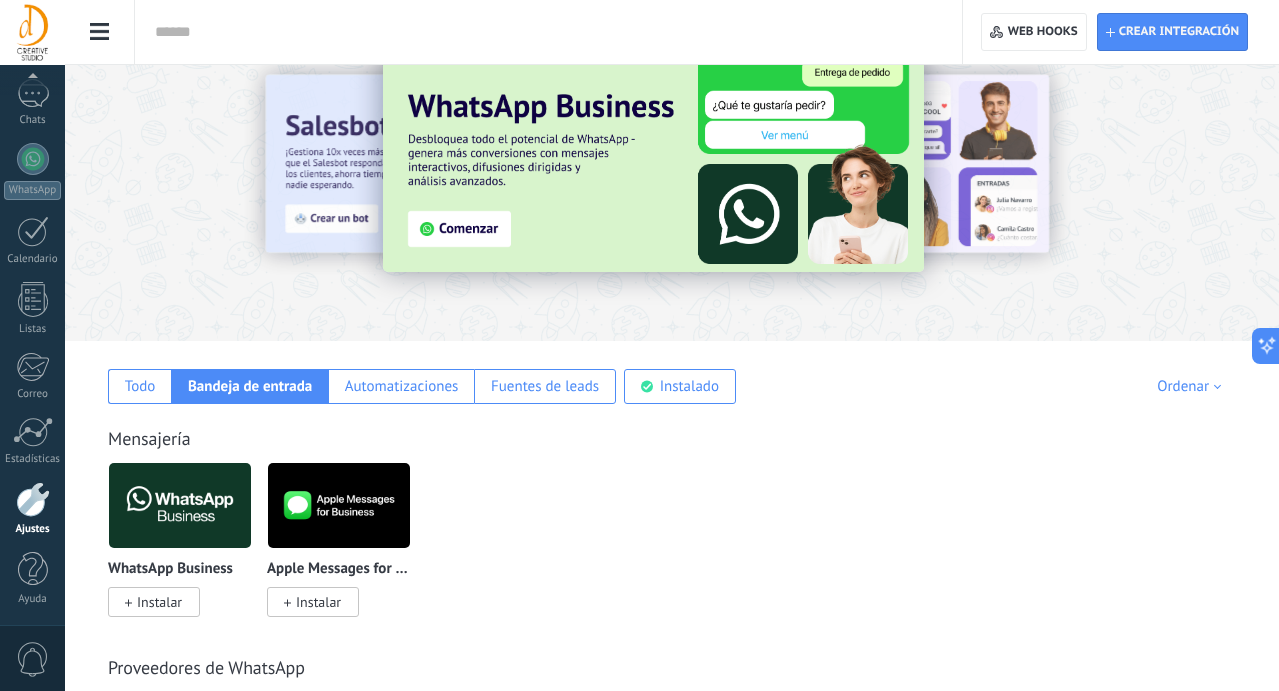 scroll, scrollTop: 55, scrollLeft: 0, axis: vertical 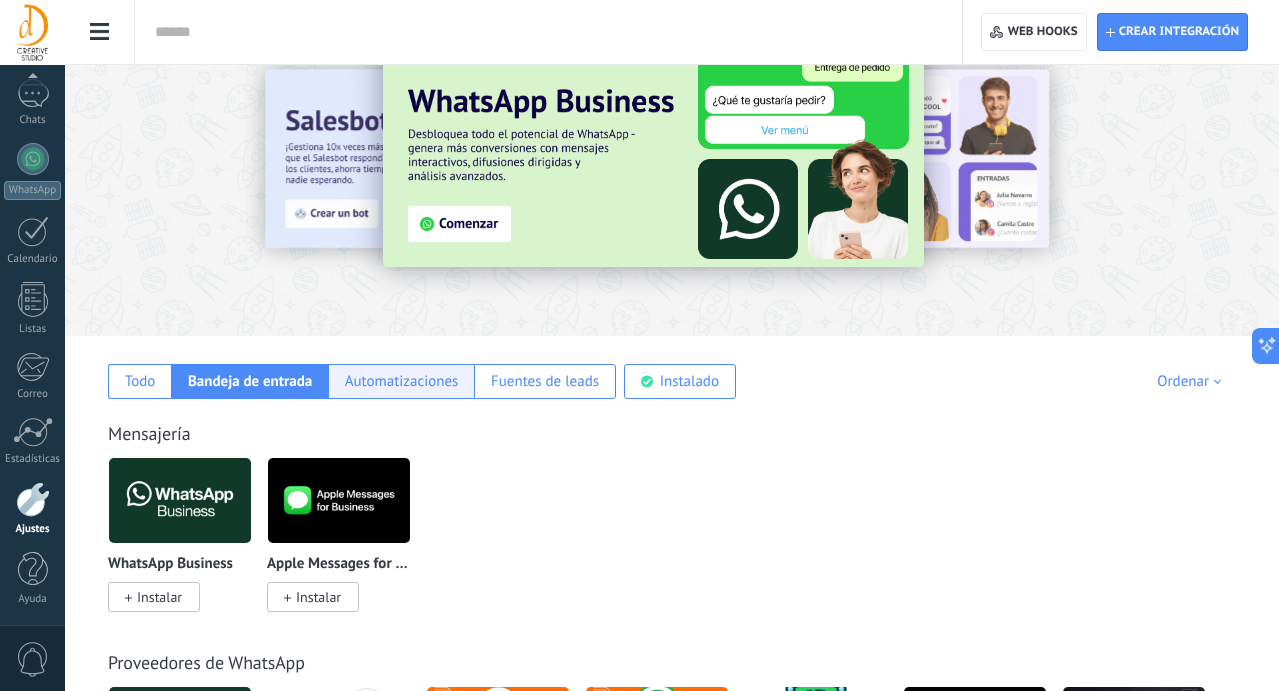 click on "Automatizaciones" at bounding box center (401, 381) 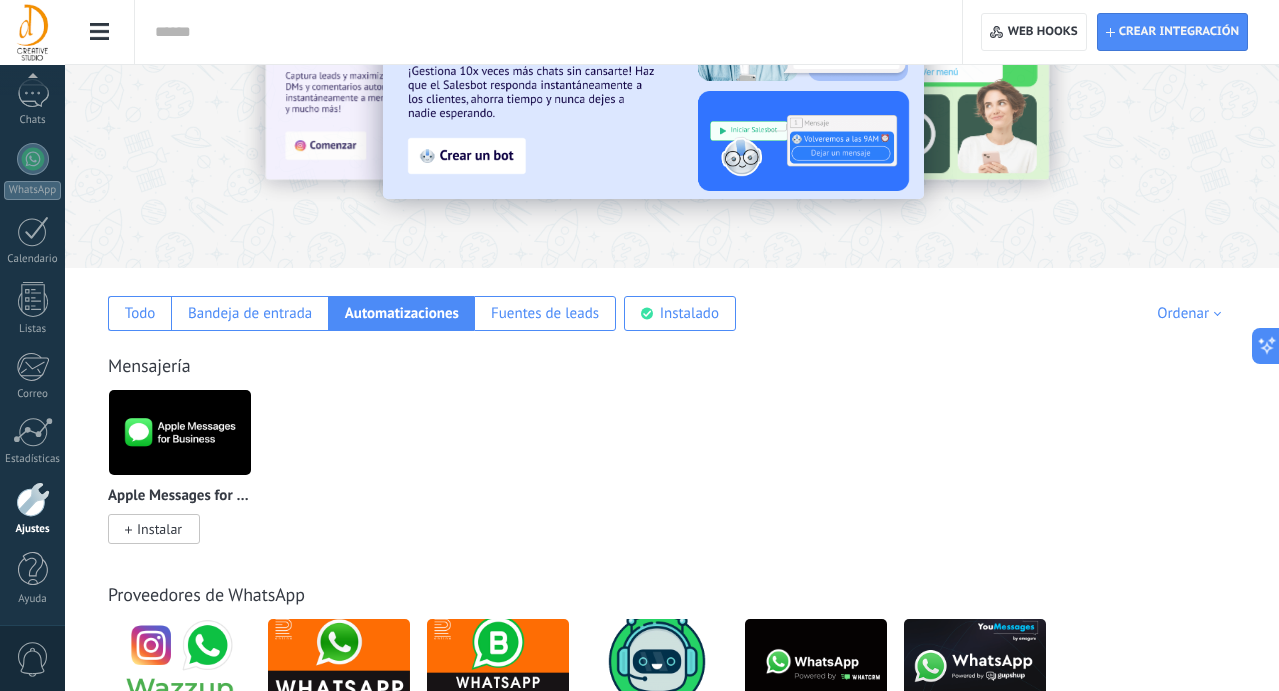 scroll, scrollTop: 122, scrollLeft: 0, axis: vertical 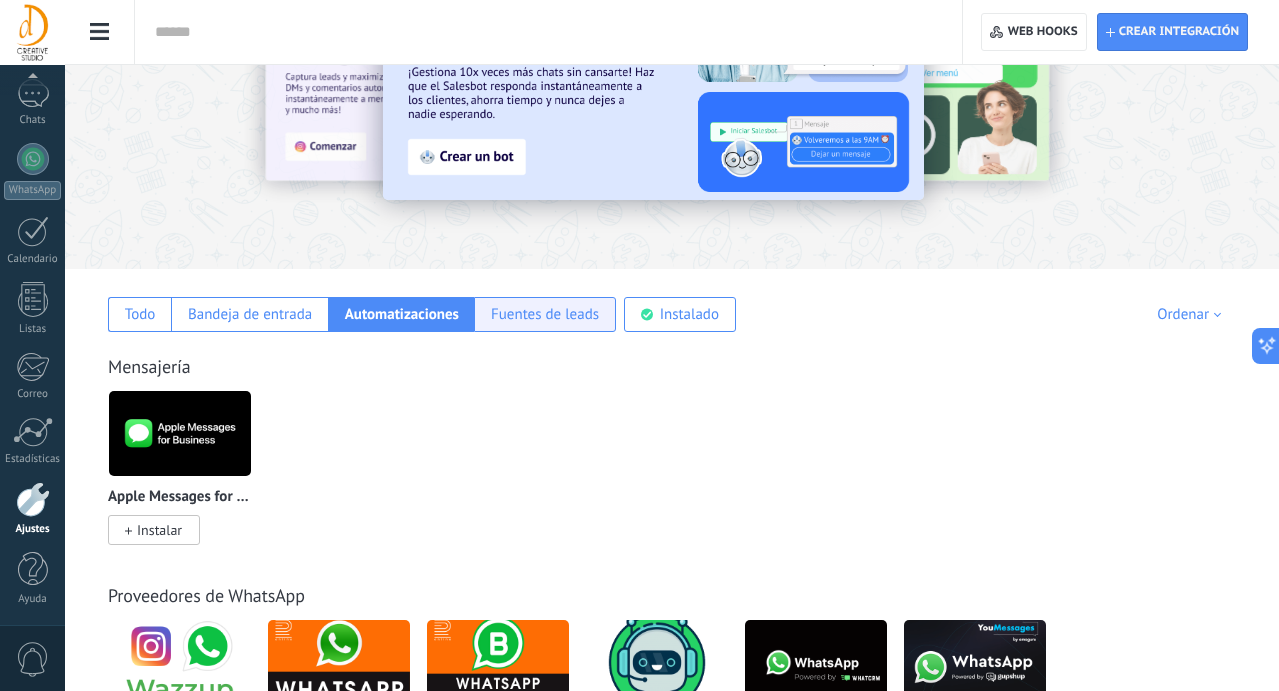 click on "Fuentes de leads" at bounding box center [545, 314] 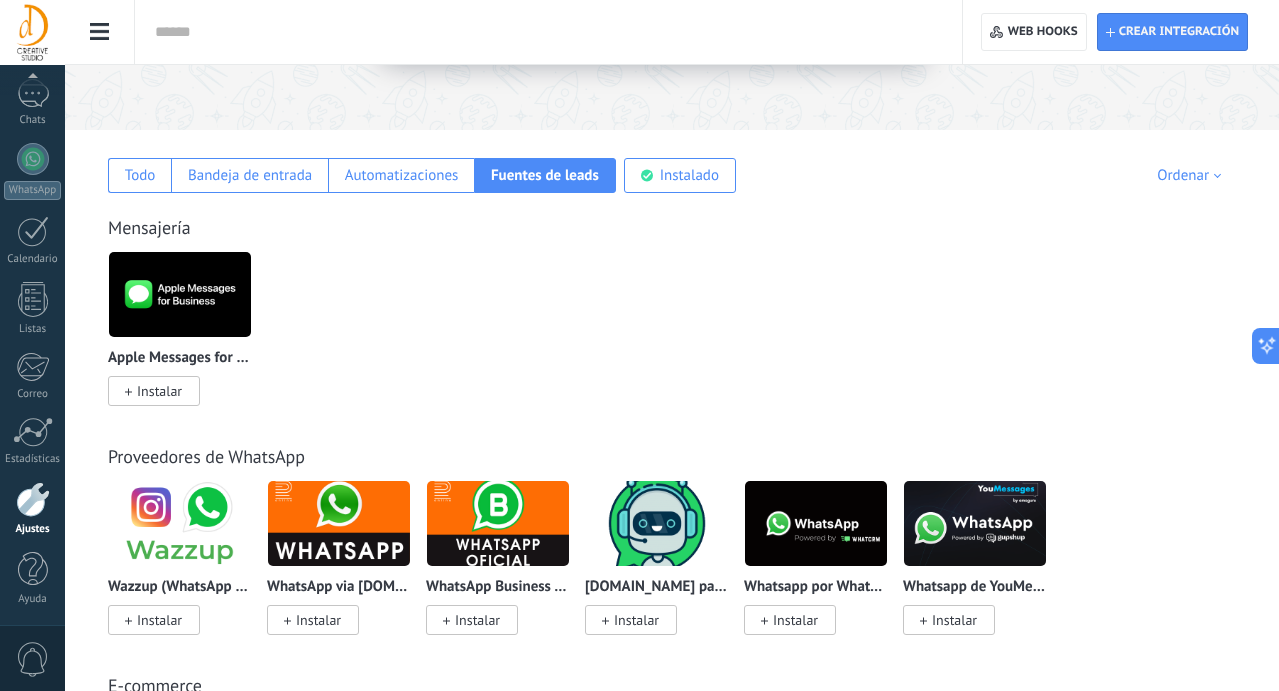 scroll, scrollTop: 0, scrollLeft: 0, axis: both 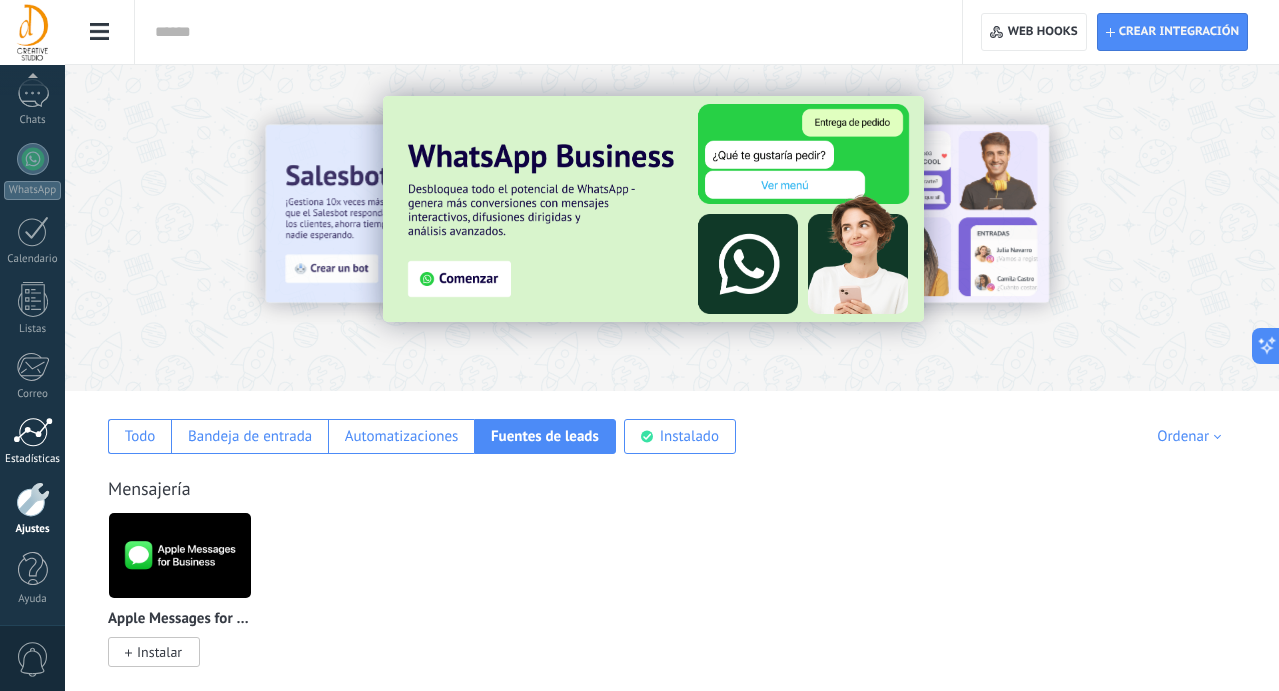 click at bounding box center [33, 432] 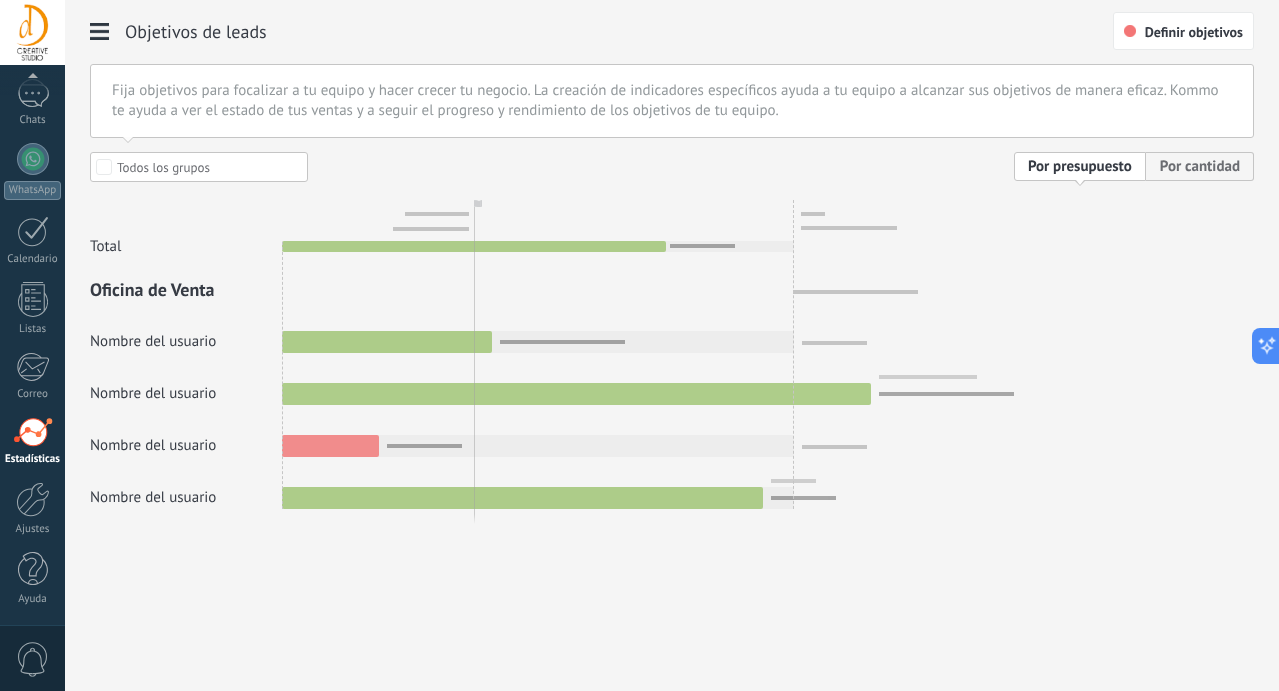 click at bounding box center (672, 330) 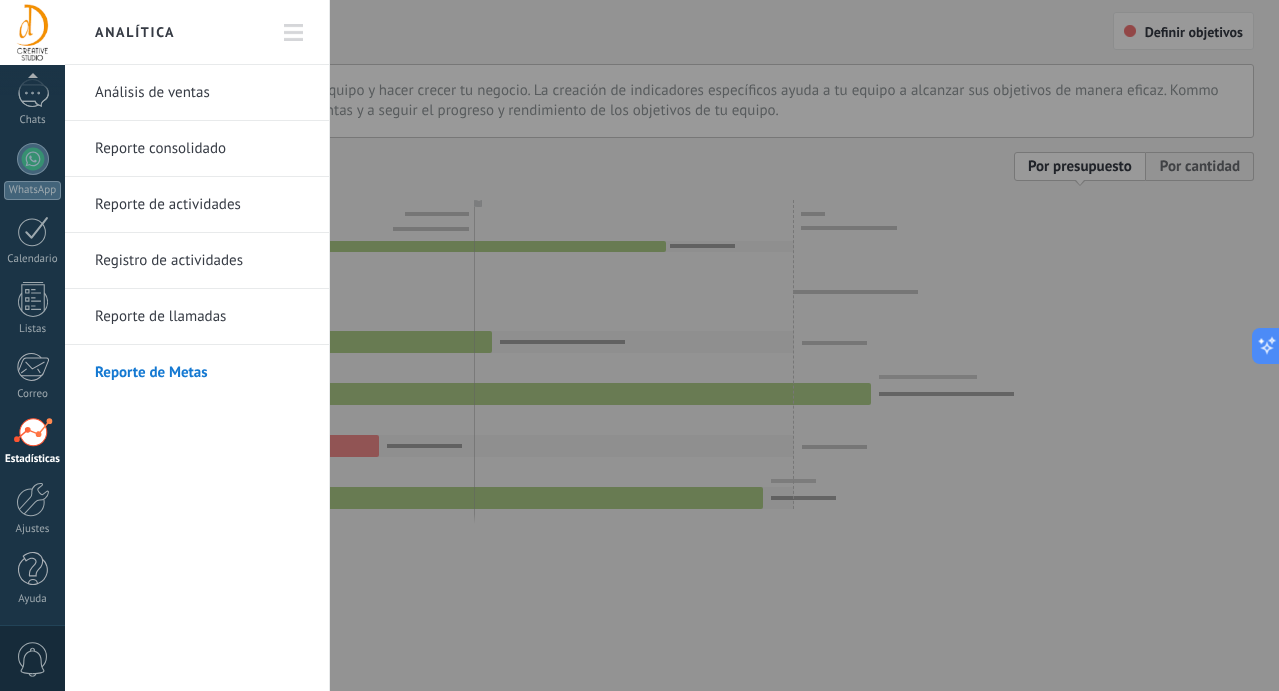 click on "Análisis de ventas" at bounding box center [202, 93] 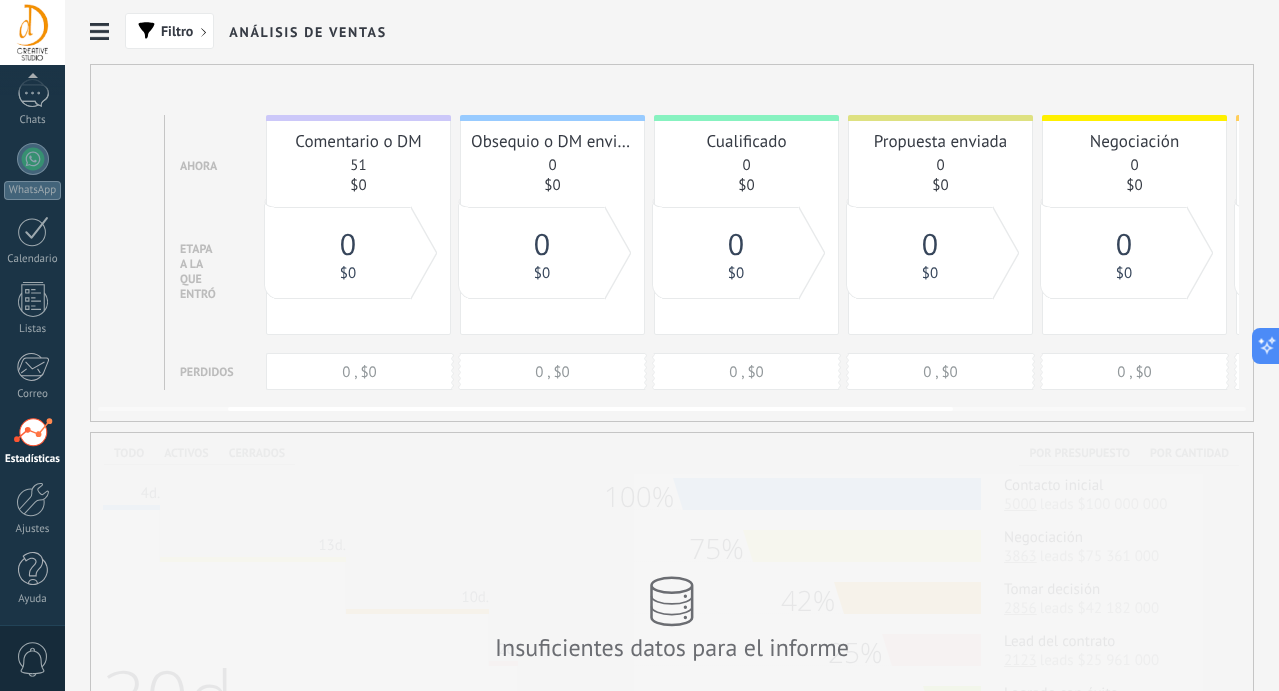 scroll, scrollTop: 0, scrollLeft: 0, axis: both 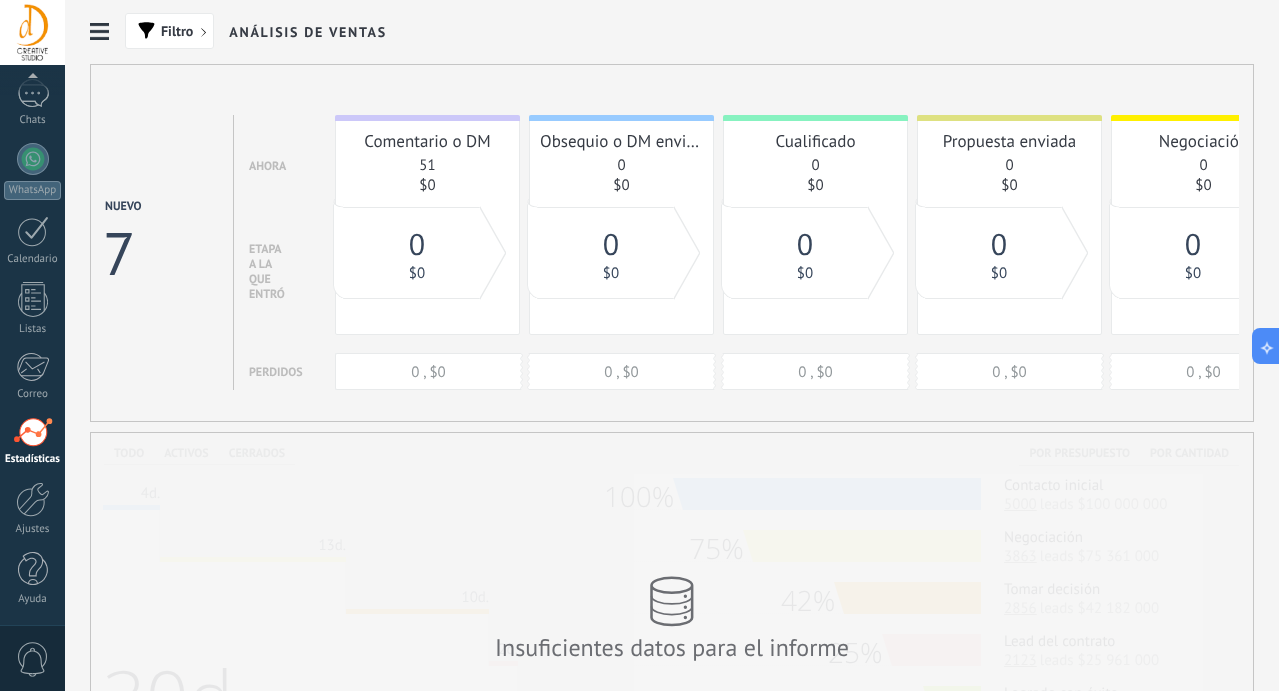 click at bounding box center (100, 32) 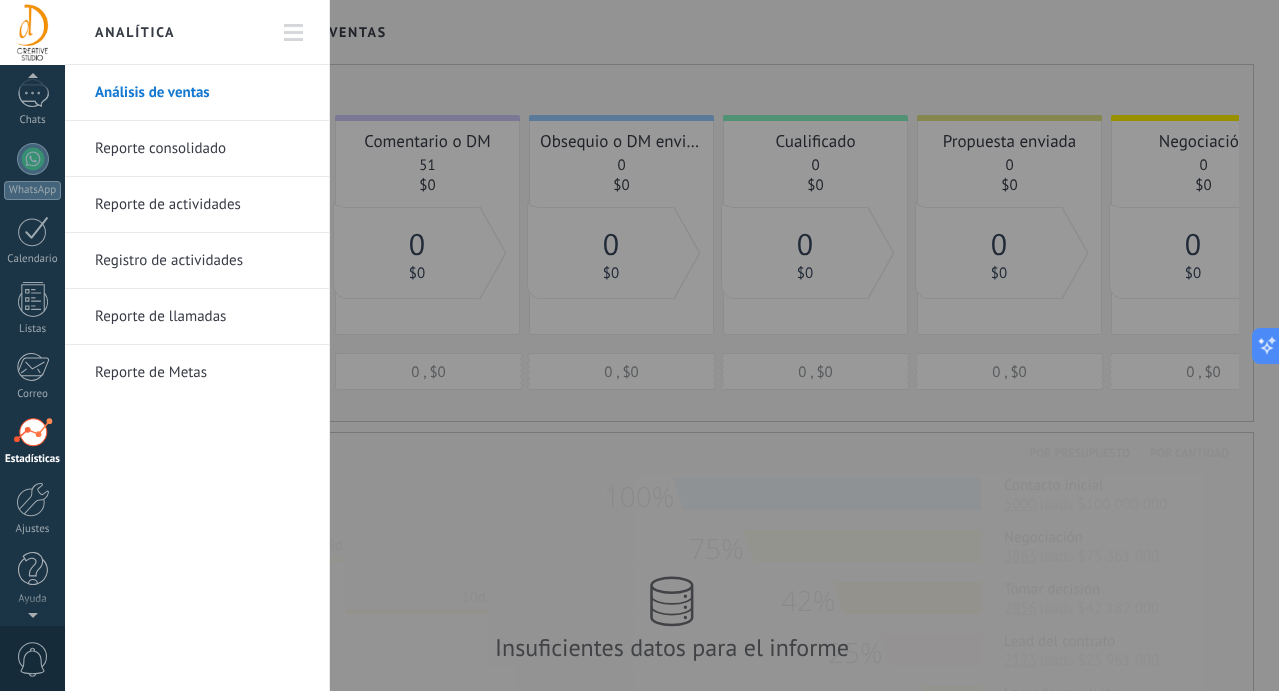 scroll, scrollTop: 61, scrollLeft: 0, axis: vertical 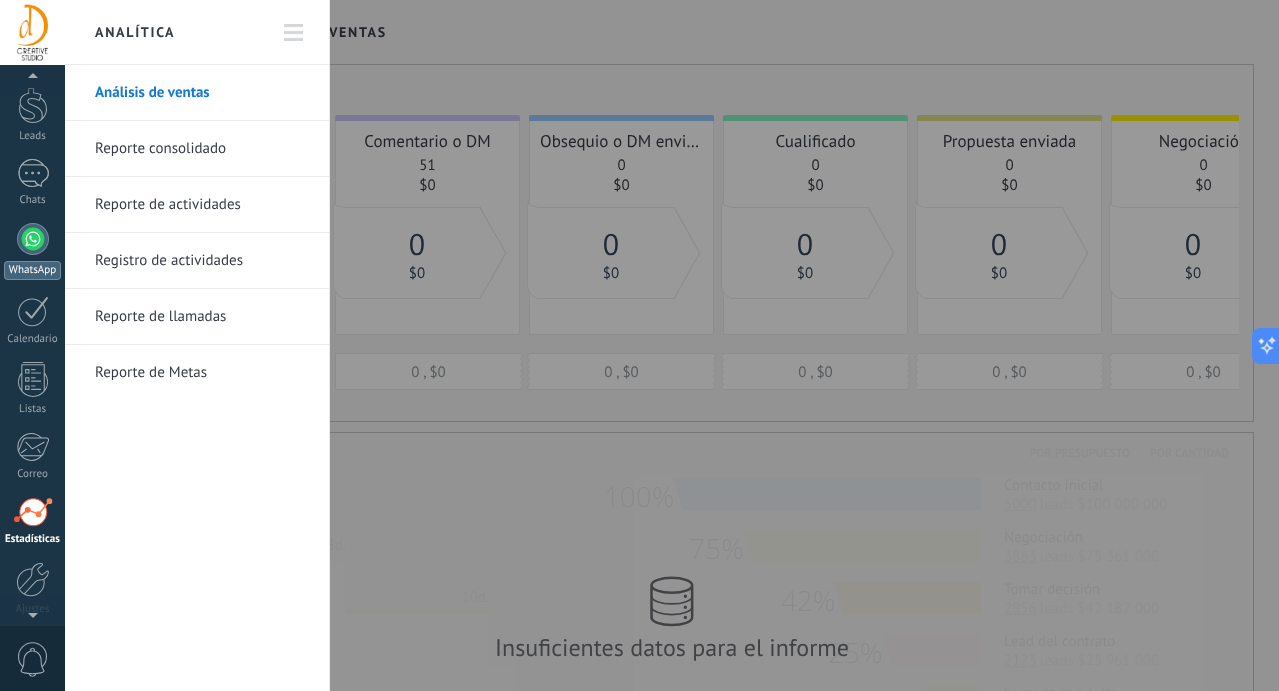 click at bounding box center [33, 239] 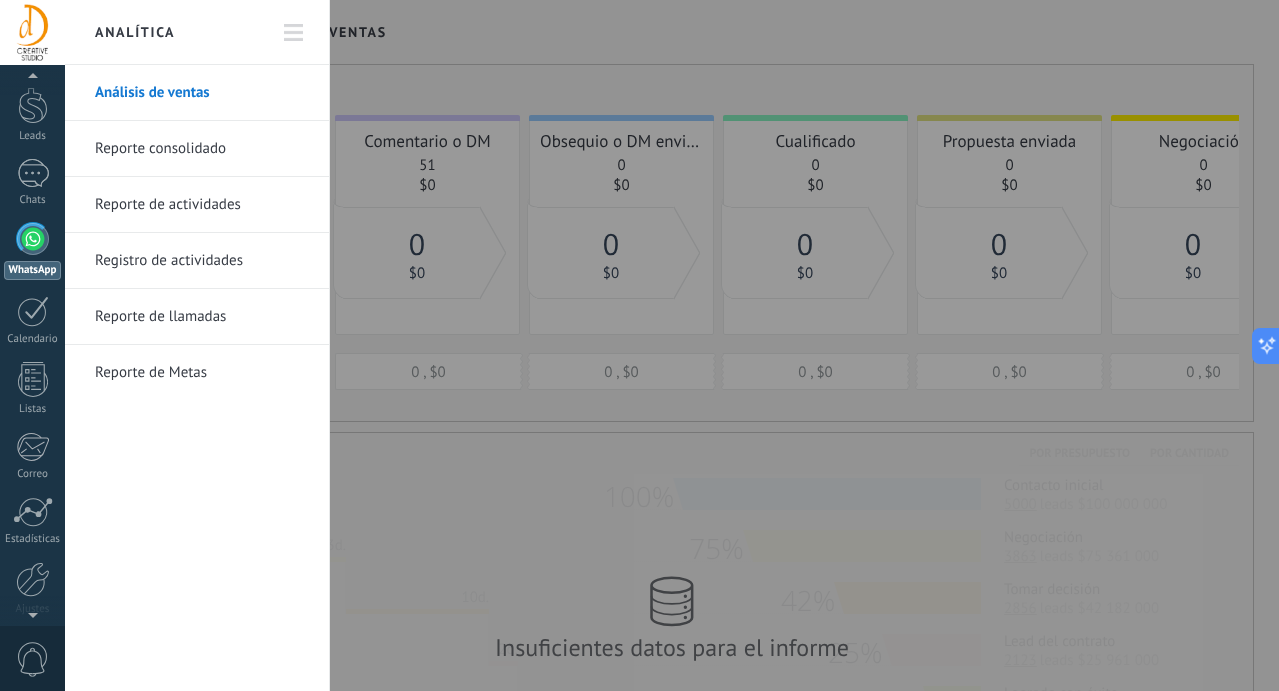scroll, scrollTop: 0, scrollLeft: 0, axis: both 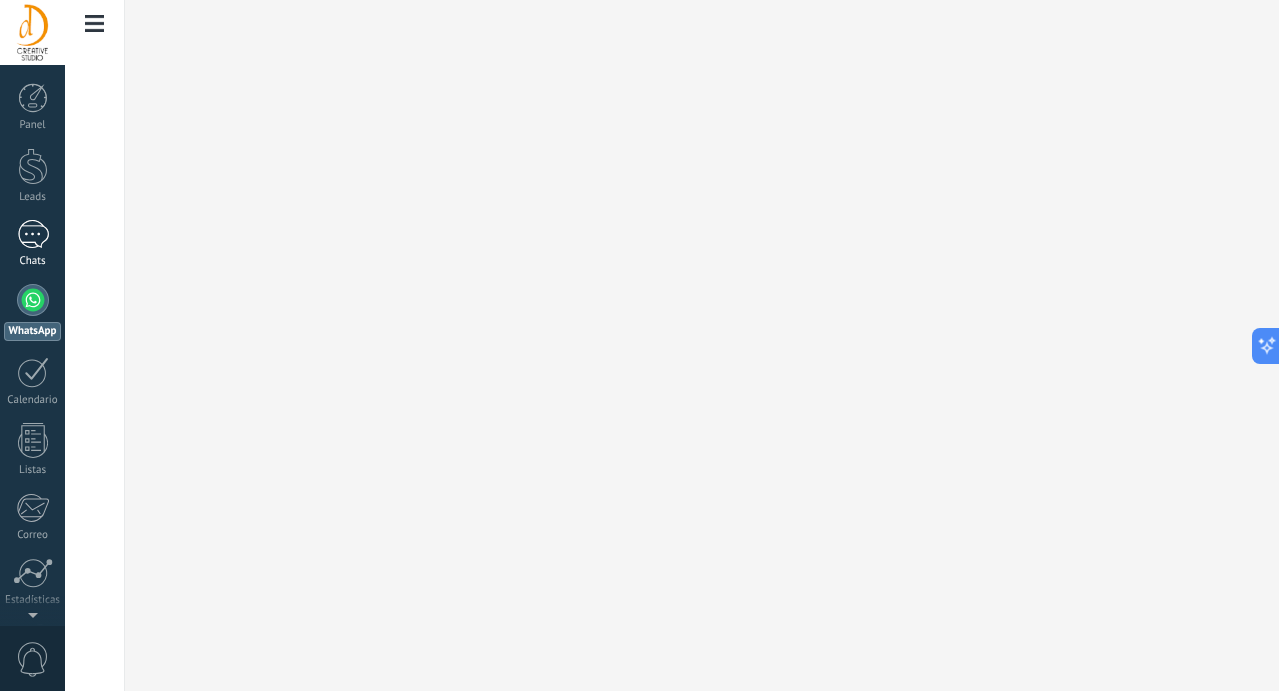 click at bounding box center [33, 234] 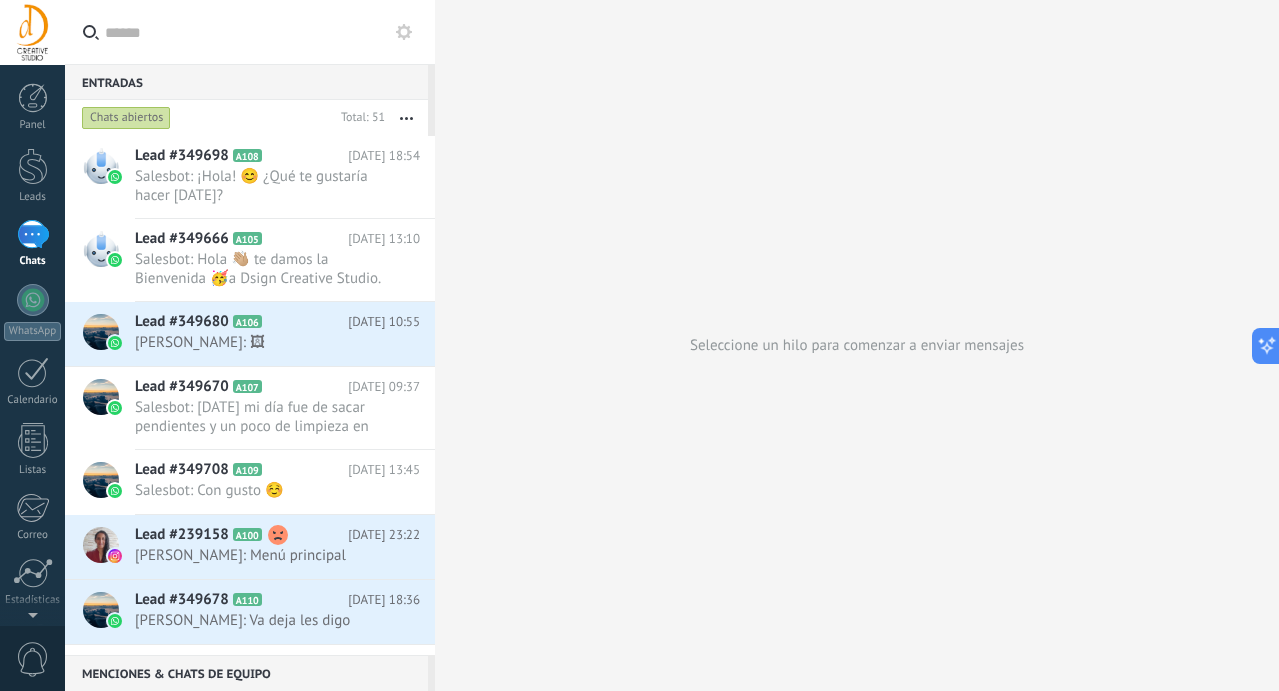 click 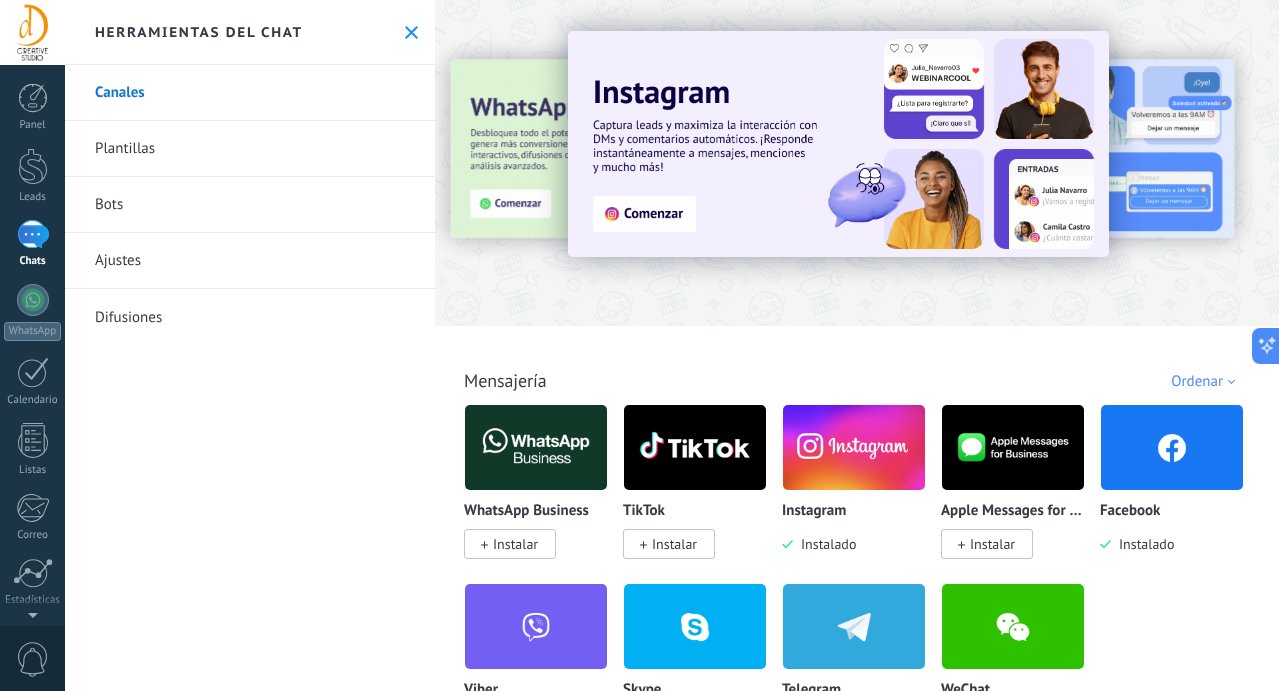 click at bounding box center (838, 144) 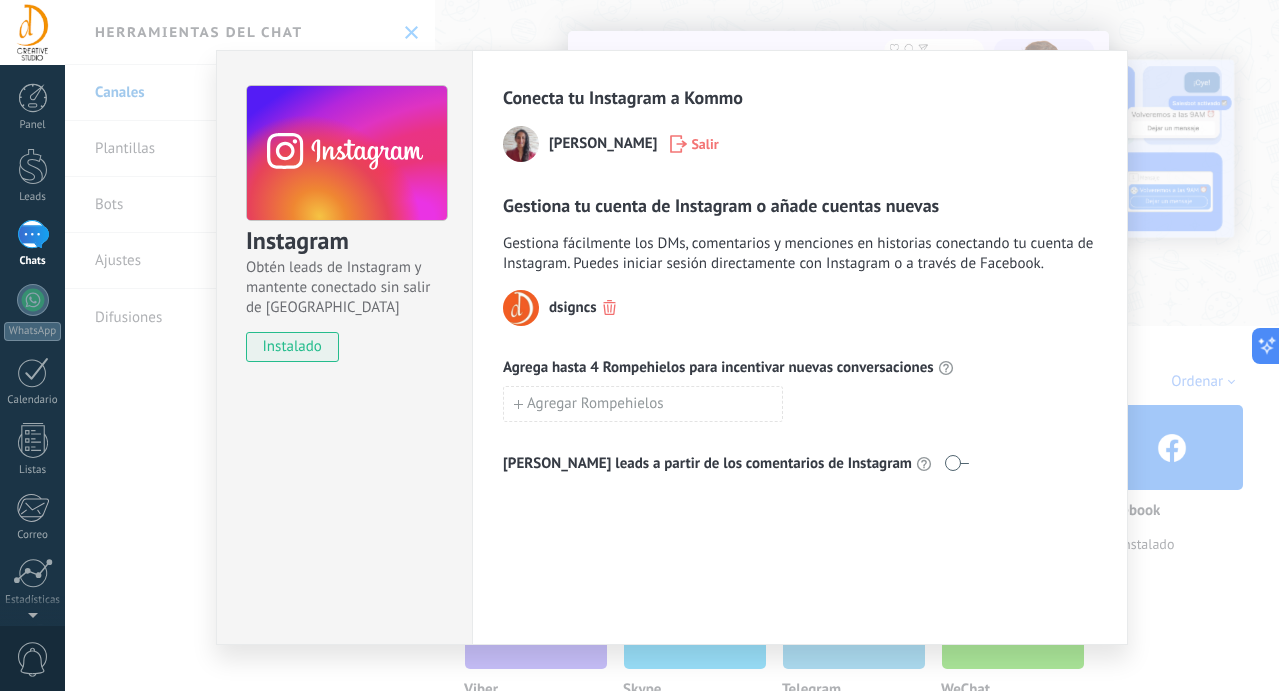 scroll, scrollTop: 44, scrollLeft: 0, axis: vertical 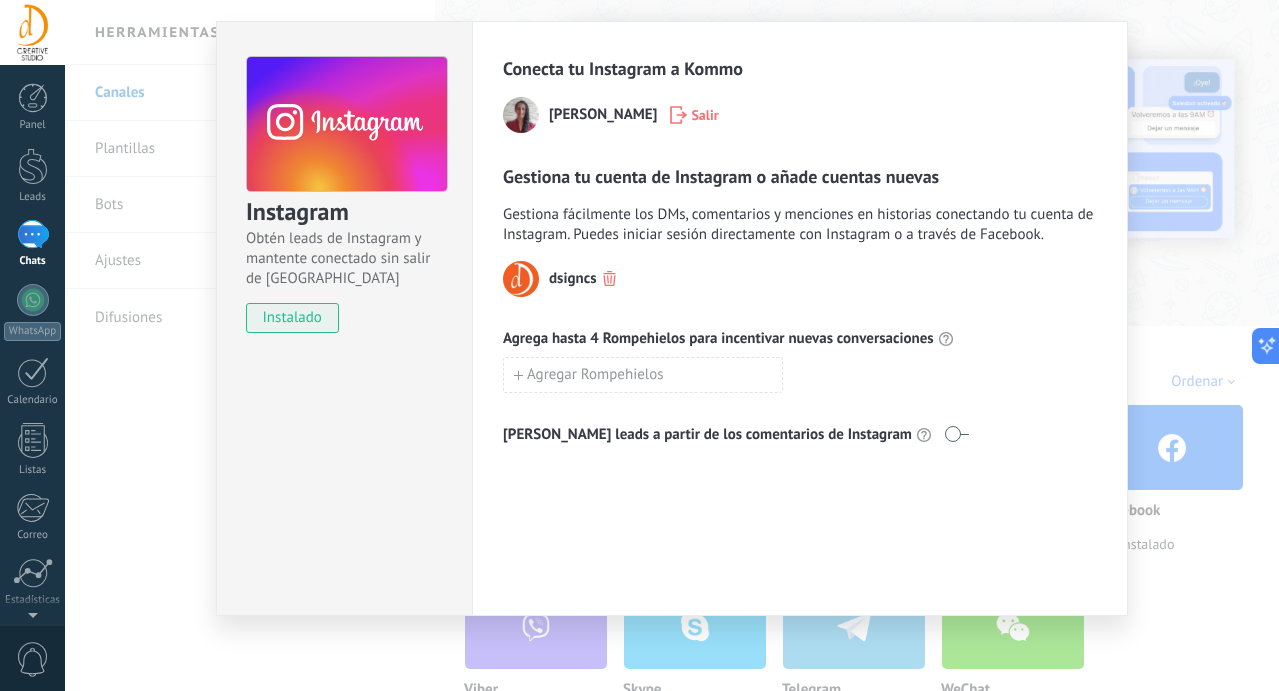 click on "Instagram Obtén leads de Instagram y mantente conectado sin salir de Kommo instalado Conecta tu Instagram a Kommo Nelly Velazquez Salir Gestiona tu cuenta de Instagram o añade cuentas nuevas Gestiona fácilmente los DMs, comentarios y menciones en historias conectando tu cuenta de Instagram. Puedes iniciar sesión directamente con Instagram o a través de Facebook. dsigncs Agrega hasta 4 Rompehielos para incentivar nuevas conversaciones Agregar Rompehielos Genera leads a partir de los comentarios de Instagram" at bounding box center (672, 345) 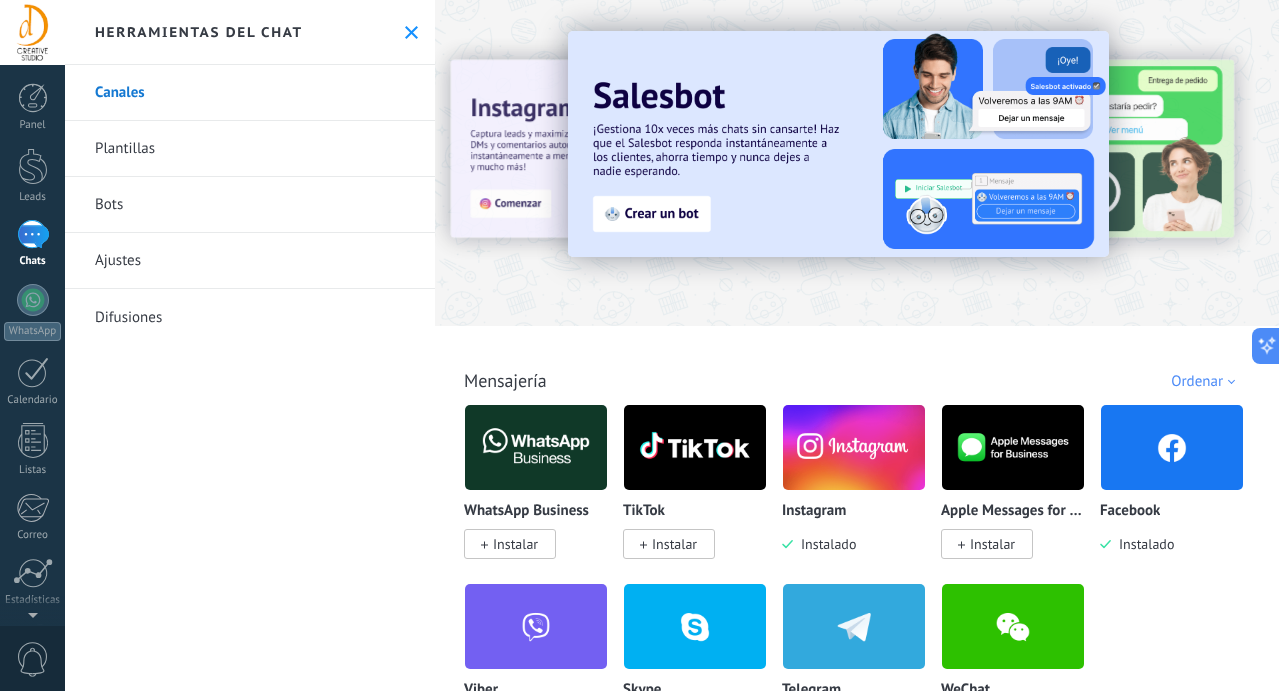 click at bounding box center (838, 144) 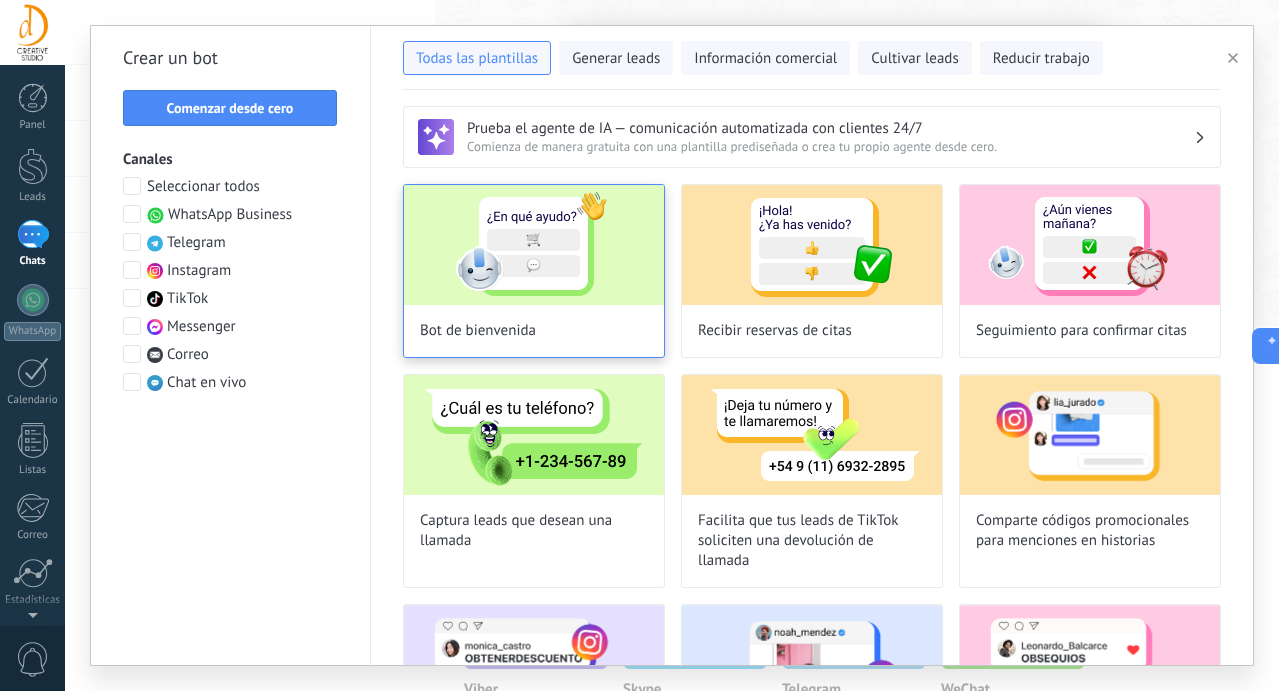 click at bounding box center [534, 245] 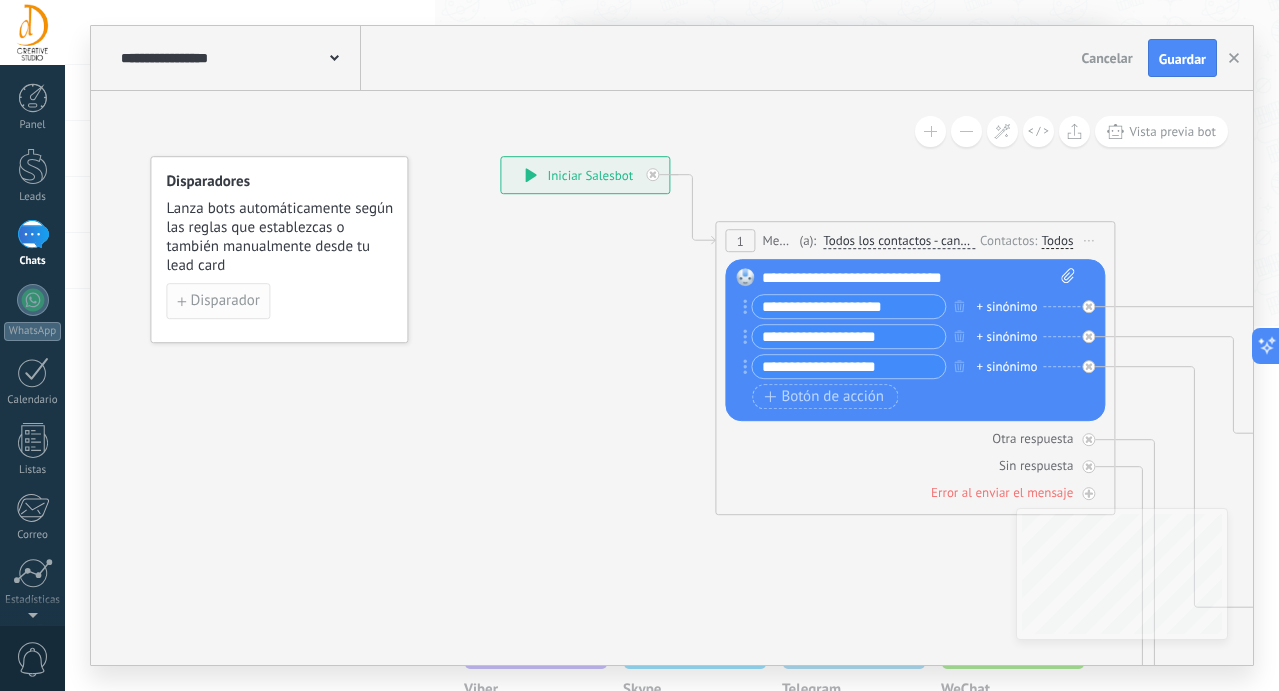 click on "Disparador" at bounding box center [224, 301] 